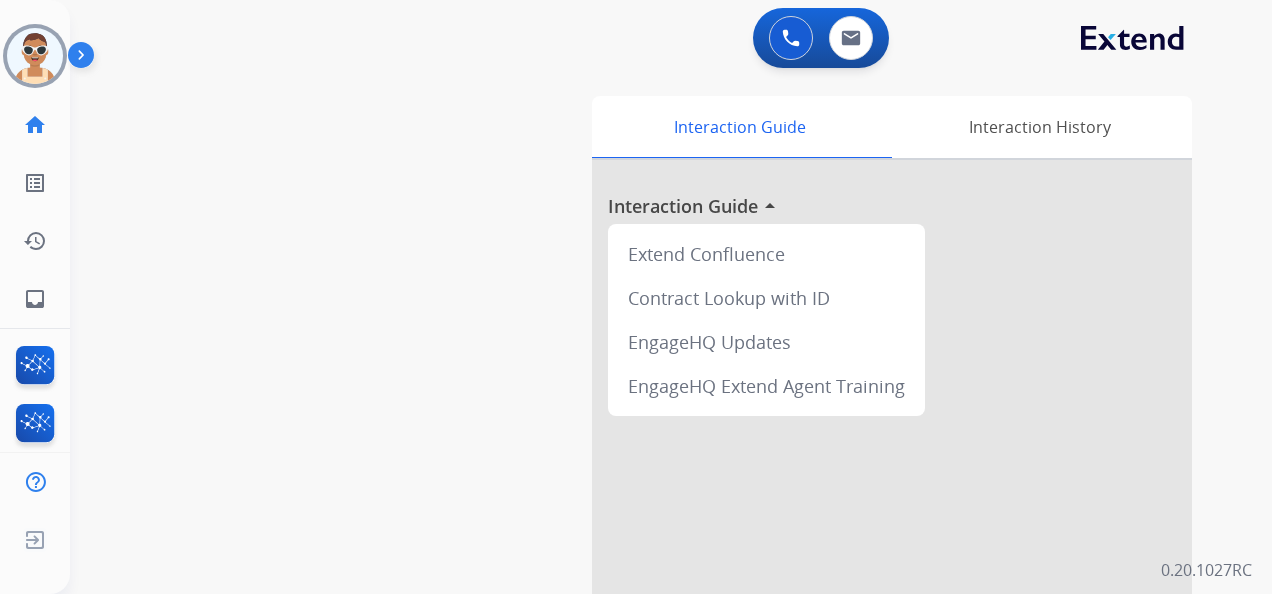 scroll, scrollTop: 0, scrollLeft: 0, axis: both 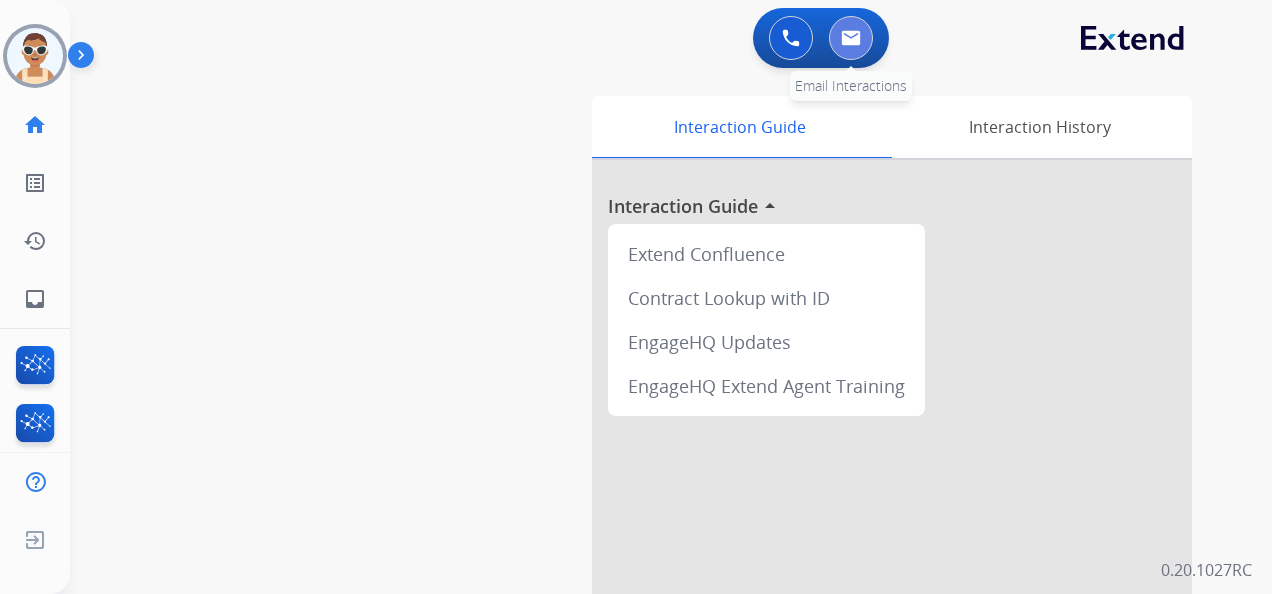 click at bounding box center (851, 38) 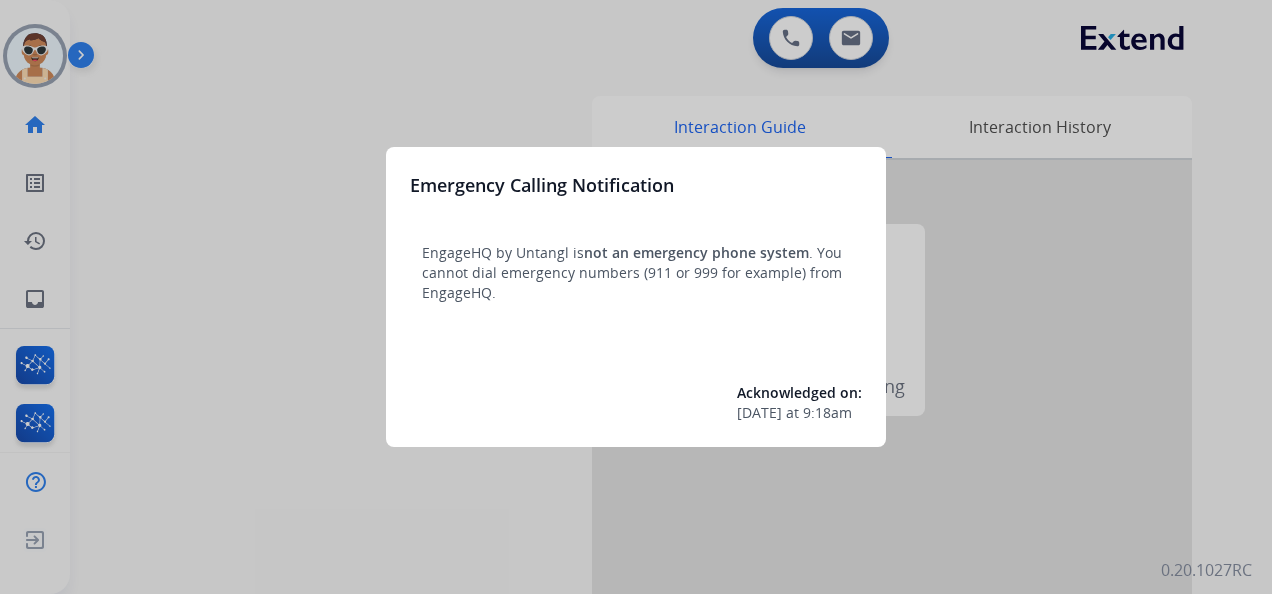 scroll, scrollTop: 0, scrollLeft: 0, axis: both 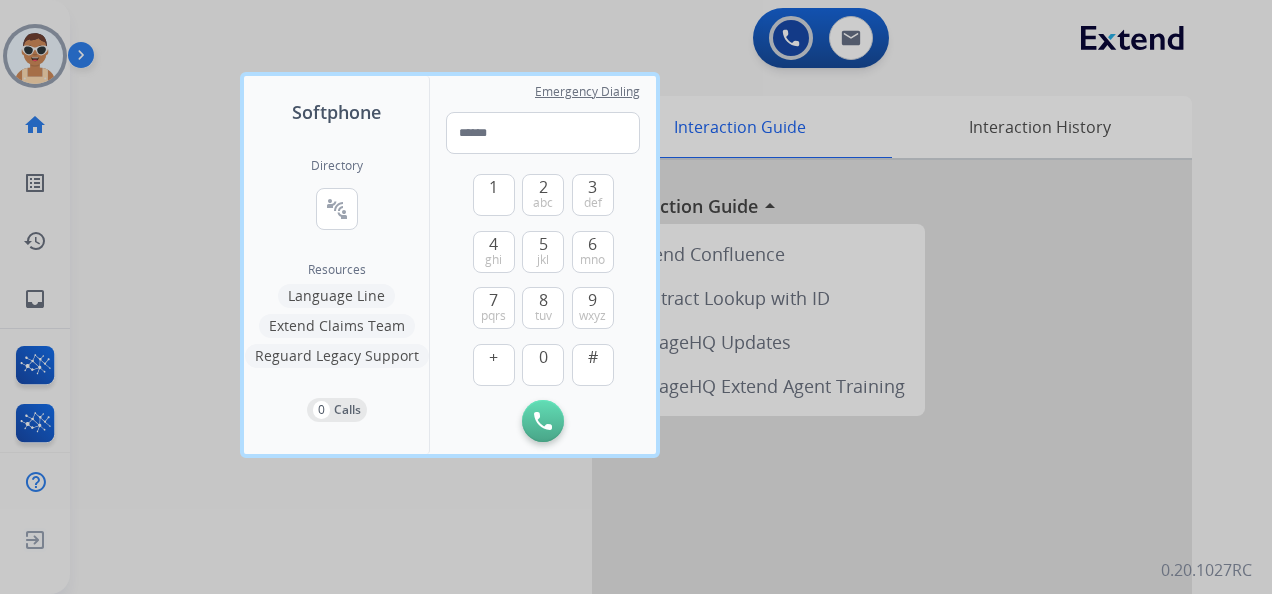 click at bounding box center (636, 297) 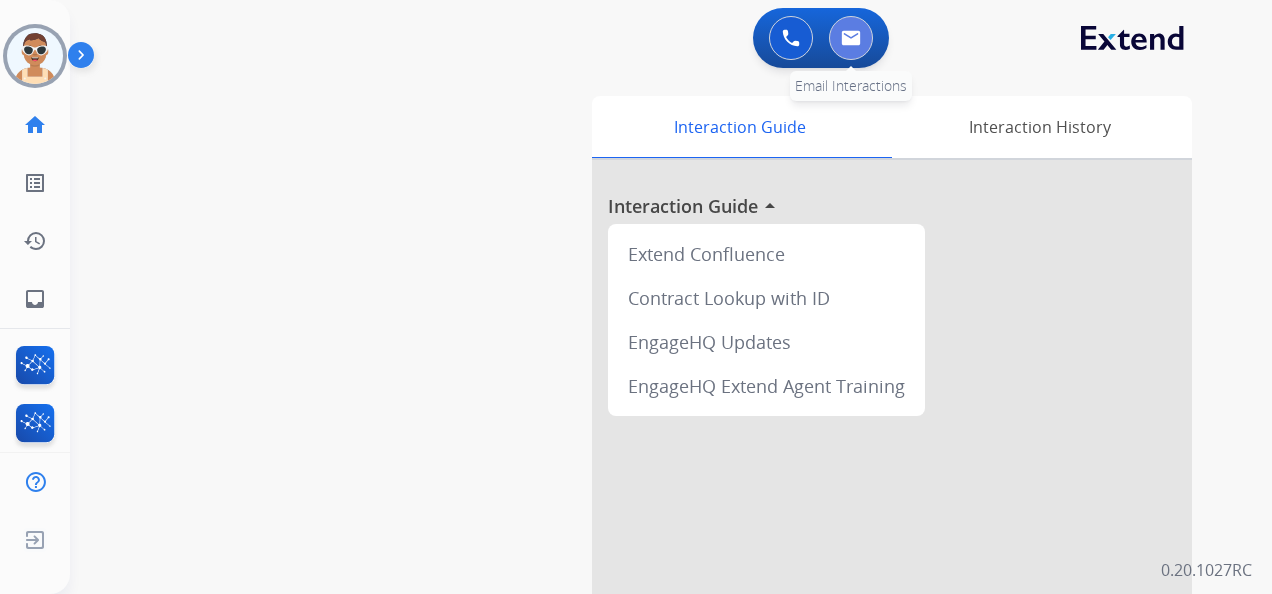 click at bounding box center (851, 38) 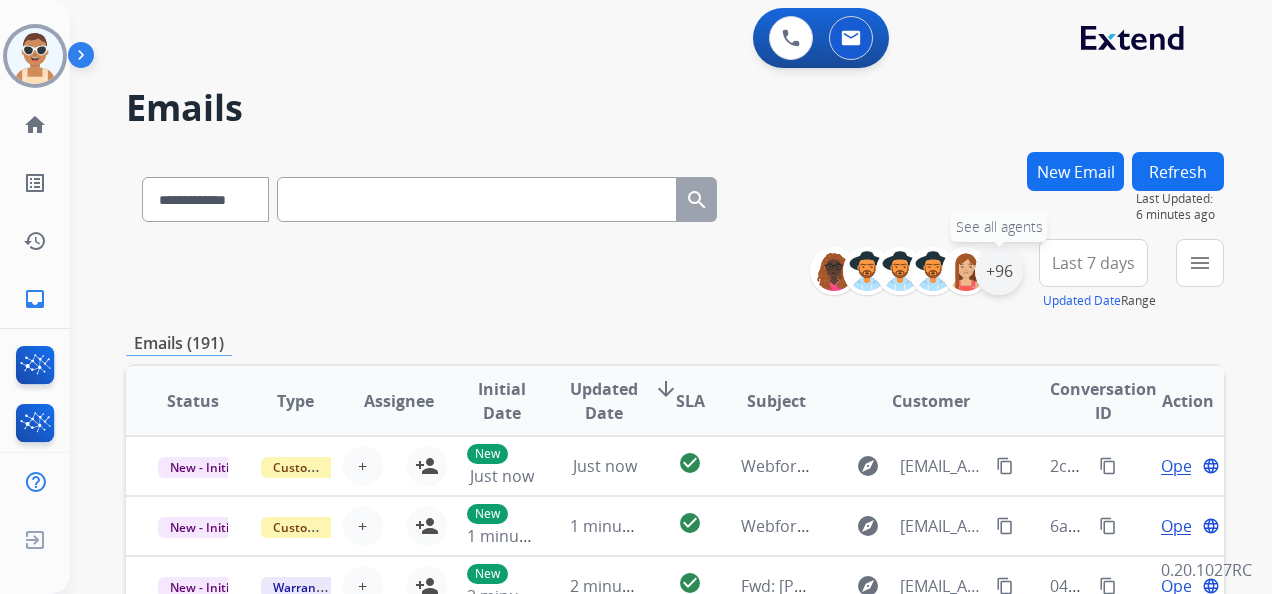 click on "+96" at bounding box center (999, 271) 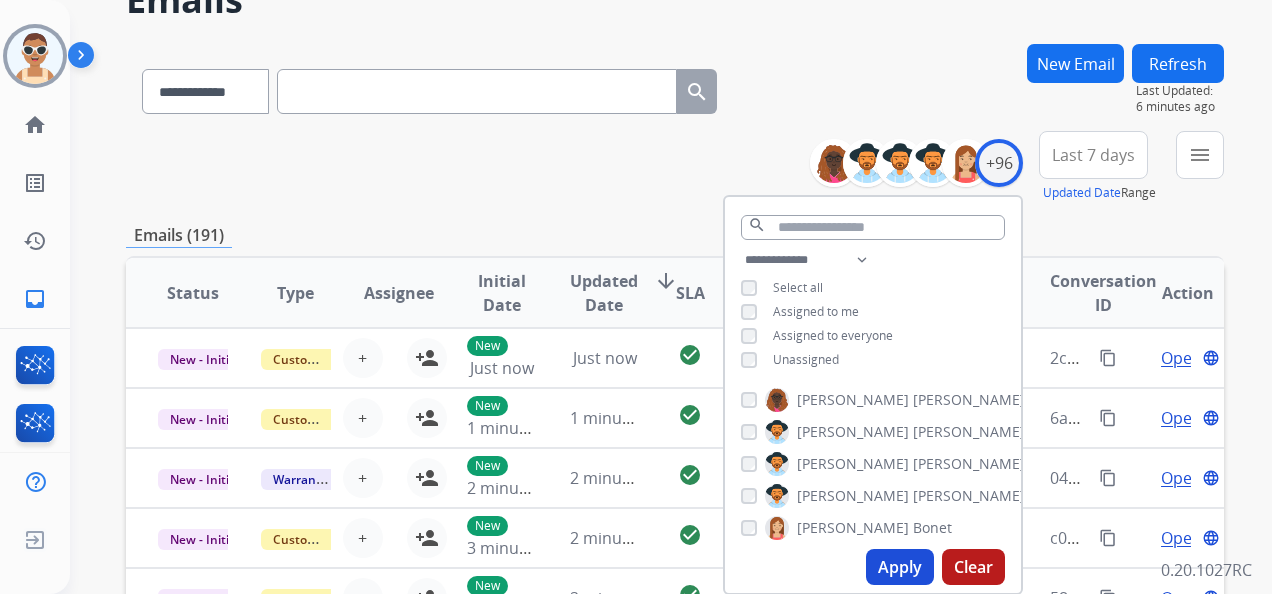 scroll, scrollTop: 300, scrollLeft: 0, axis: vertical 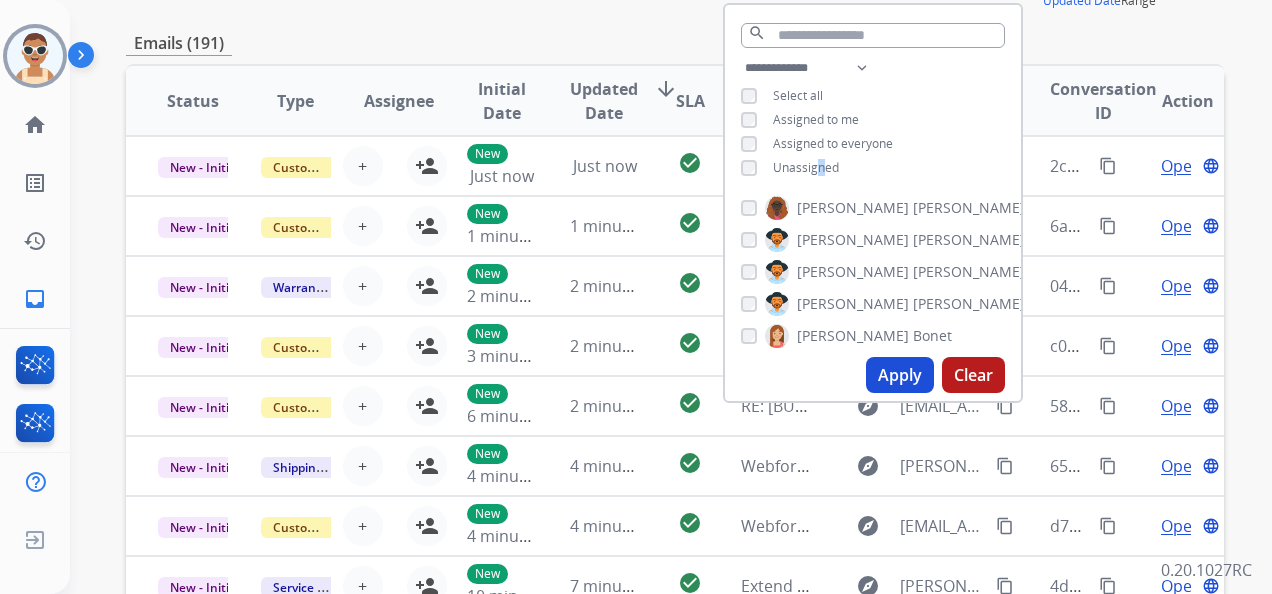 click on "Unassigned" at bounding box center [806, 167] 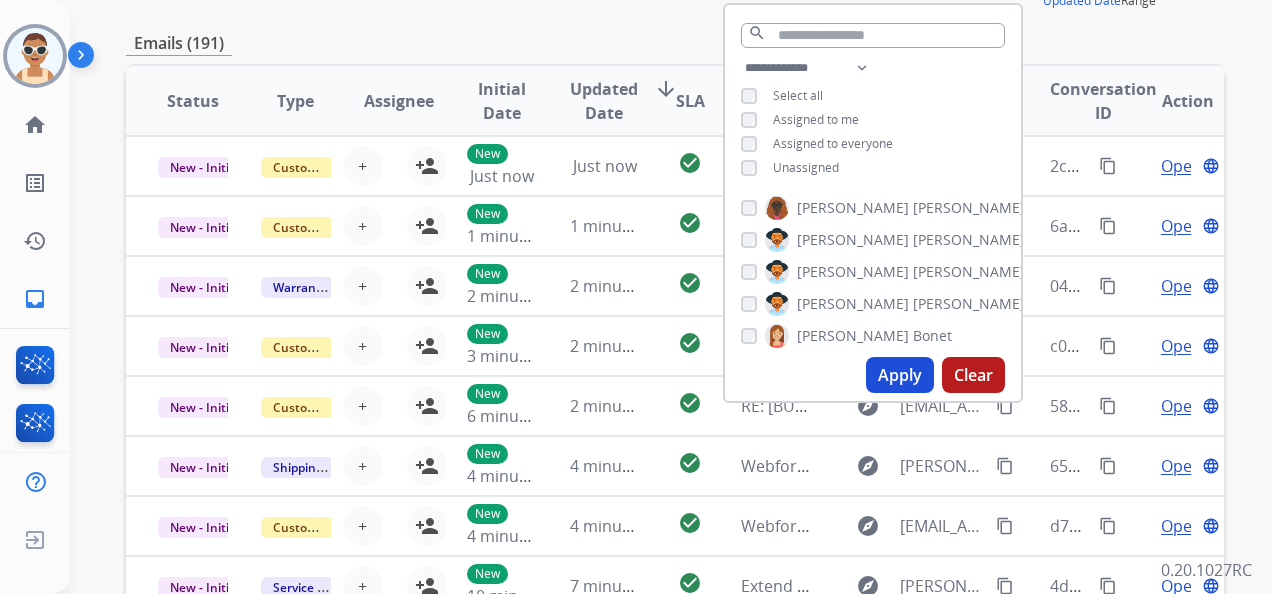 drag, startPoint x: 818, startPoint y: 168, endPoint x: 820, endPoint y: 115, distance: 53.037724 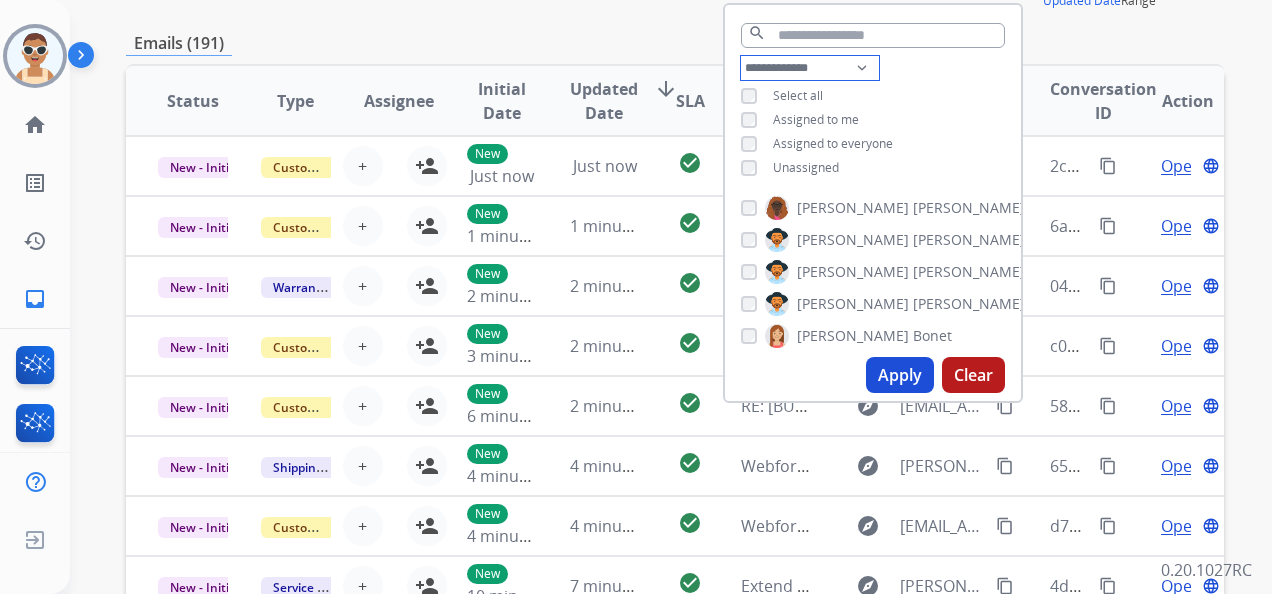 click on "**********" at bounding box center (810, 68) 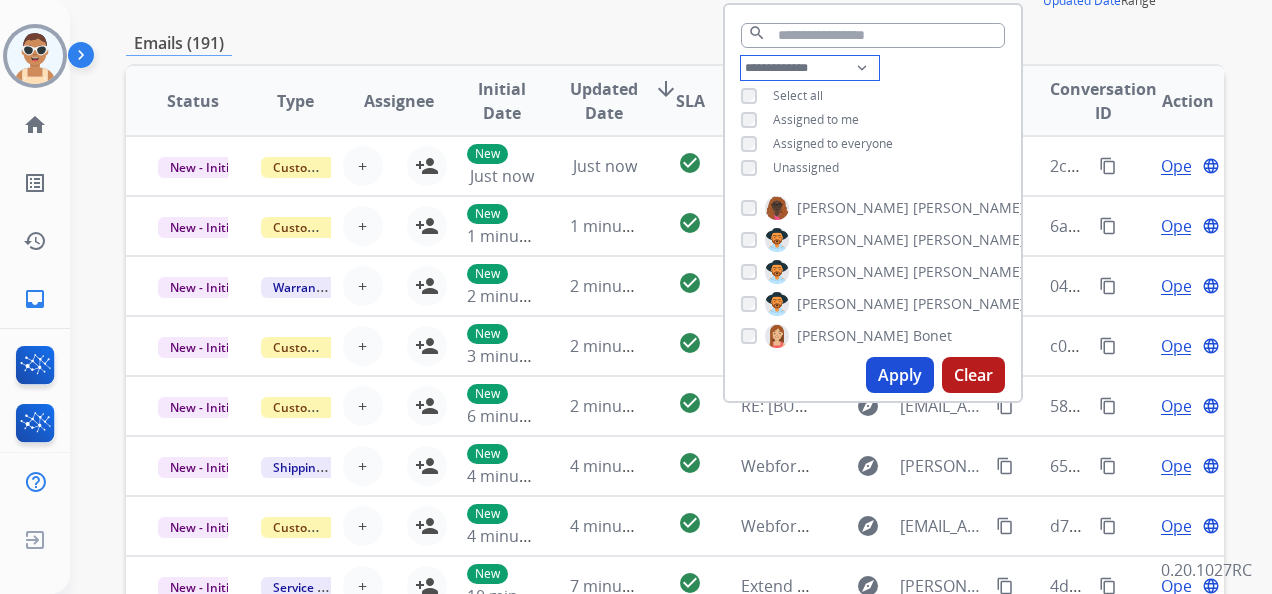 select on "**********" 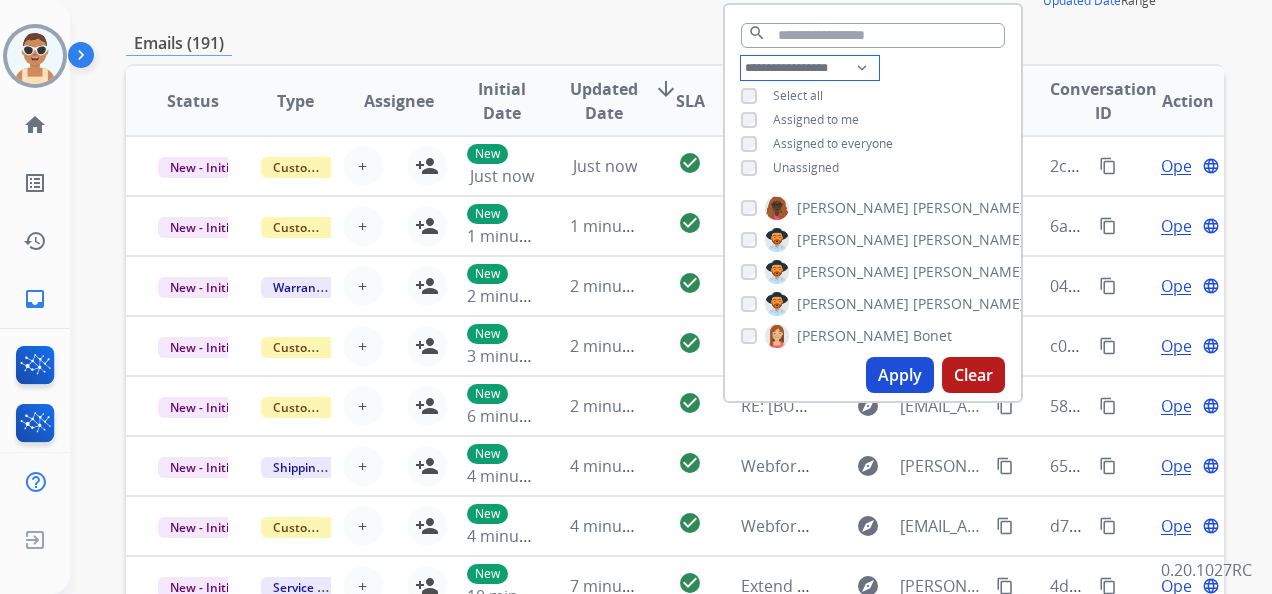 click on "**********" at bounding box center (810, 68) 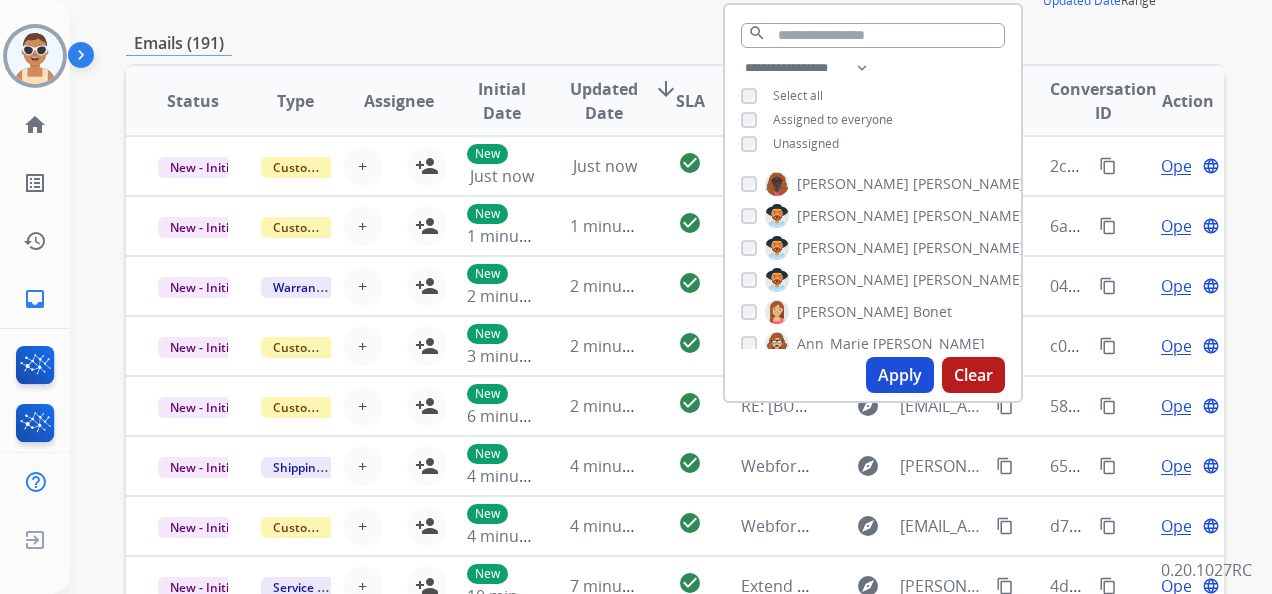 click on "Assigned to everyone" at bounding box center (833, 119) 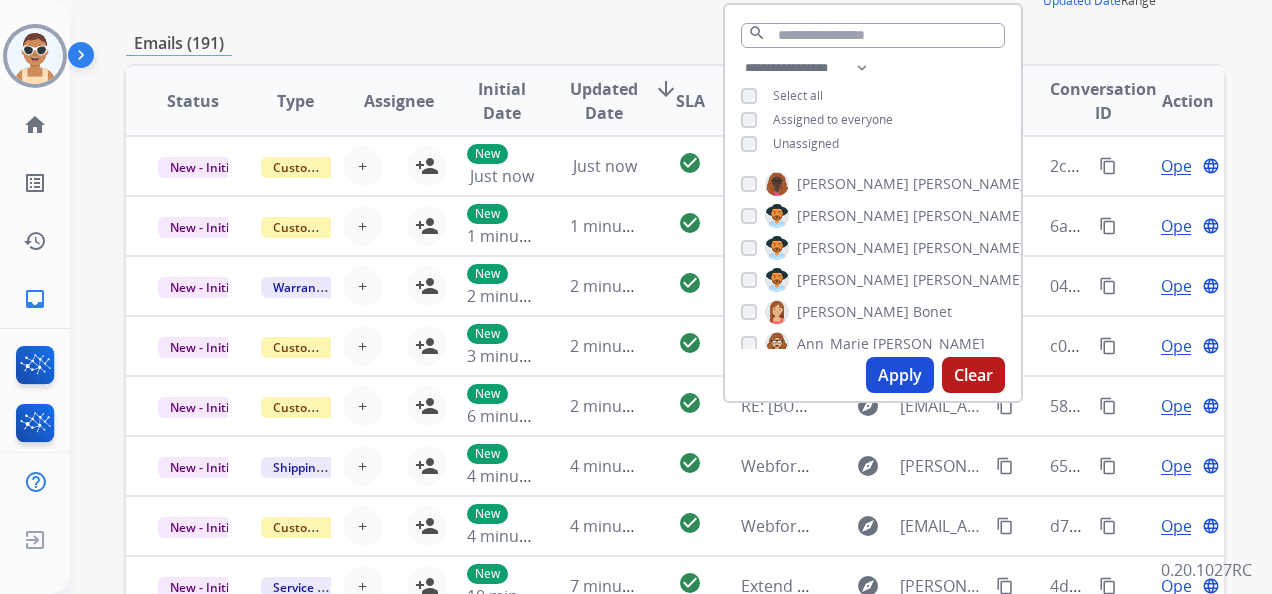 click on "Apply" at bounding box center [900, 375] 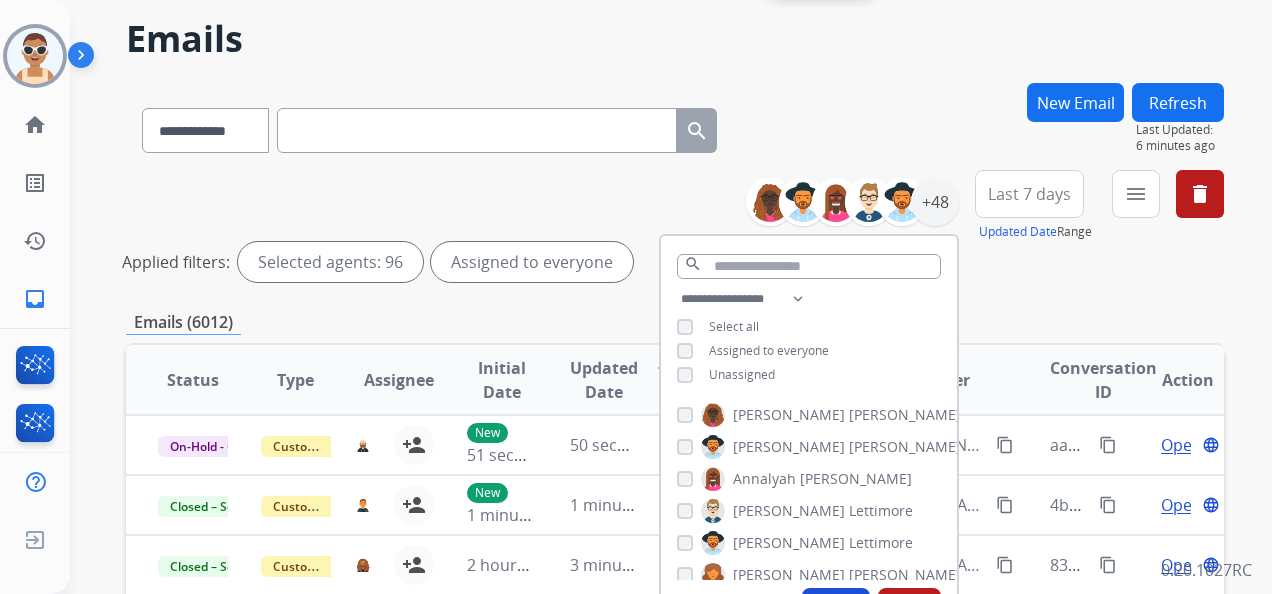 scroll, scrollTop: 100, scrollLeft: 0, axis: vertical 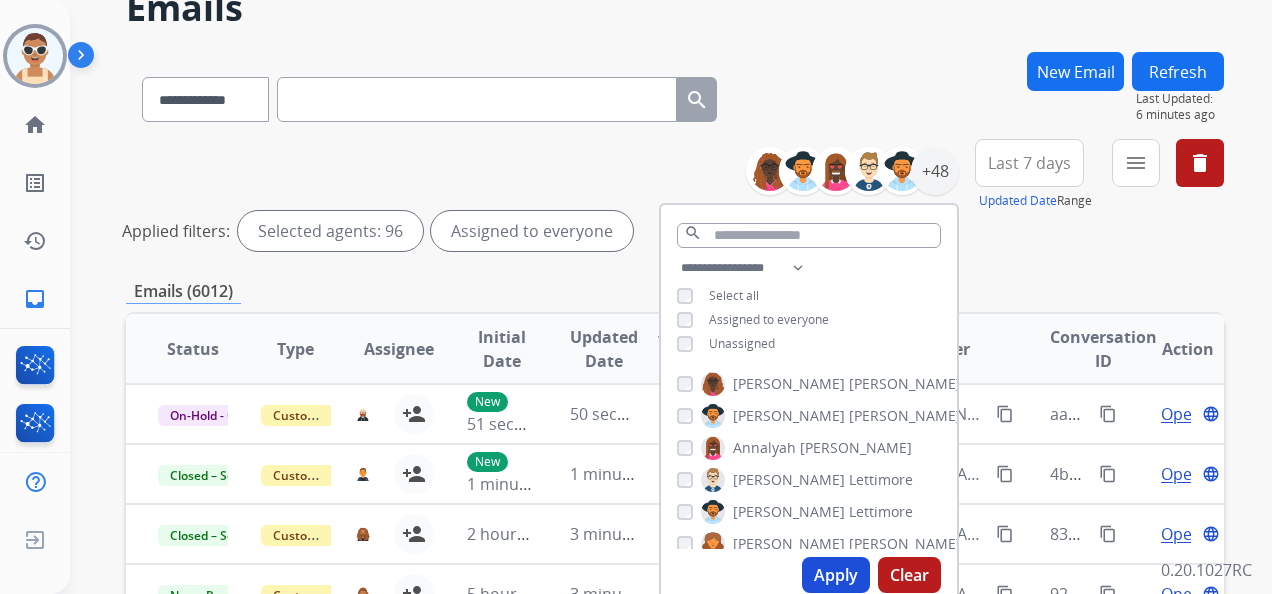 click on "Apply" at bounding box center [836, 575] 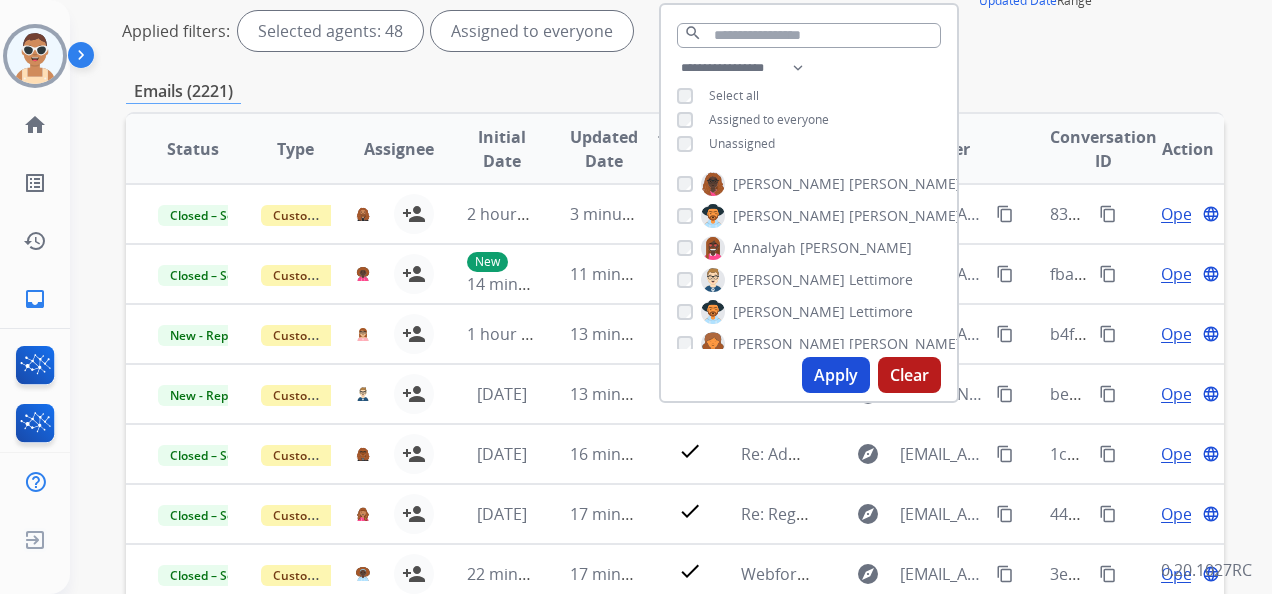 scroll, scrollTop: 200, scrollLeft: 0, axis: vertical 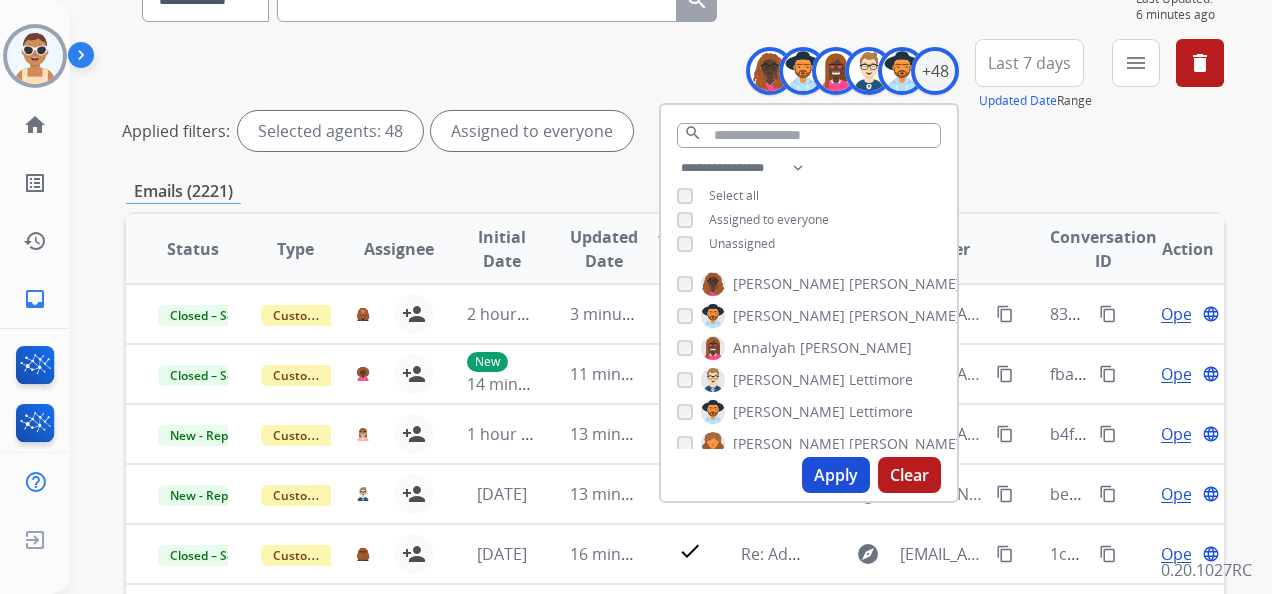 click on "Last 7 days" at bounding box center (1029, 63) 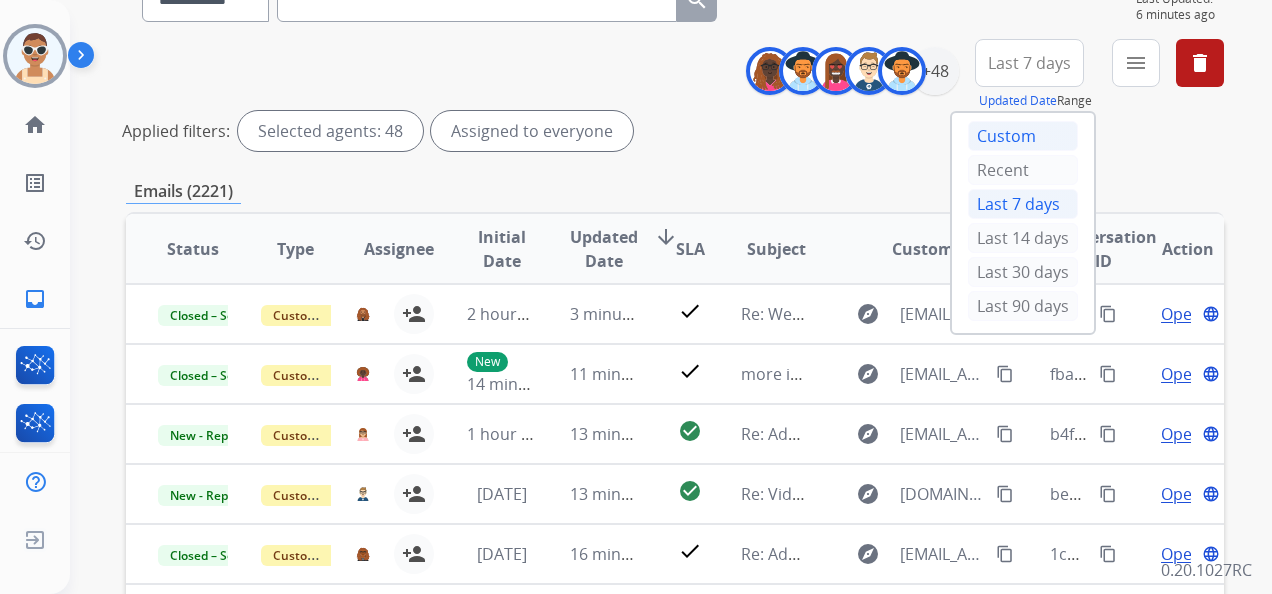 click on "Custom" at bounding box center (1023, 136) 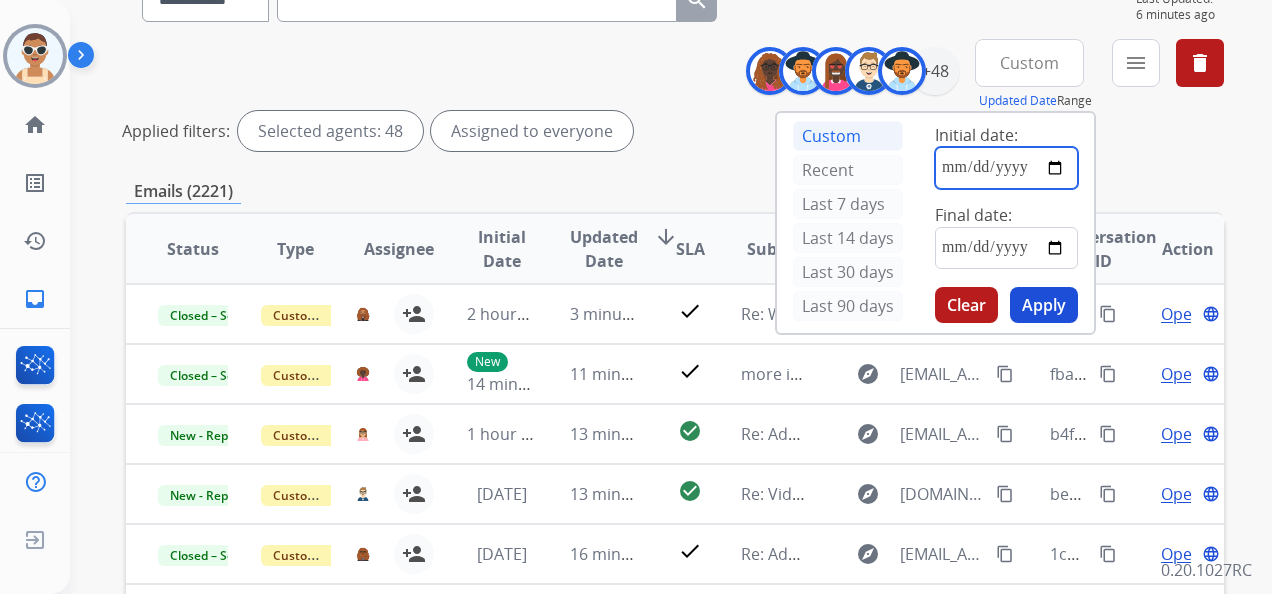 click at bounding box center [1006, 168] 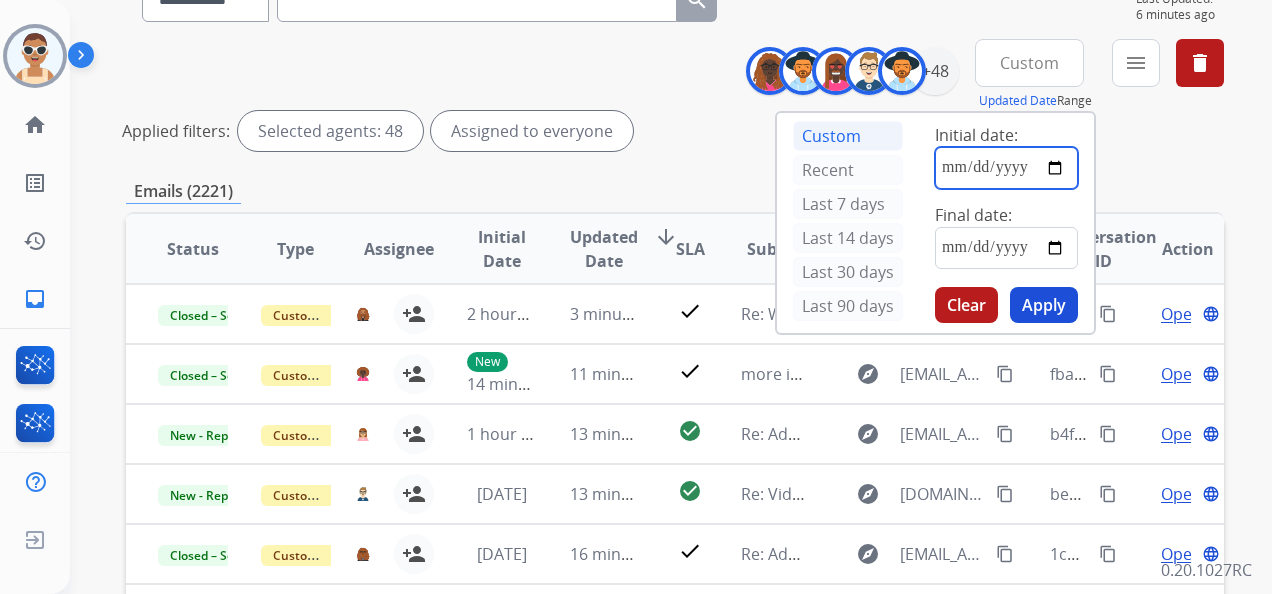 type on "**********" 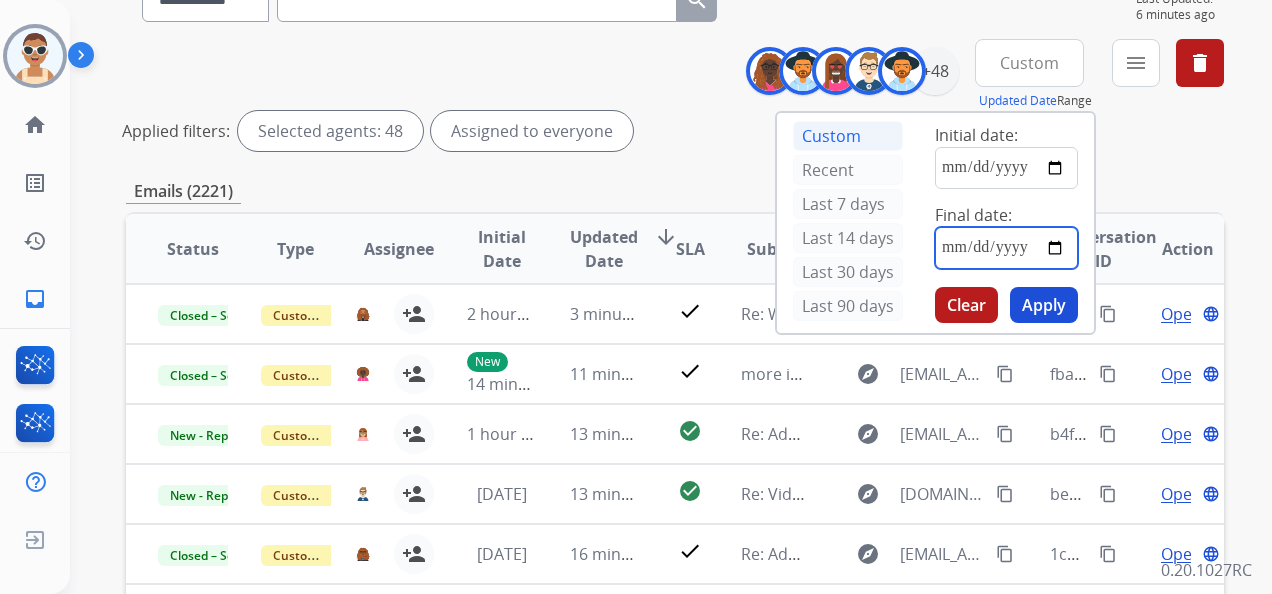 click at bounding box center (1006, 248) 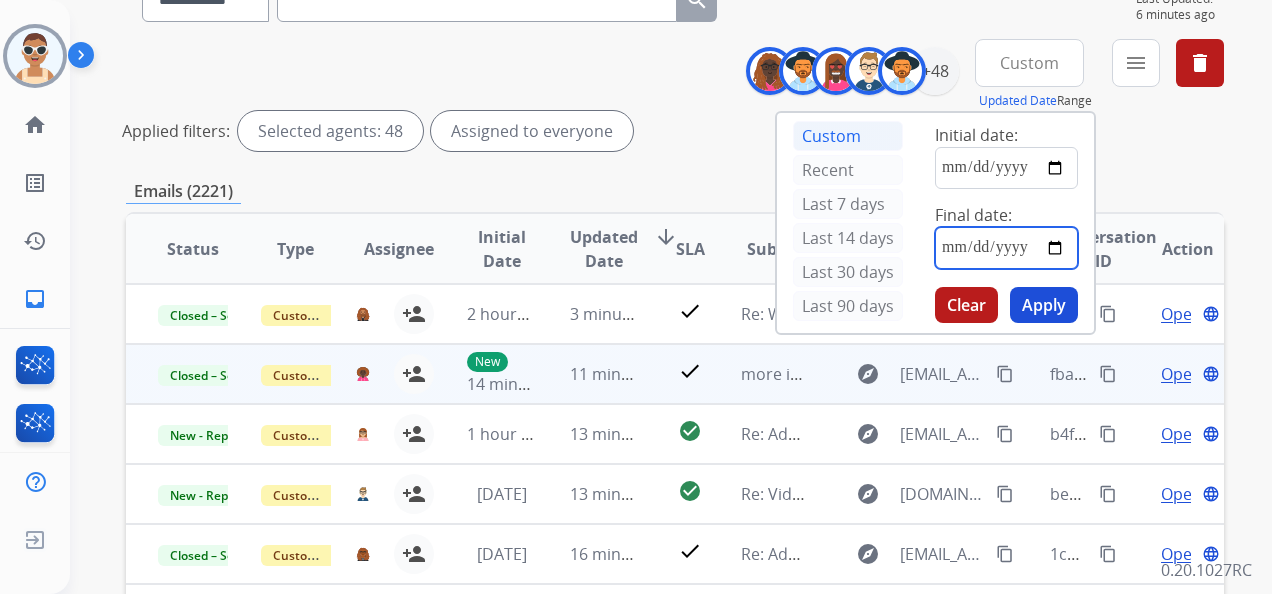type on "**********" 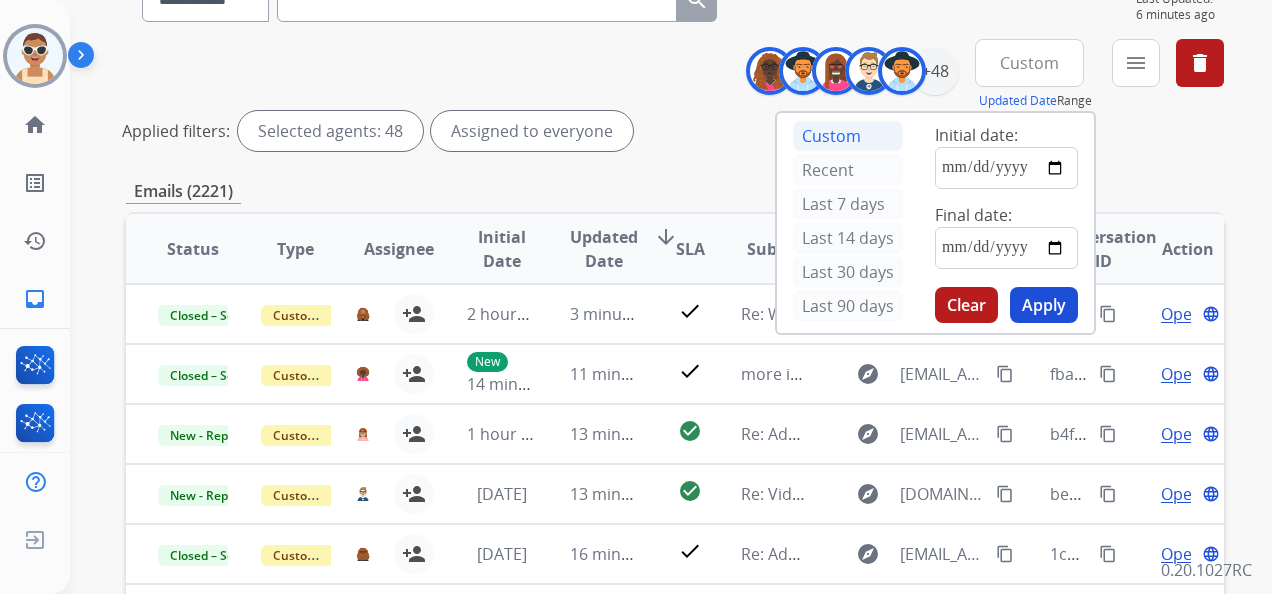 click on "Apply" at bounding box center (1044, 305) 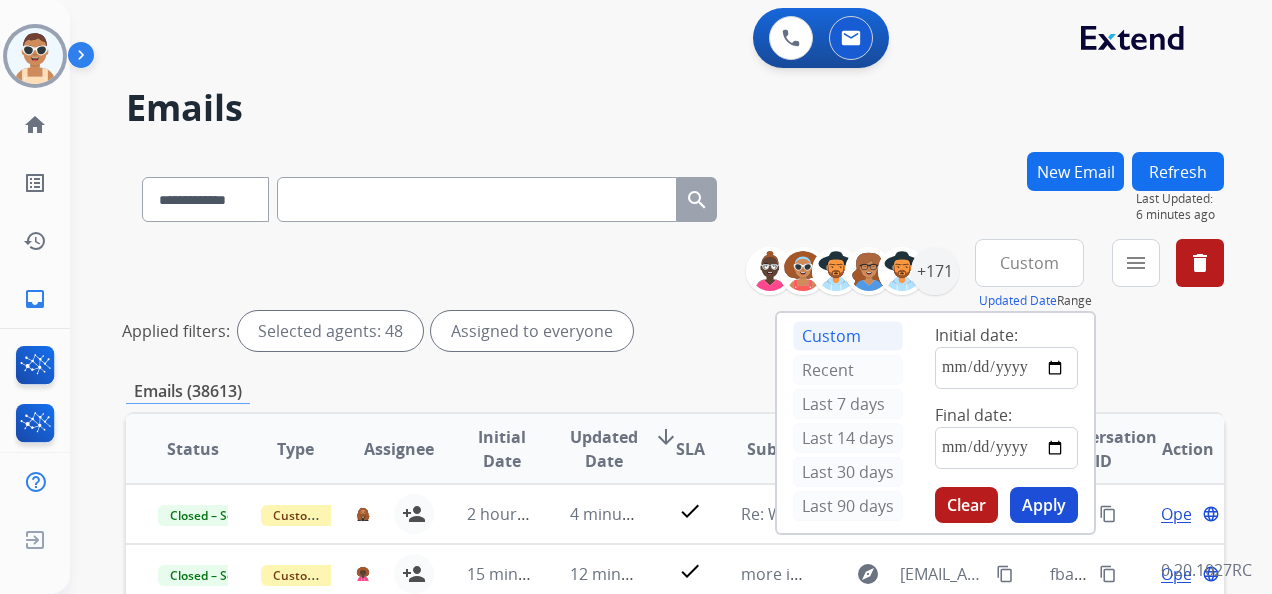 click on "Apply" at bounding box center (1044, 505) 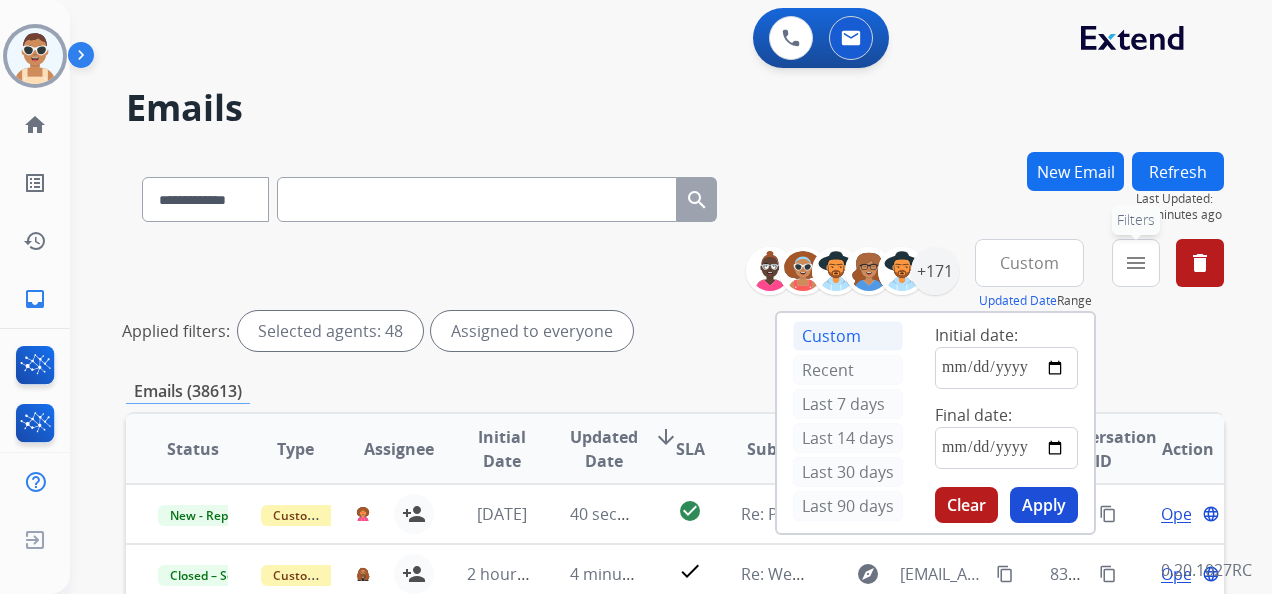 click on "menu" at bounding box center [1136, 263] 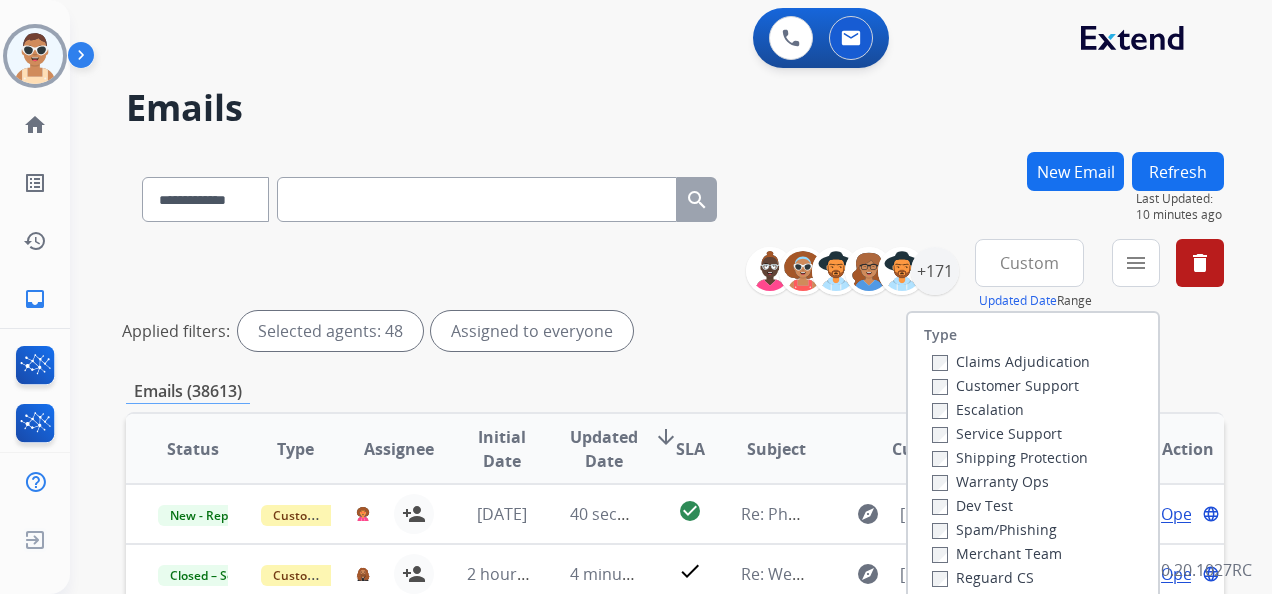 click on "Customer Support" at bounding box center (1005, 385) 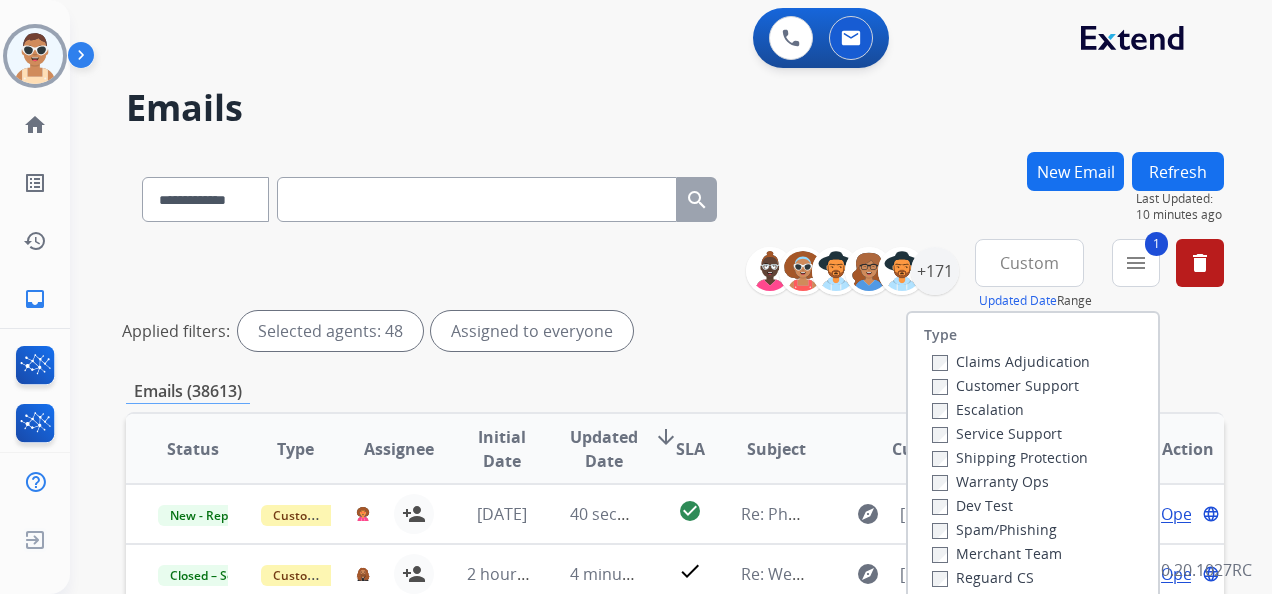 click on "Shipping Protection" at bounding box center (1010, 457) 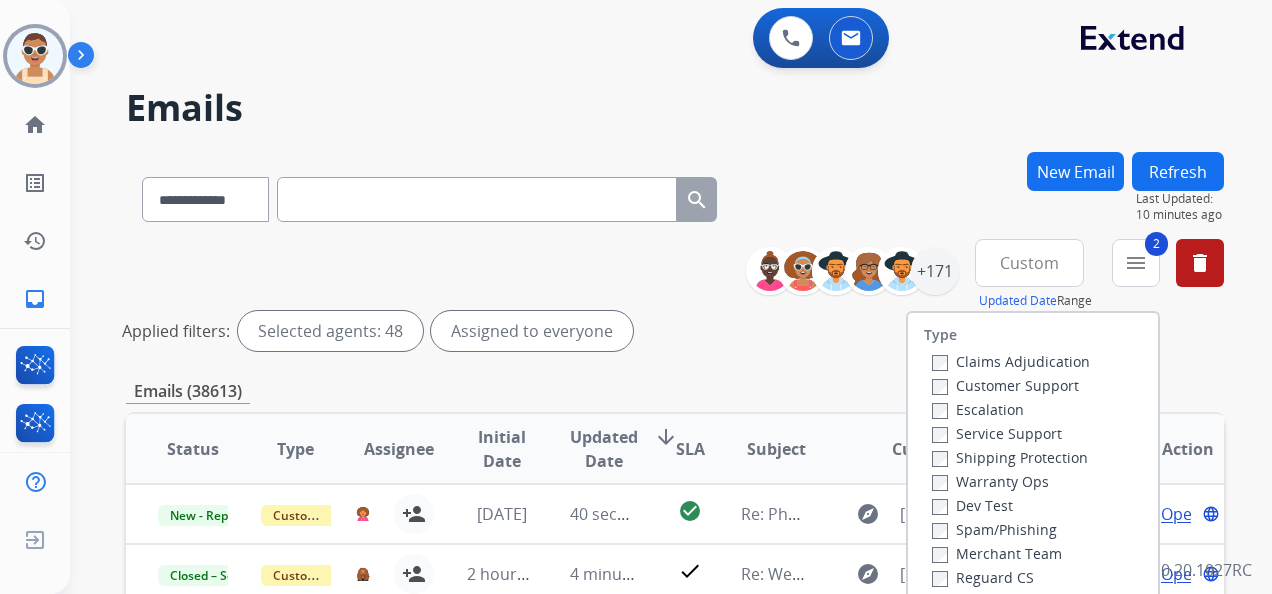 click on "Reguard CS" at bounding box center [983, 577] 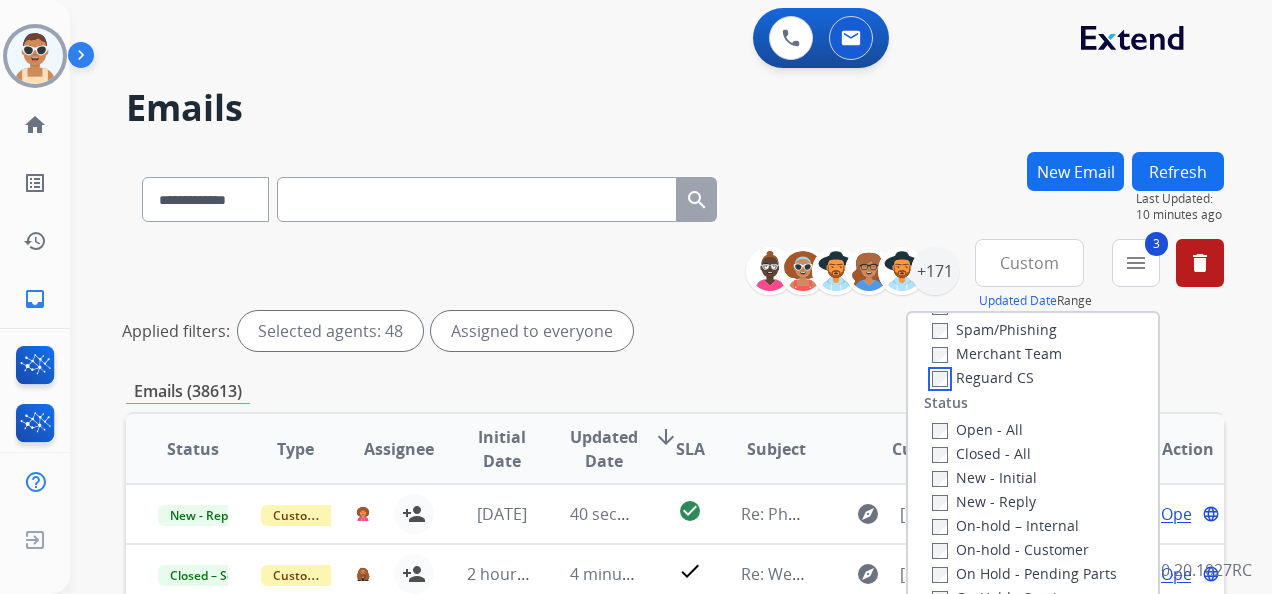 scroll, scrollTop: 300, scrollLeft: 0, axis: vertical 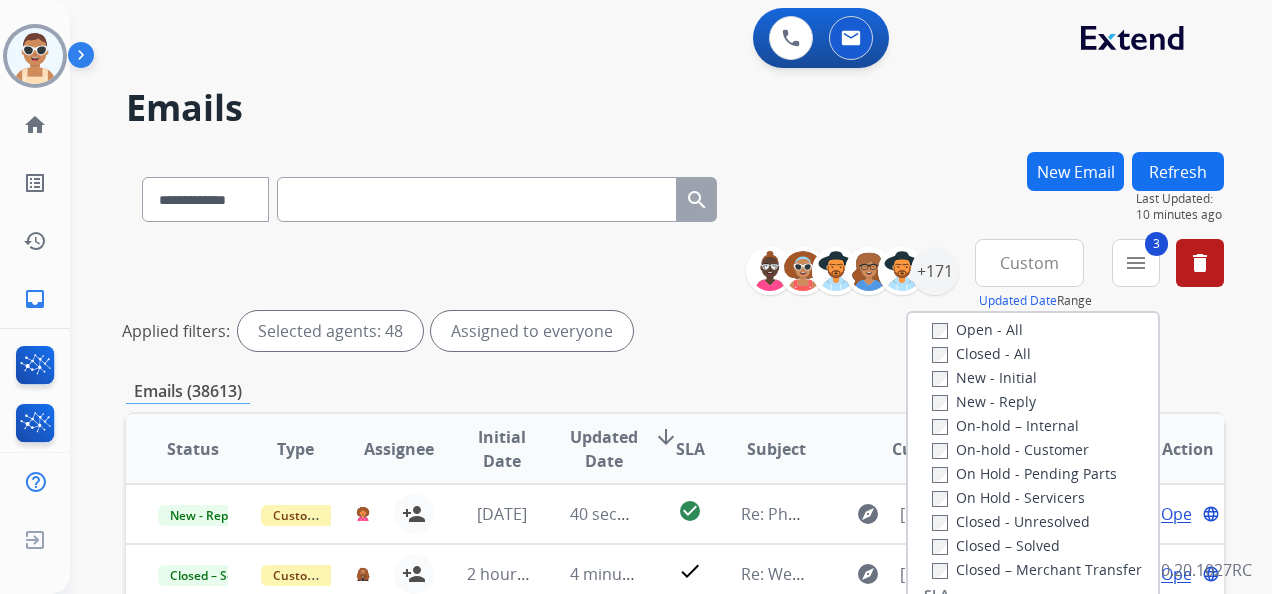 click on "New - Reply" at bounding box center (984, 401) 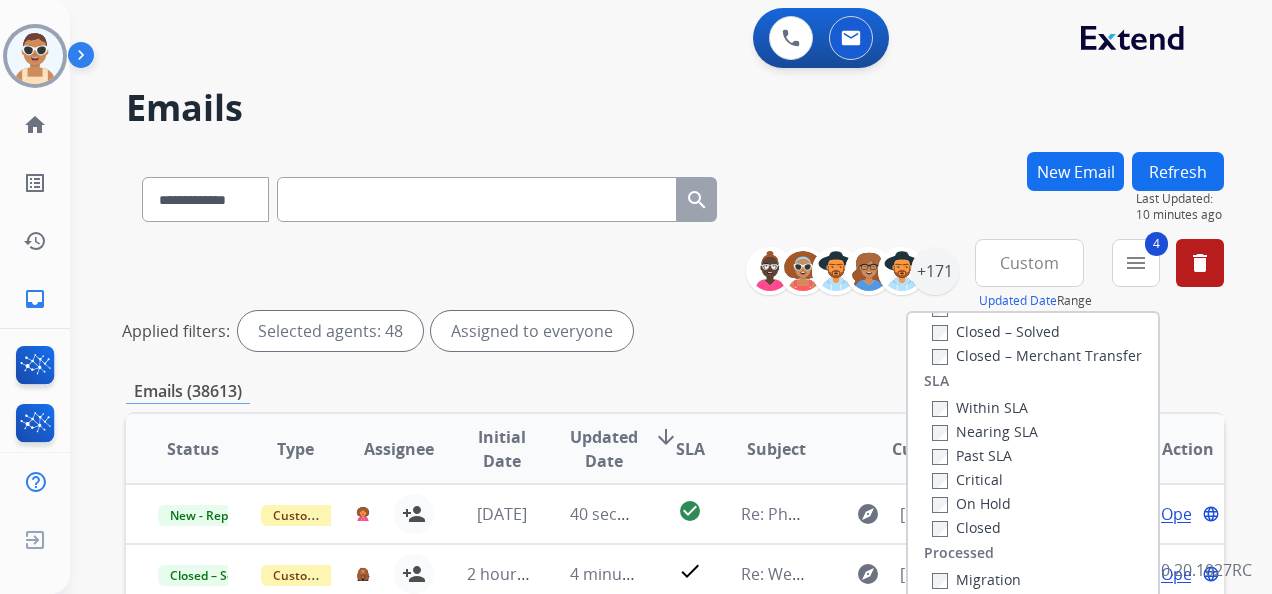 scroll, scrollTop: 528, scrollLeft: 0, axis: vertical 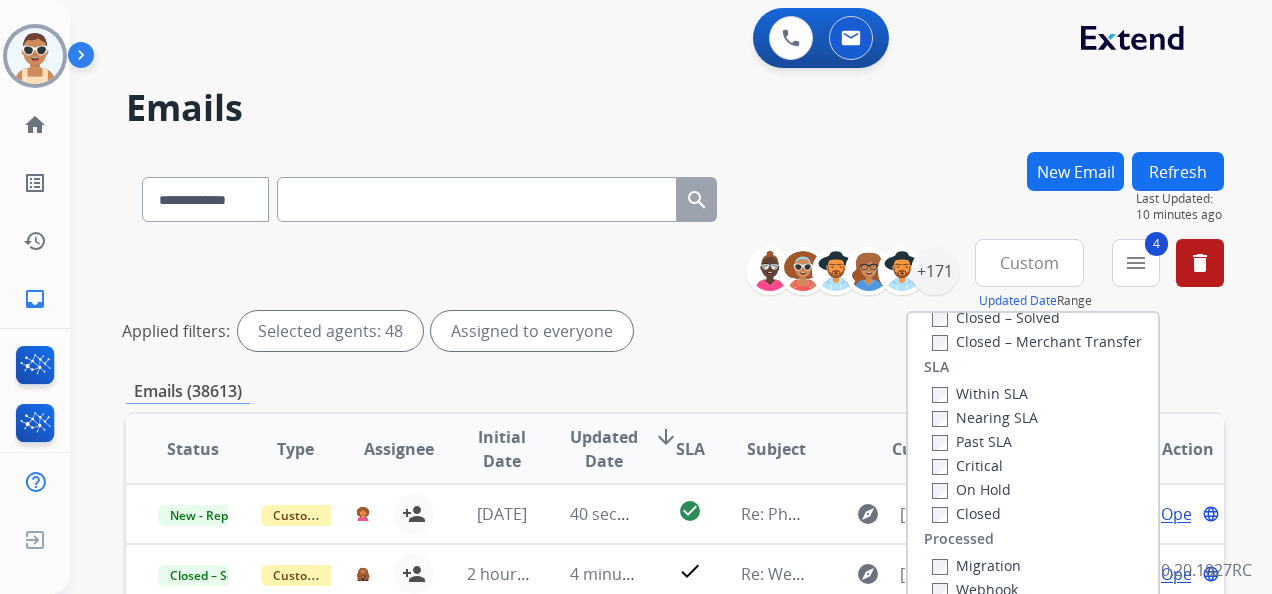 click on "Past SLA" at bounding box center (972, 441) 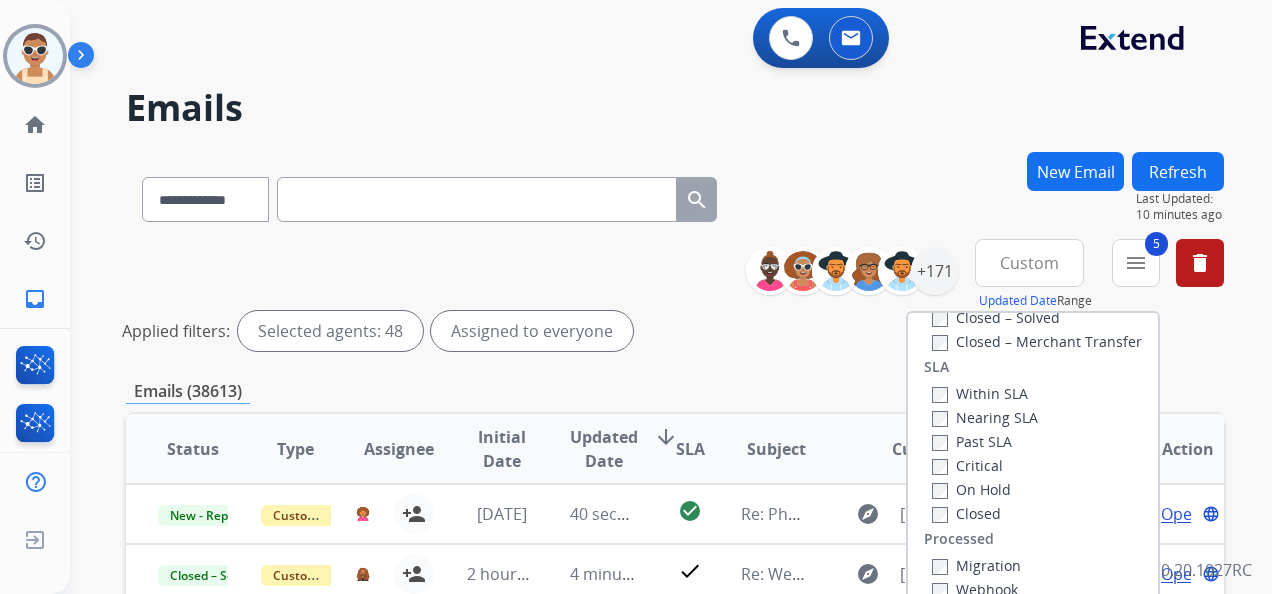 click on "Critical" at bounding box center [967, 465] 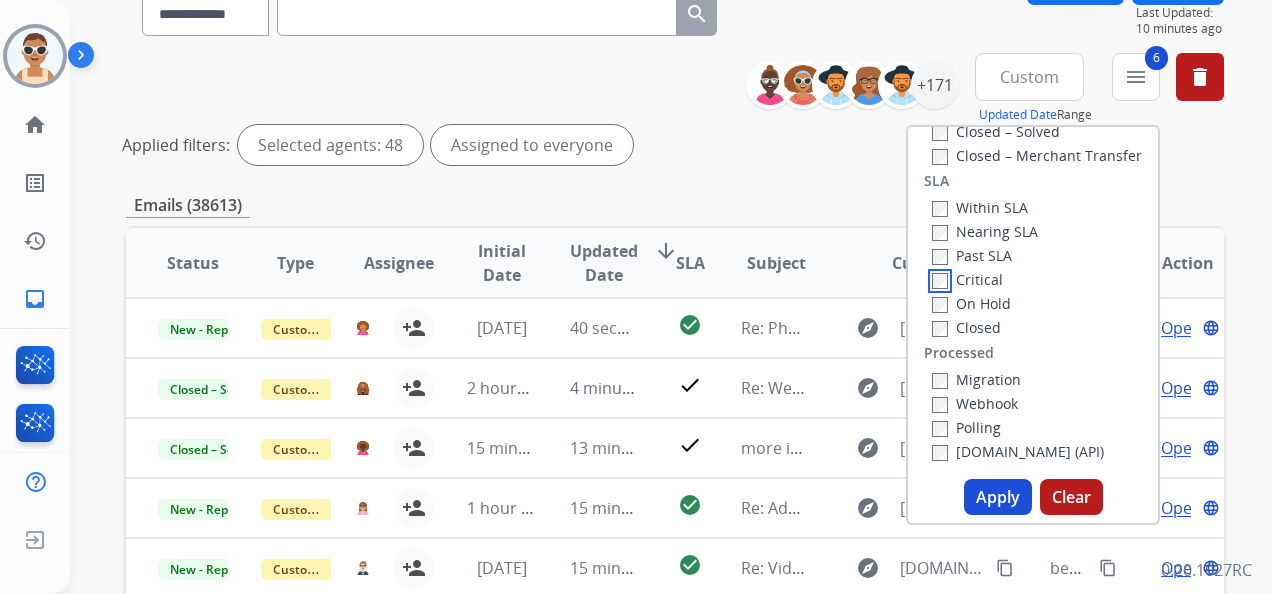 scroll, scrollTop: 200, scrollLeft: 0, axis: vertical 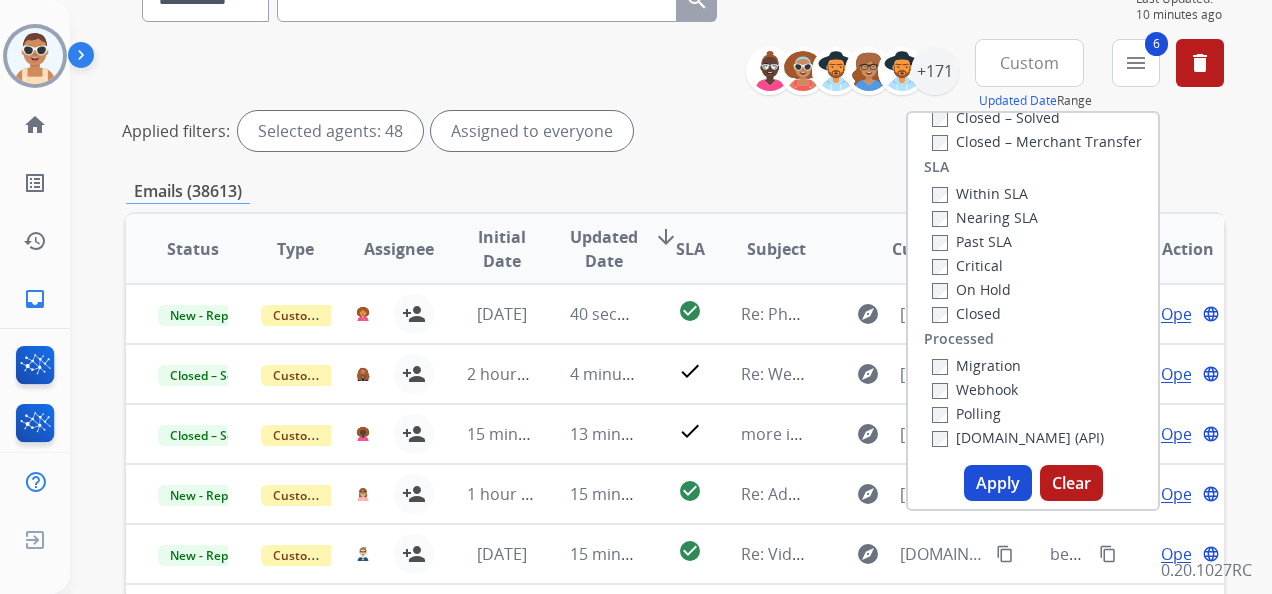 click on "Apply" at bounding box center (998, 483) 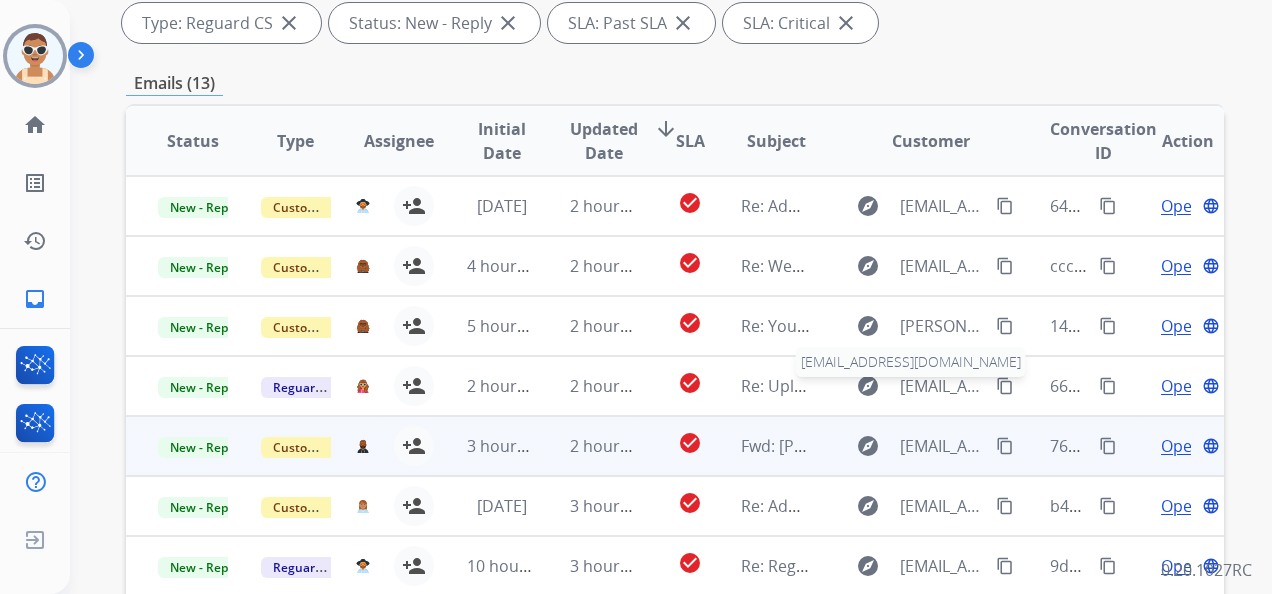 scroll, scrollTop: 400, scrollLeft: 0, axis: vertical 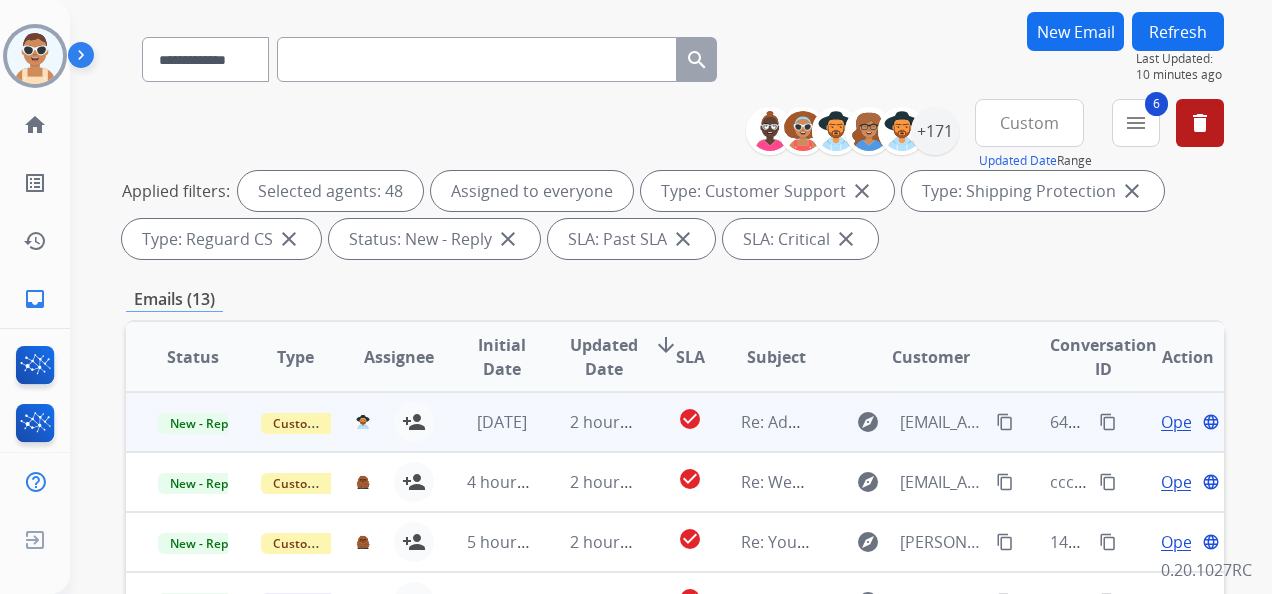 click on "Open" at bounding box center [1181, 422] 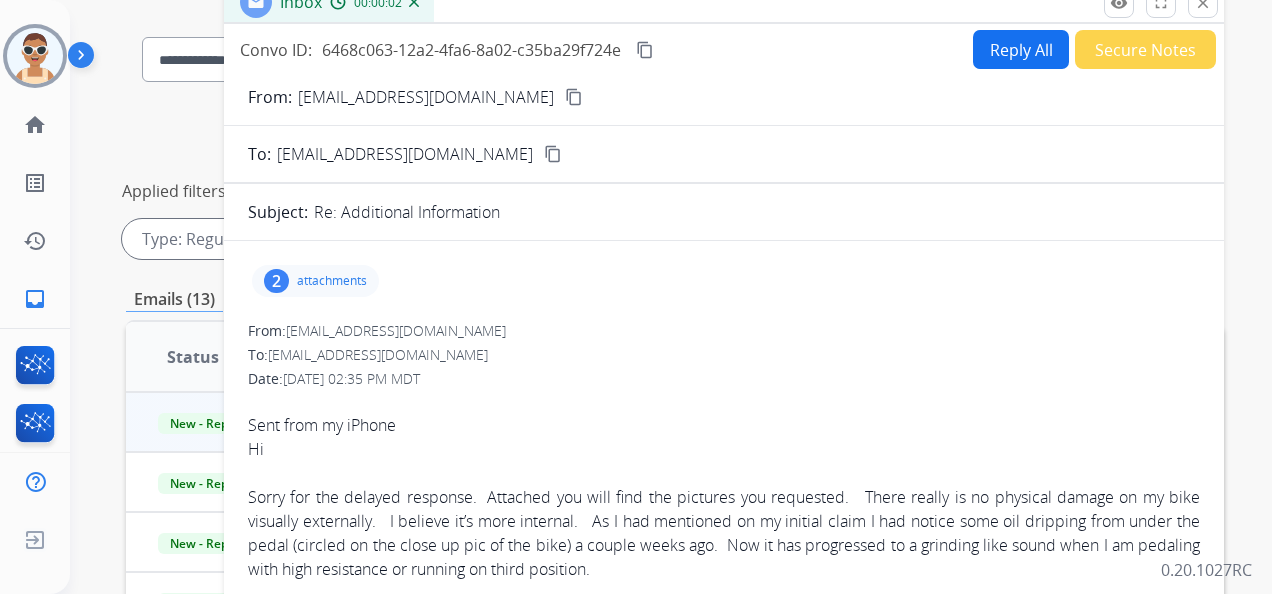click on "Secure Notes" at bounding box center [1145, 49] 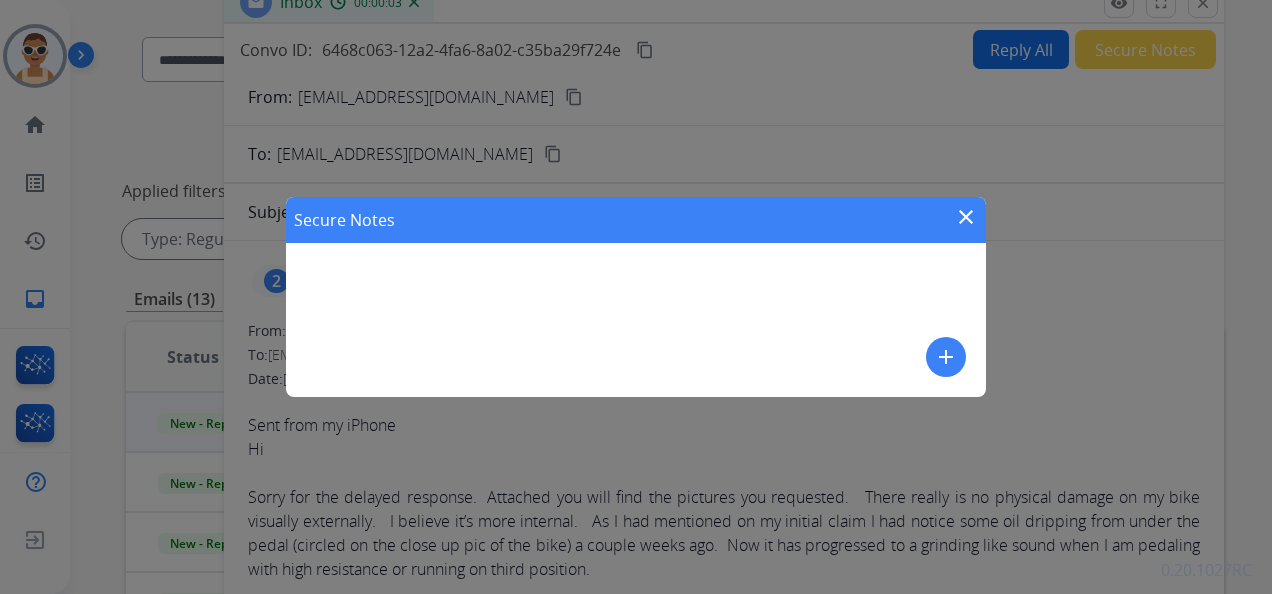 click on "add" at bounding box center [946, 357] 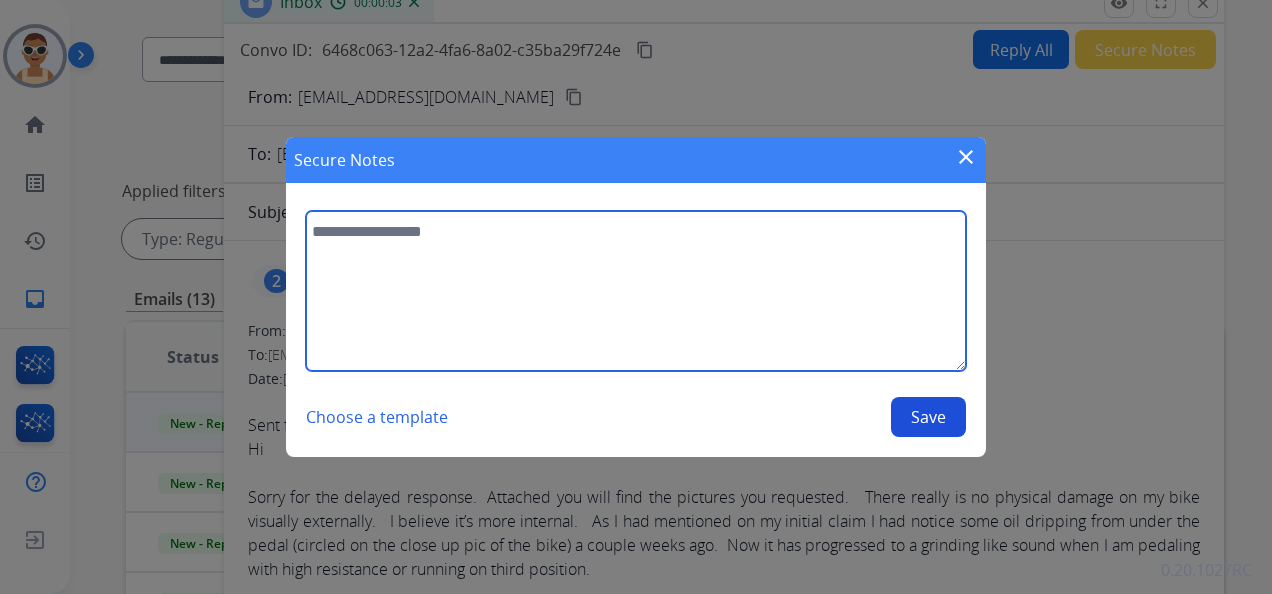 click at bounding box center (636, 291) 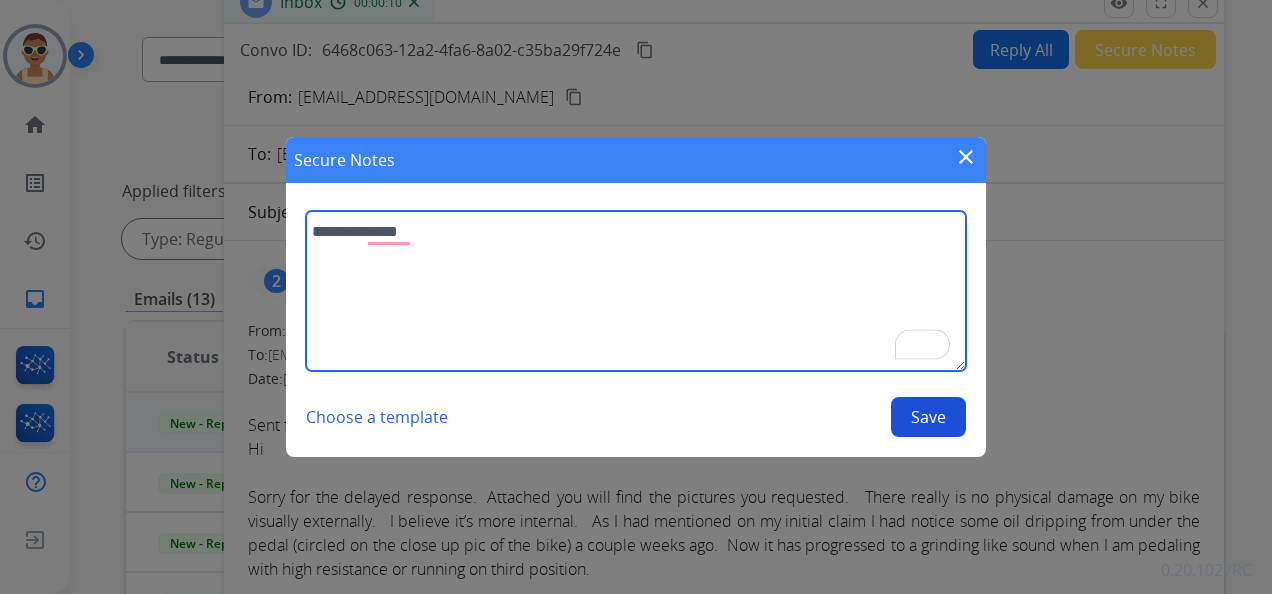 type on "**********" 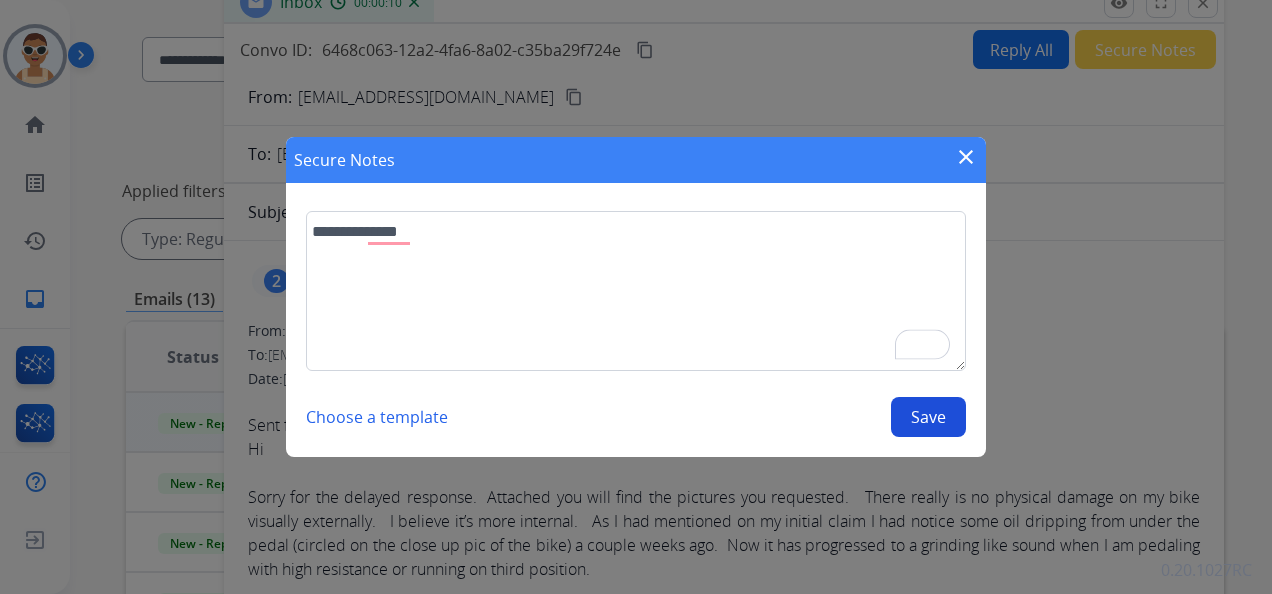 click on "Save" at bounding box center [928, 417] 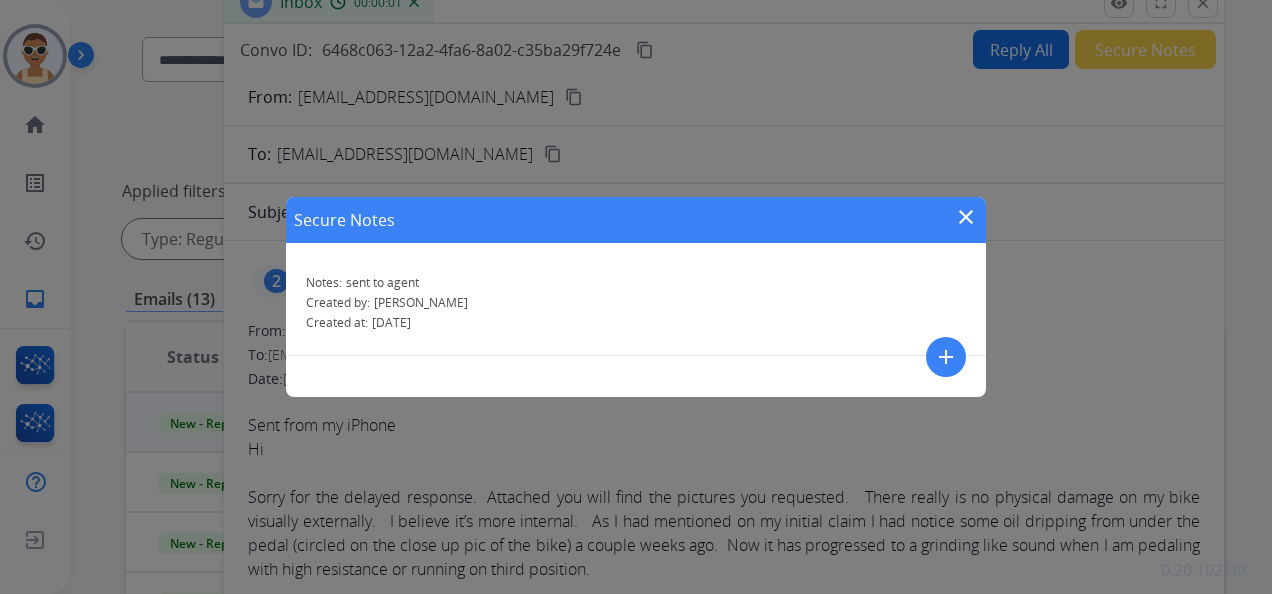 click on "close" at bounding box center [966, 217] 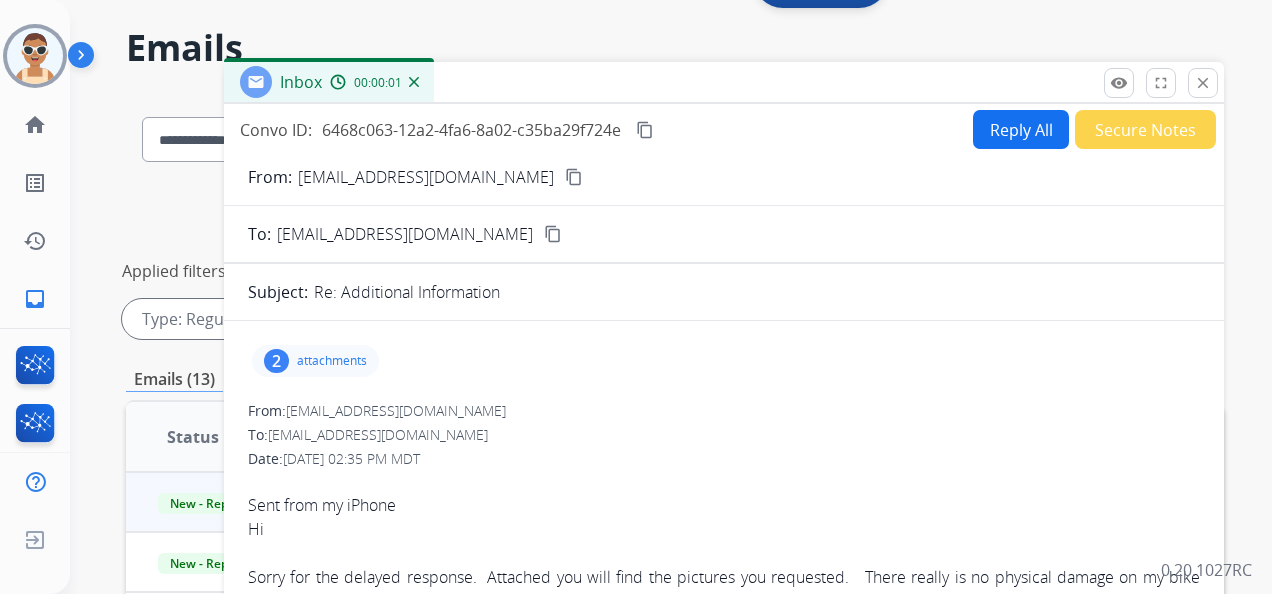 scroll, scrollTop: 0, scrollLeft: 0, axis: both 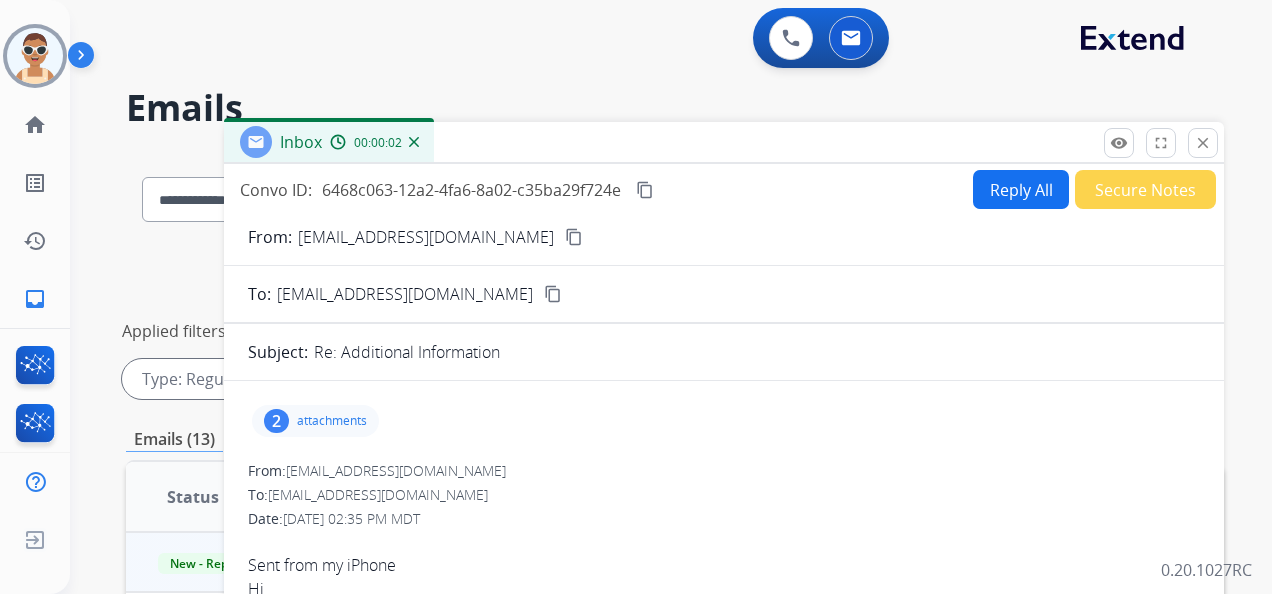 click on "content_copy" at bounding box center [645, 190] 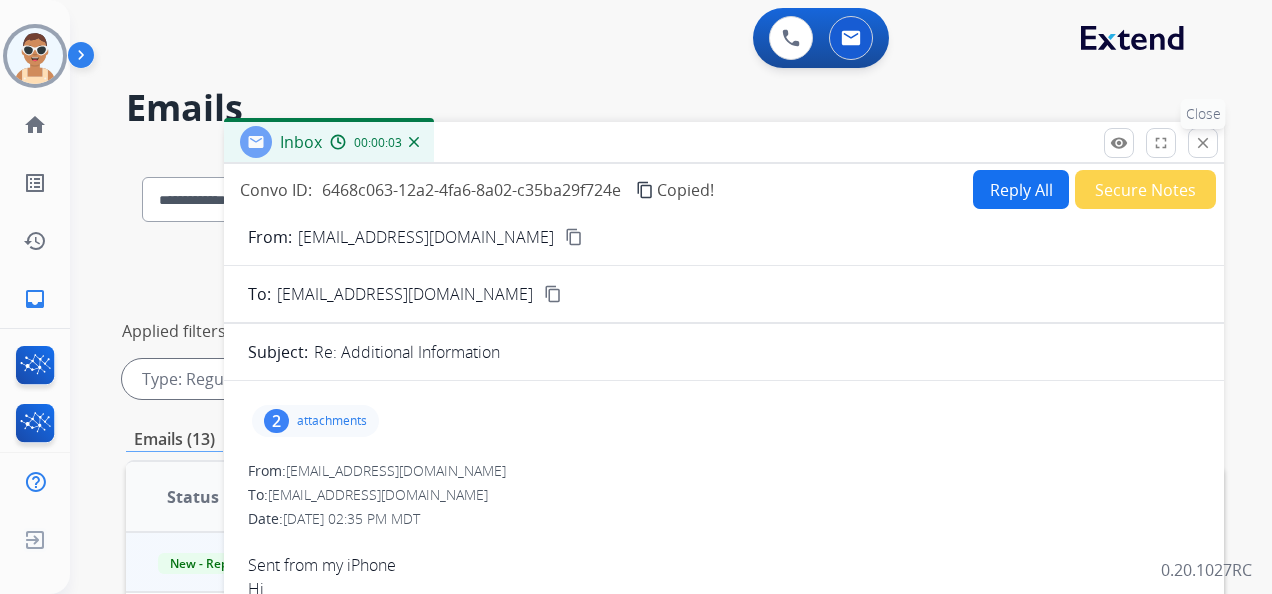 click on "close" at bounding box center [1203, 143] 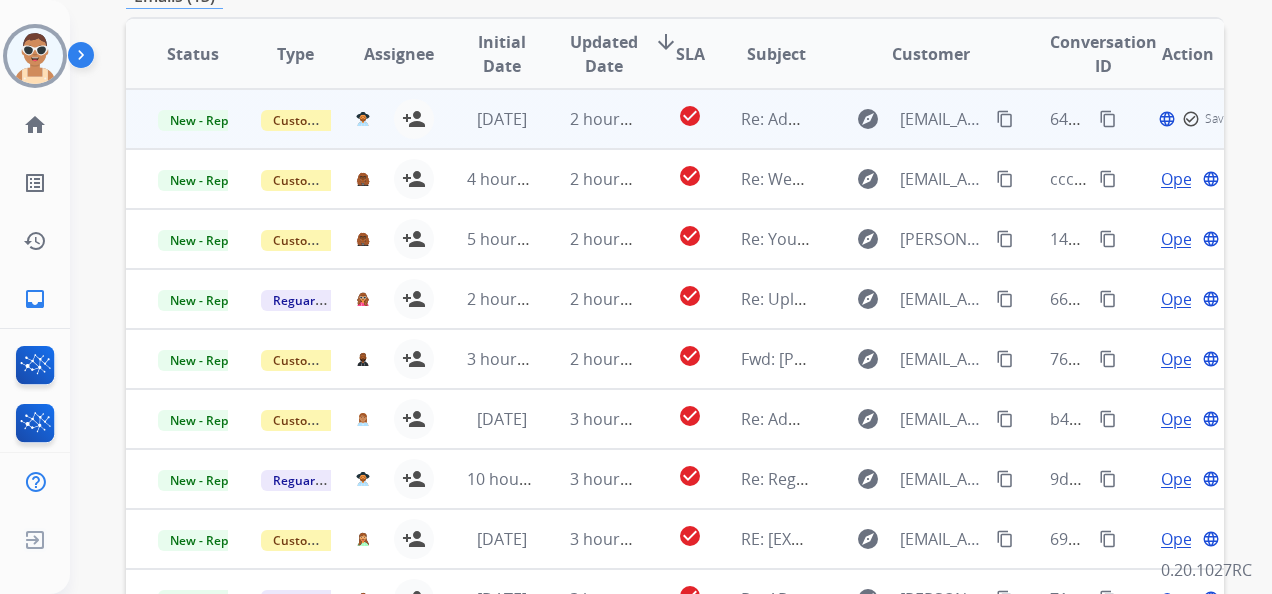 scroll, scrollTop: 400, scrollLeft: 0, axis: vertical 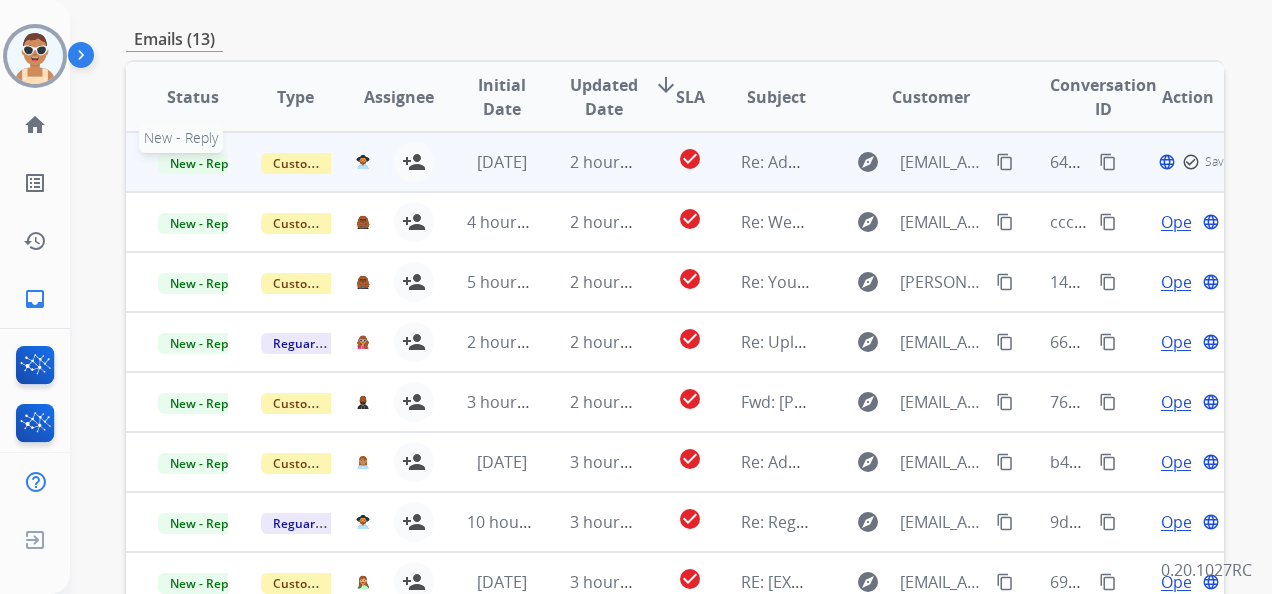 click on "New - Reply" at bounding box center (203, 163) 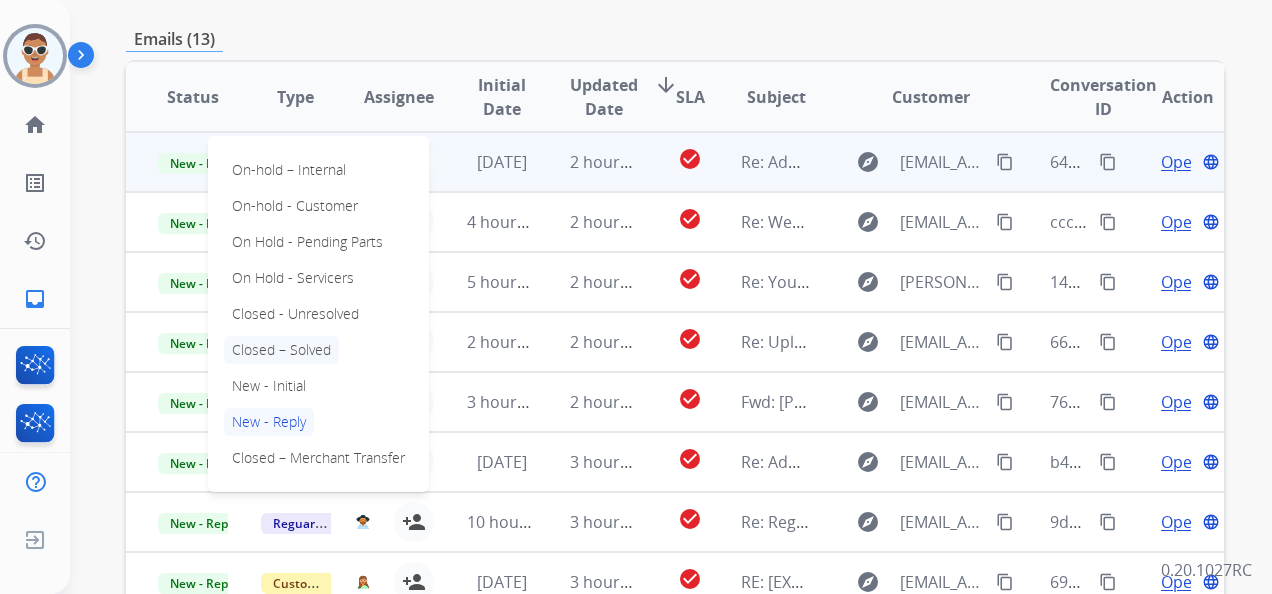 click on "Closed – Solved" at bounding box center (281, 350) 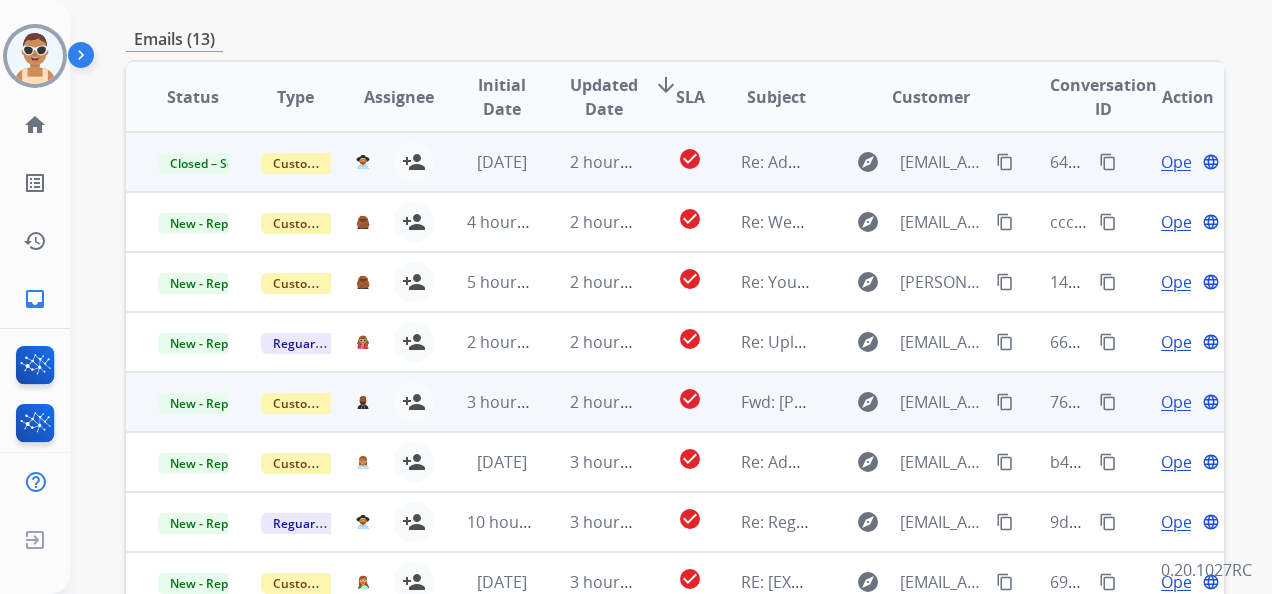 scroll, scrollTop: 2, scrollLeft: 0, axis: vertical 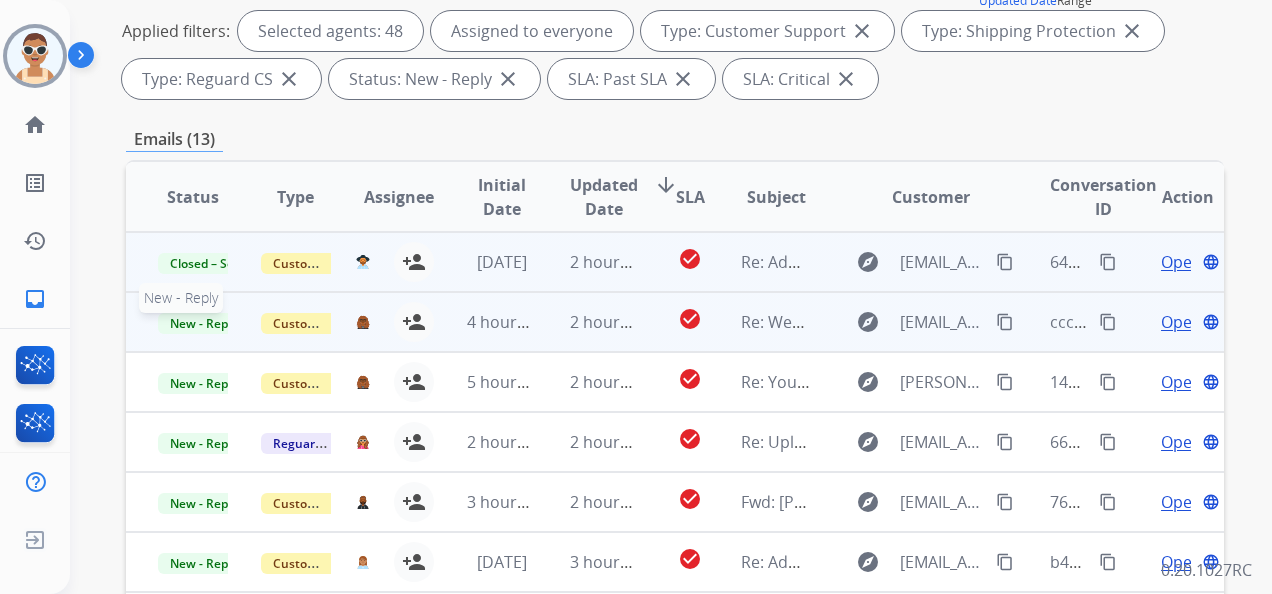 click on "New - Reply" at bounding box center (203, 323) 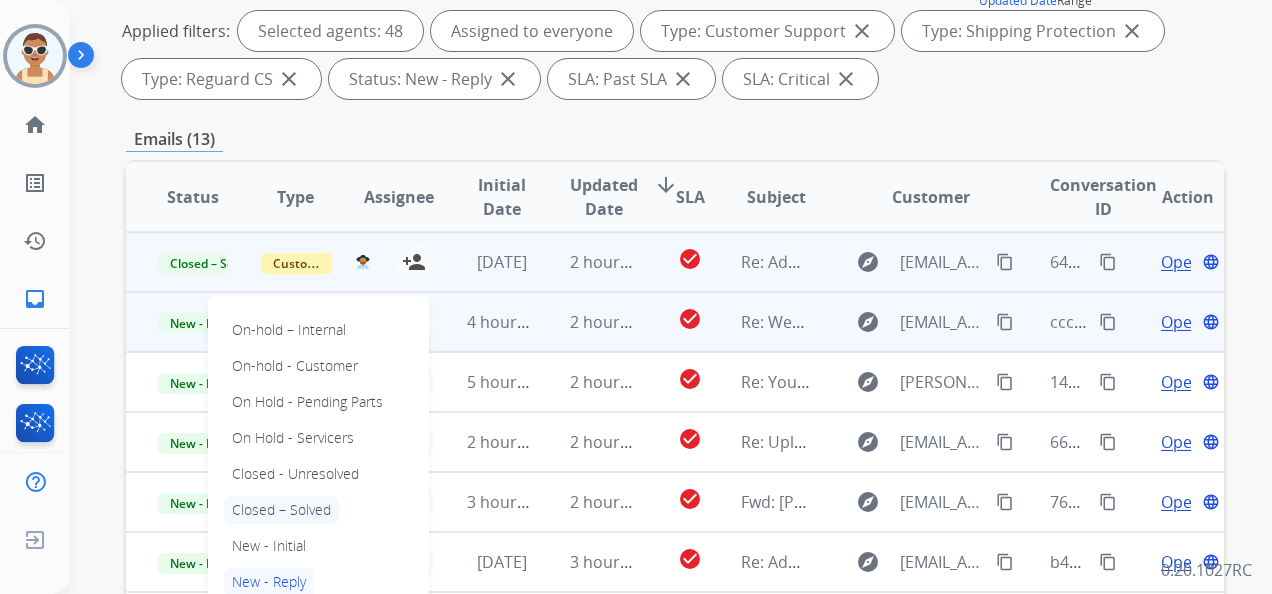 click on "Closed – Solved" at bounding box center [281, 510] 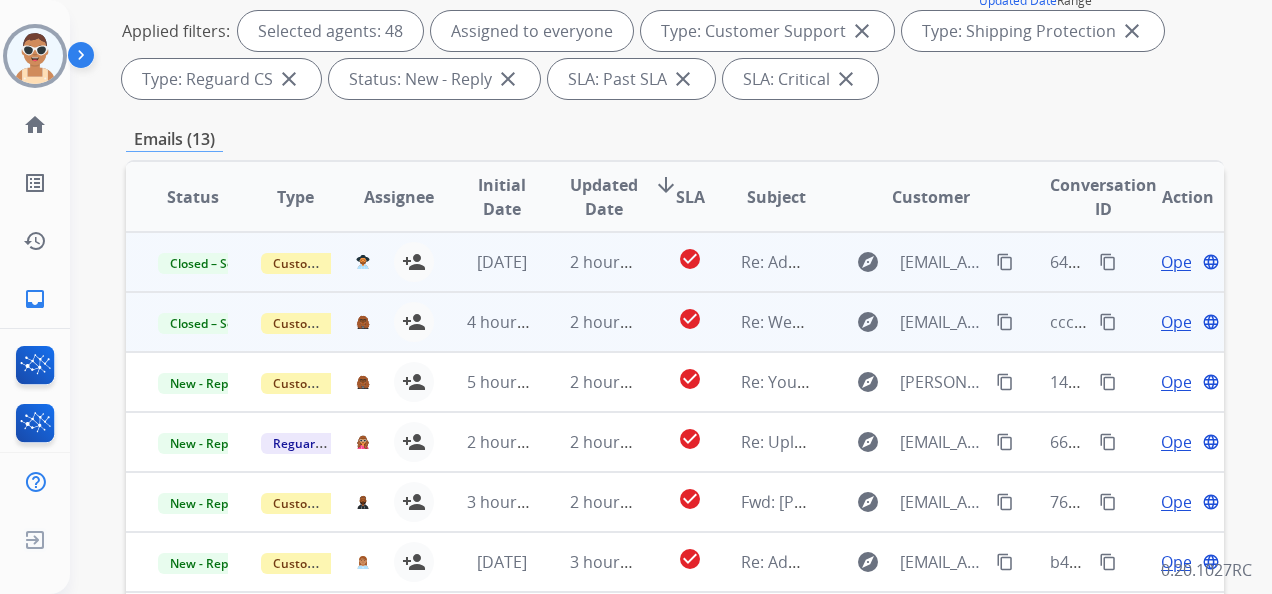click on "Open" at bounding box center [1181, 322] 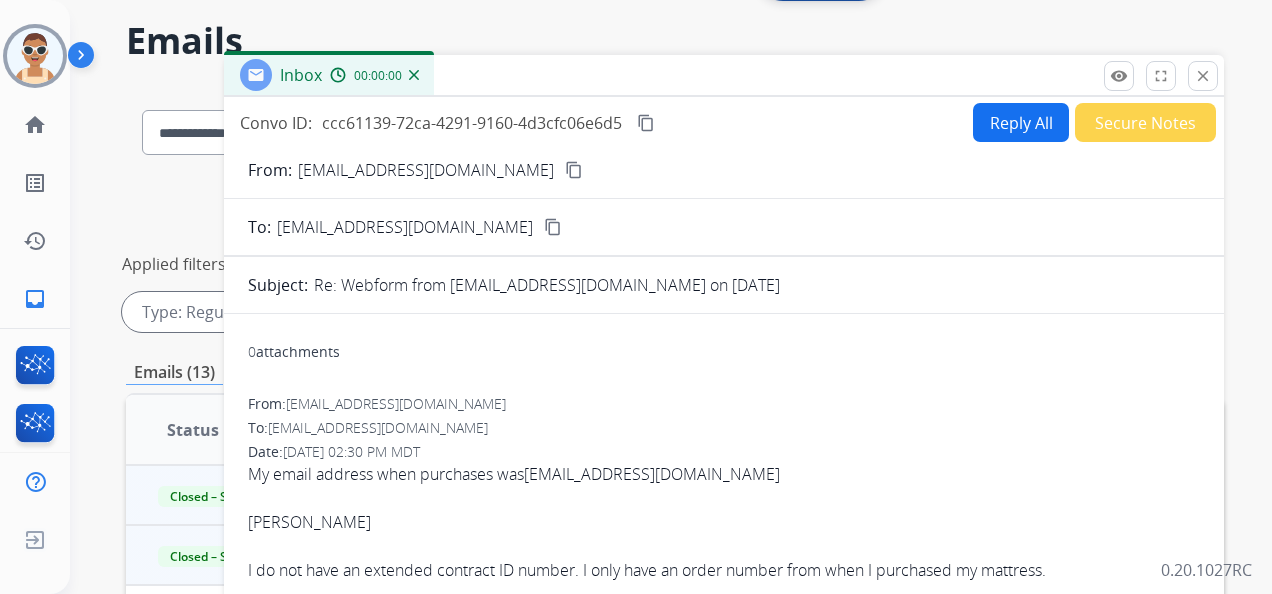 scroll, scrollTop: 0, scrollLeft: 0, axis: both 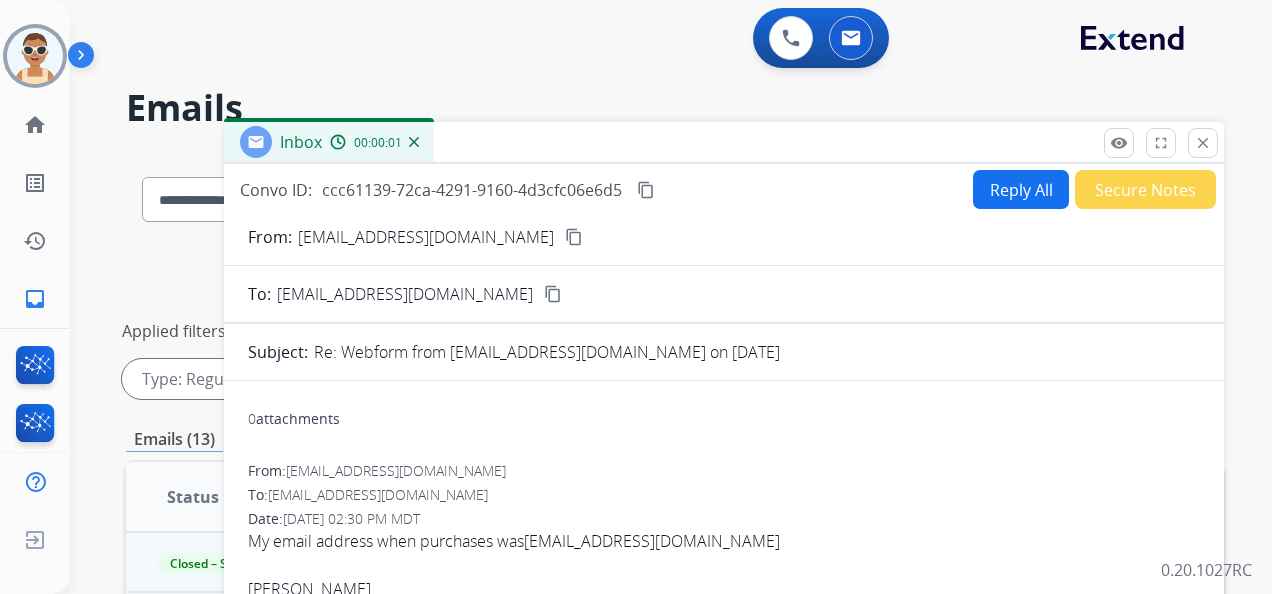 click on "Secure Notes" at bounding box center (1145, 189) 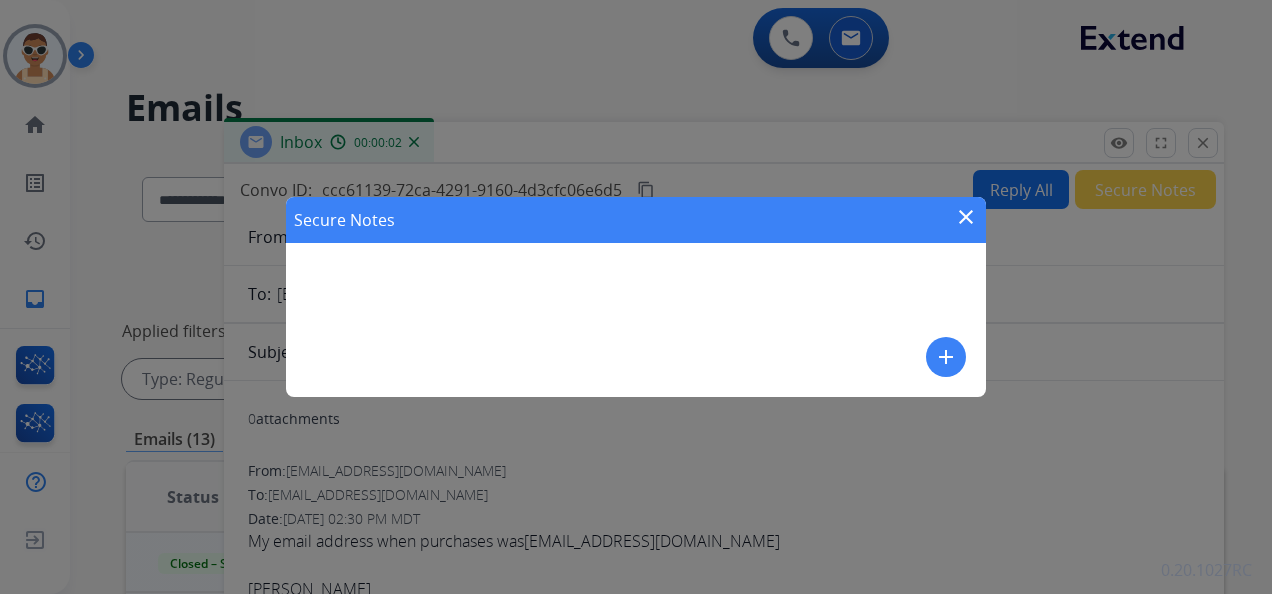 click on "add" at bounding box center (946, 357) 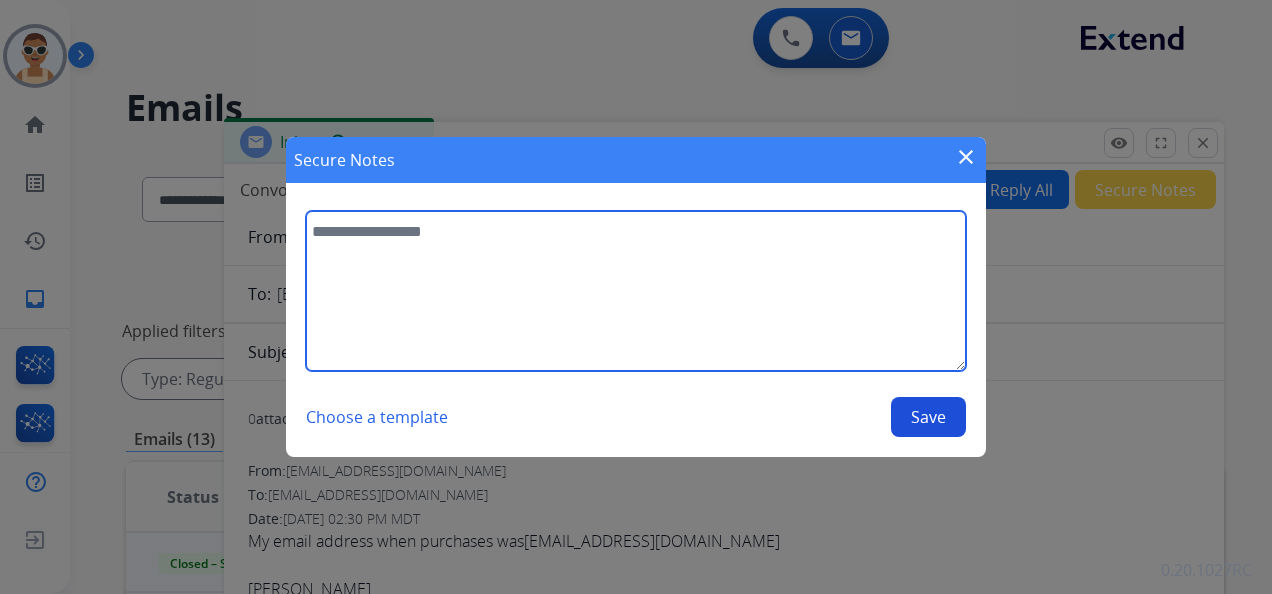 click at bounding box center (636, 291) 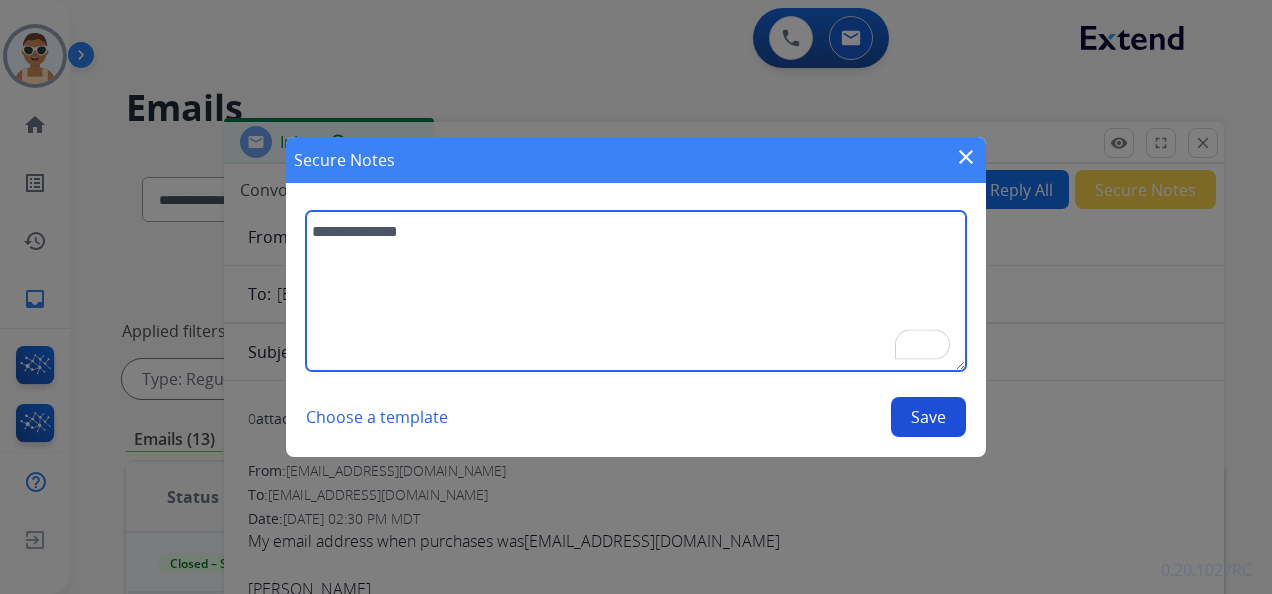 type on "**********" 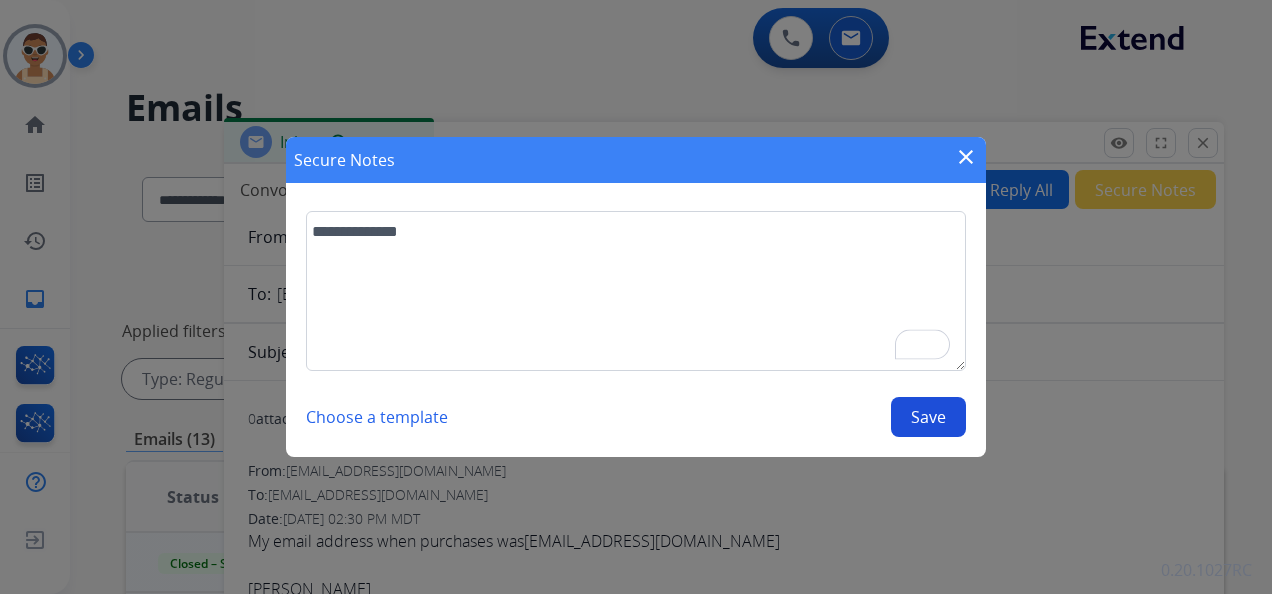 click on "Save" at bounding box center (928, 417) 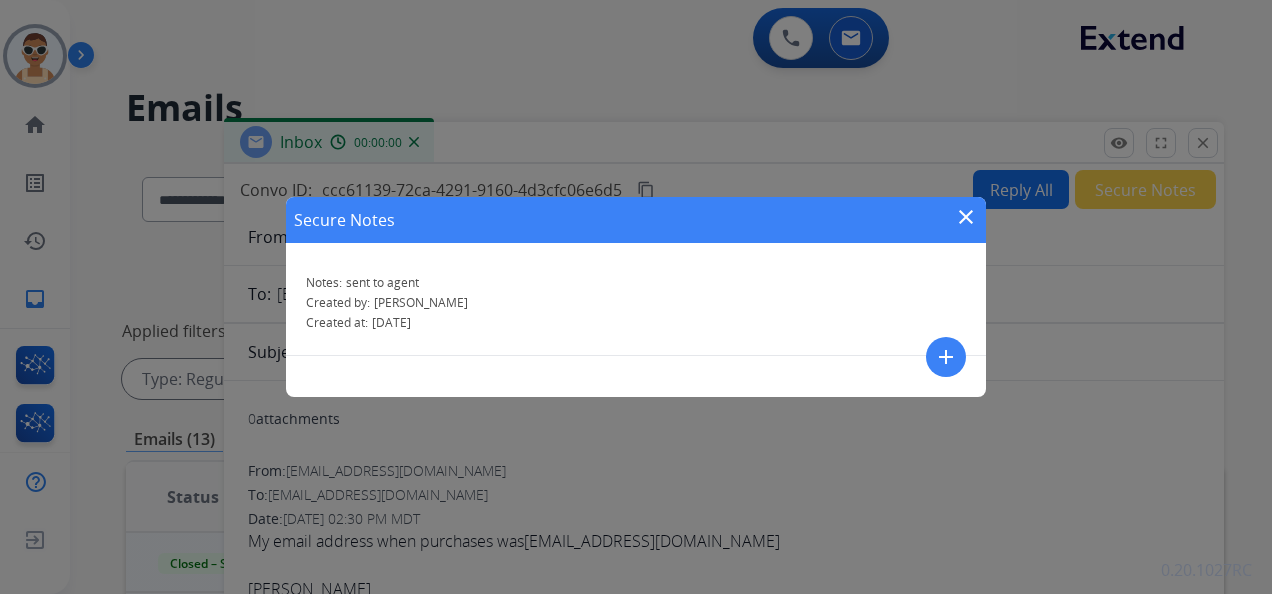 click on "close" at bounding box center (966, 217) 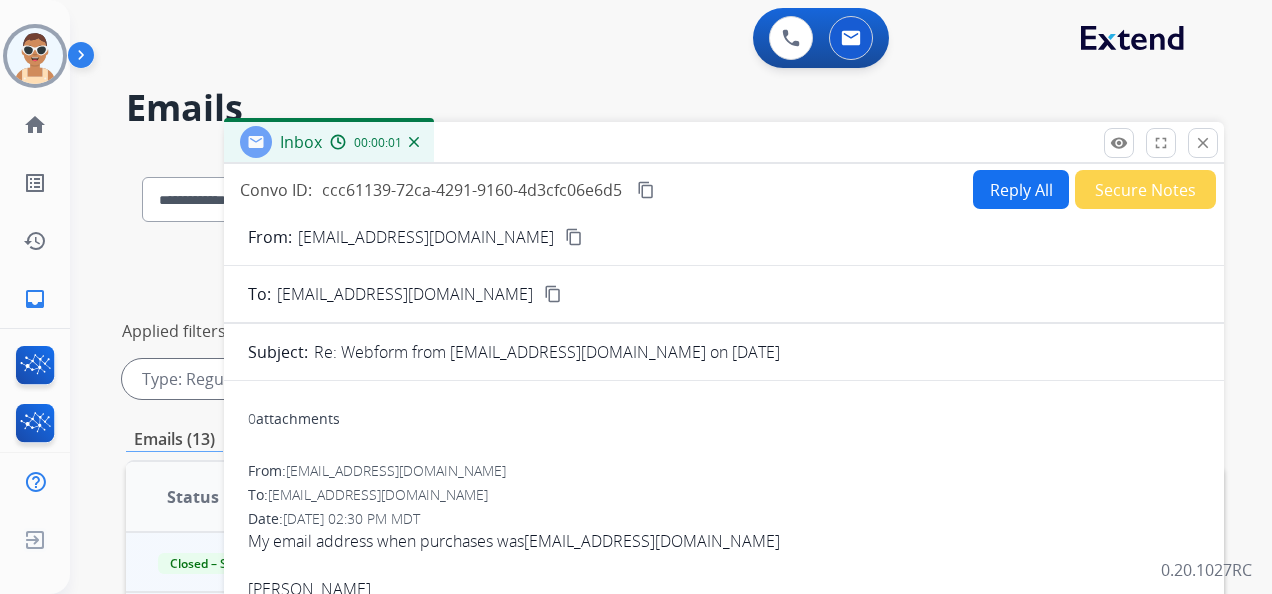 click on "content_copy" at bounding box center (646, 190) 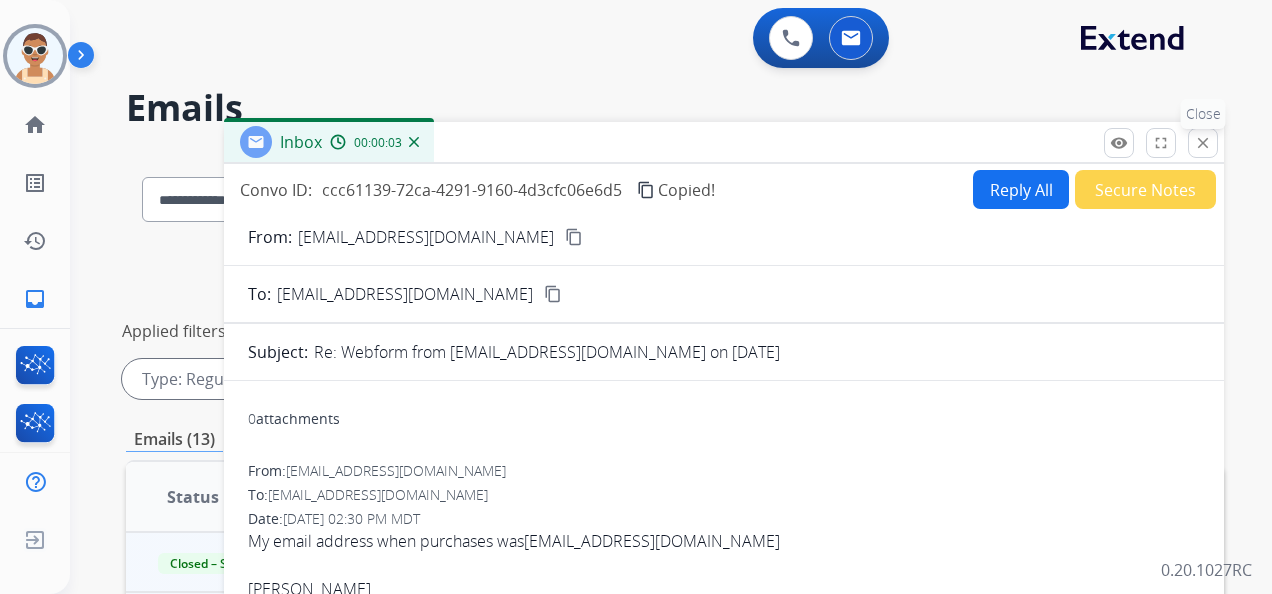 click on "close" at bounding box center (1203, 143) 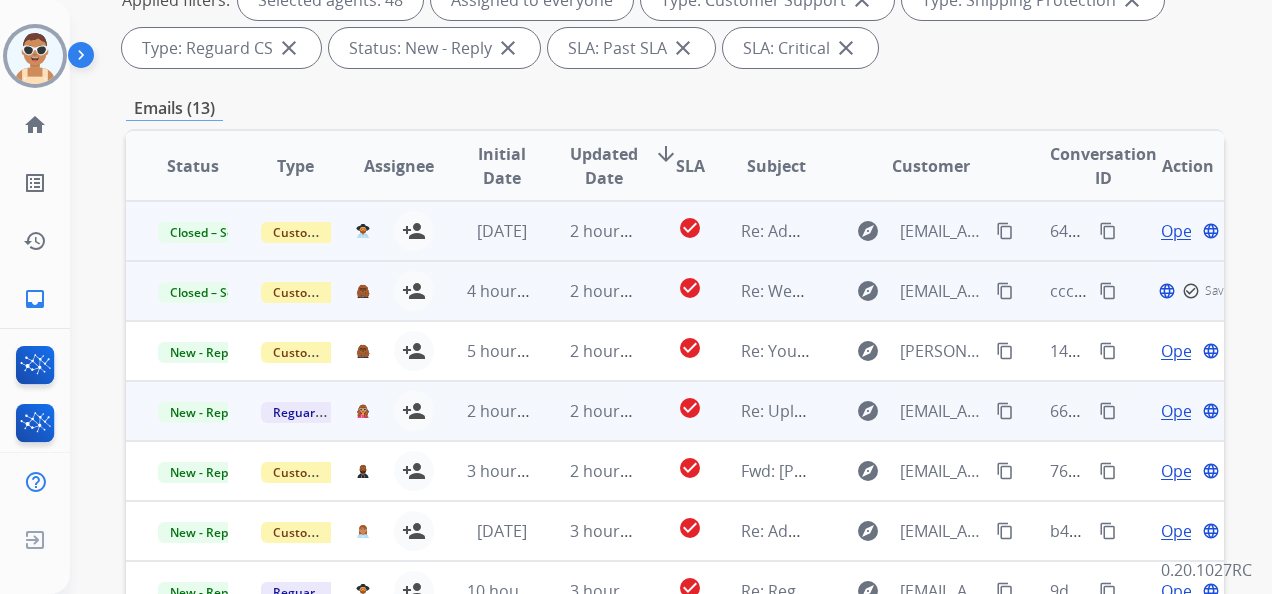 scroll, scrollTop: 400, scrollLeft: 0, axis: vertical 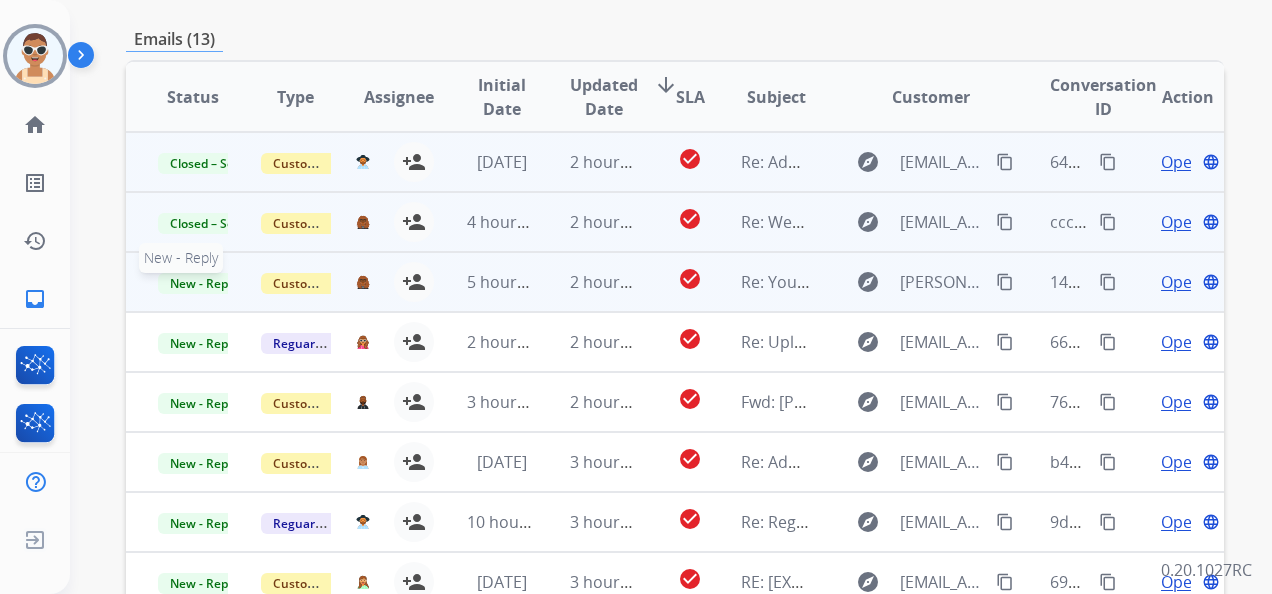 click on "New - Reply" at bounding box center [203, 283] 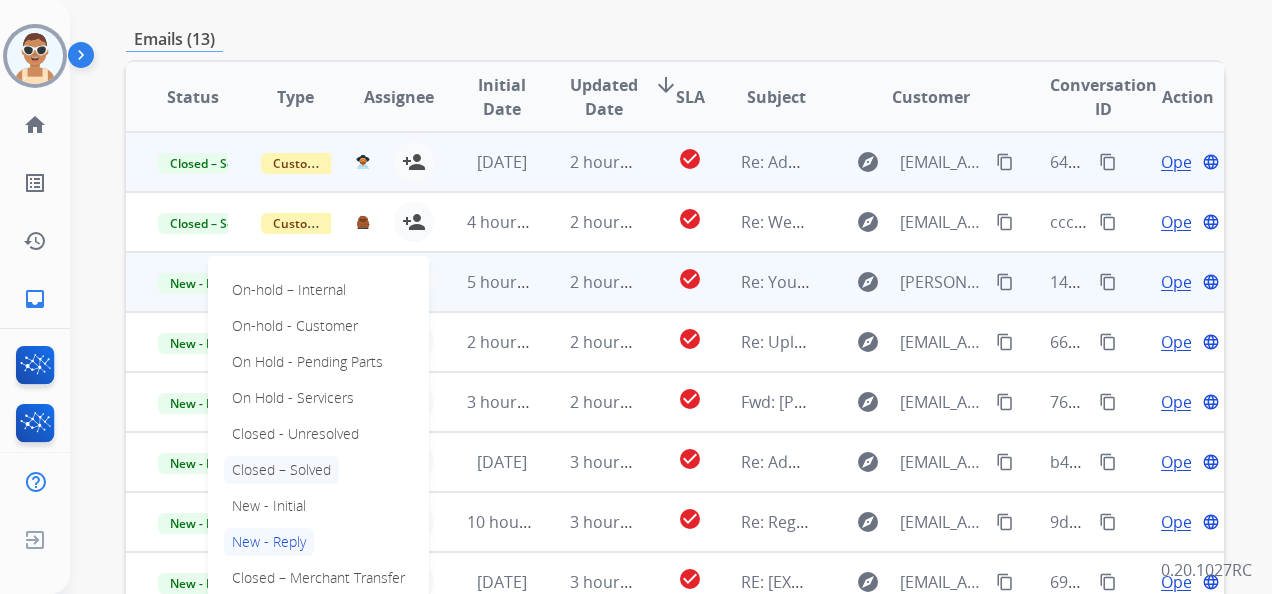 click on "Closed – Solved" at bounding box center [281, 470] 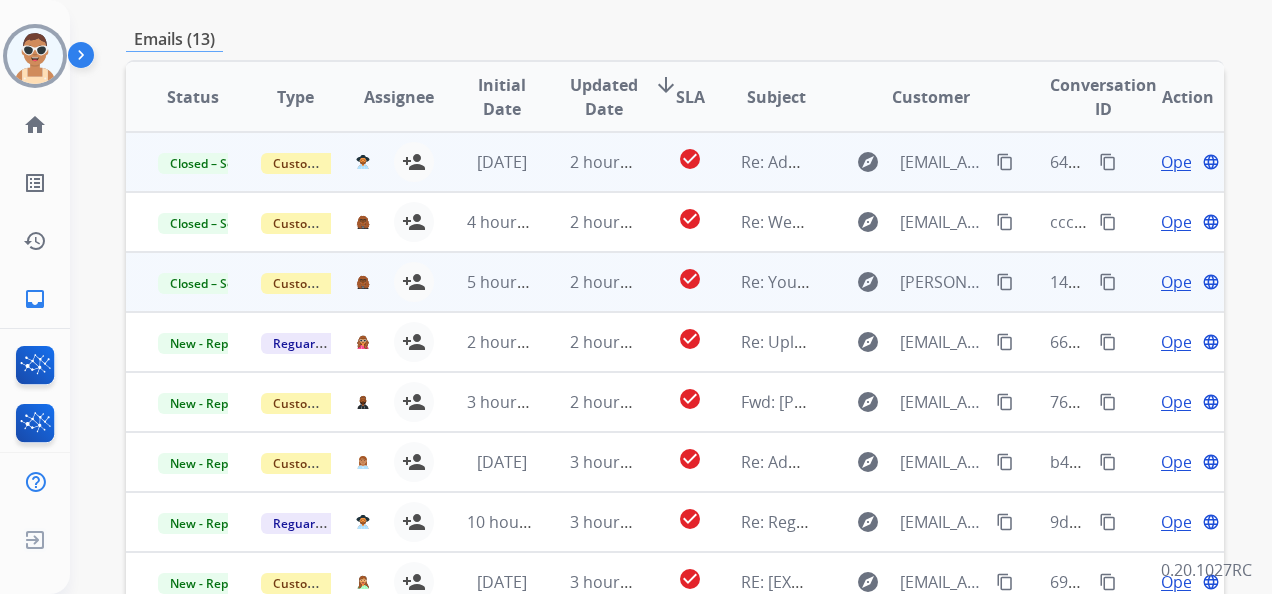 click on "Open" at bounding box center [1181, 282] 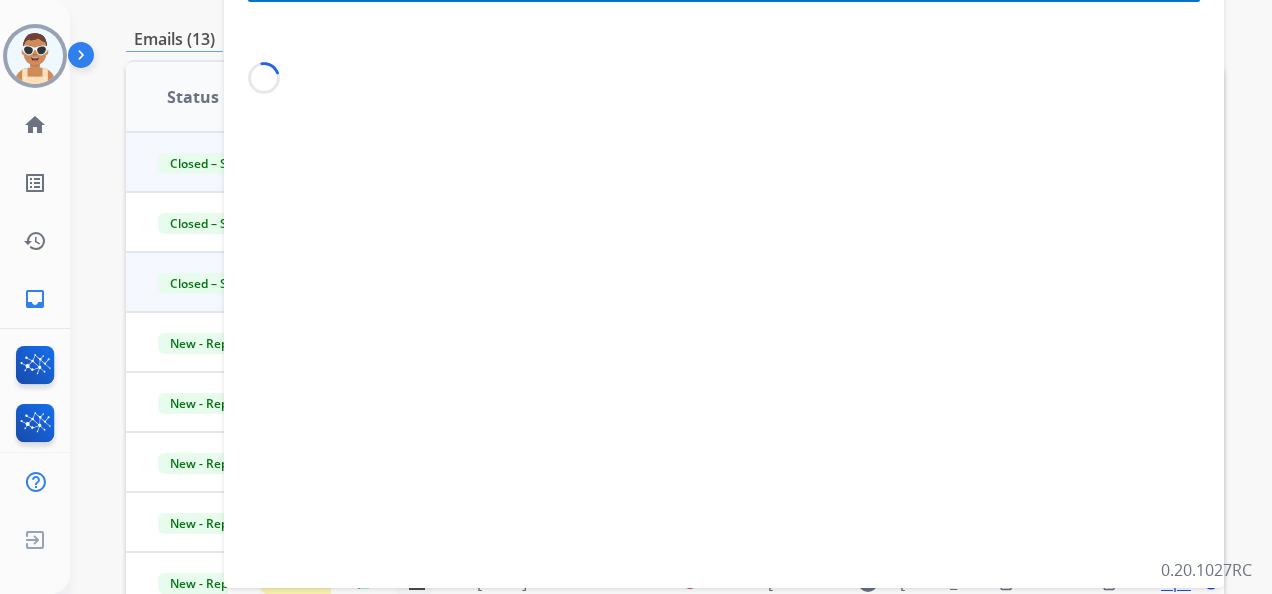 scroll, scrollTop: 0, scrollLeft: 0, axis: both 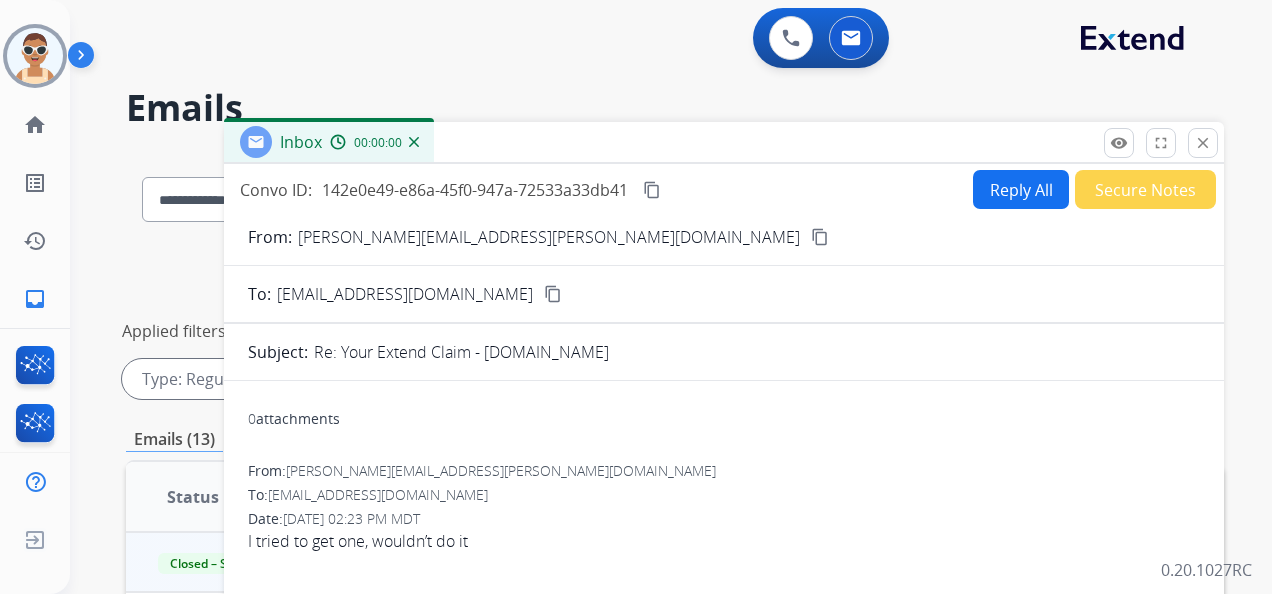 click on "Secure Notes" at bounding box center (1145, 189) 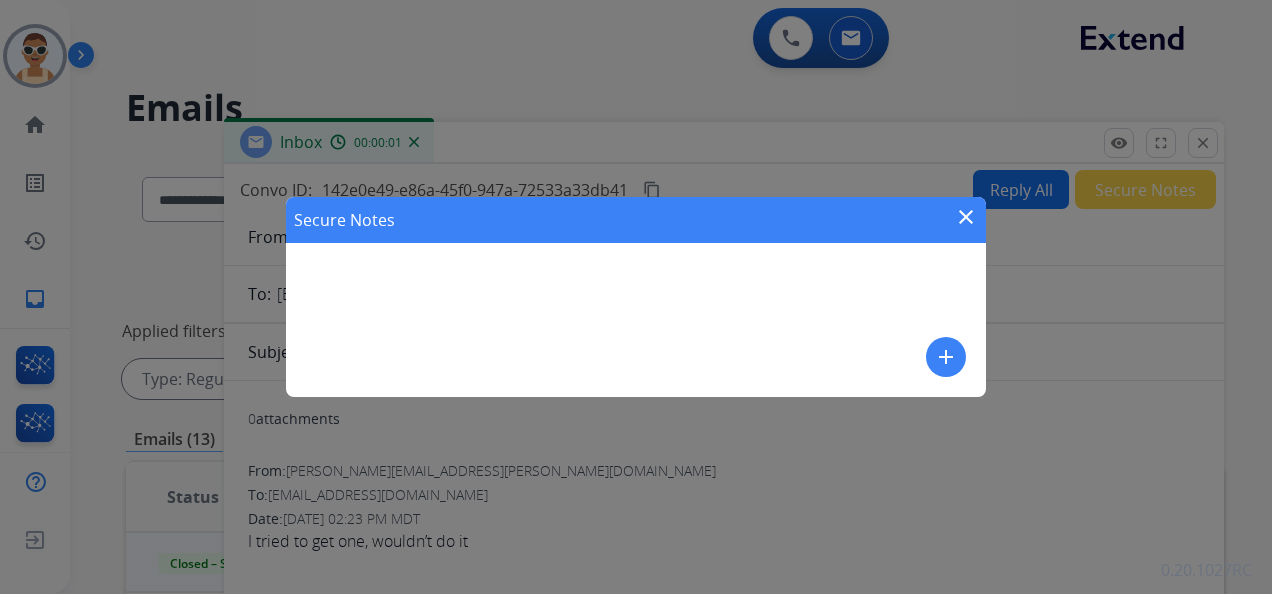 click on "add" at bounding box center [946, 357] 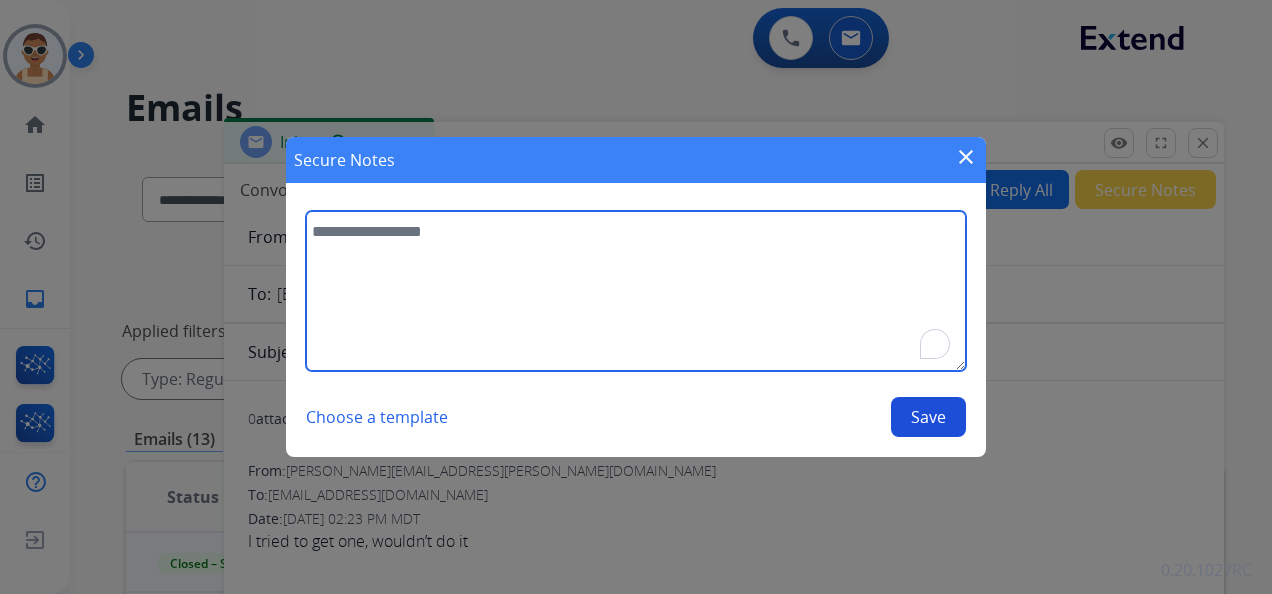 click at bounding box center [636, 291] 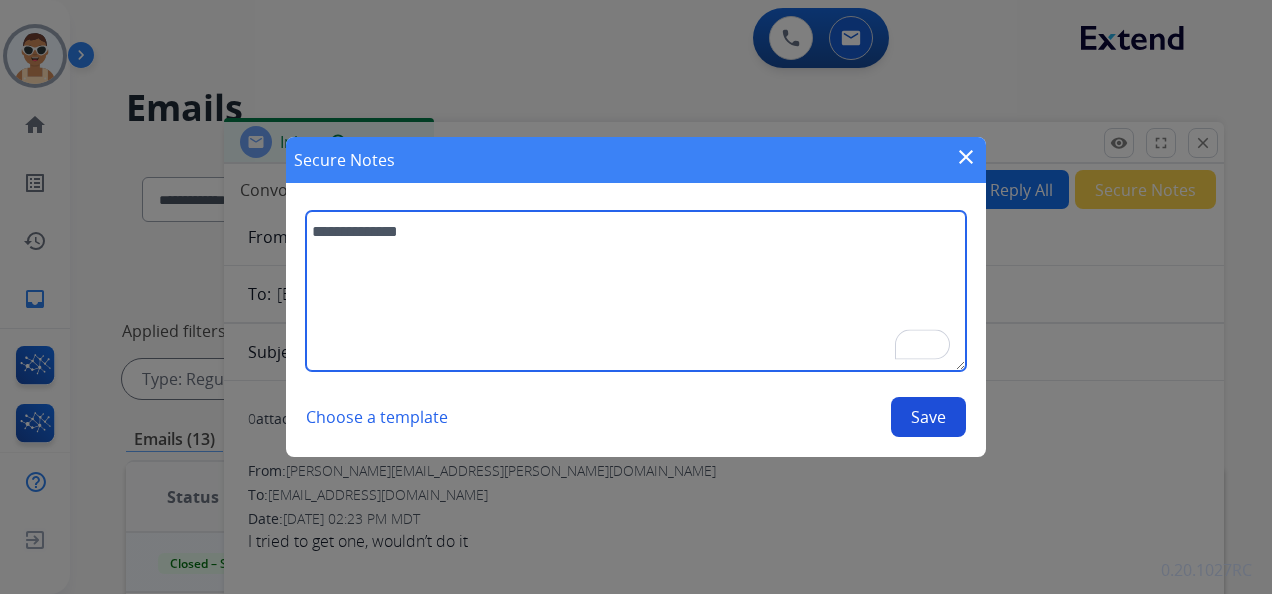 type on "**********" 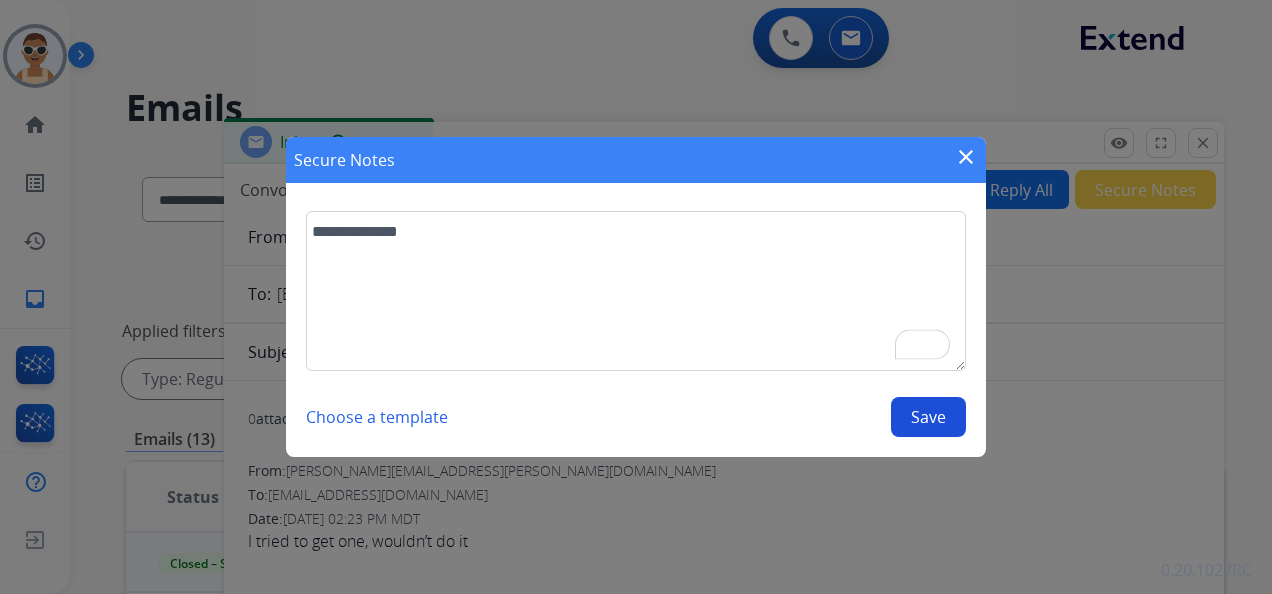 drag, startPoint x: 935, startPoint y: 417, endPoint x: 934, endPoint y: 371, distance: 46.010868 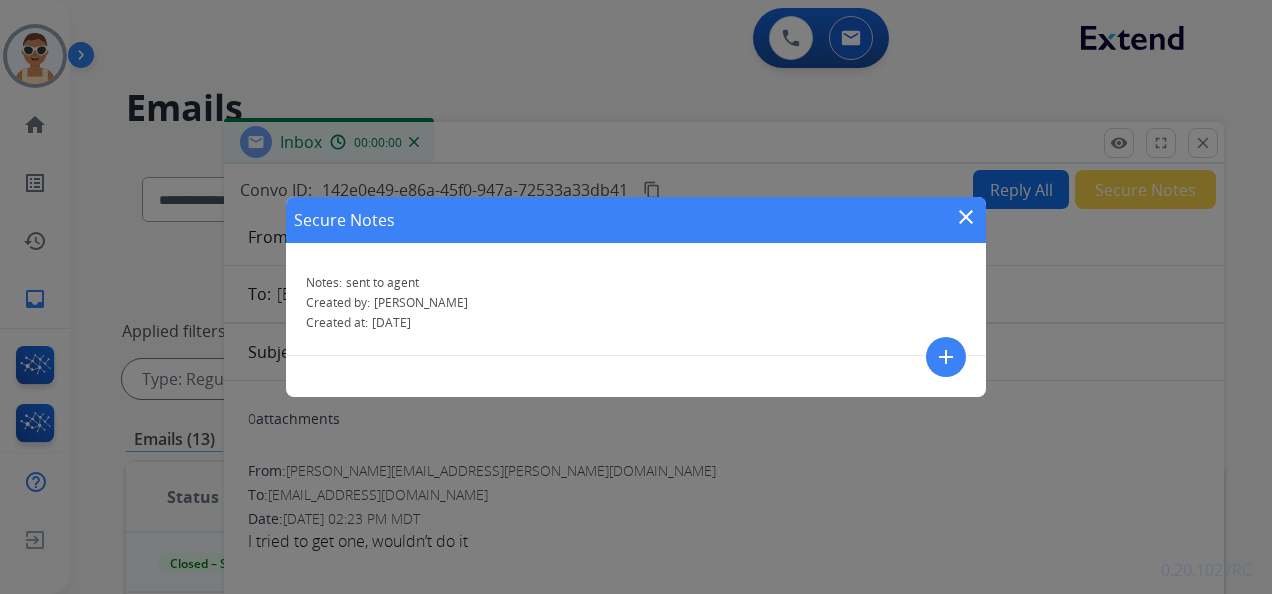 click on "close" at bounding box center [966, 217] 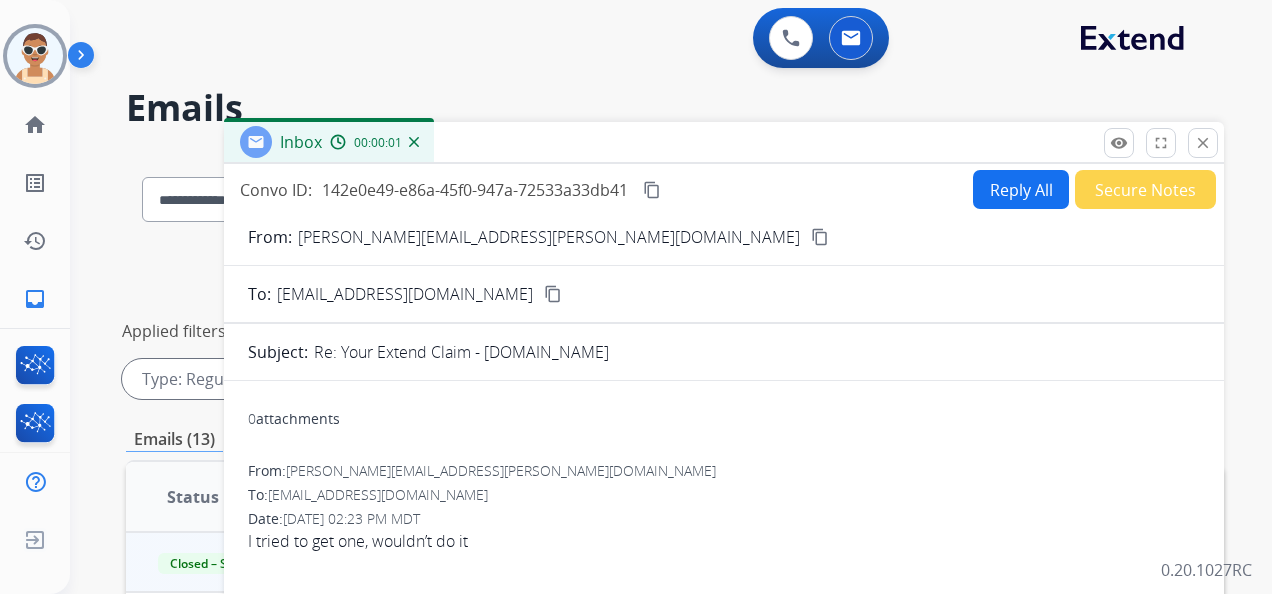 click on "content_copy" at bounding box center (652, 190) 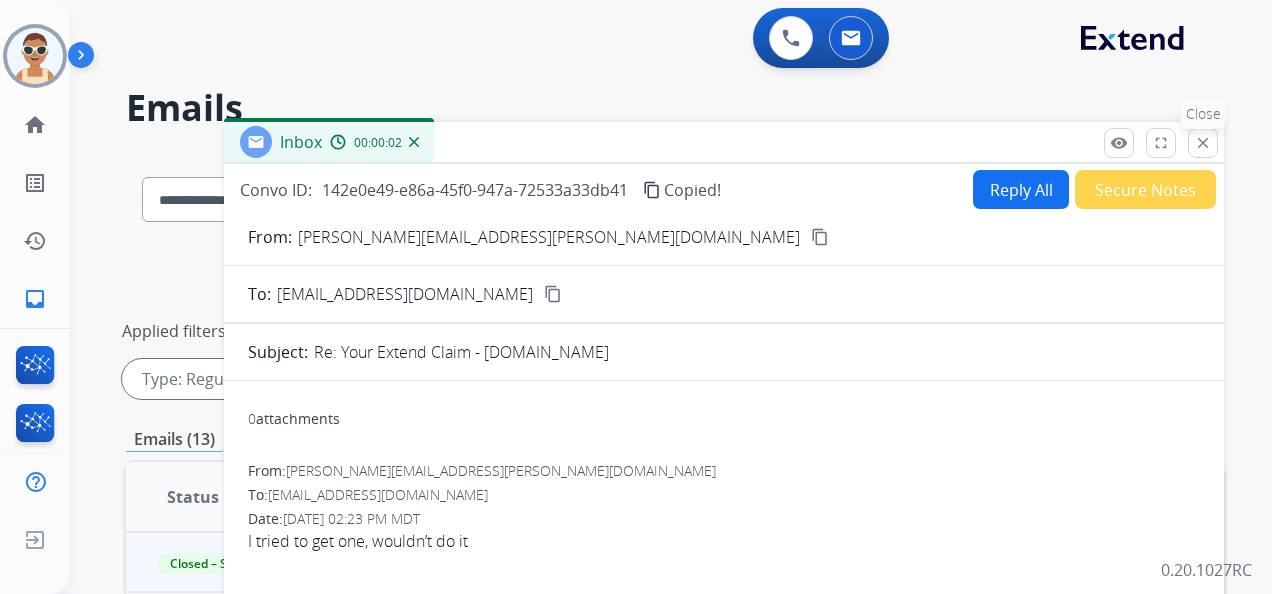 click on "close" at bounding box center (1203, 143) 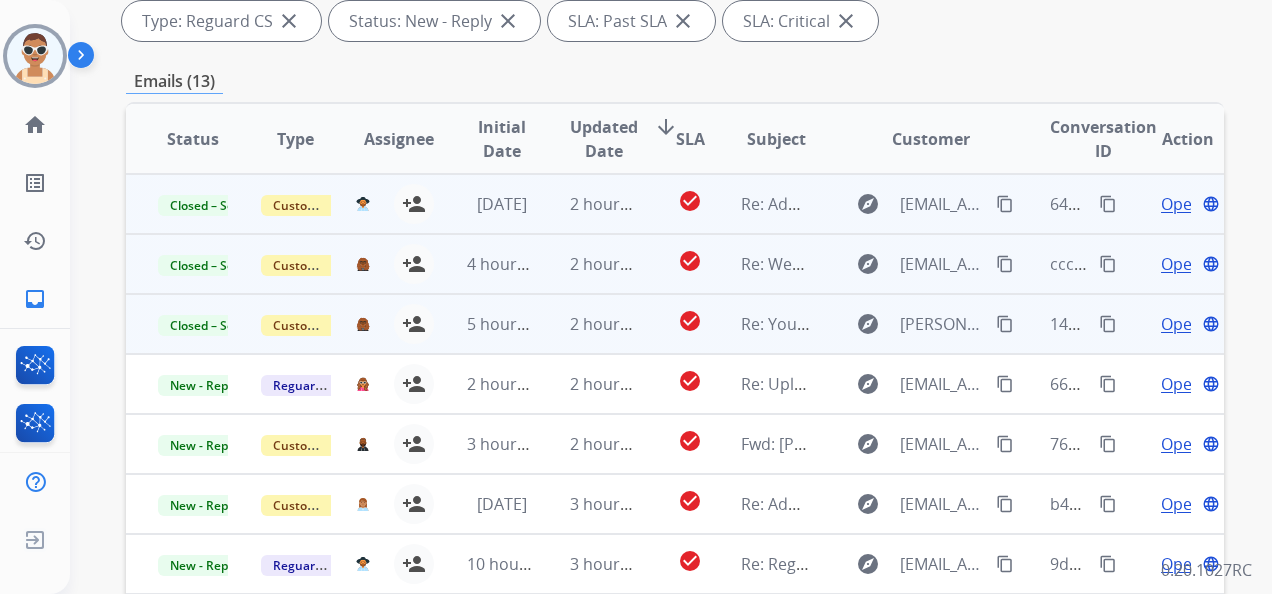scroll, scrollTop: 400, scrollLeft: 0, axis: vertical 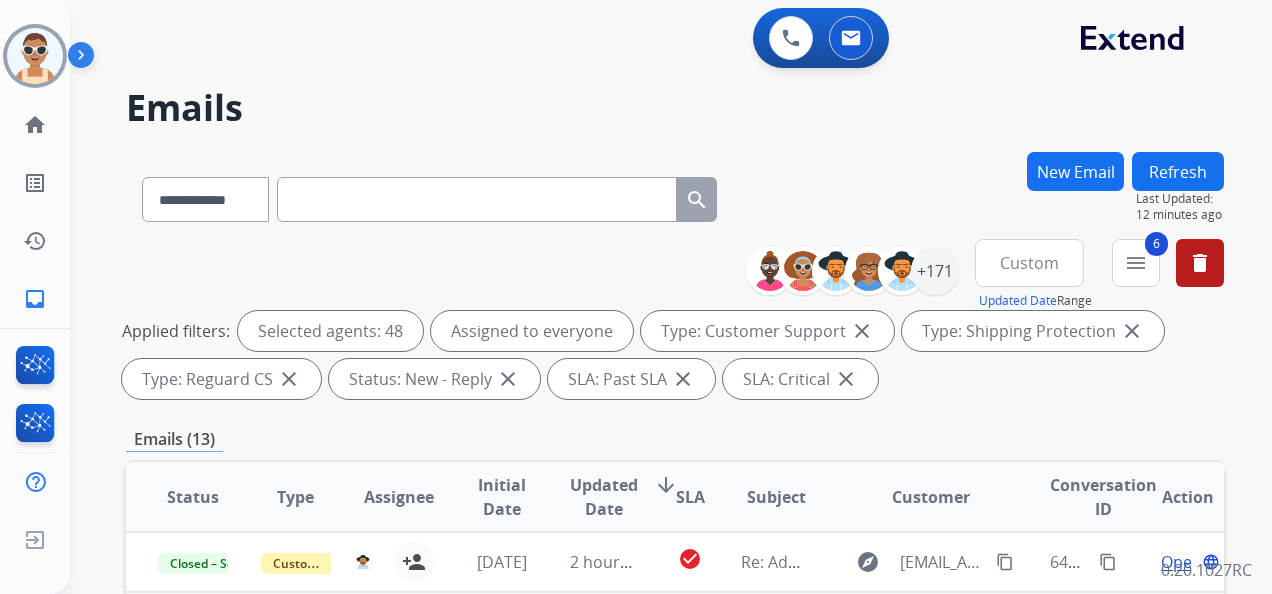 click on "Refresh" at bounding box center (1178, 171) 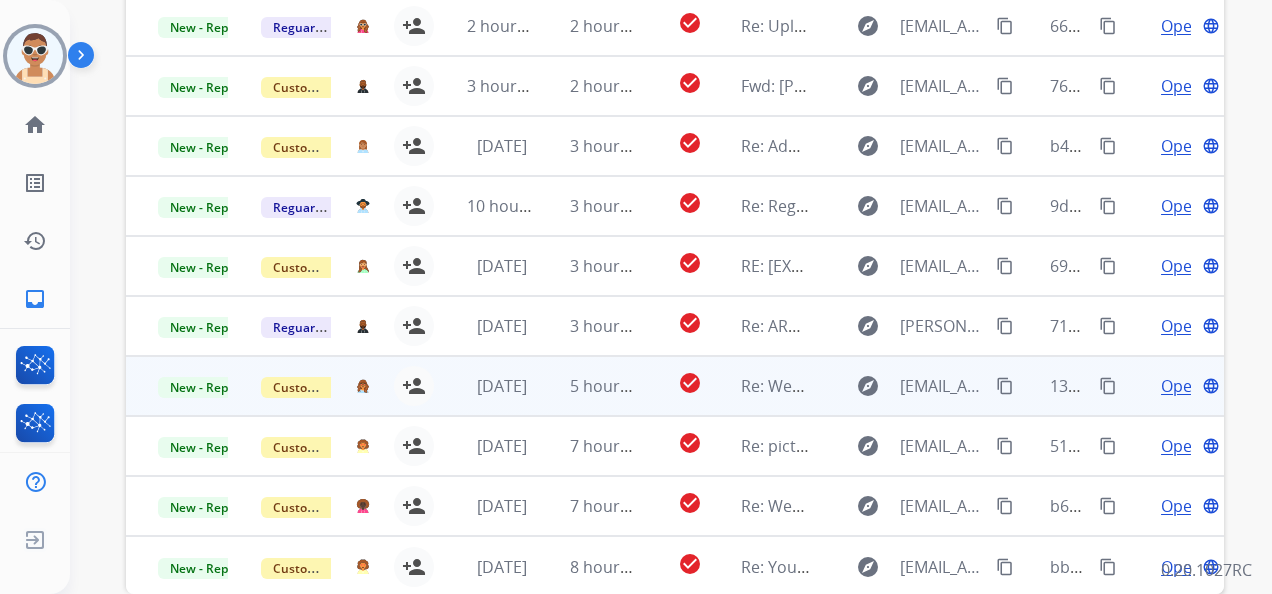 scroll, scrollTop: 440, scrollLeft: 0, axis: vertical 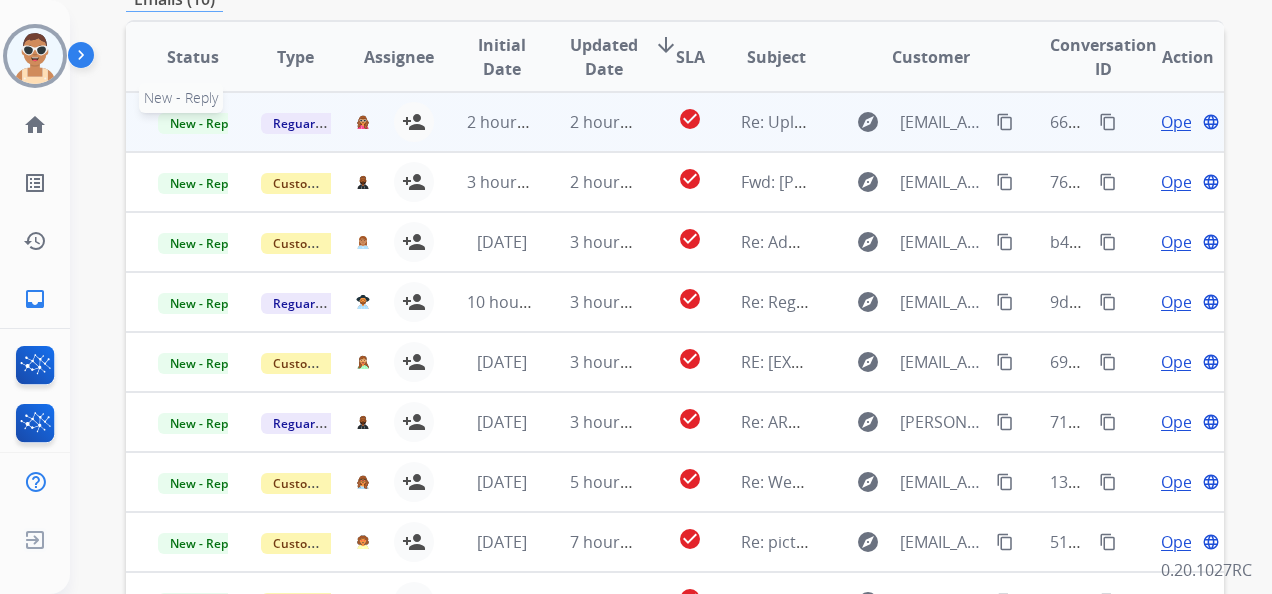 click on "New - Reply" at bounding box center (203, 123) 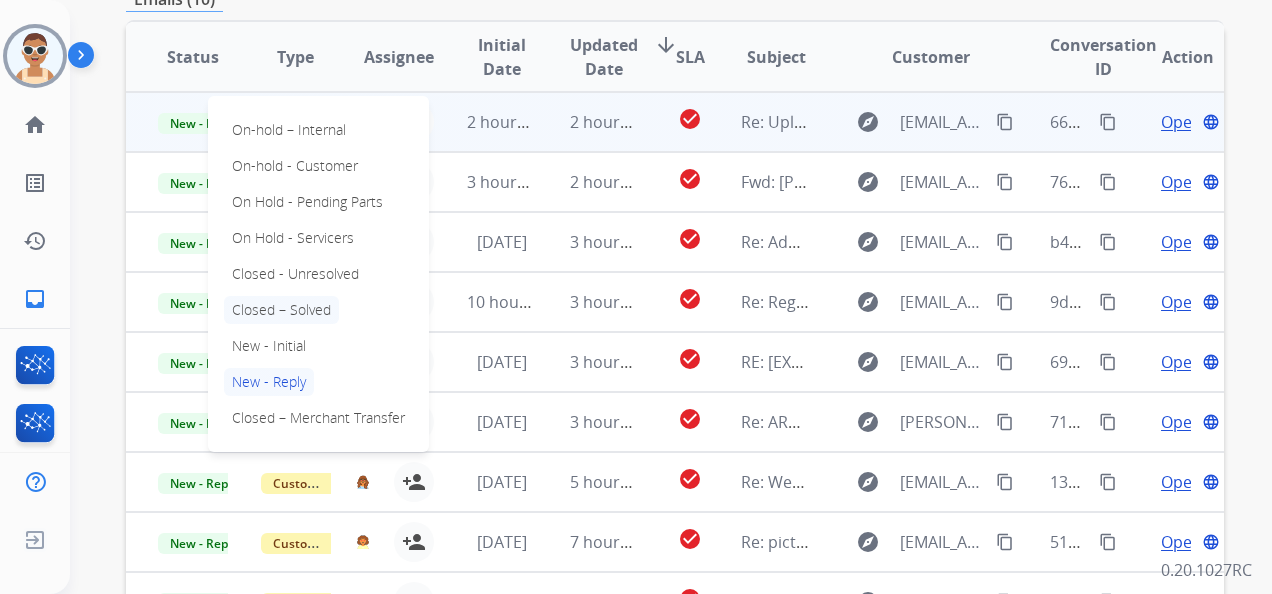 click on "Closed – Solved" at bounding box center [281, 310] 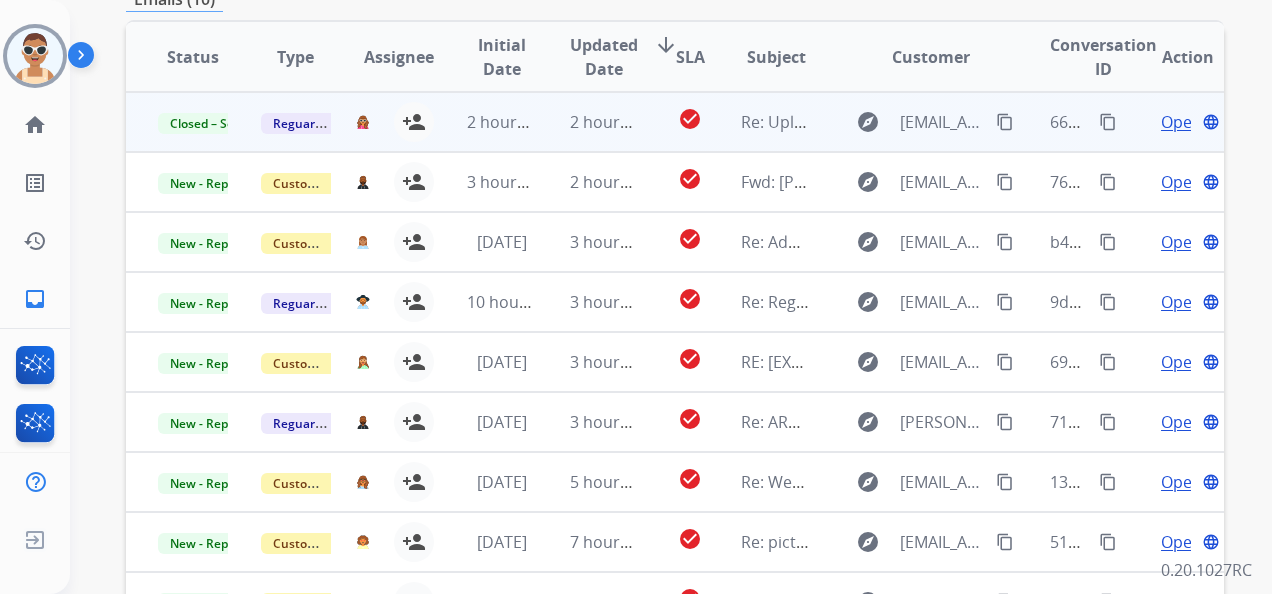 click on "Open" at bounding box center (1181, 122) 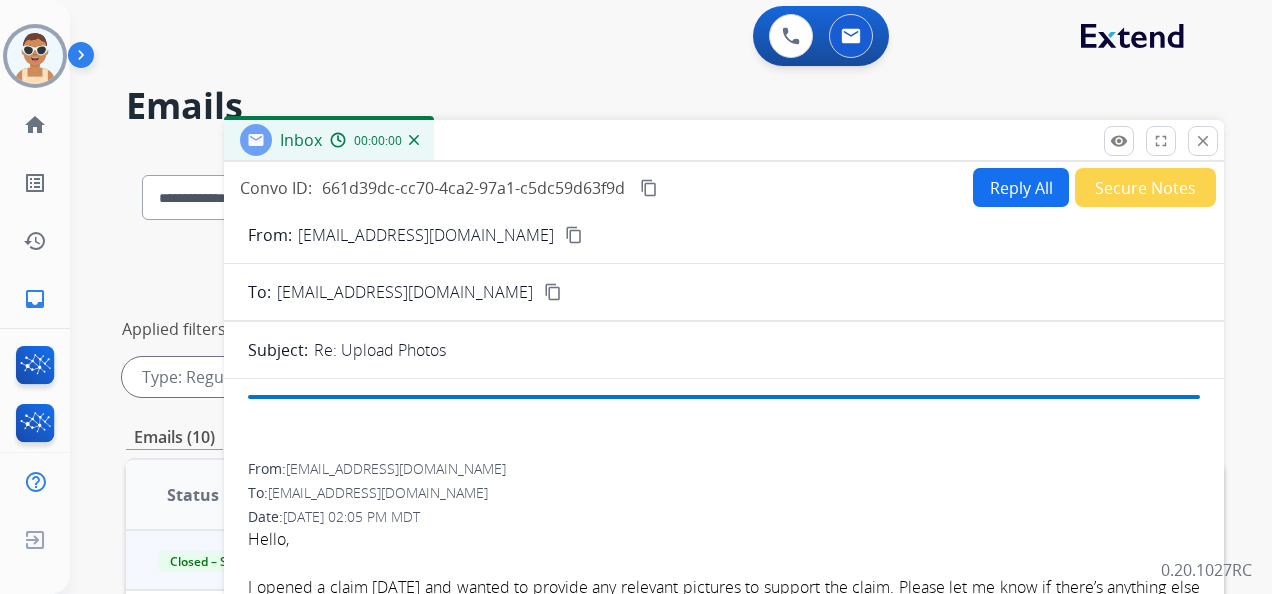 scroll, scrollTop: 0, scrollLeft: 0, axis: both 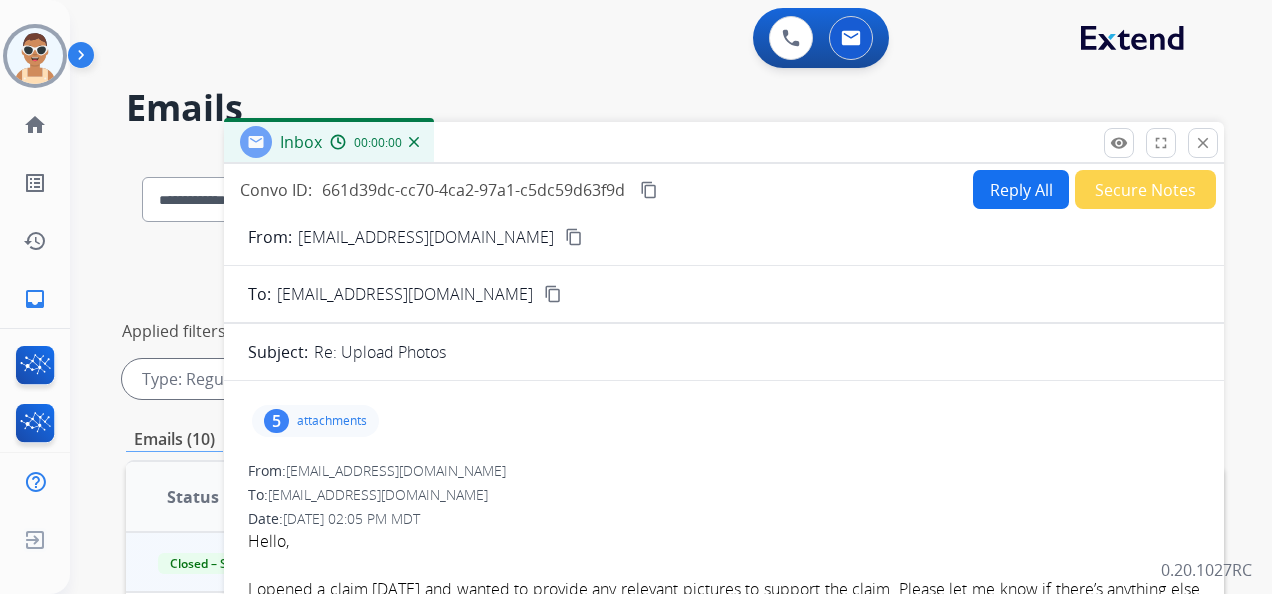 click on "Secure Notes" at bounding box center (1145, 189) 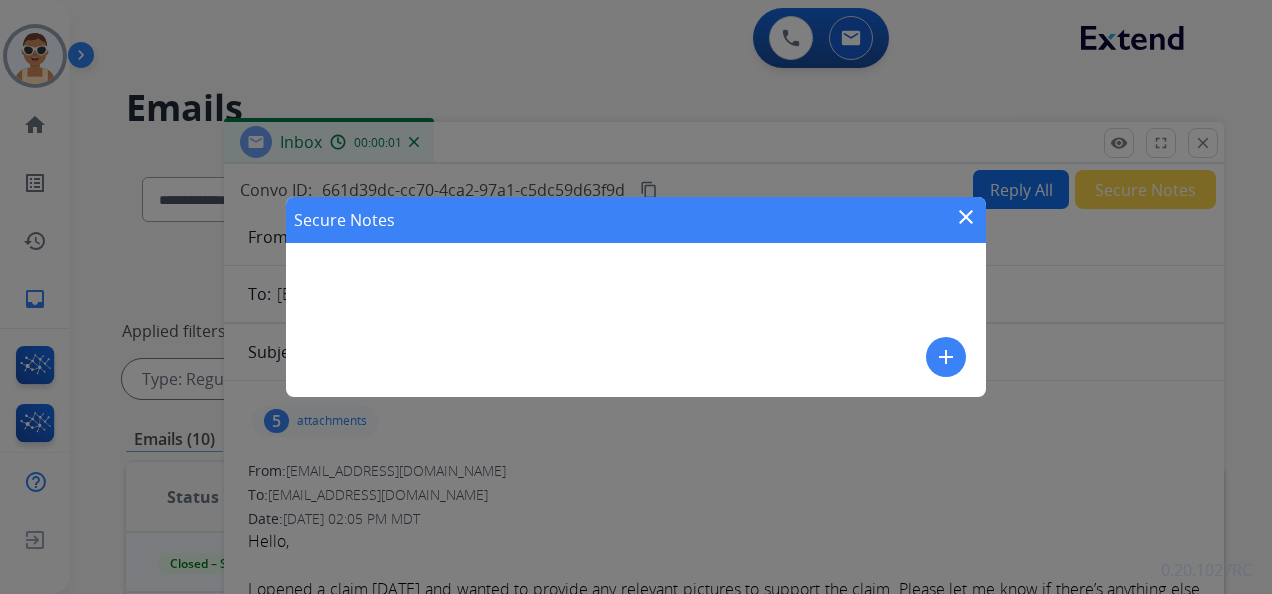 click on "add" at bounding box center (946, 357) 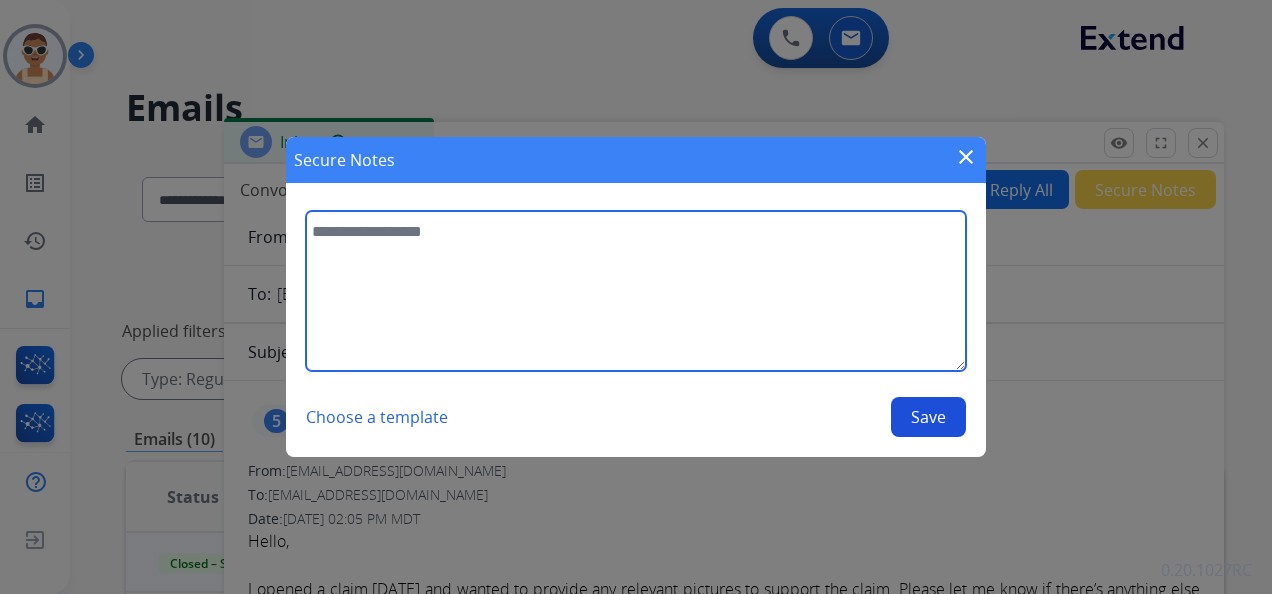 click at bounding box center (636, 291) 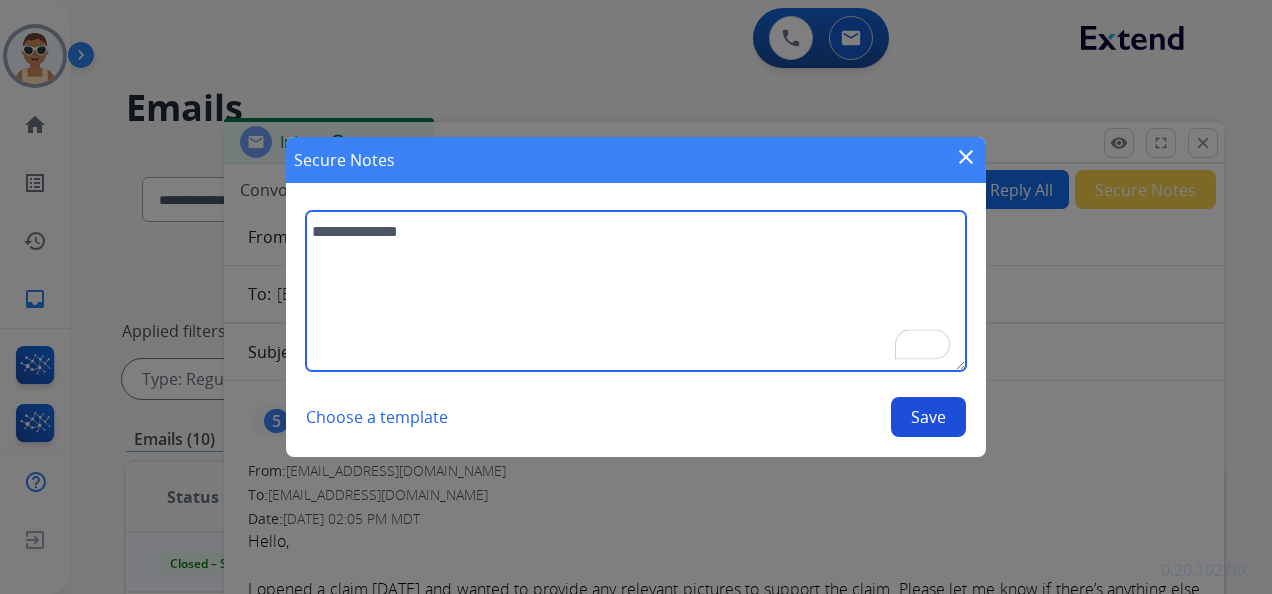 type on "**********" 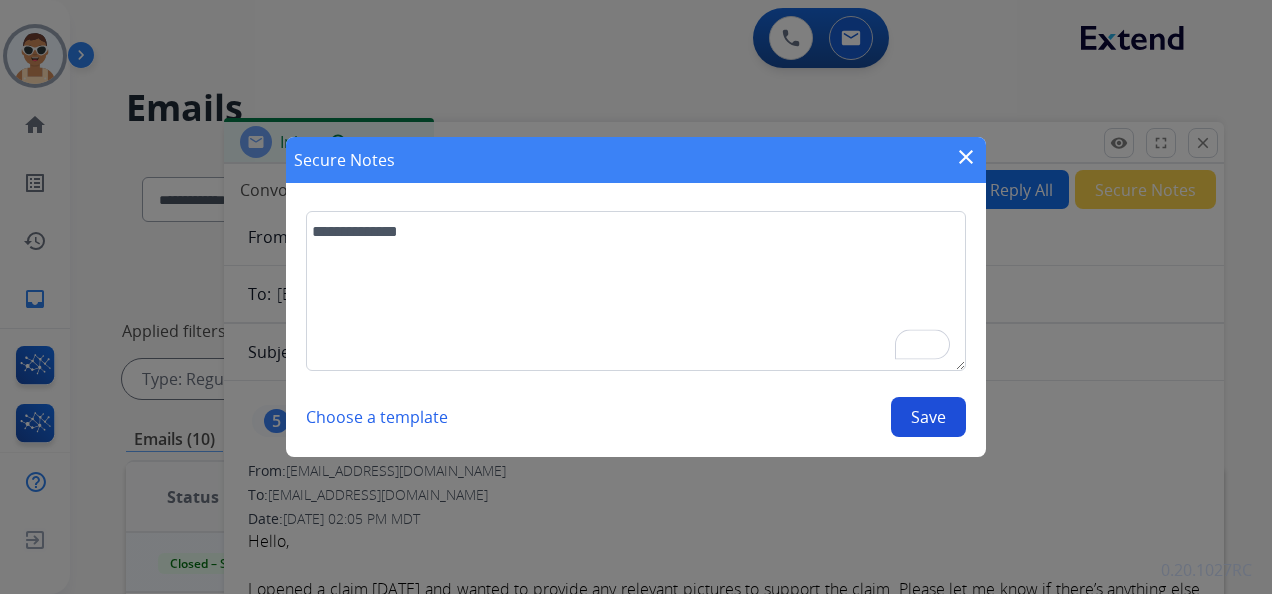 click on "Save" at bounding box center [928, 417] 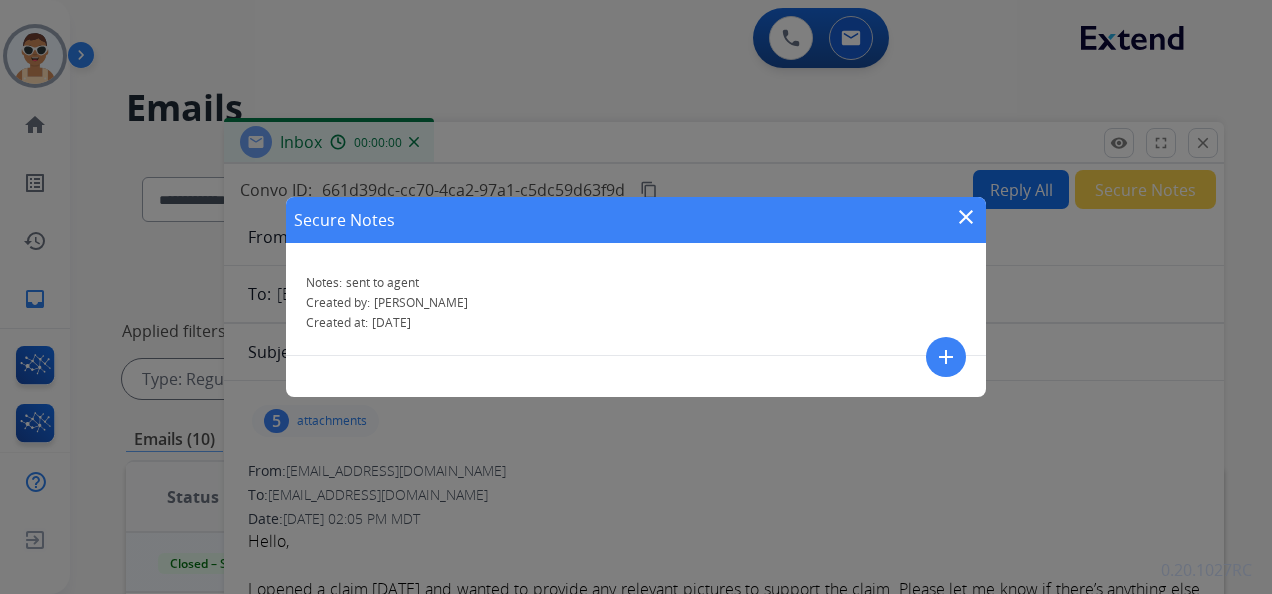 click on "close" at bounding box center (966, 217) 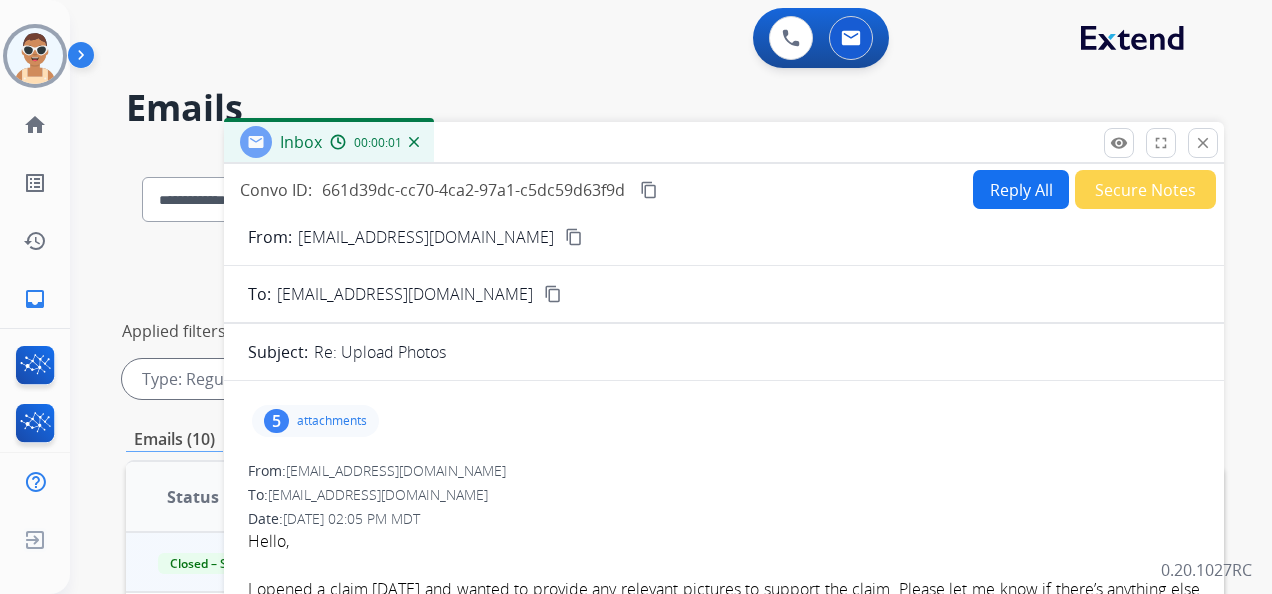 click on "content_copy" at bounding box center [649, 190] 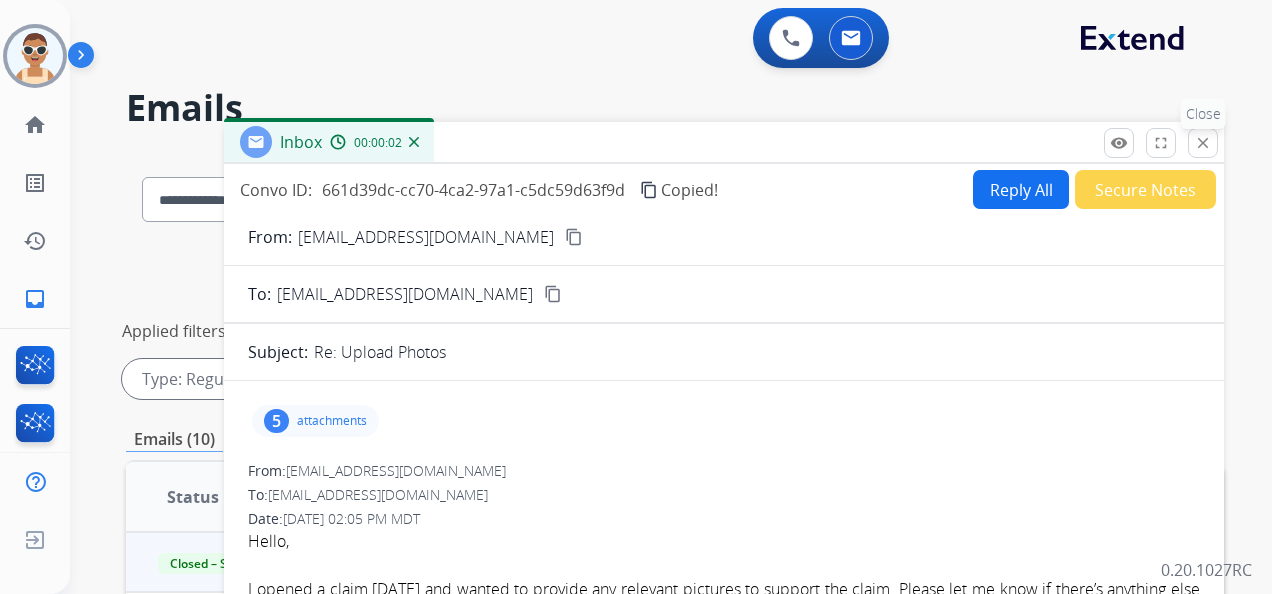drag, startPoint x: 1210, startPoint y: 134, endPoint x: 1158, endPoint y: 181, distance: 70.0928 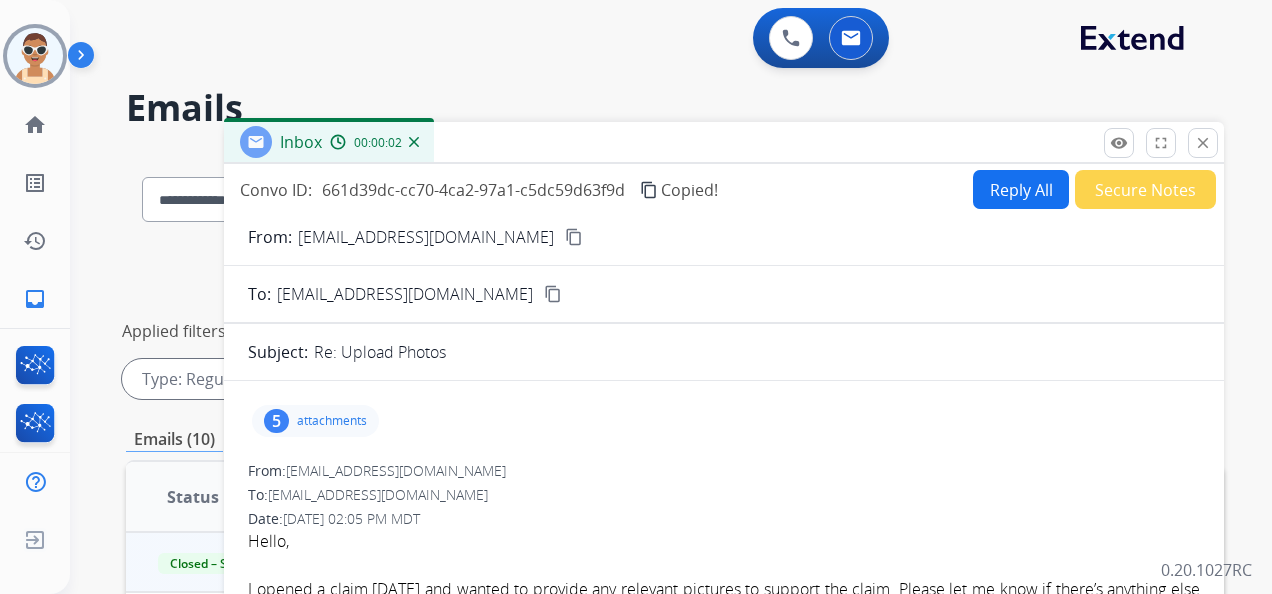 click on "close" at bounding box center (1203, 143) 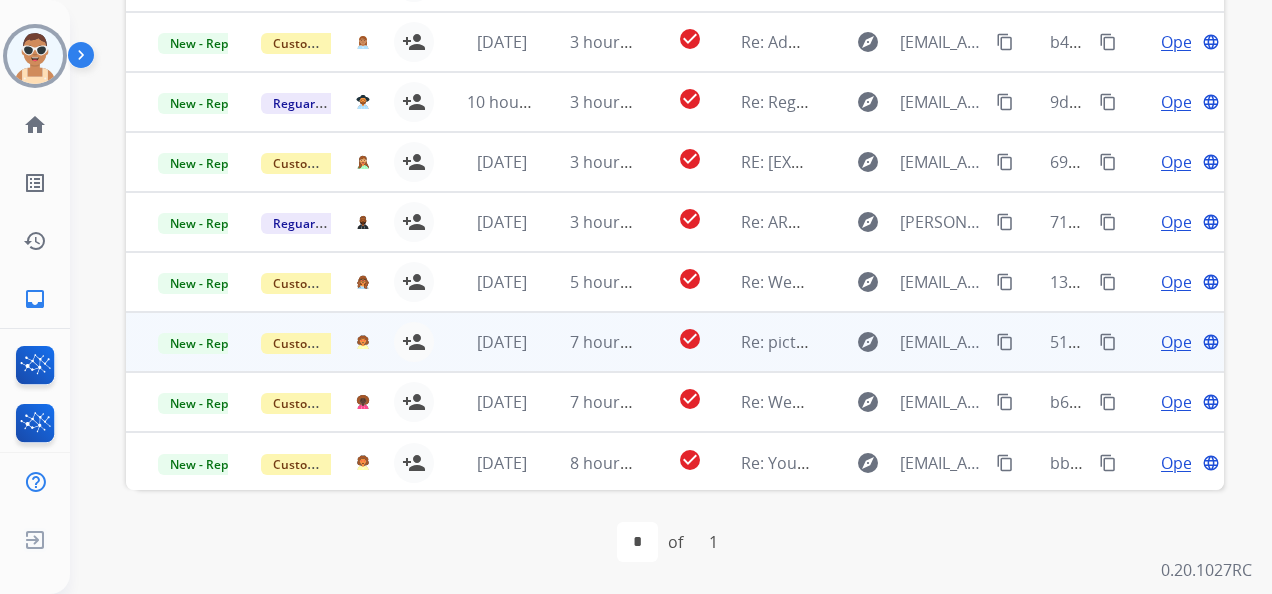 scroll, scrollTop: 340, scrollLeft: 0, axis: vertical 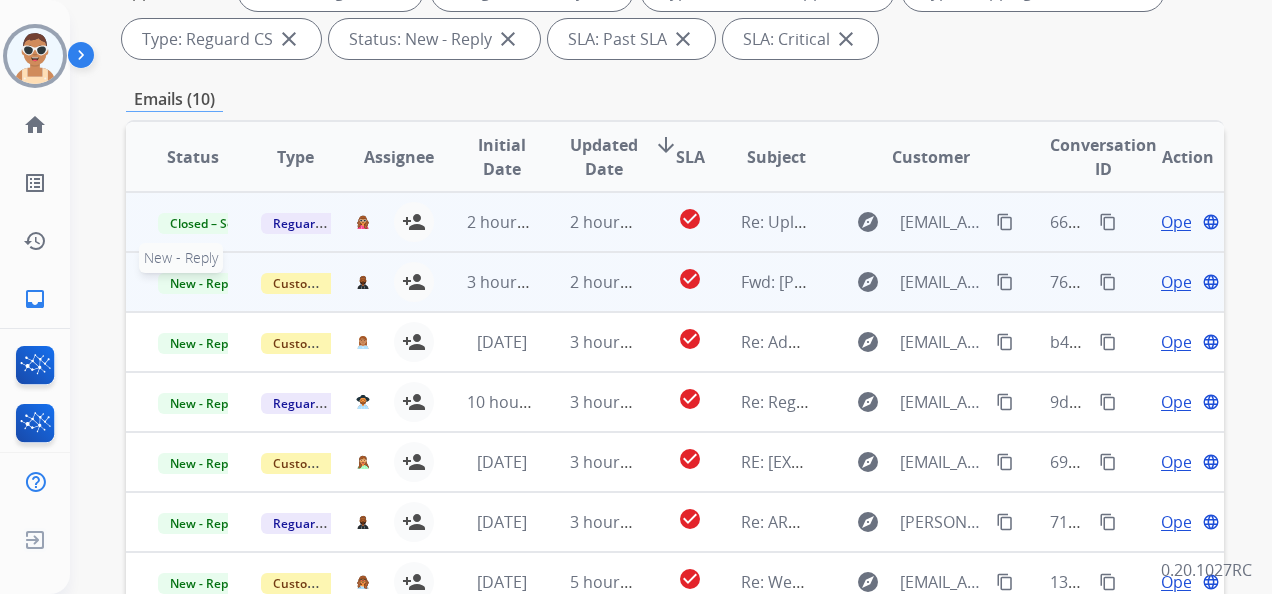click on "New - Reply" at bounding box center (203, 283) 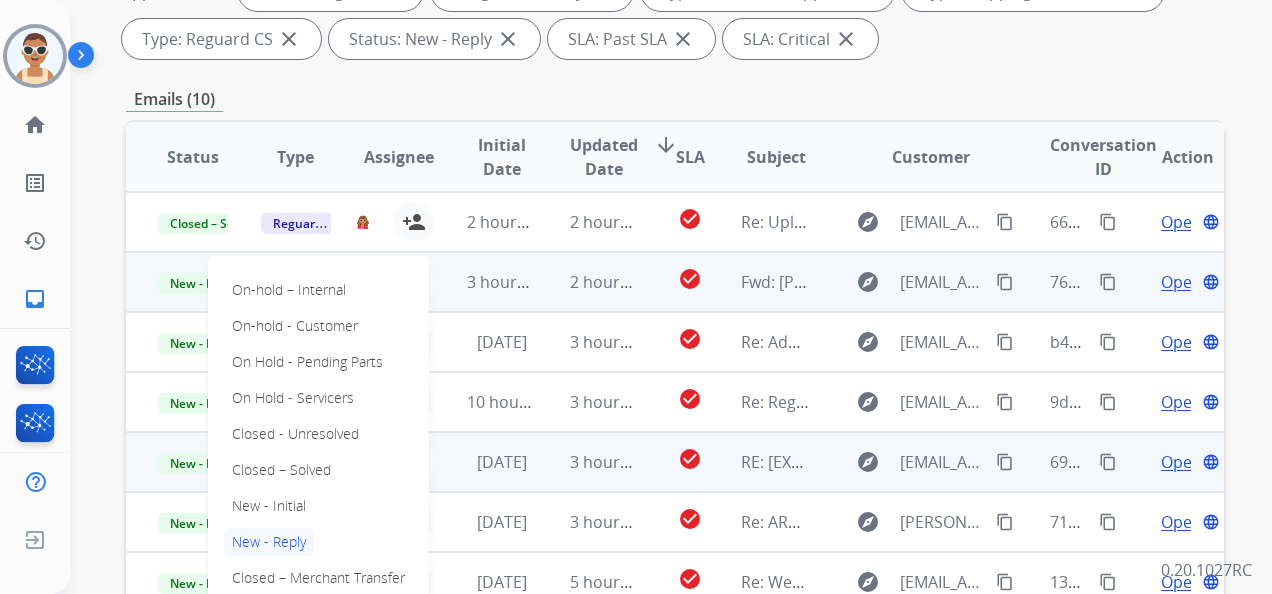click on "Closed – Solved" at bounding box center [281, 470] 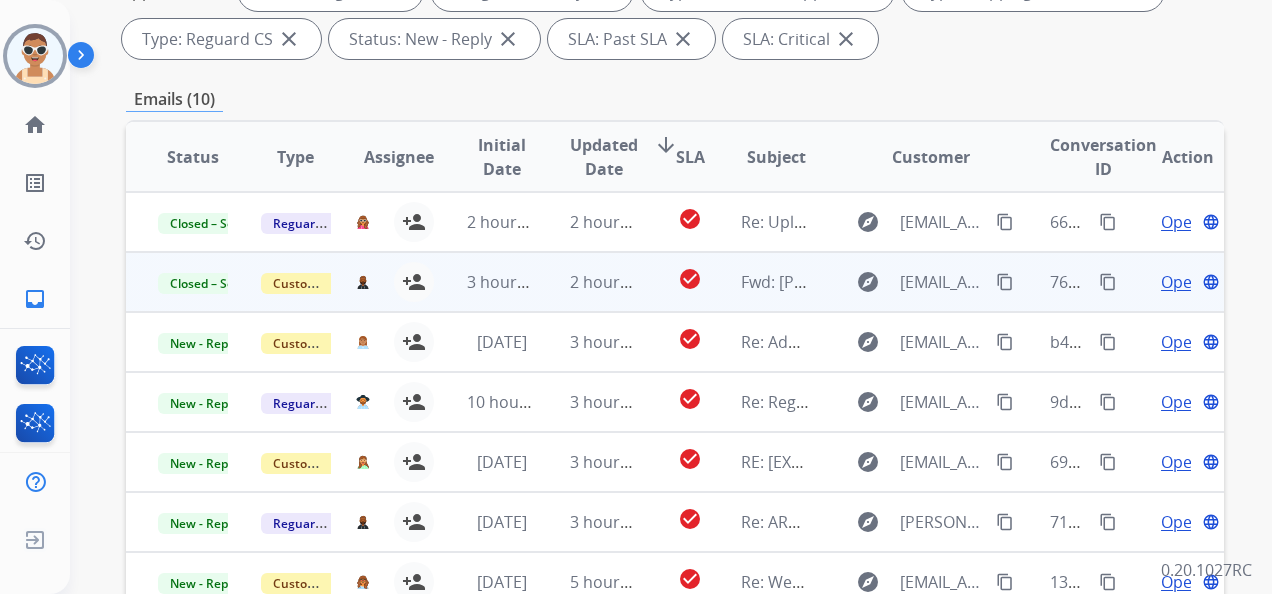 click on "Open" at bounding box center [1181, 282] 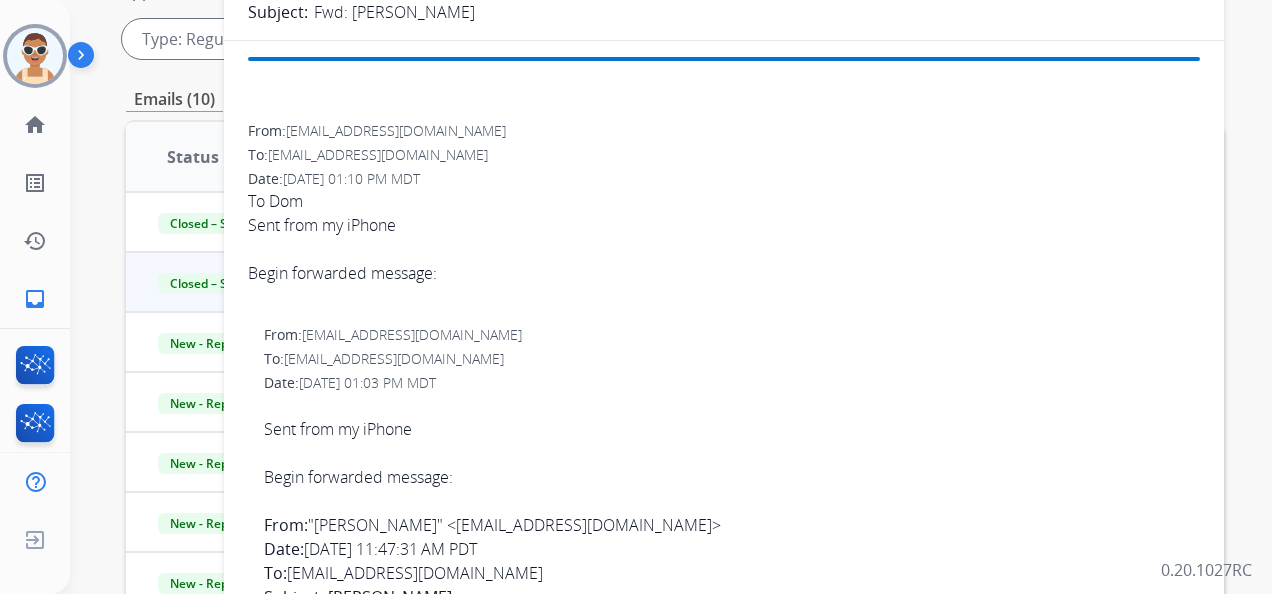 scroll, scrollTop: 0, scrollLeft: 0, axis: both 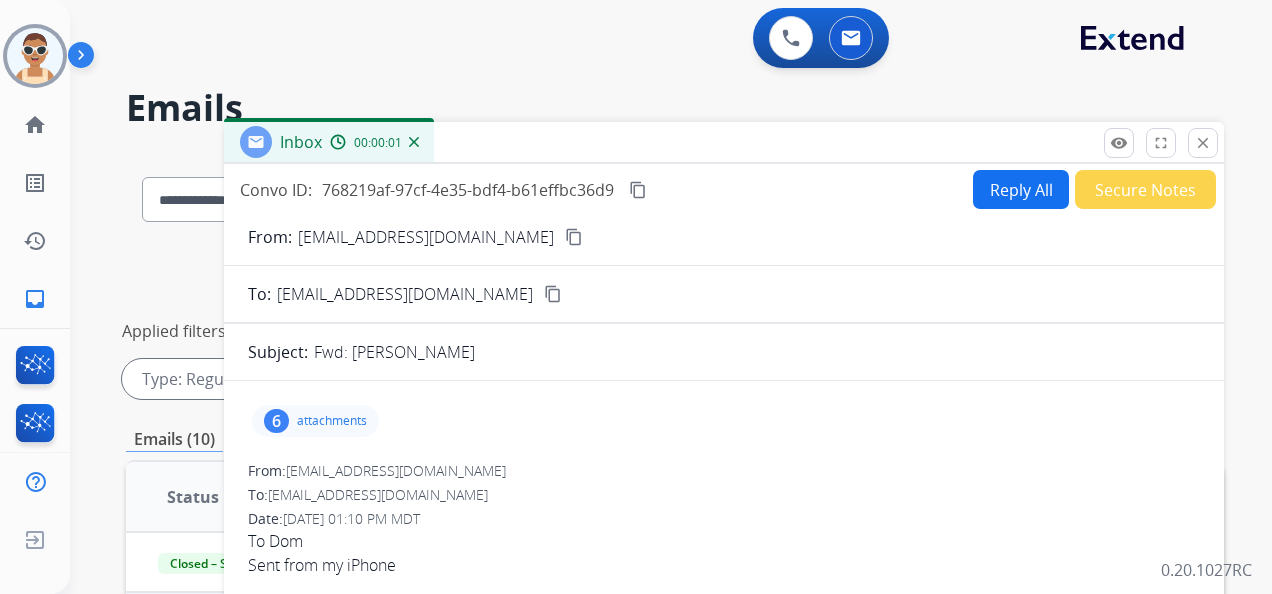 click on "Secure Notes" at bounding box center [1145, 189] 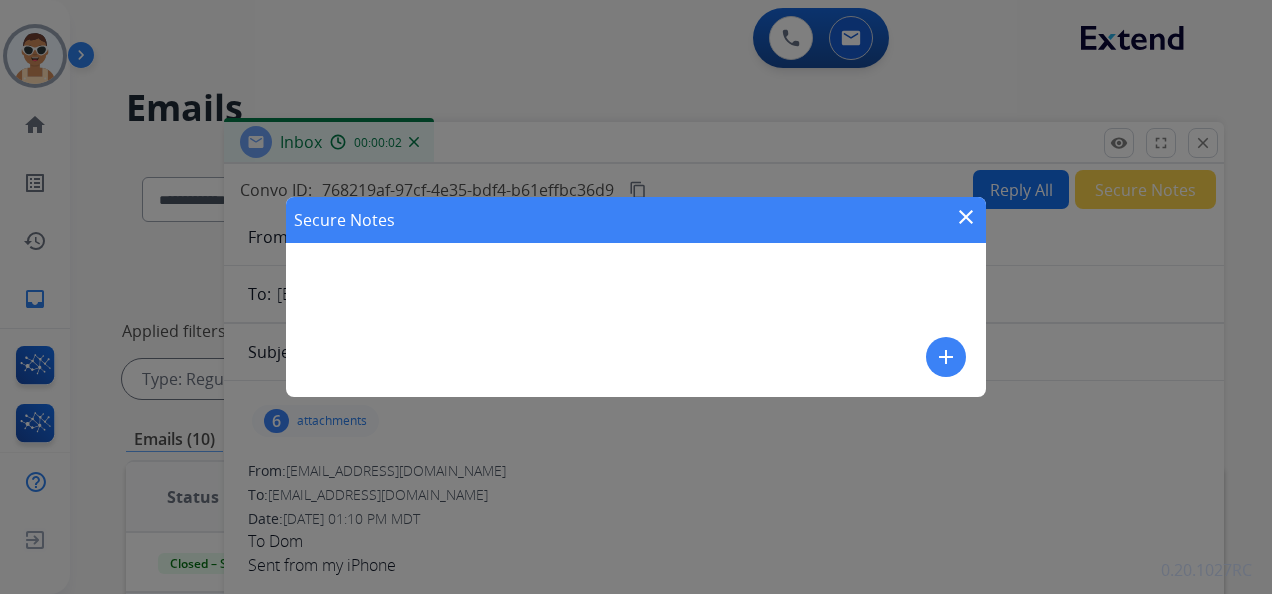 click on "add" at bounding box center (946, 357) 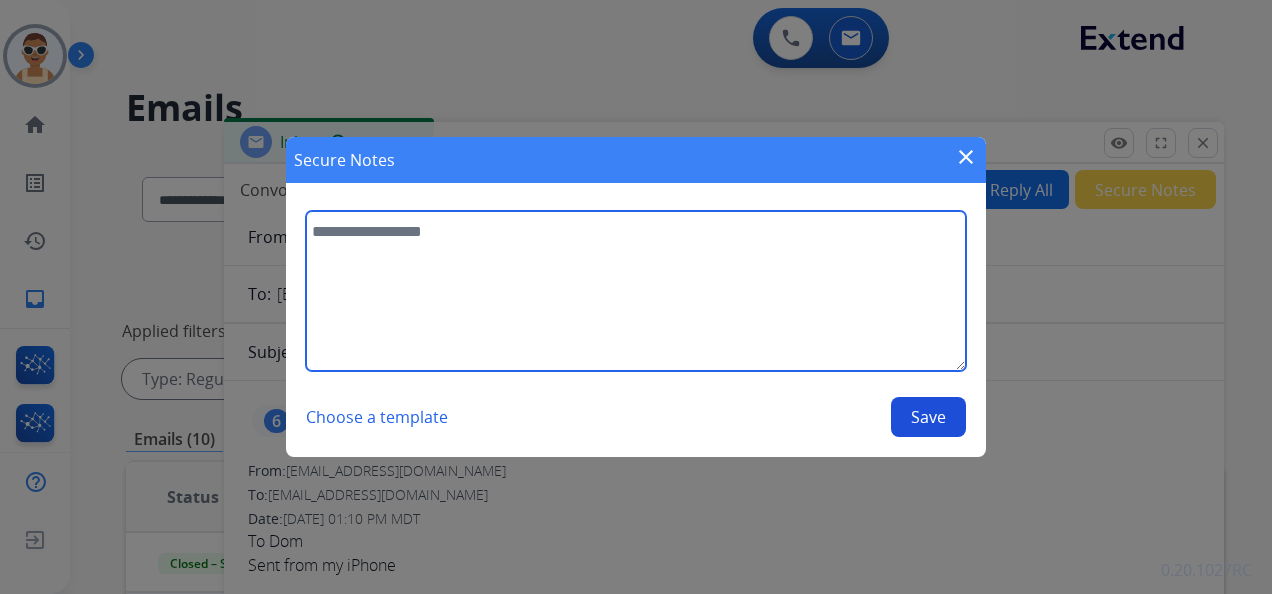 drag, startPoint x: 947, startPoint y: 350, endPoint x: 830, endPoint y: 304, distance: 125.71794 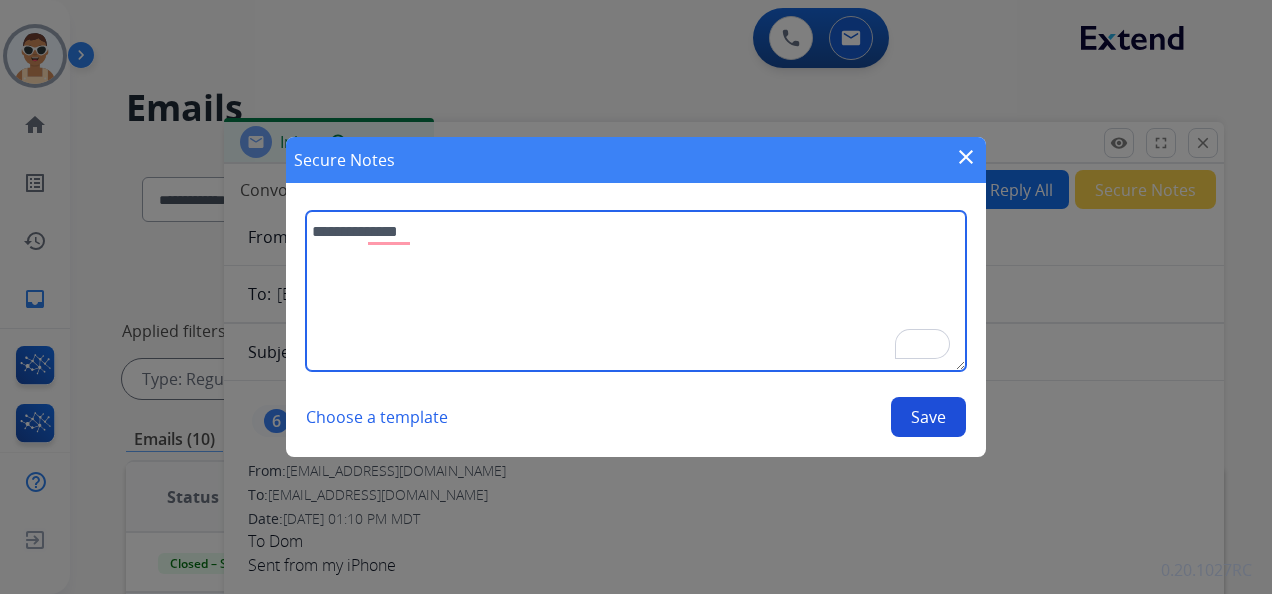type on "**********" 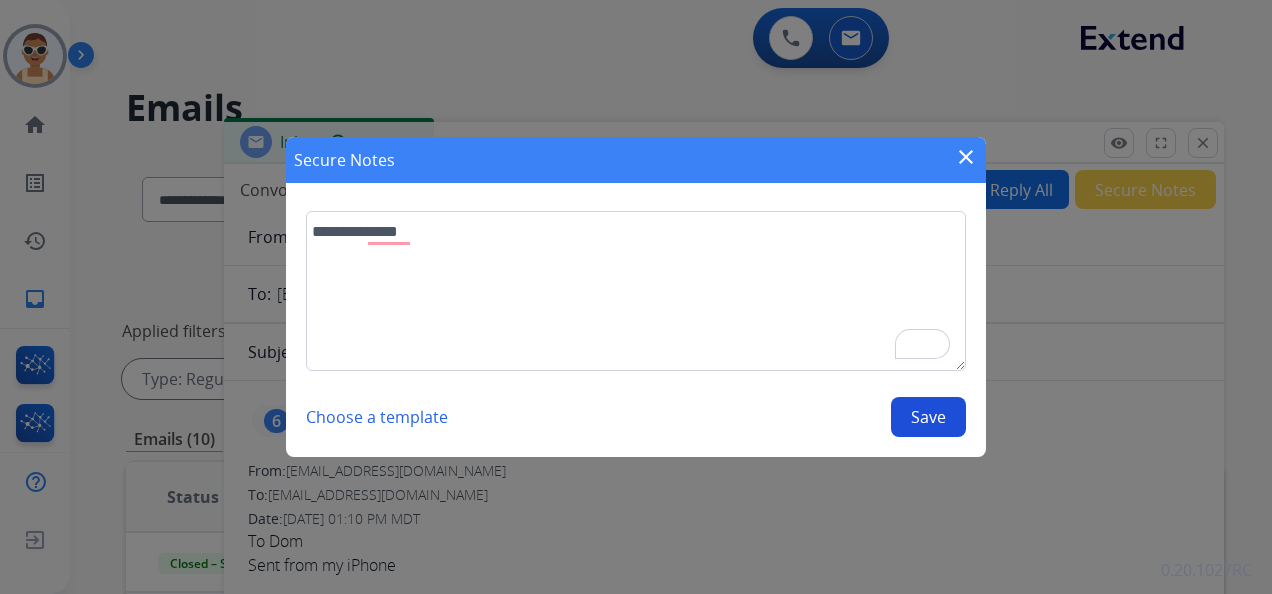 click on "Save" at bounding box center (928, 417) 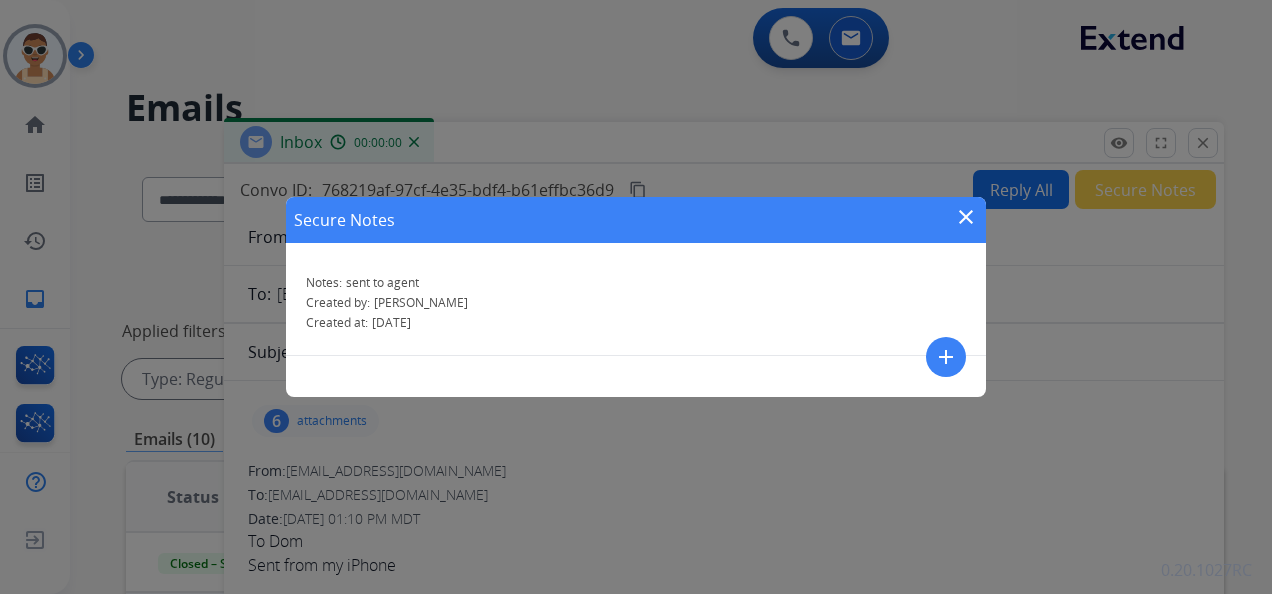 click on "close" at bounding box center [966, 217] 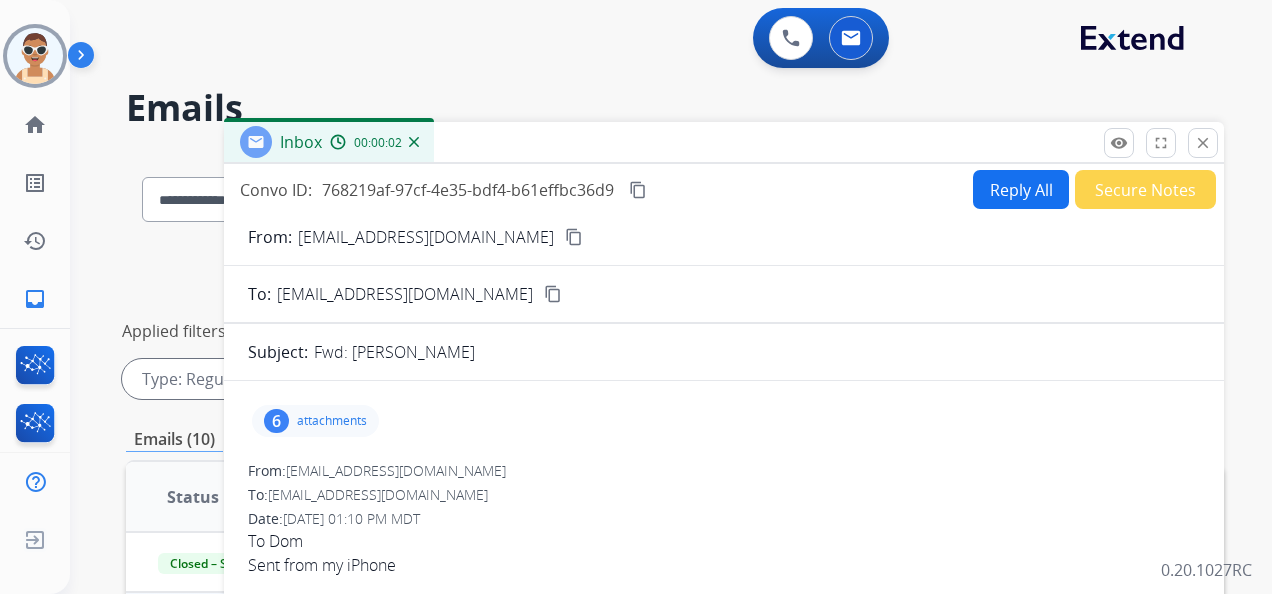 click on "content_copy" at bounding box center (638, 190) 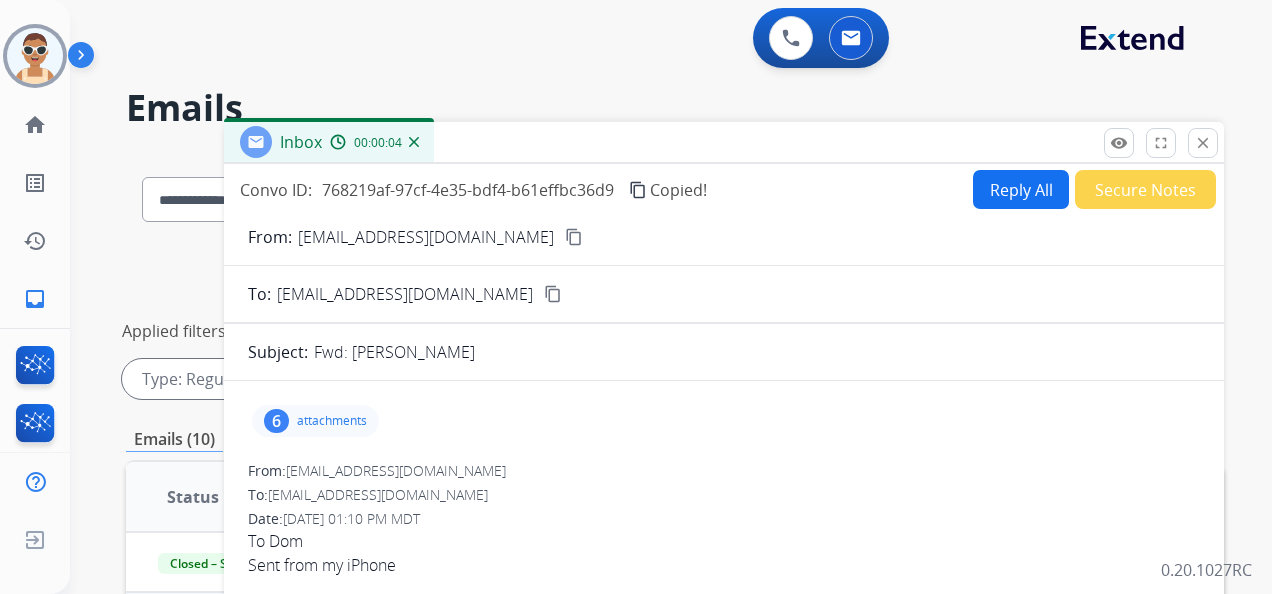 click on "Secure Notes" at bounding box center [1145, 189] 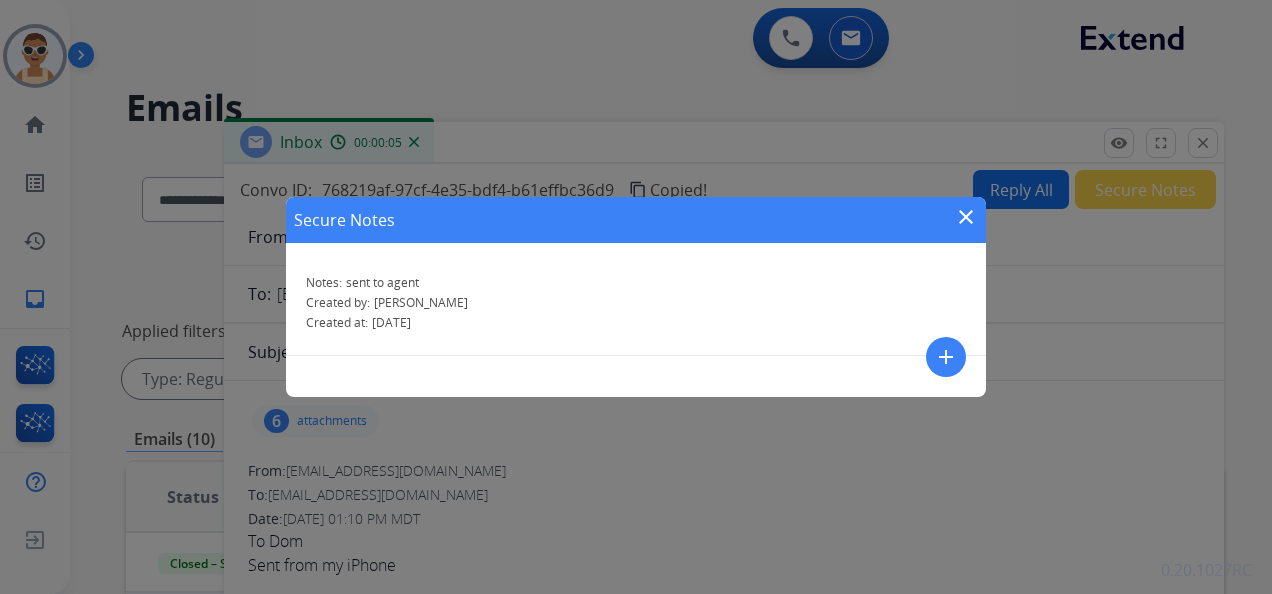 click on "close" at bounding box center [966, 217] 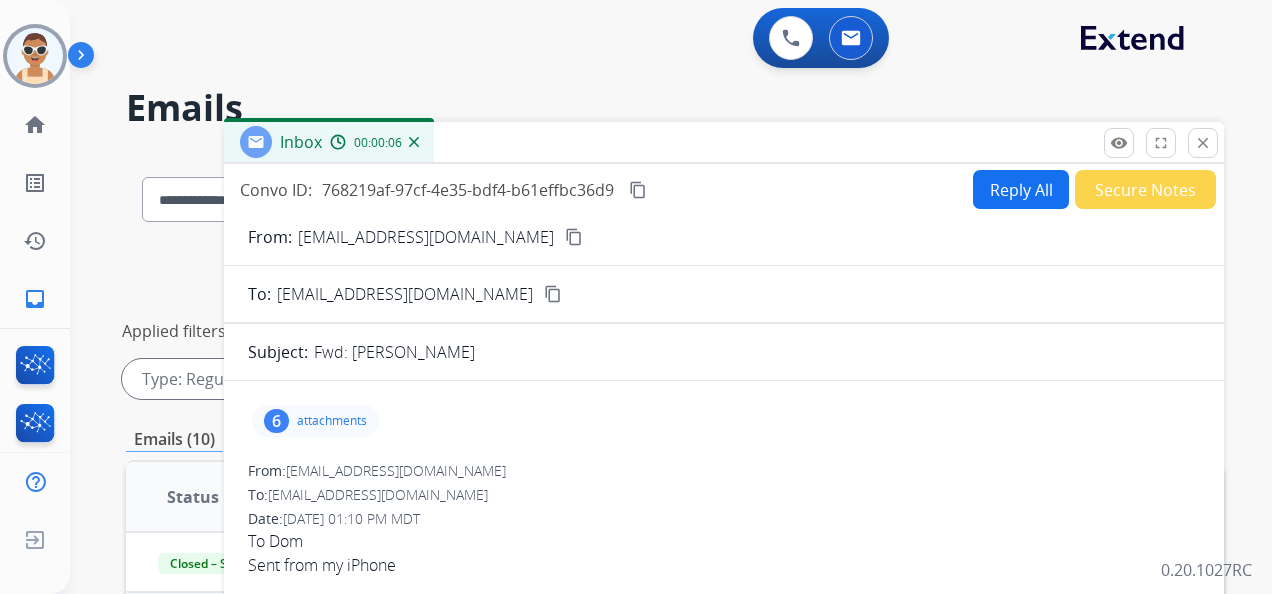 click on "content_copy" at bounding box center (638, 190) 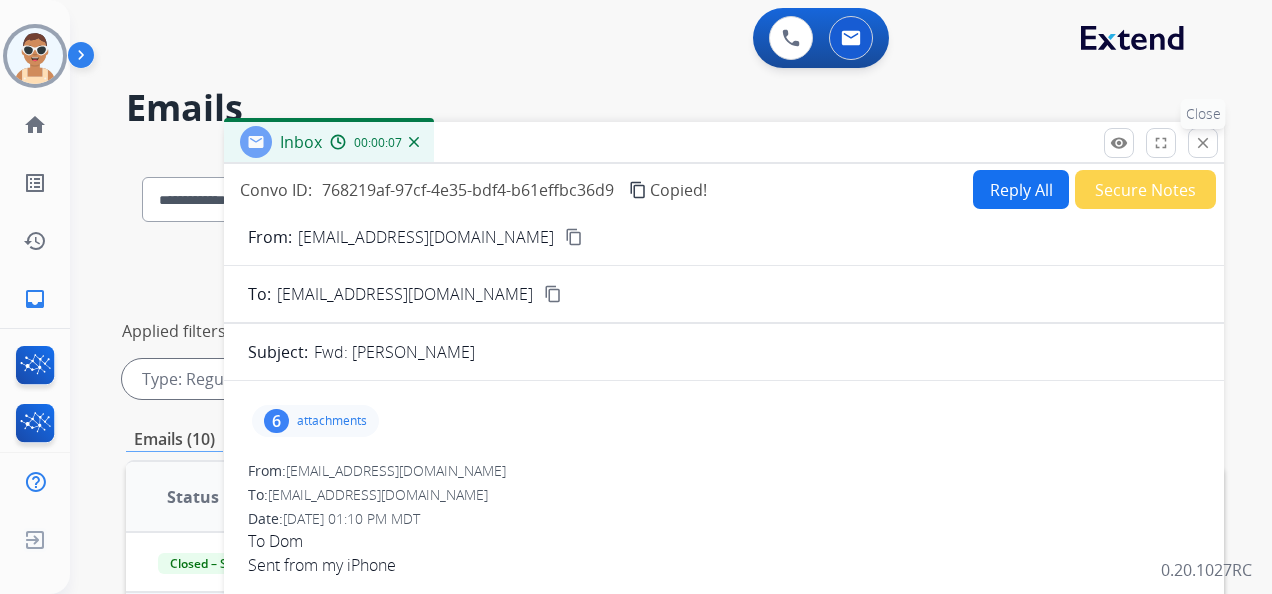click on "close" at bounding box center [1203, 143] 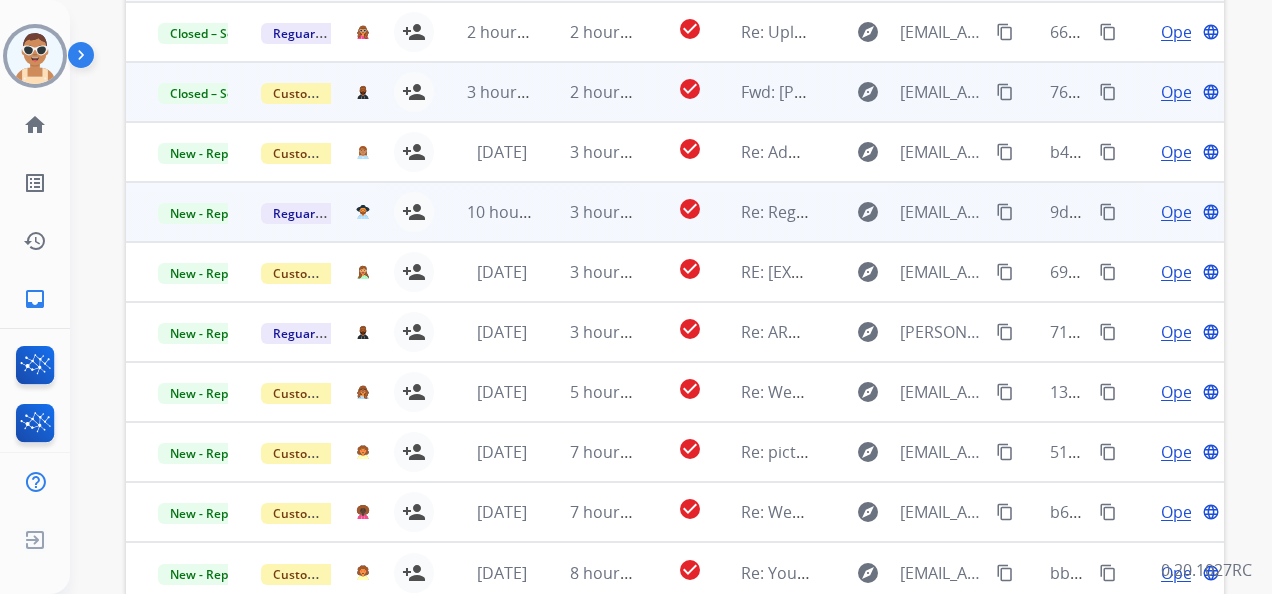 scroll, scrollTop: 500, scrollLeft: 0, axis: vertical 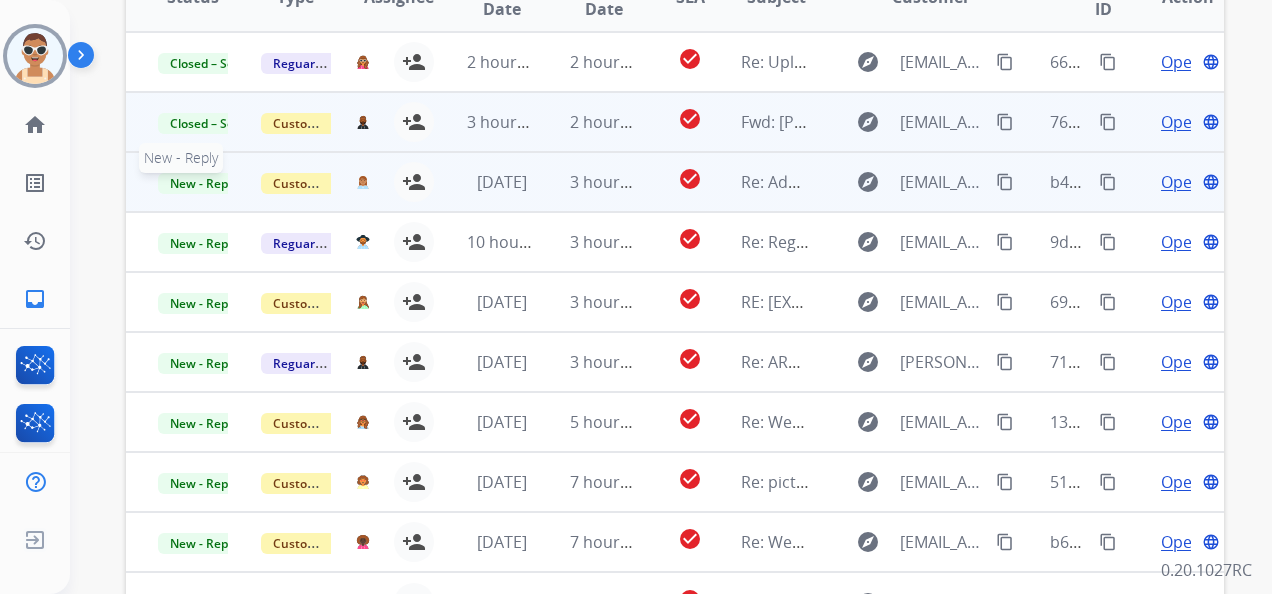 click on "New - Reply" at bounding box center (203, 183) 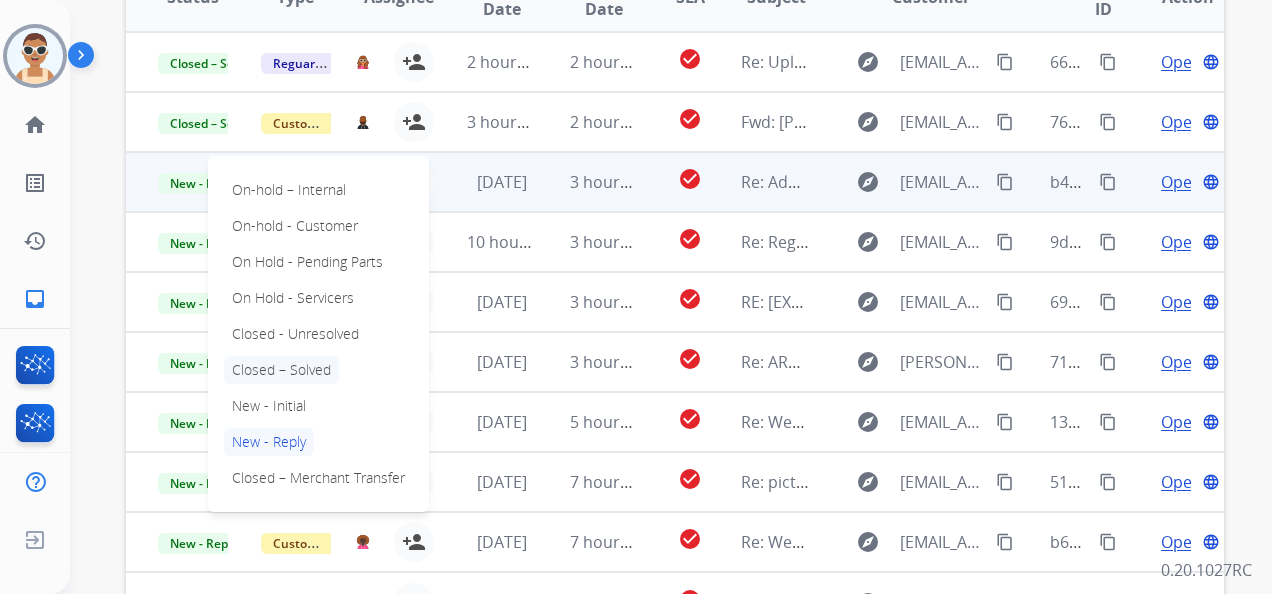 click on "Closed – Solved" at bounding box center (281, 370) 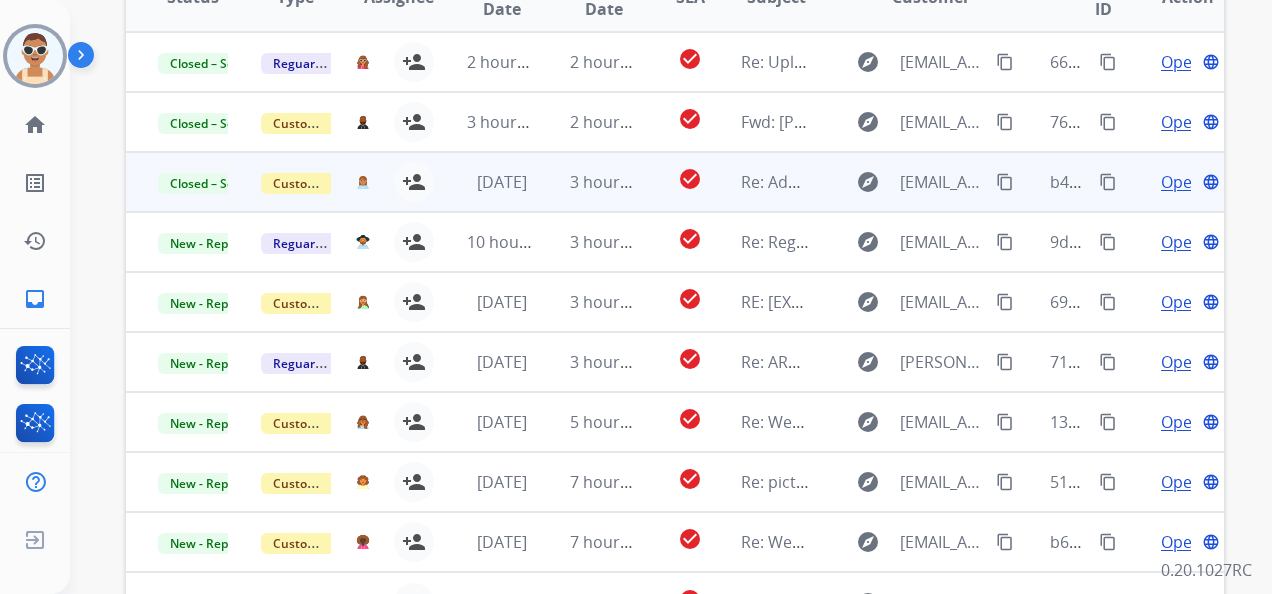 click on "Open" at bounding box center [1181, 182] 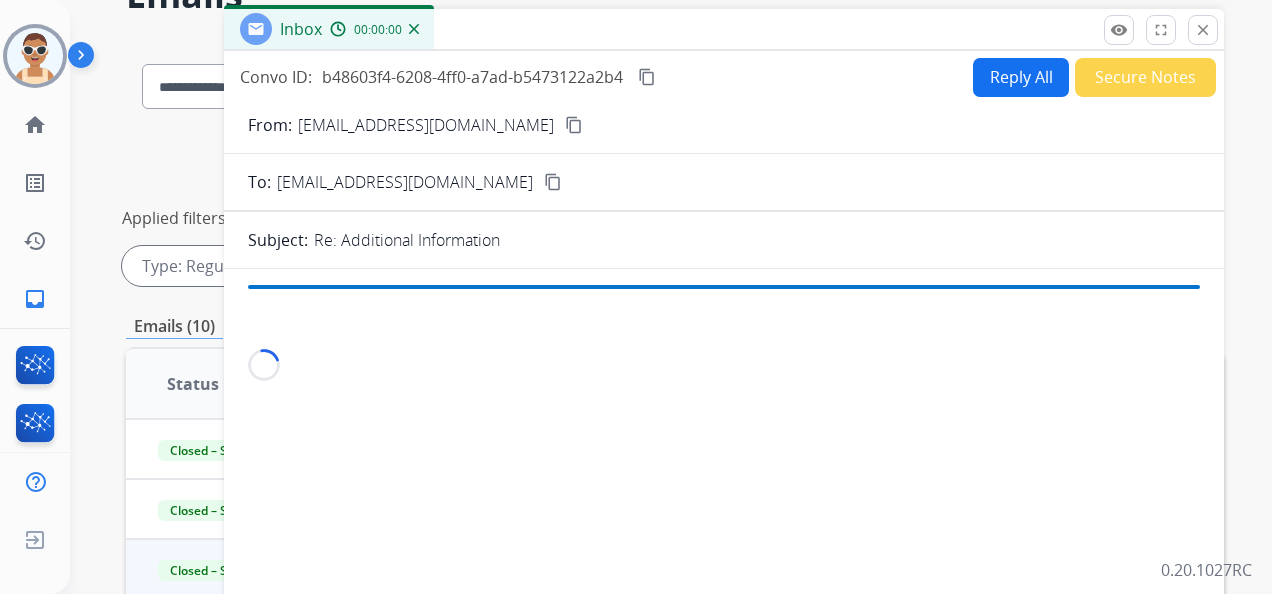 scroll, scrollTop: 0, scrollLeft: 0, axis: both 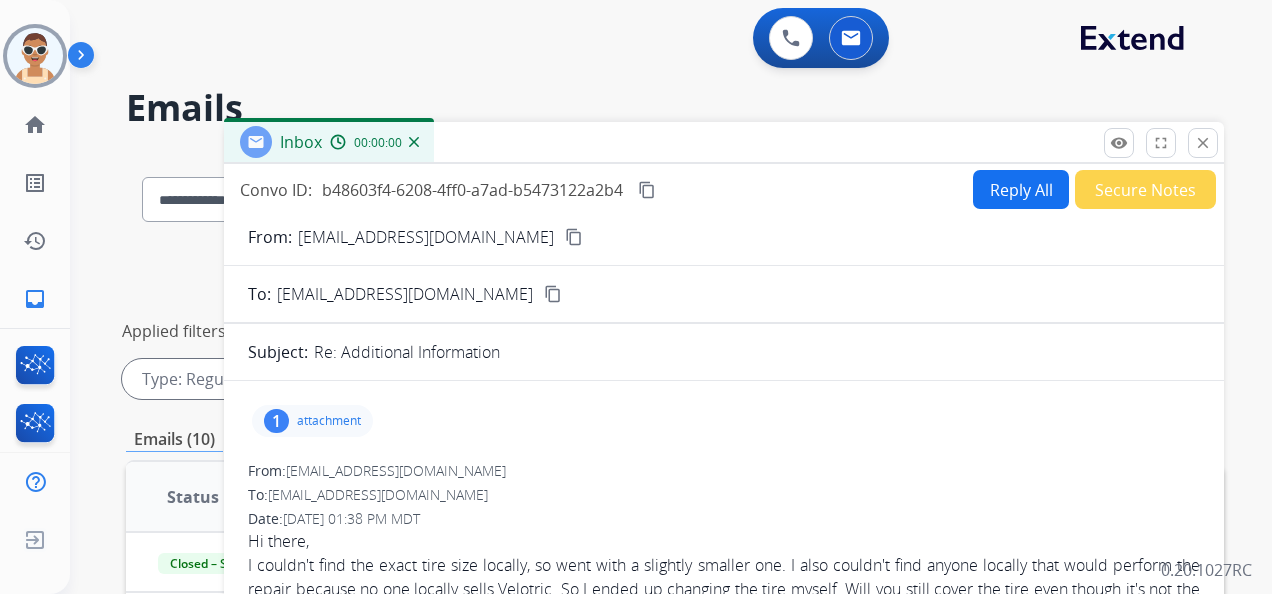 click on "Secure Notes" at bounding box center (1145, 189) 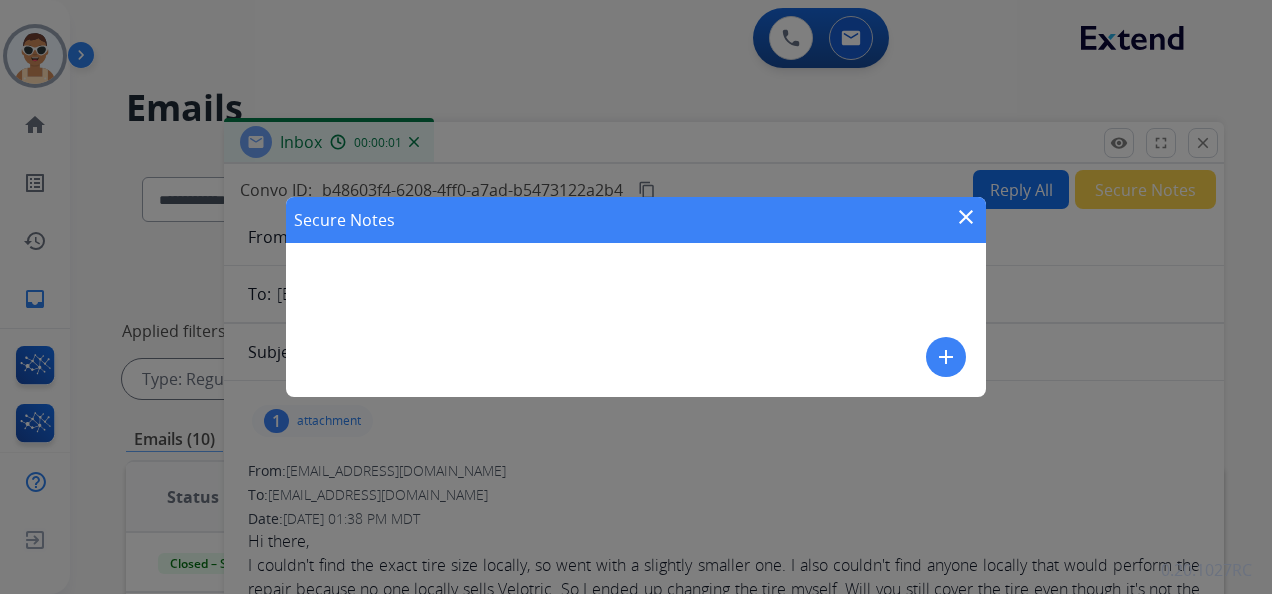 click on "add" at bounding box center (946, 357) 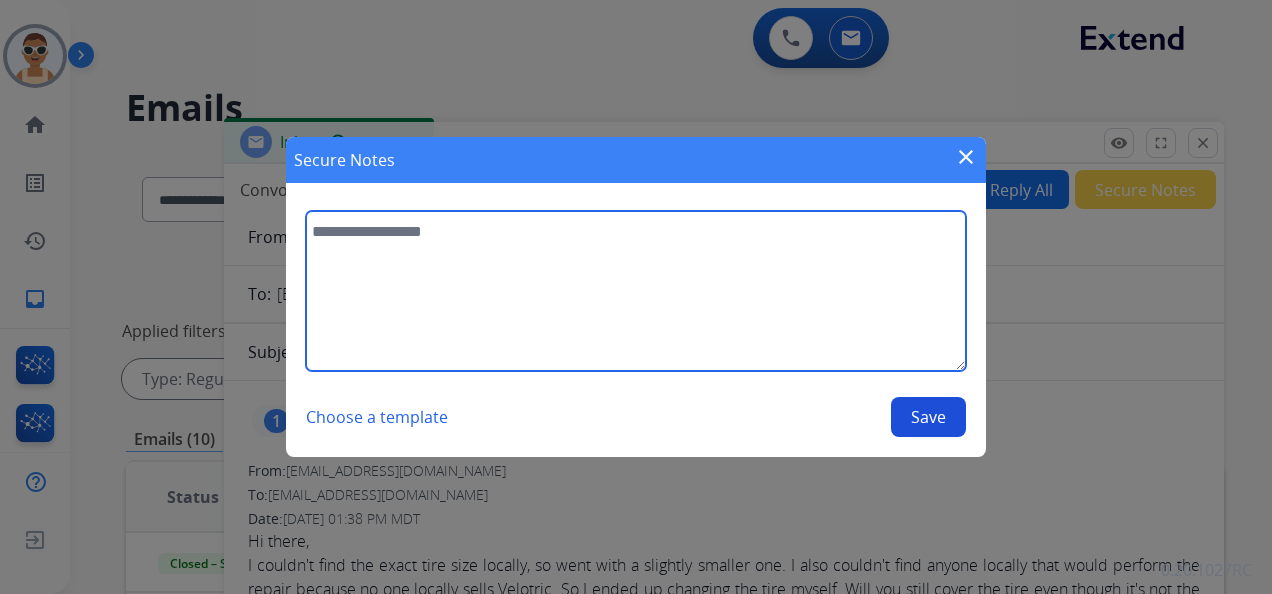 click at bounding box center [636, 291] 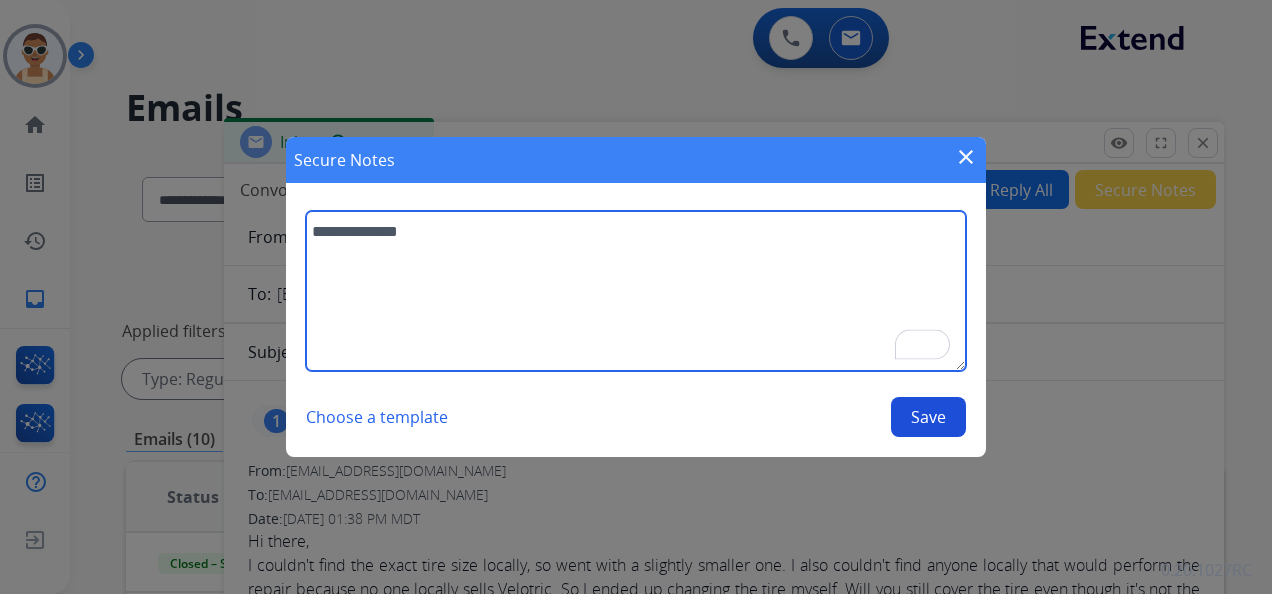 type on "**********" 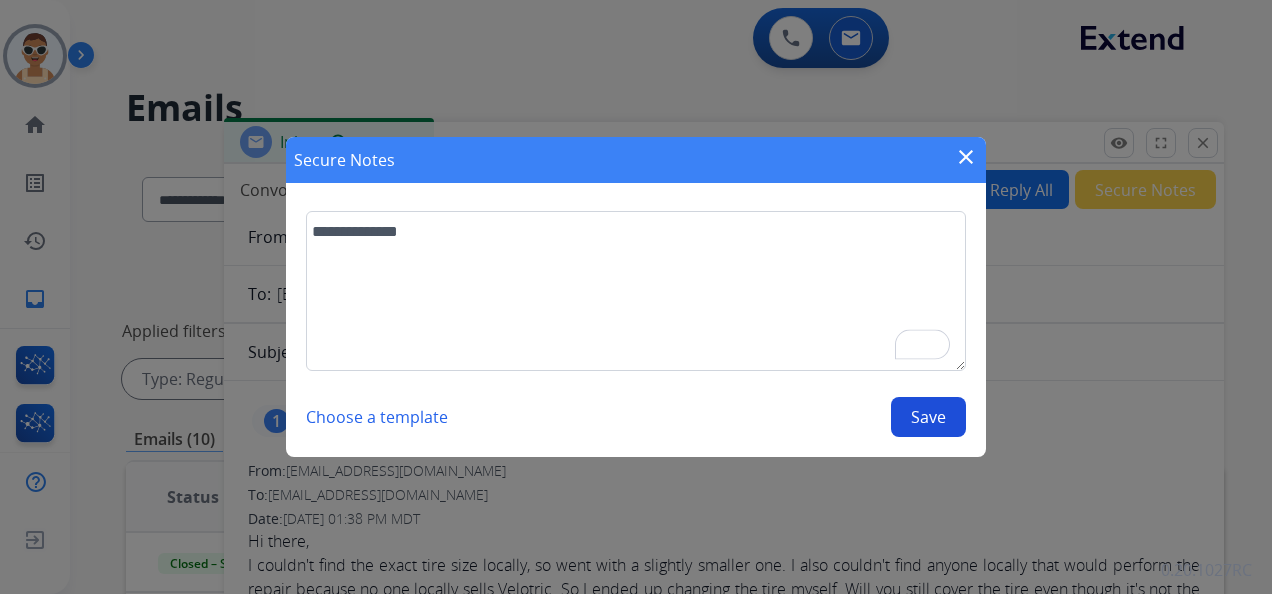 click on "Save" at bounding box center (928, 417) 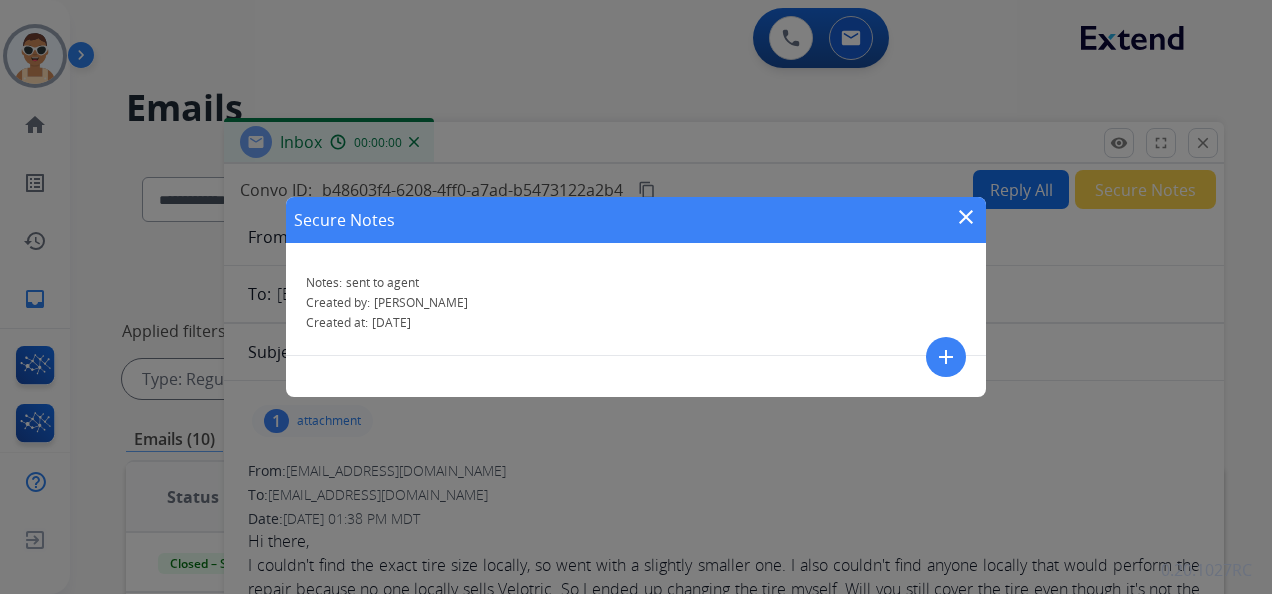 click on "close" at bounding box center [966, 217] 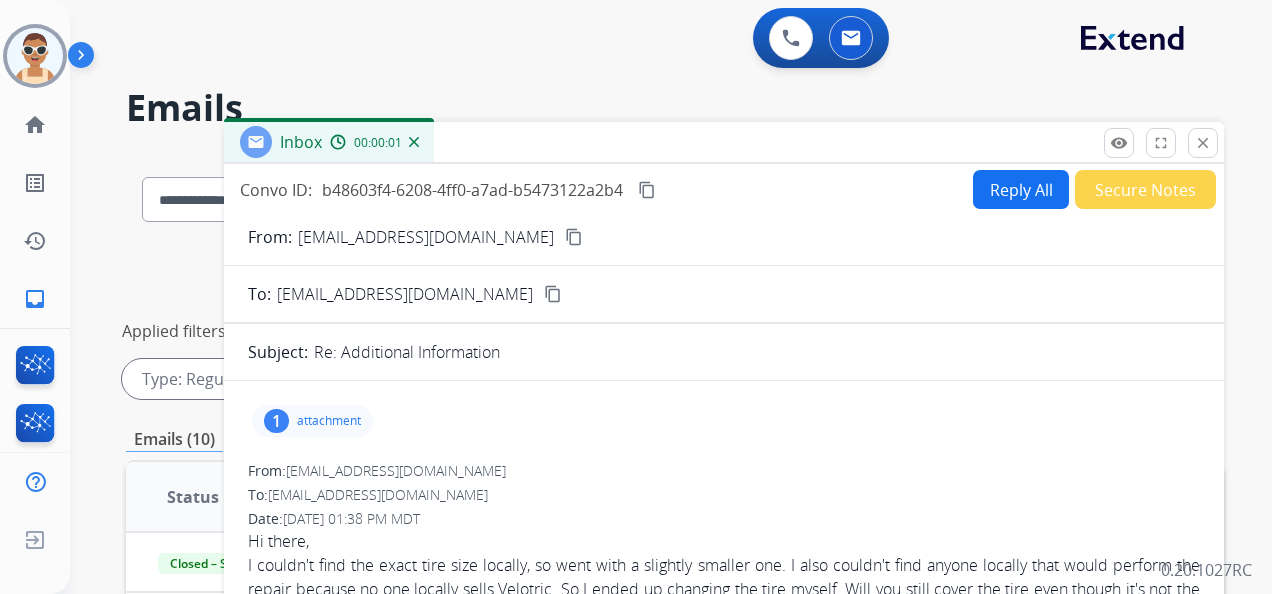 click on "content_copy" at bounding box center (647, 190) 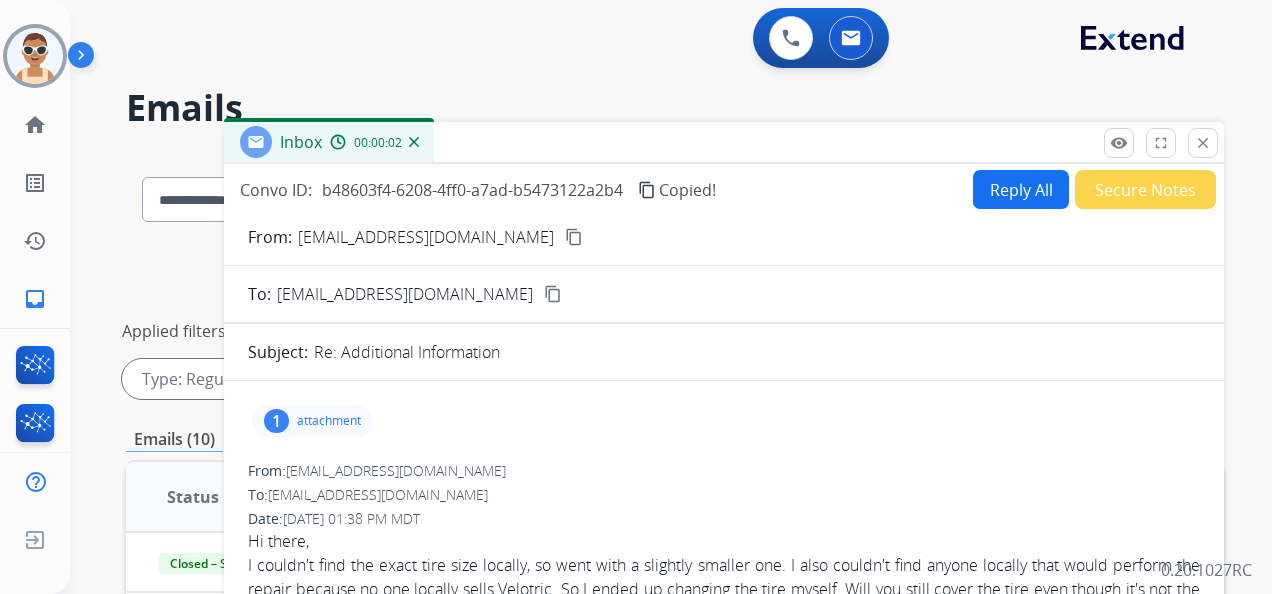 drag, startPoint x: 1212, startPoint y: 137, endPoint x: 1184, endPoint y: 226, distance: 93.30059 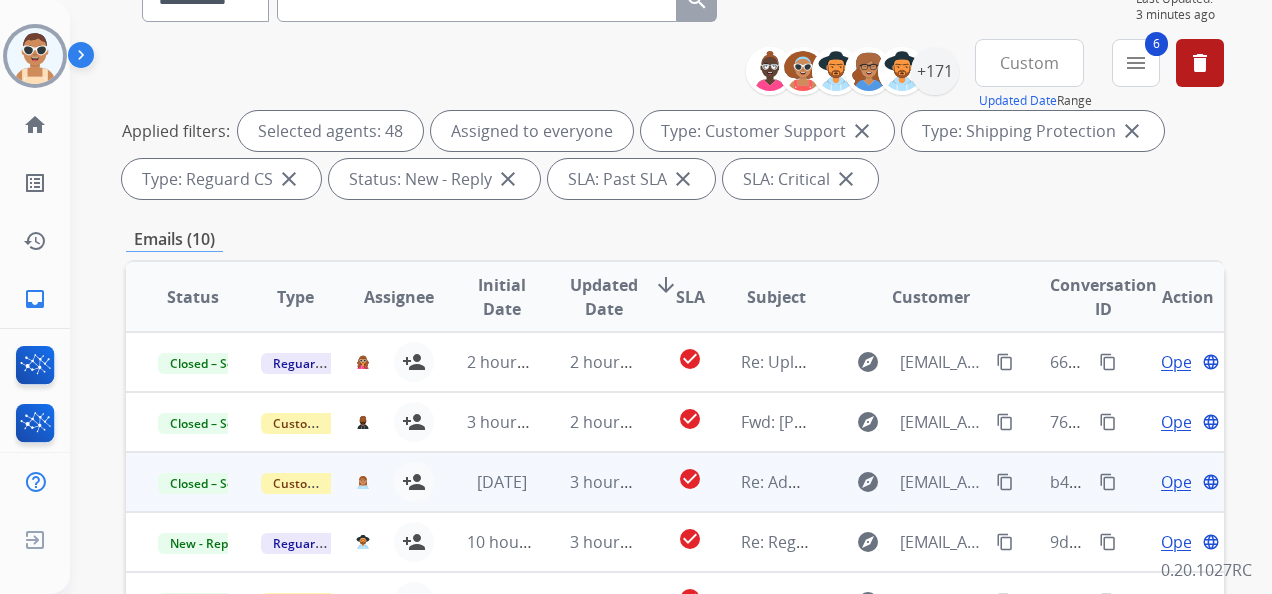 scroll, scrollTop: 400, scrollLeft: 0, axis: vertical 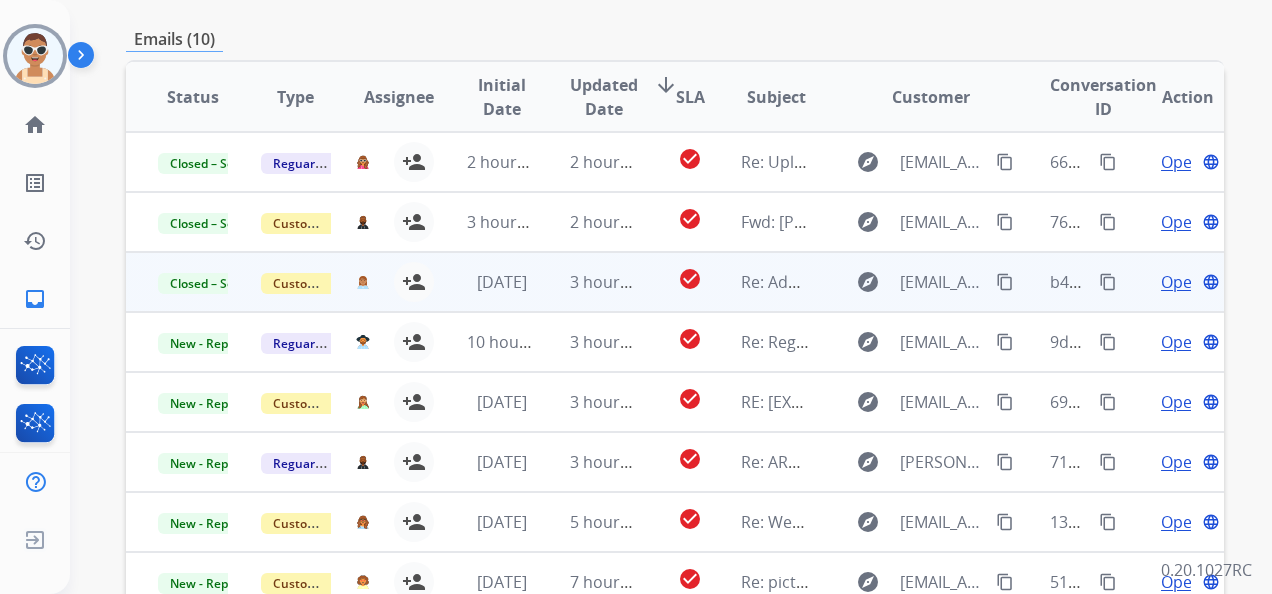 click on "content_copy" at bounding box center [1108, 282] 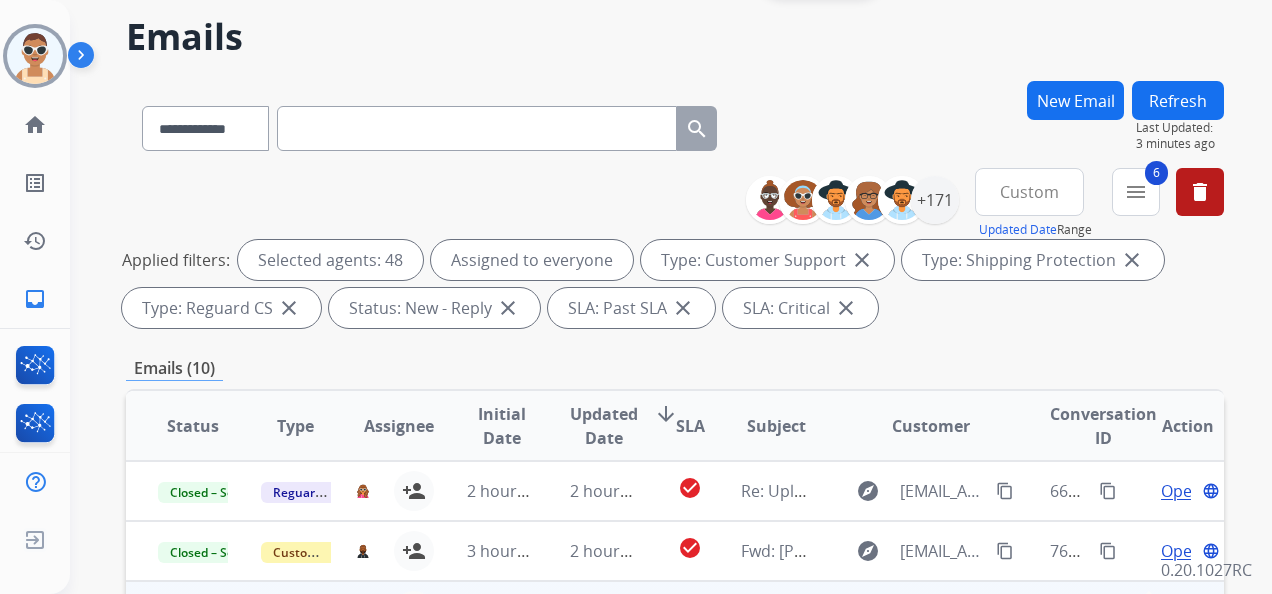 scroll, scrollTop: 0, scrollLeft: 0, axis: both 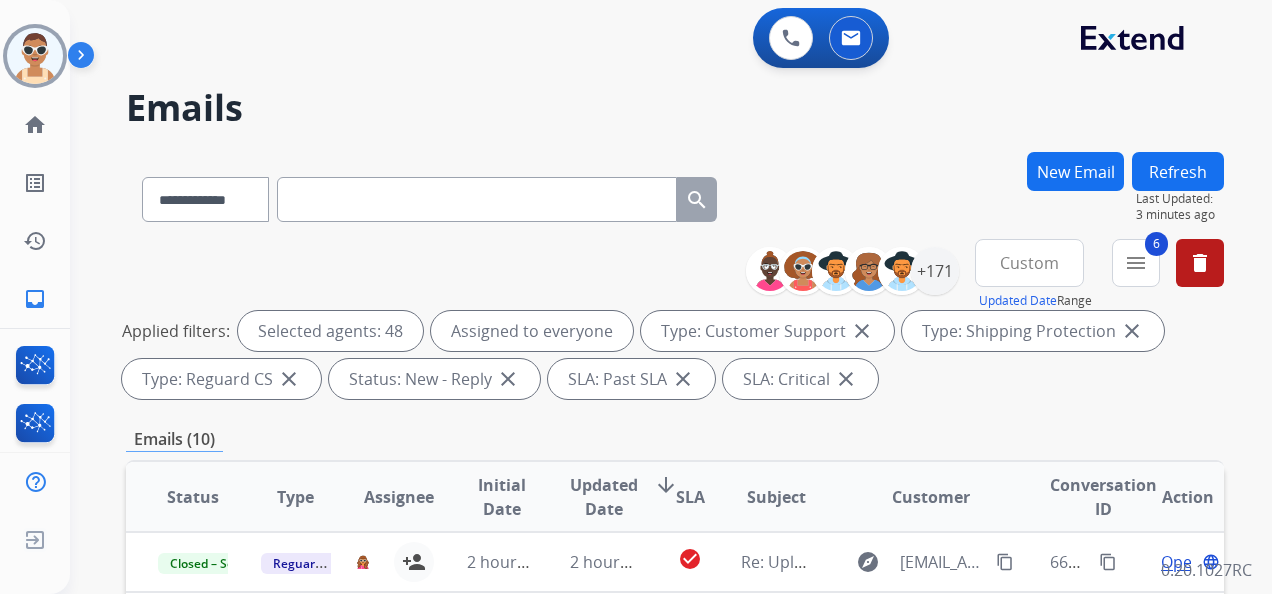 click on "Refresh" at bounding box center (1178, 171) 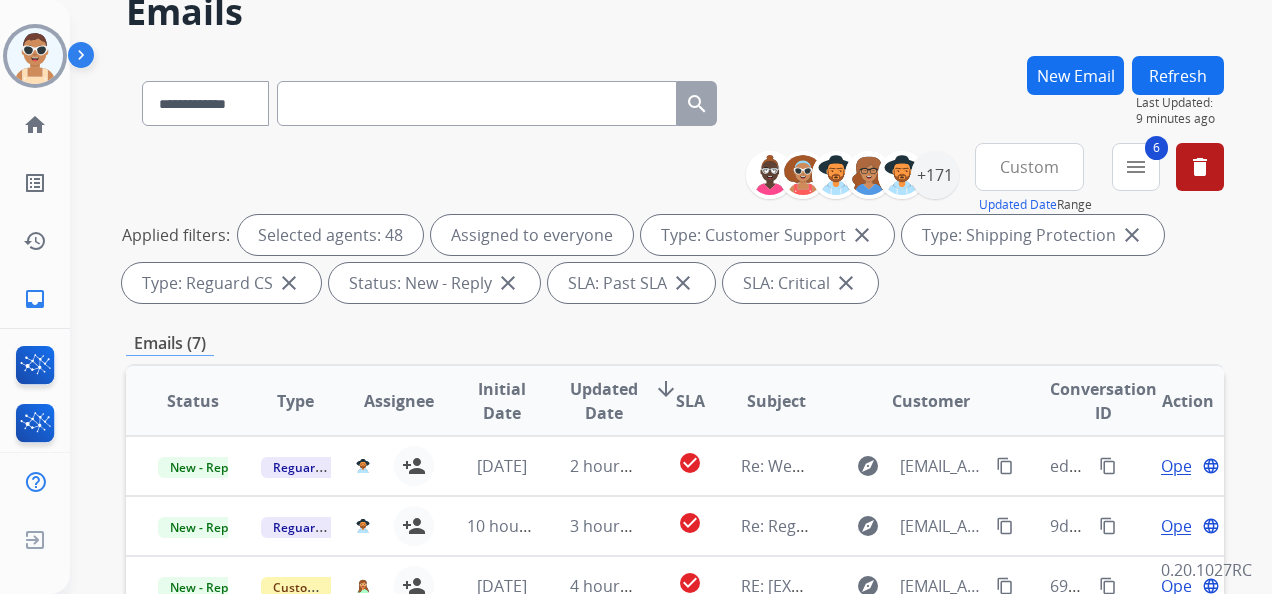 scroll, scrollTop: 0, scrollLeft: 0, axis: both 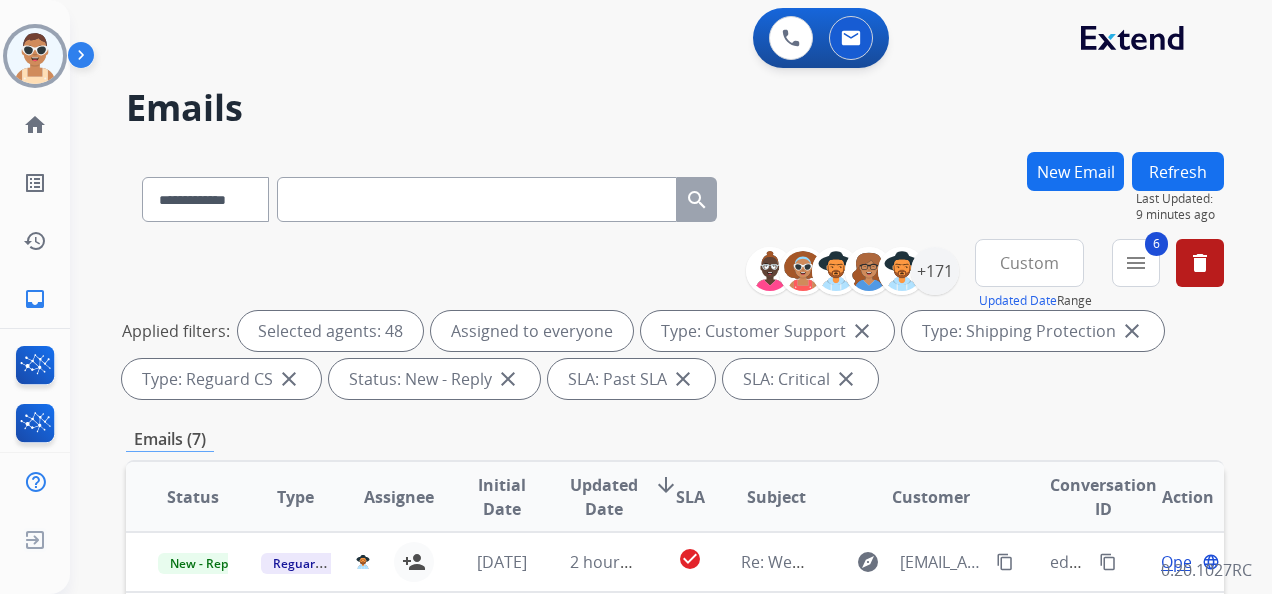 drag, startPoint x: 1190, startPoint y: 170, endPoint x: 1205, endPoint y: 184, distance: 20.518284 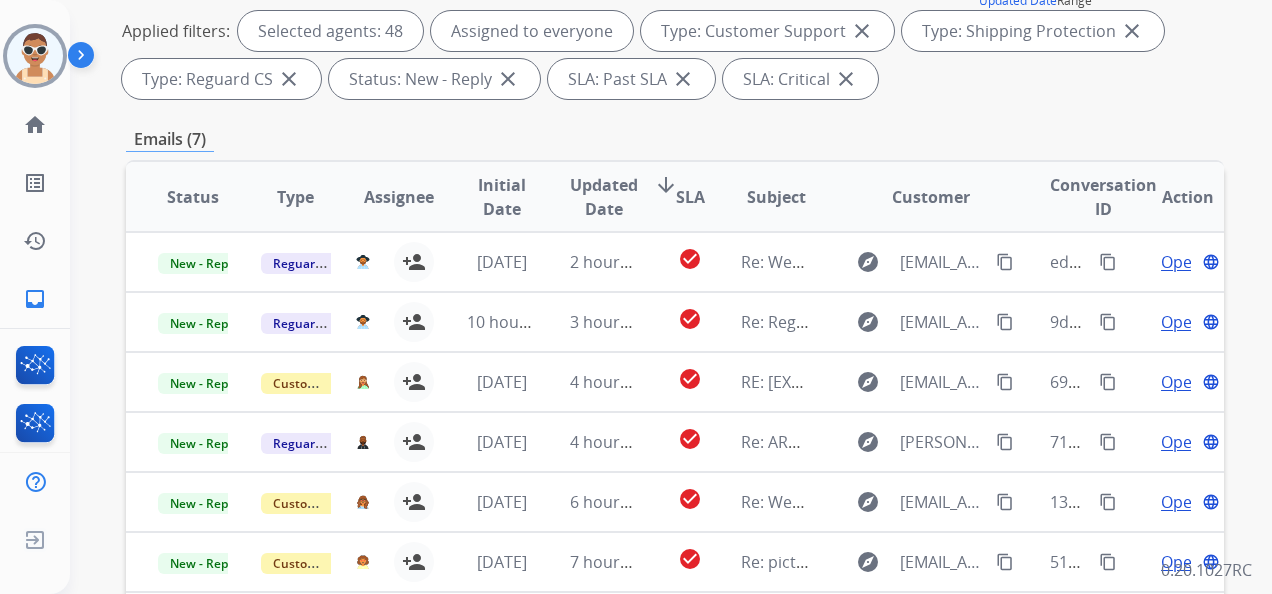 scroll, scrollTop: 400, scrollLeft: 0, axis: vertical 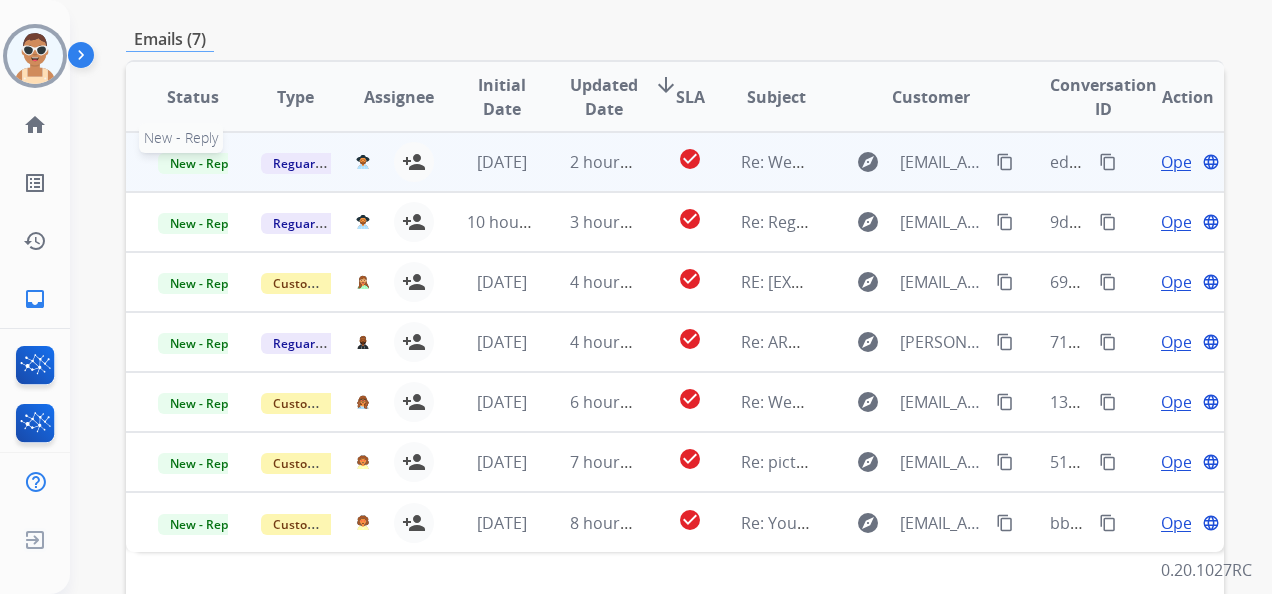 click on "New - Reply" at bounding box center (203, 163) 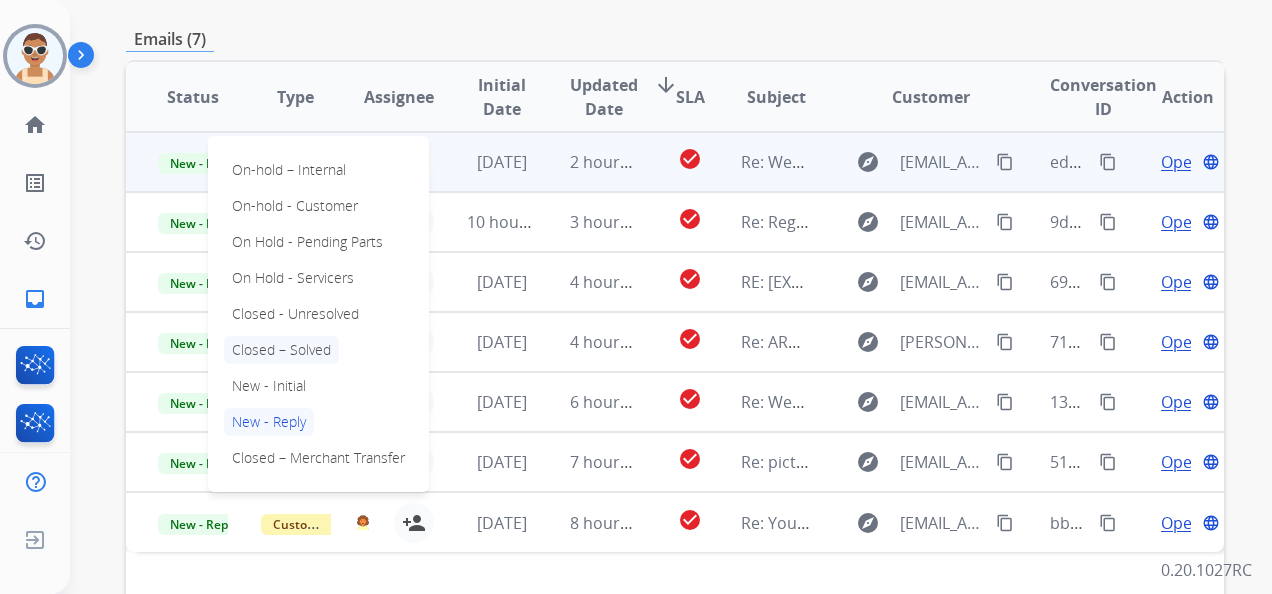 click on "Closed – Solved" at bounding box center [281, 350] 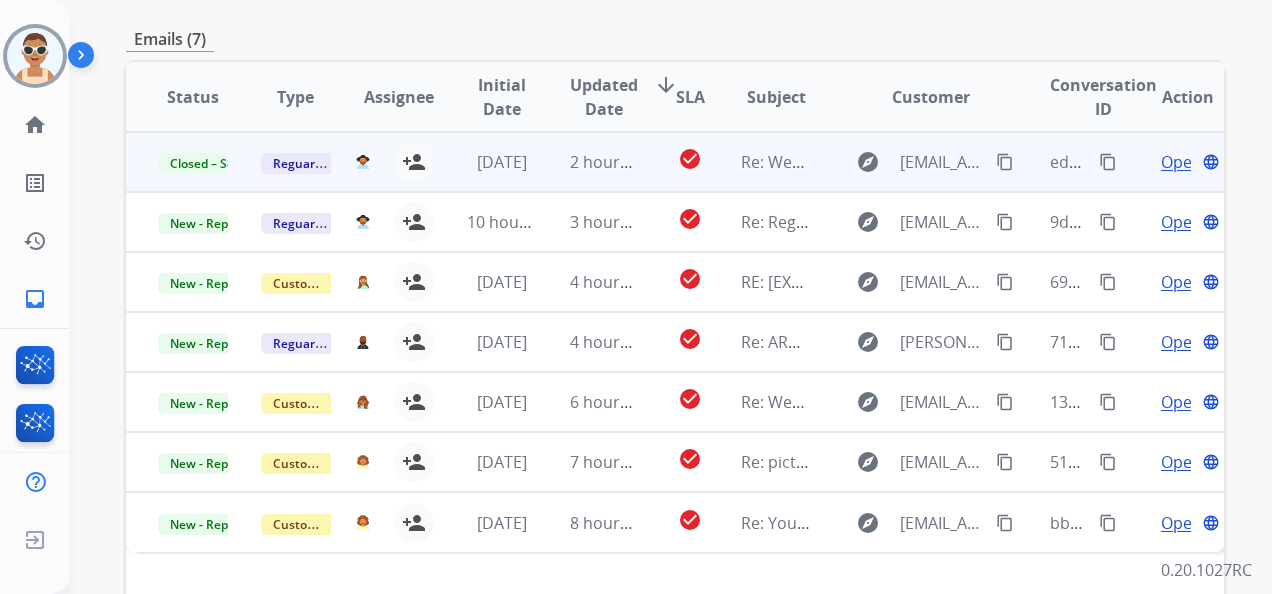 click on "Open" at bounding box center (1181, 162) 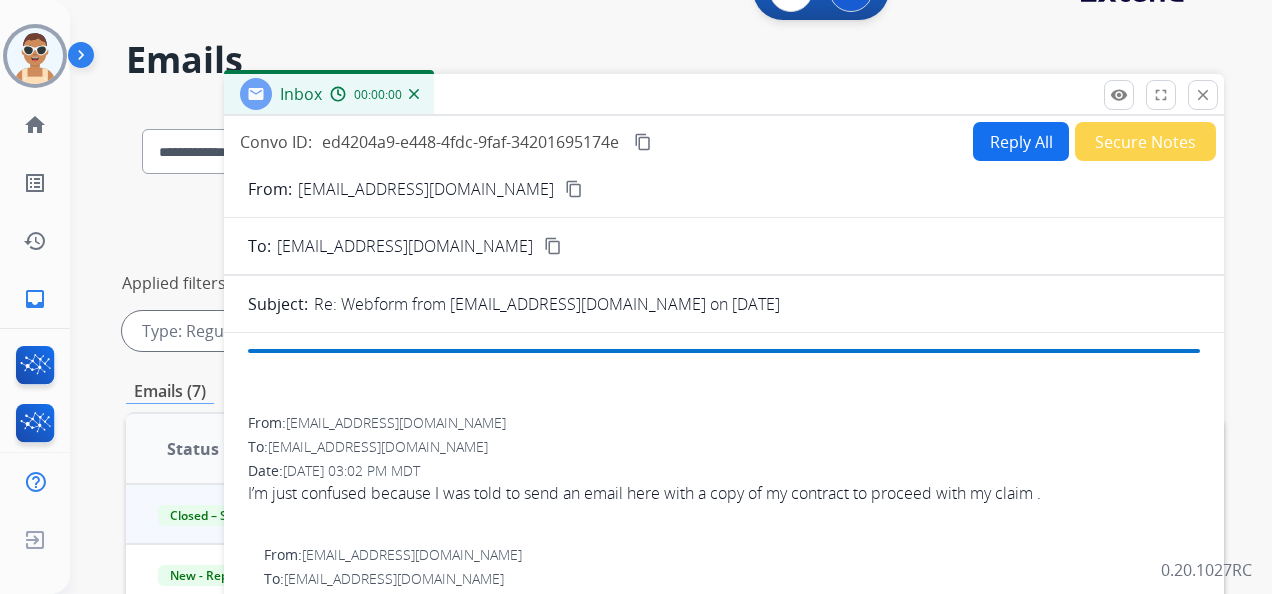 scroll, scrollTop: 0, scrollLeft: 0, axis: both 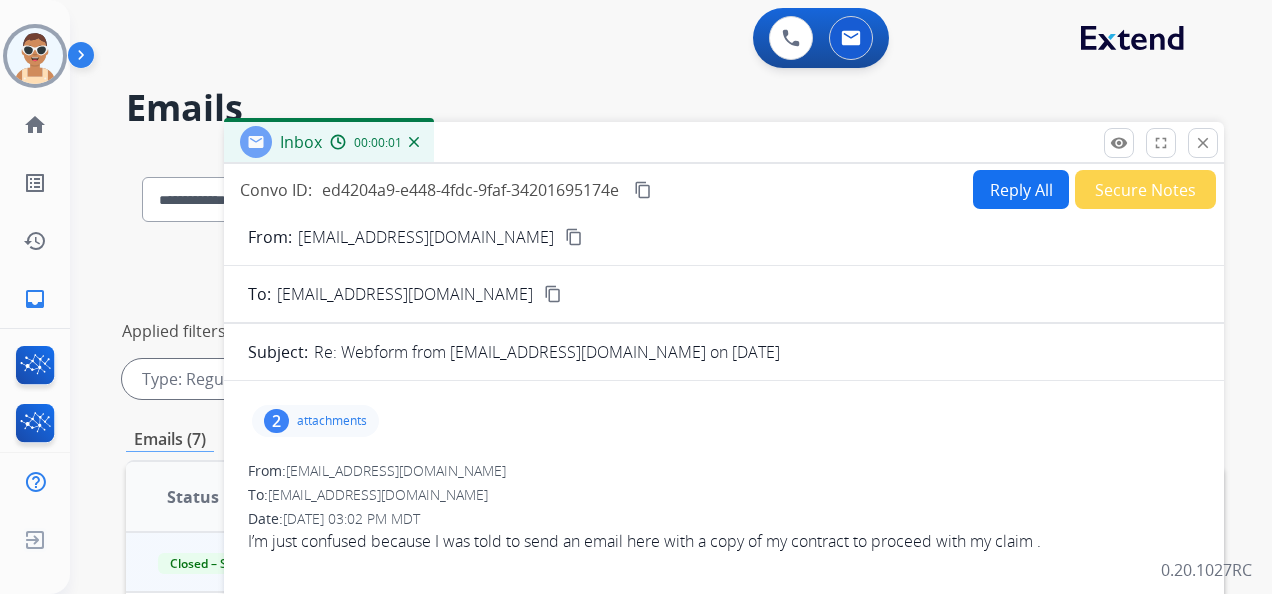 click on "Secure Notes" at bounding box center (1145, 189) 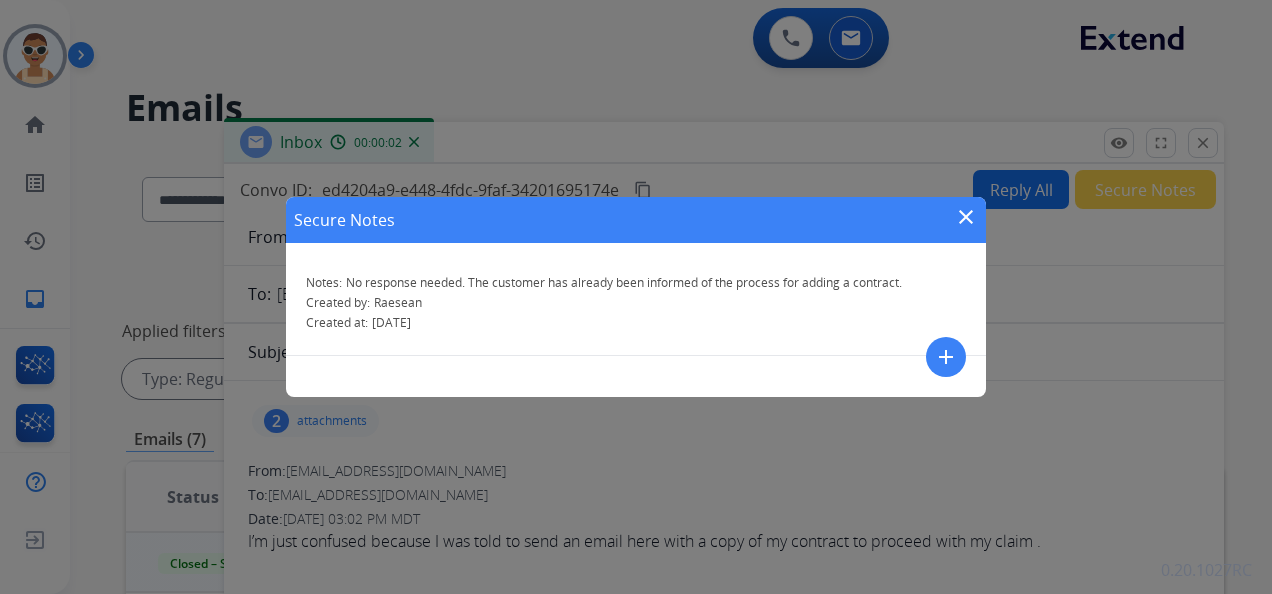 click on "add" at bounding box center [946, 357] 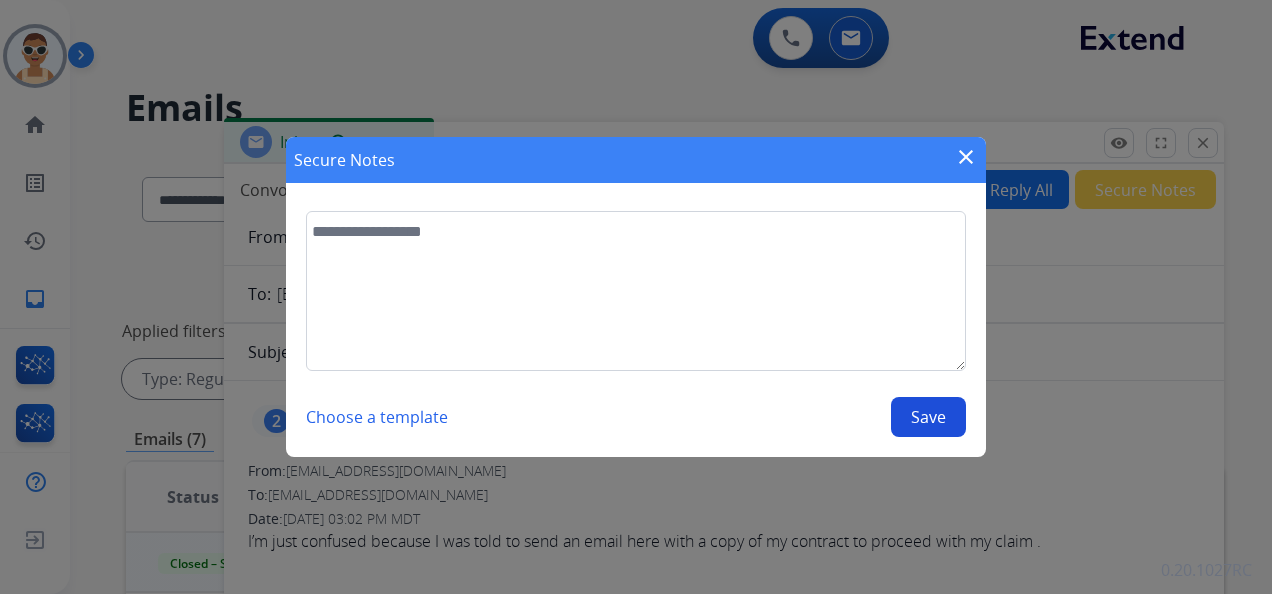 click on "close" at bounding box center [966, 157] 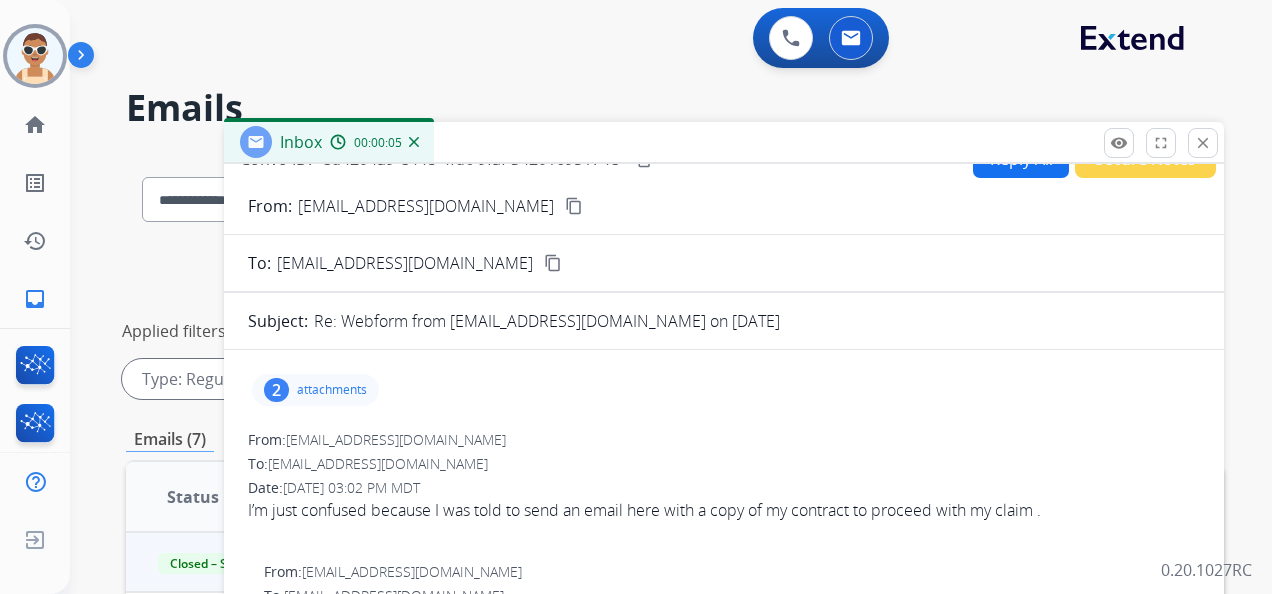 scroll, scrollTop: 0, scrollLeft: 0, axis: both 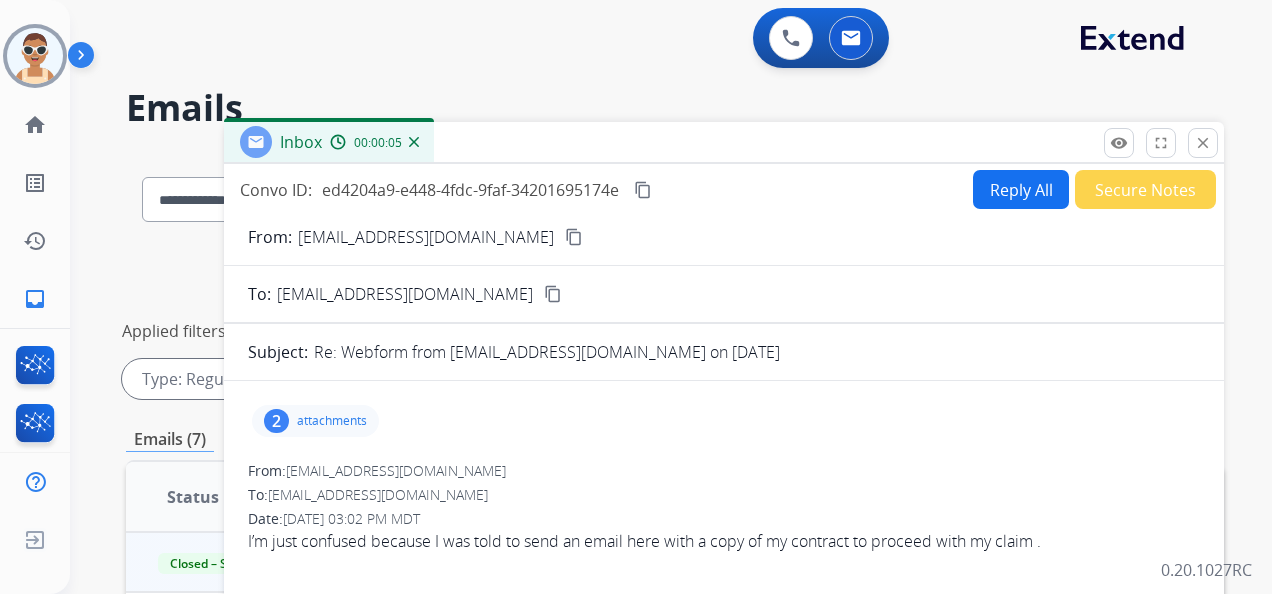 click on "Secure Notes" at bounding box center [1145, 189] 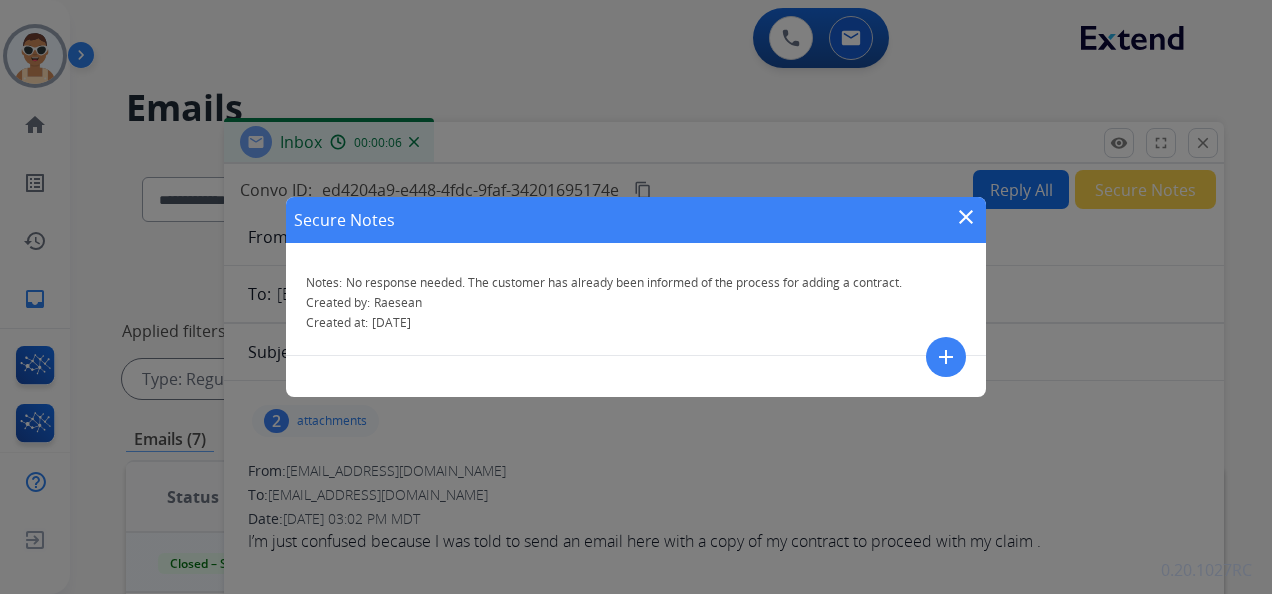 click on "add" at bounding box center (946, 357) 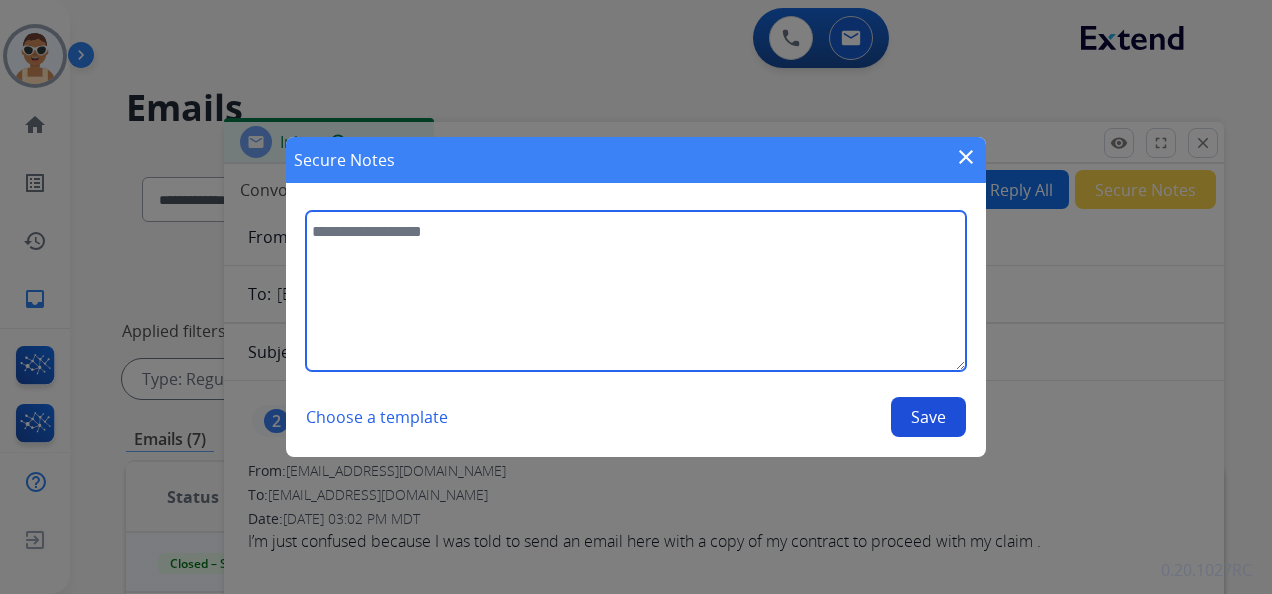 click at bounding box center [636, 291] 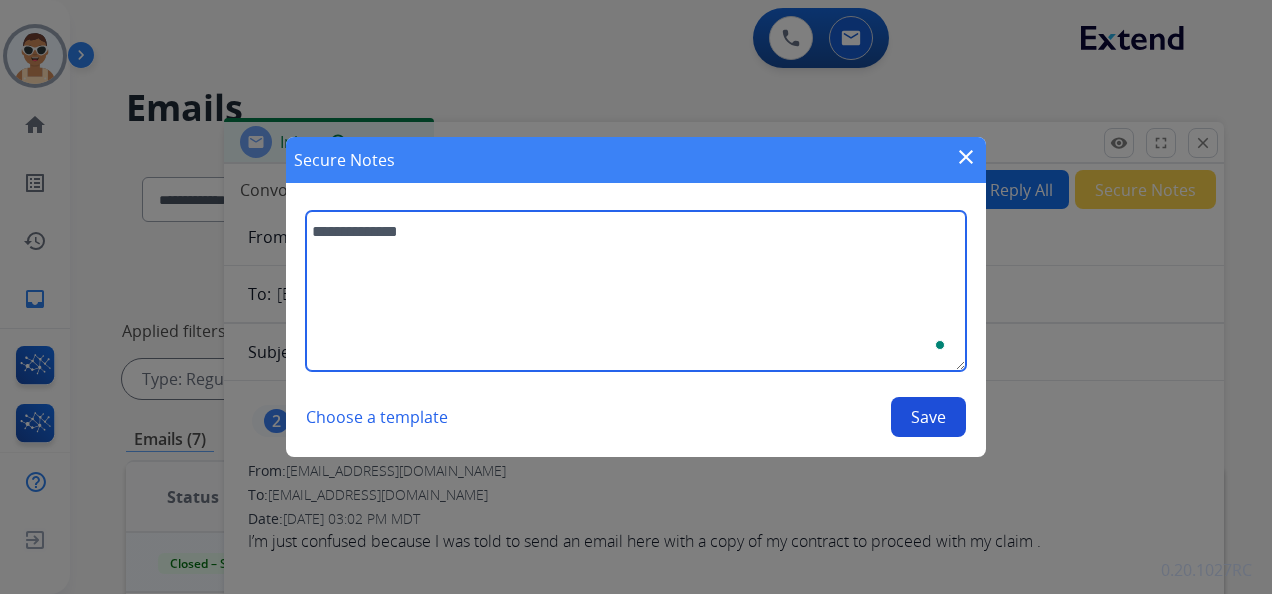 type on "**********" 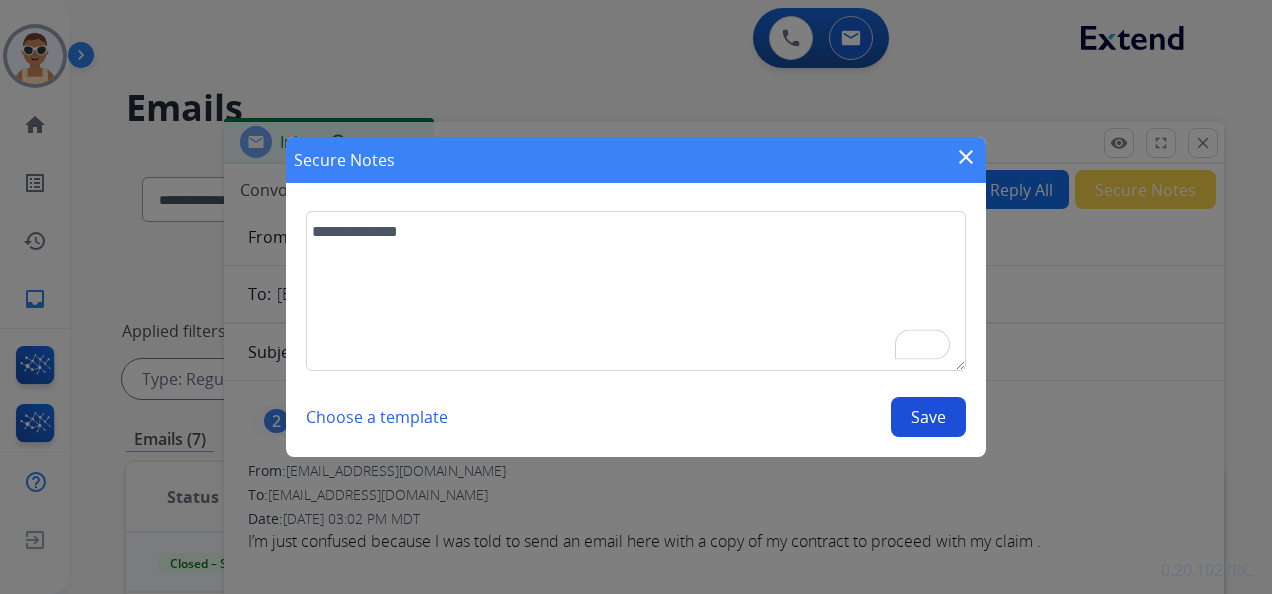 click on "Save" at bounding box center [928, 417] 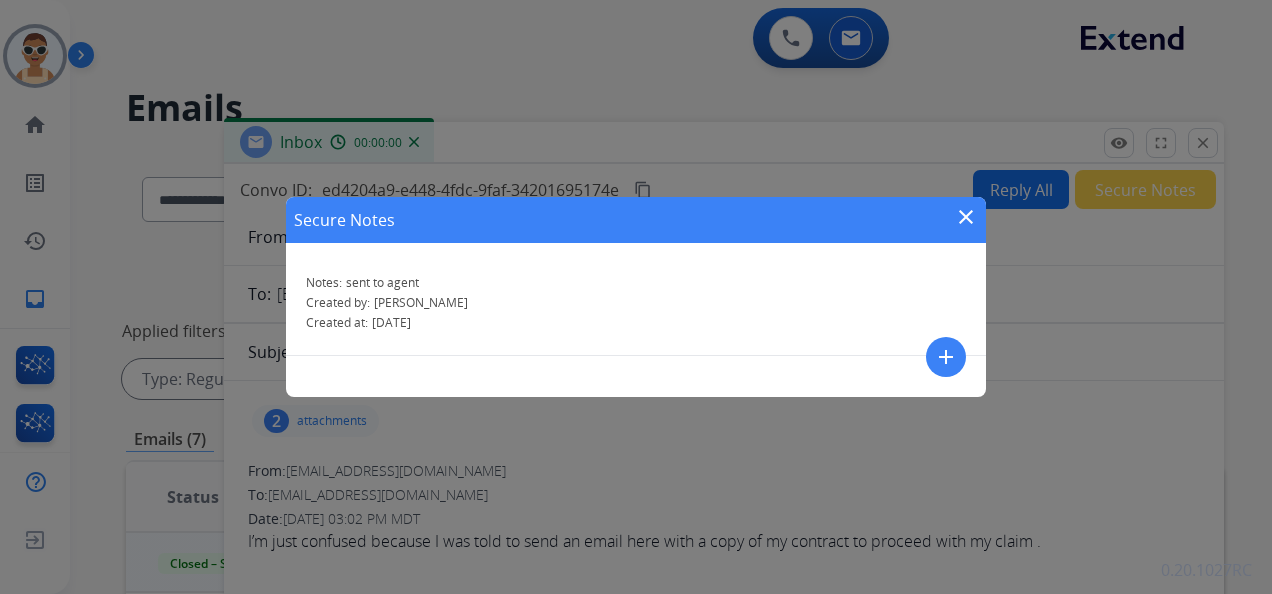 click on "close" at bounding box center (966, 217) 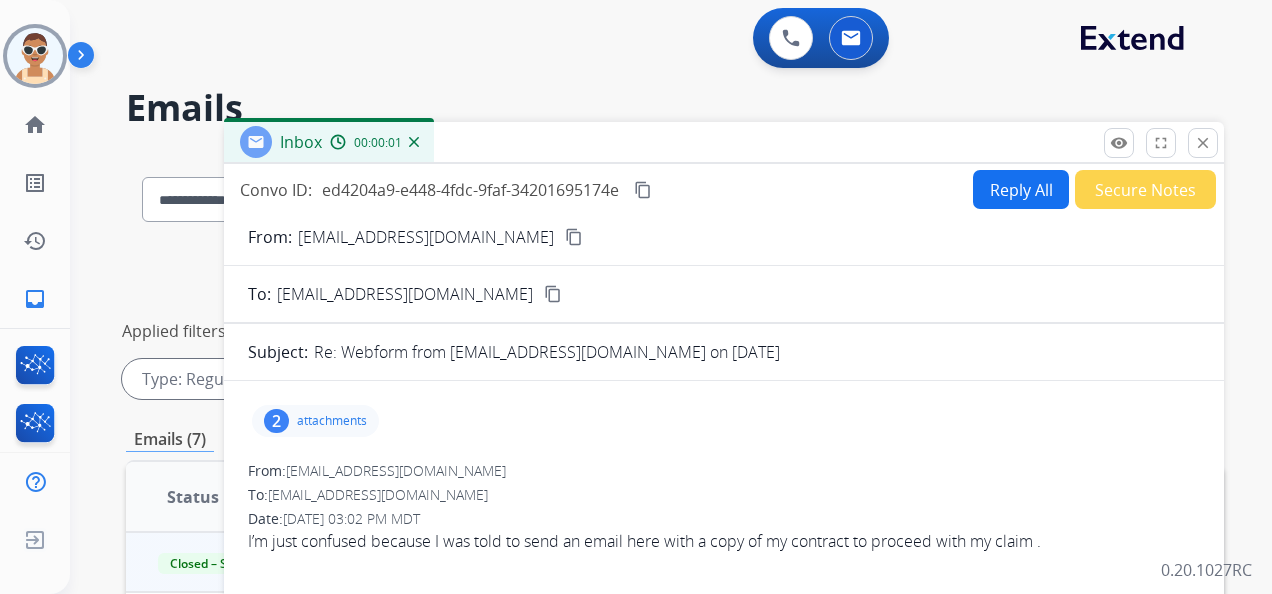 drag, startPoint x: 642, startPoint y: 186, endPoint x: 658, endPoint y: 180, distance: 17.088007 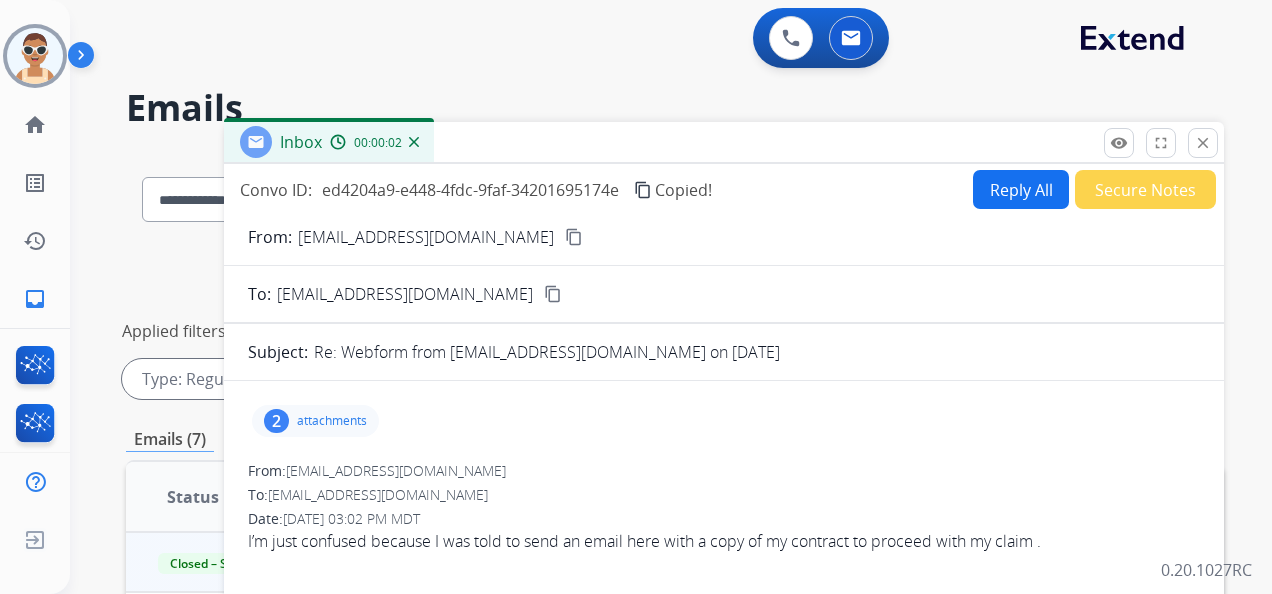 click on "close Close" at bounding box center (1203, 143) 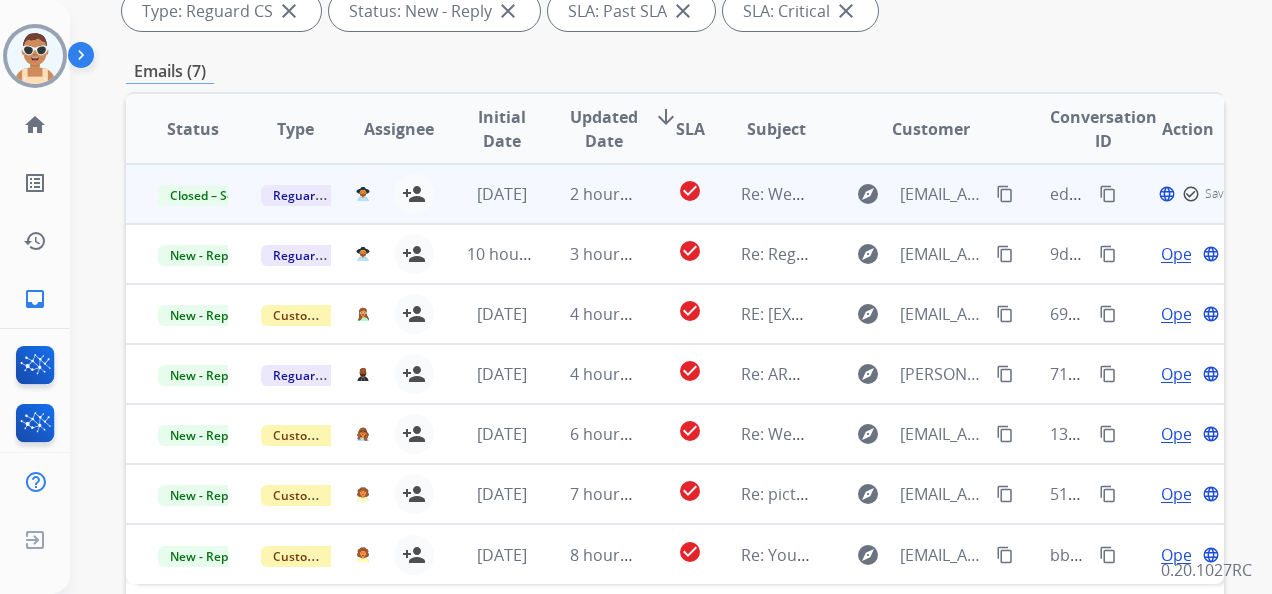 scroll, scrollTop: 400, scrollLeft: 0, axis: vertical 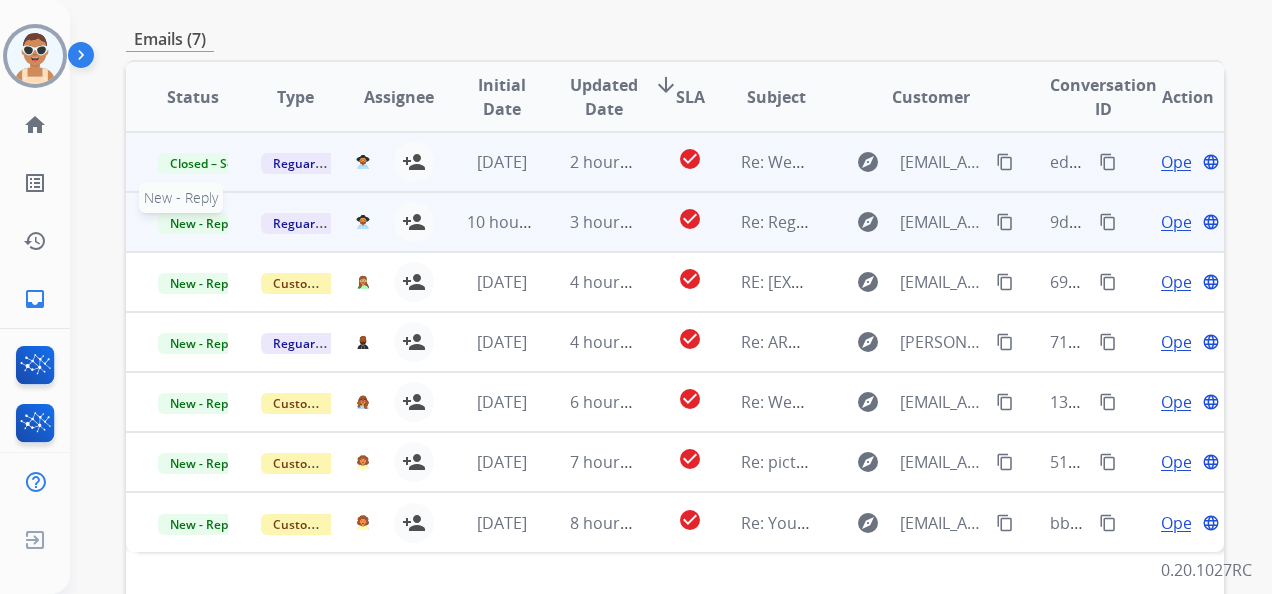 click on "New - Reply" at bounding box center [203, 223] 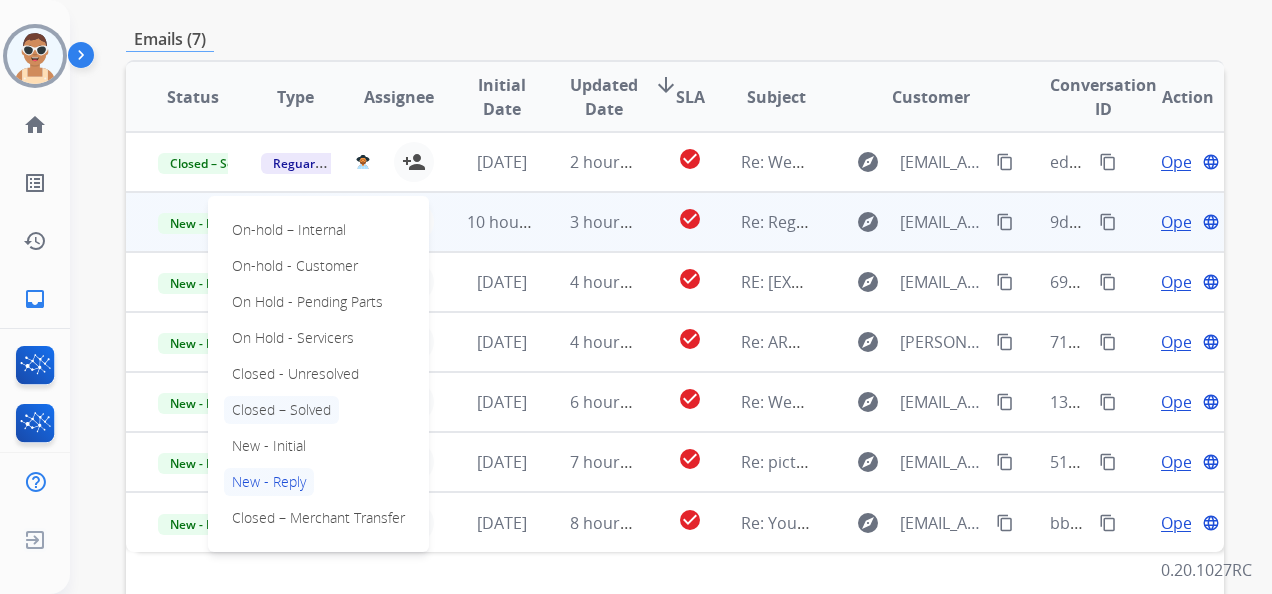 click on "Closed – Solved" at bounding box center [281, 410] 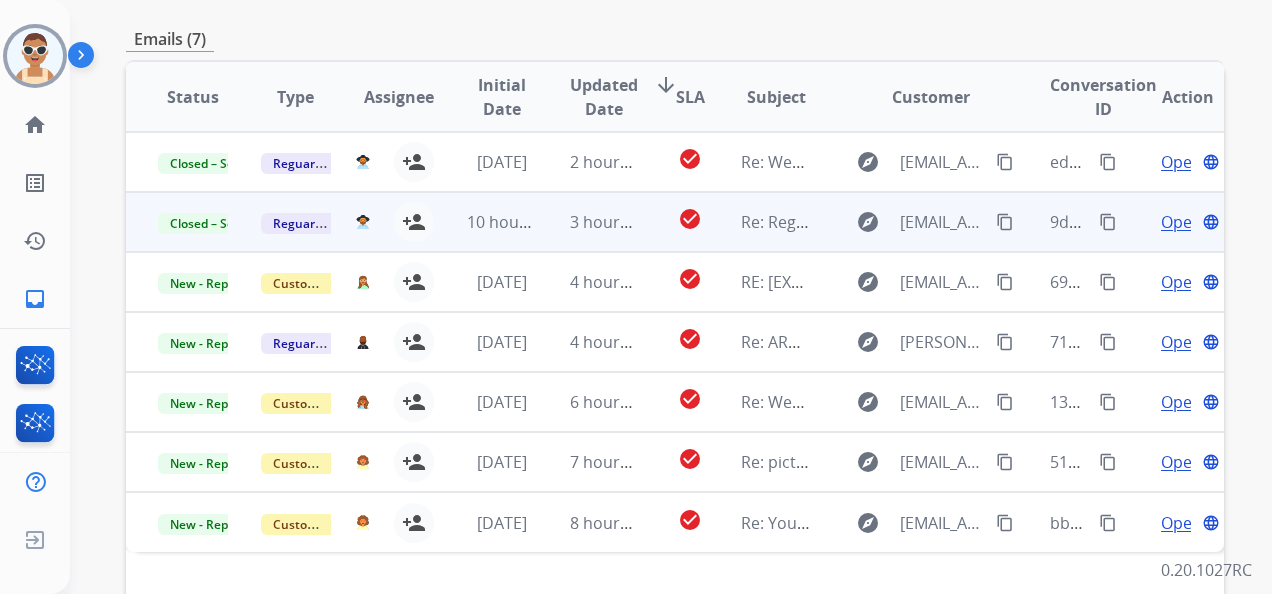 click on "Open" at bounding box center (1181, 222) 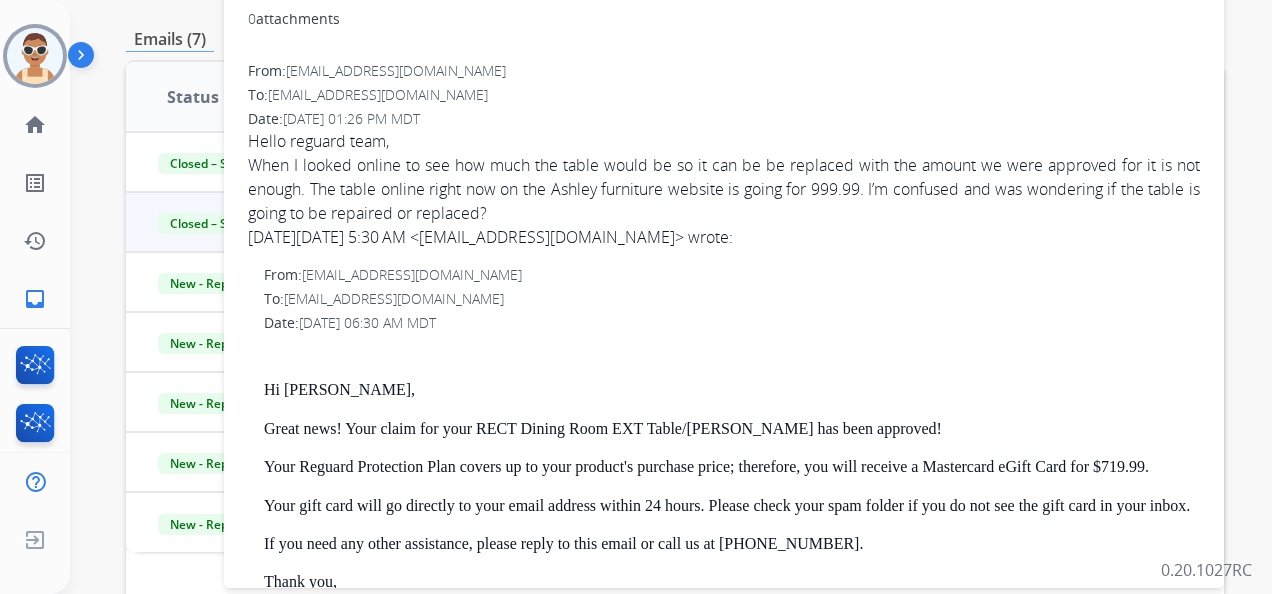 scroll, scrollTop: 0, scrollLeft: 0, axis: both 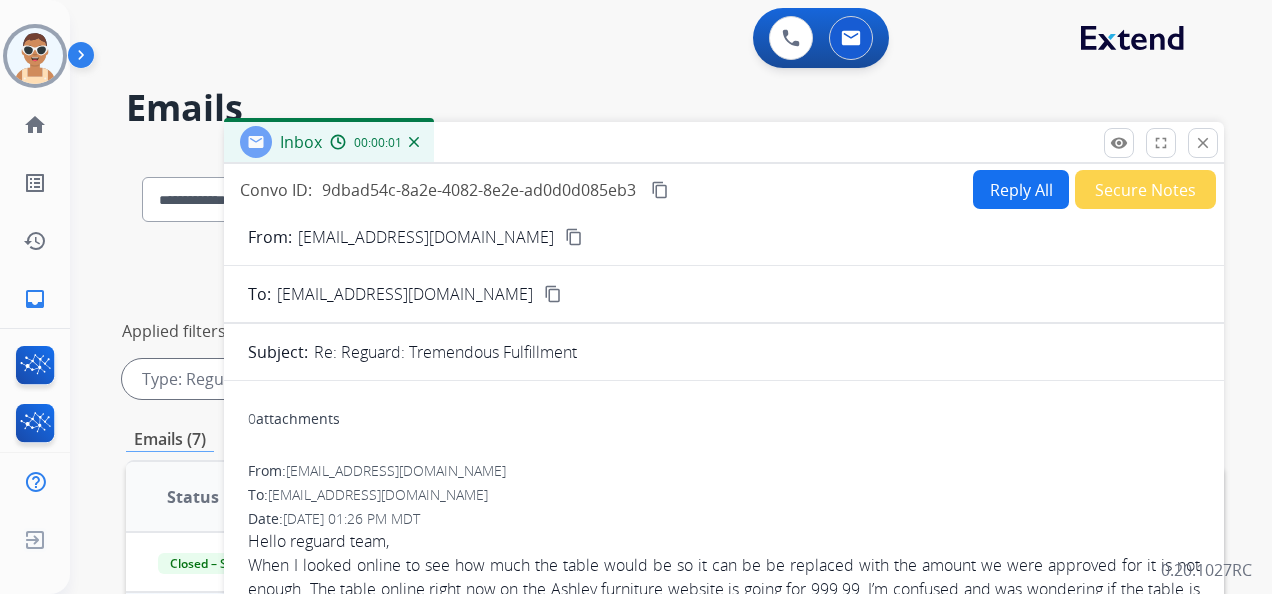 click on "Secure Notes" at bounding box center [1145, 189] 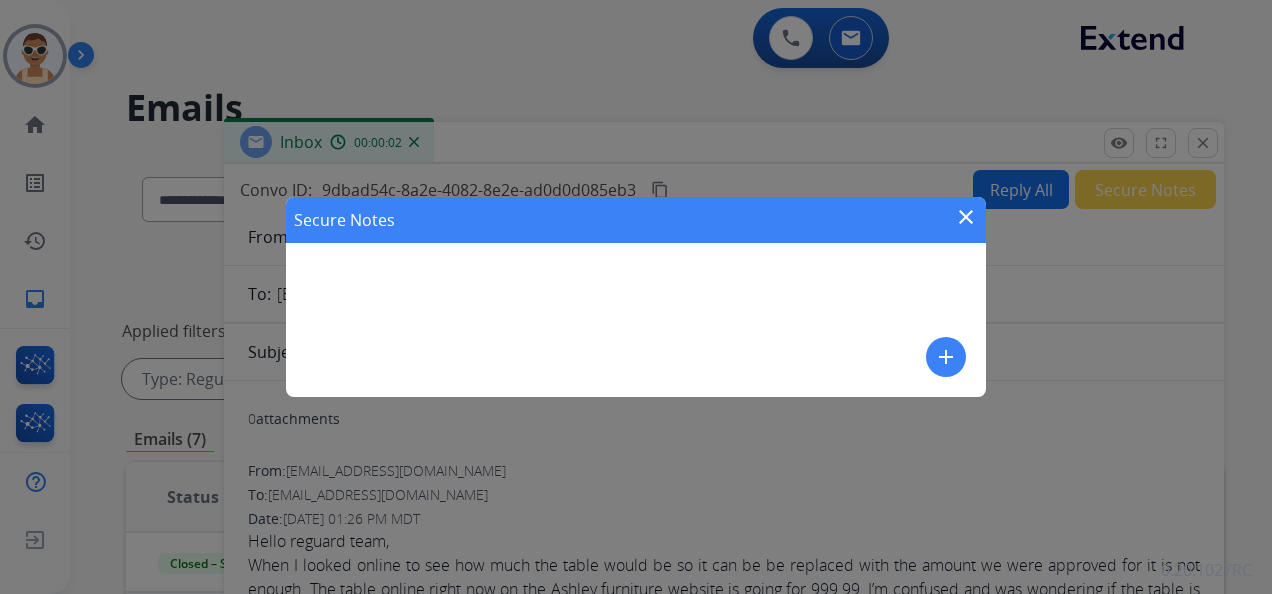 click on "add" at bounding box center [946, 357] 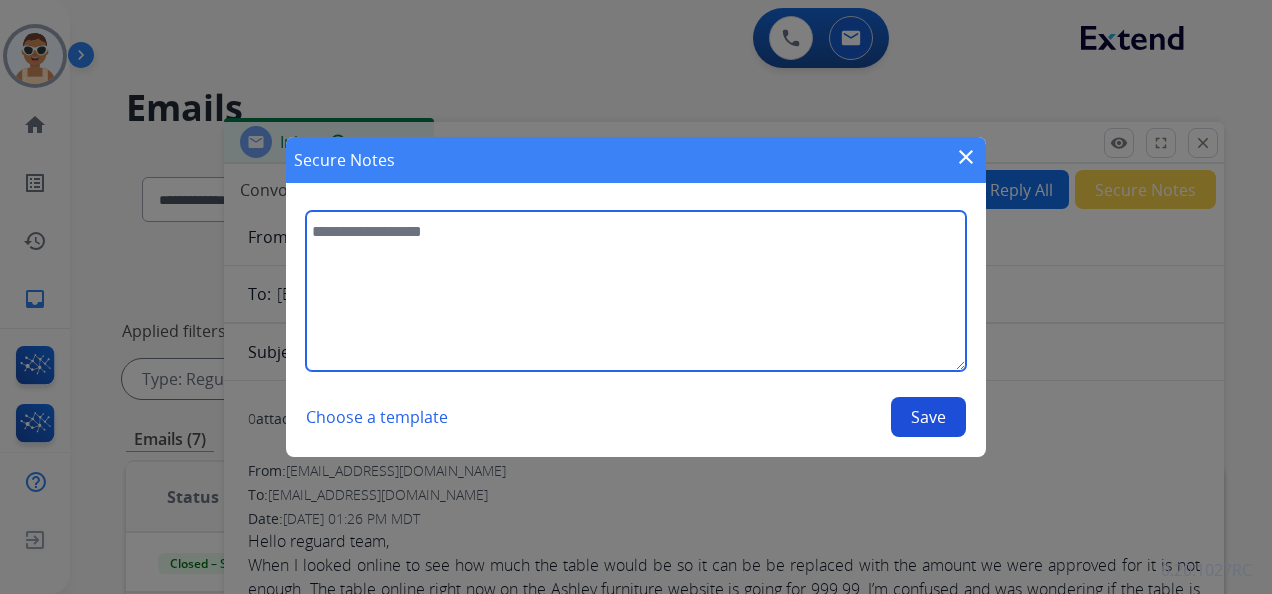 click at bounding box center (636, 291) 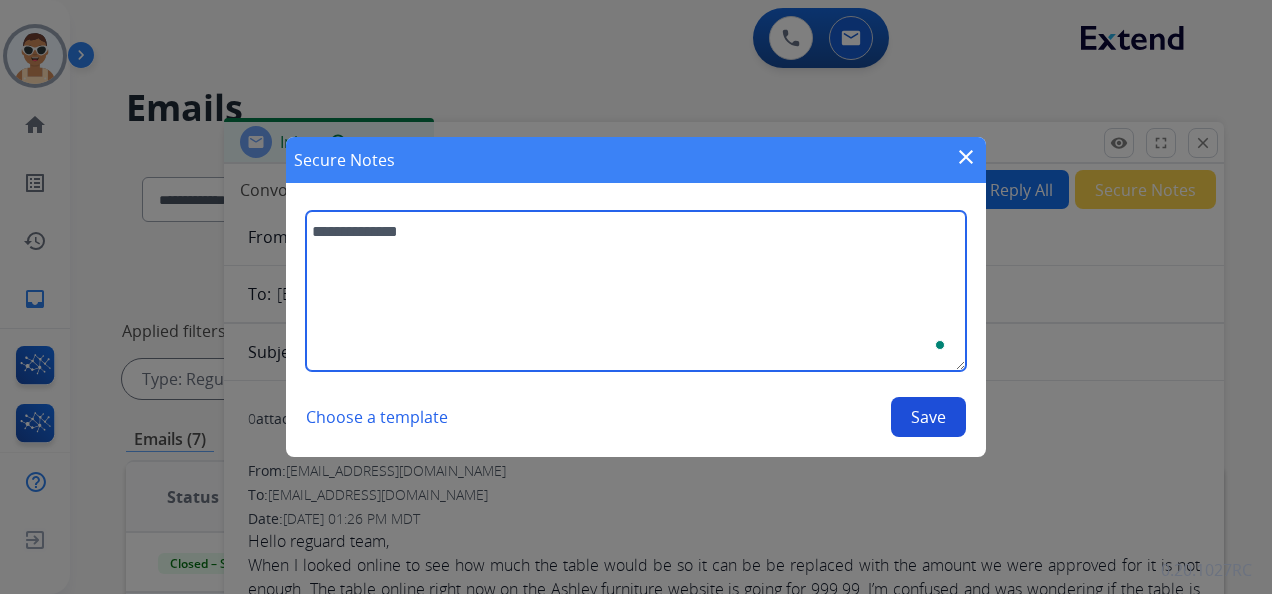 type on "**********" 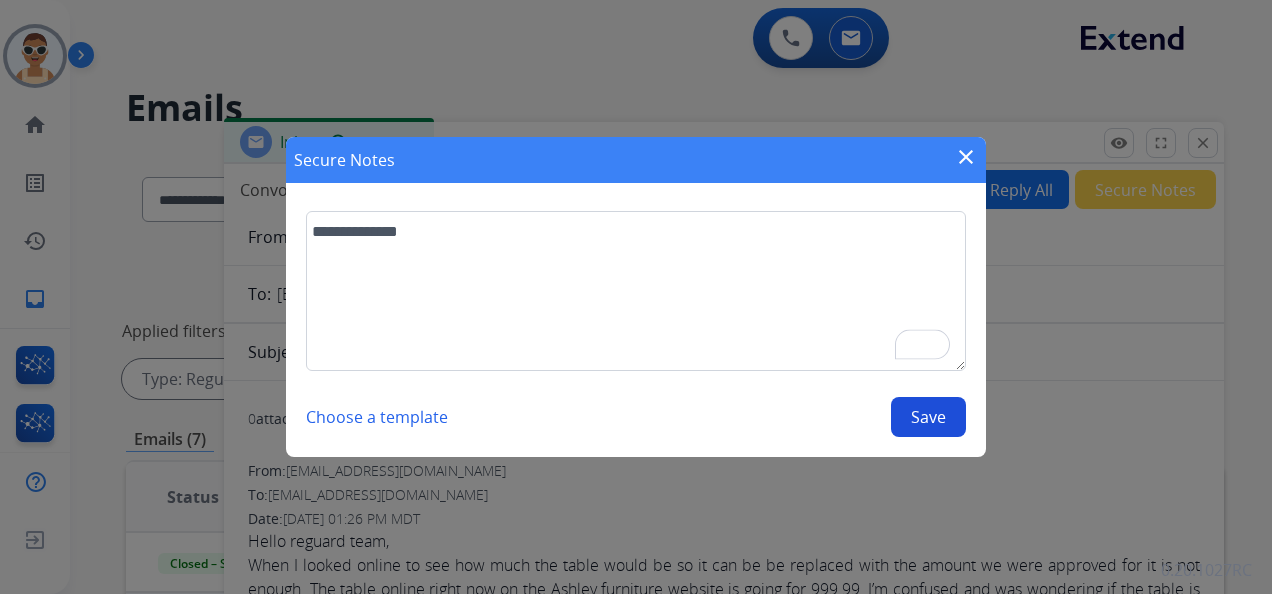 click on "Save" at bounding box center (928, 417) 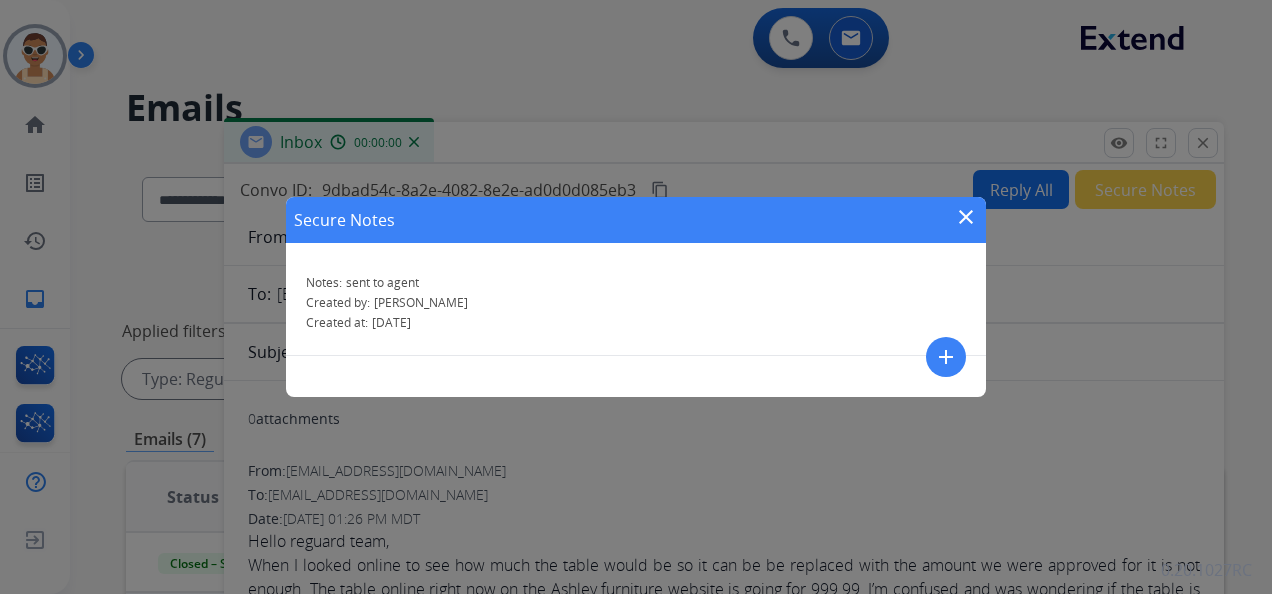 click on "close" at bounding box center (966, 217) 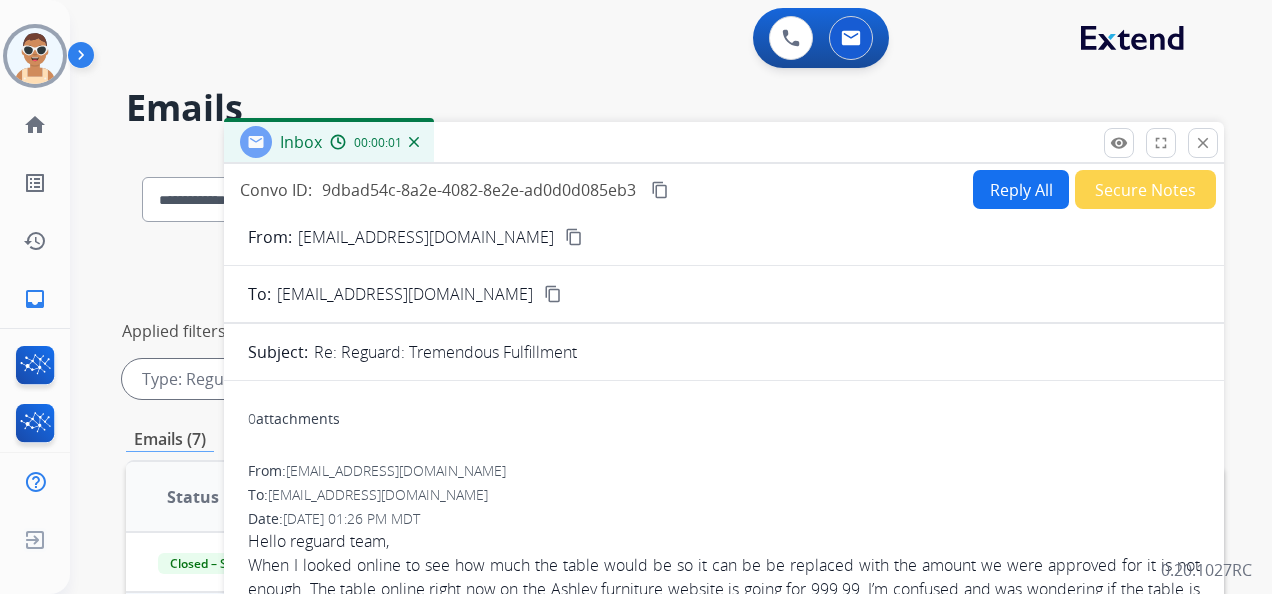 click on "content_copy" at bounding box center [660, 190] 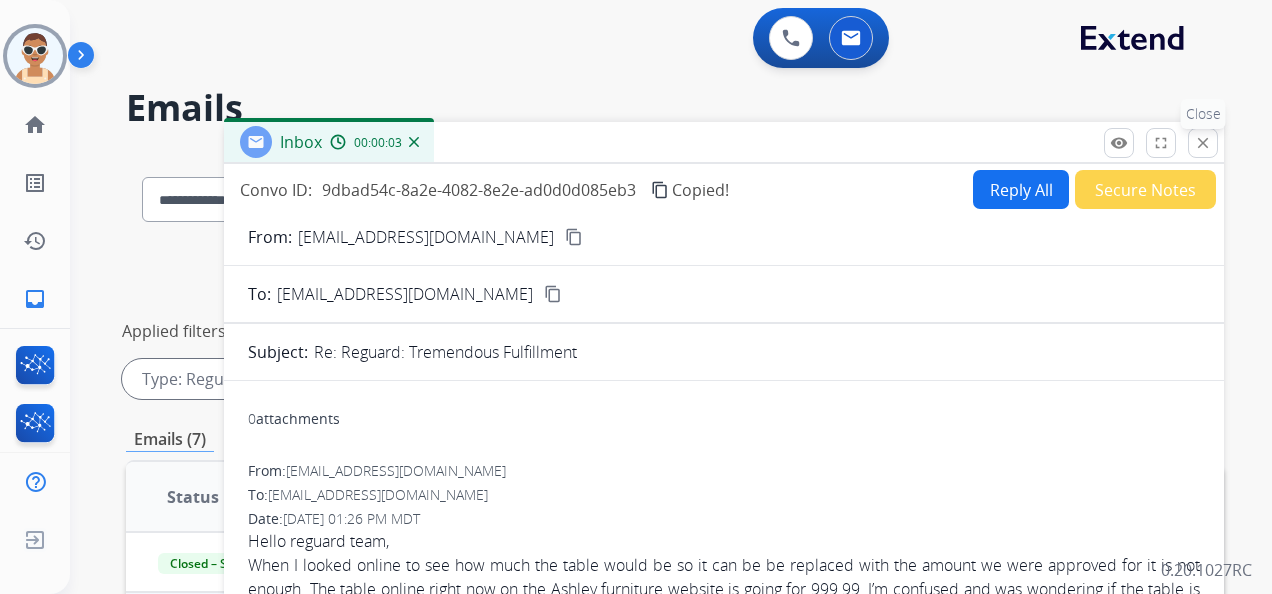 click on "close" at bounding box center [1203, 143] 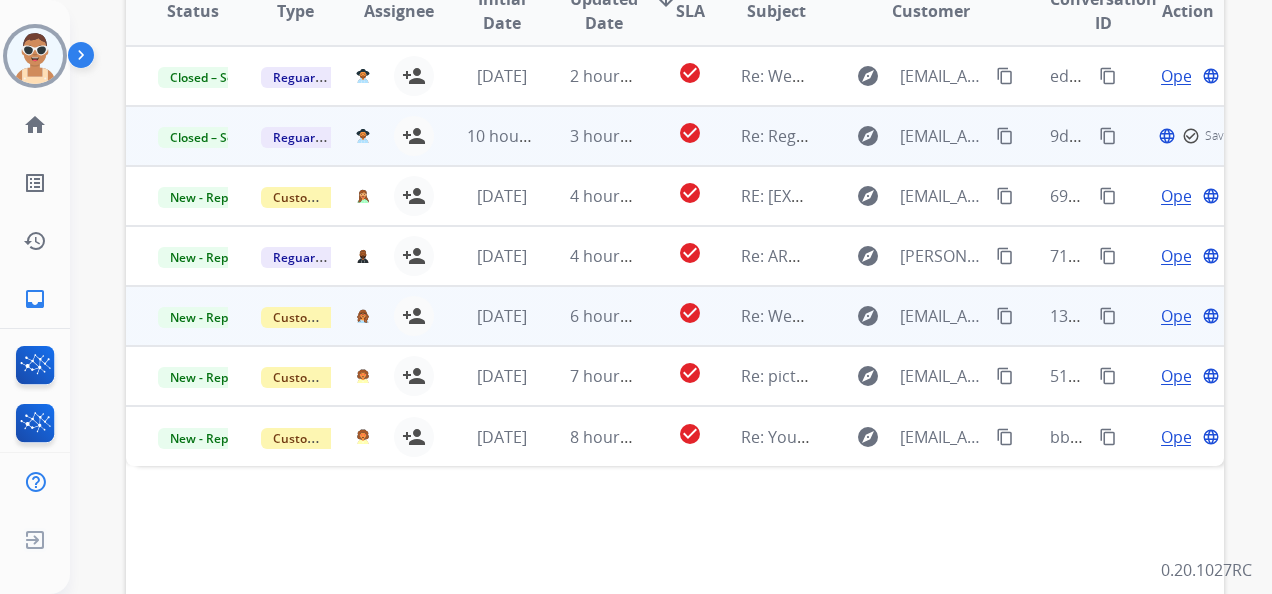 scroll, scrollTop: 440, scrollLeft: 0, axis: vertical 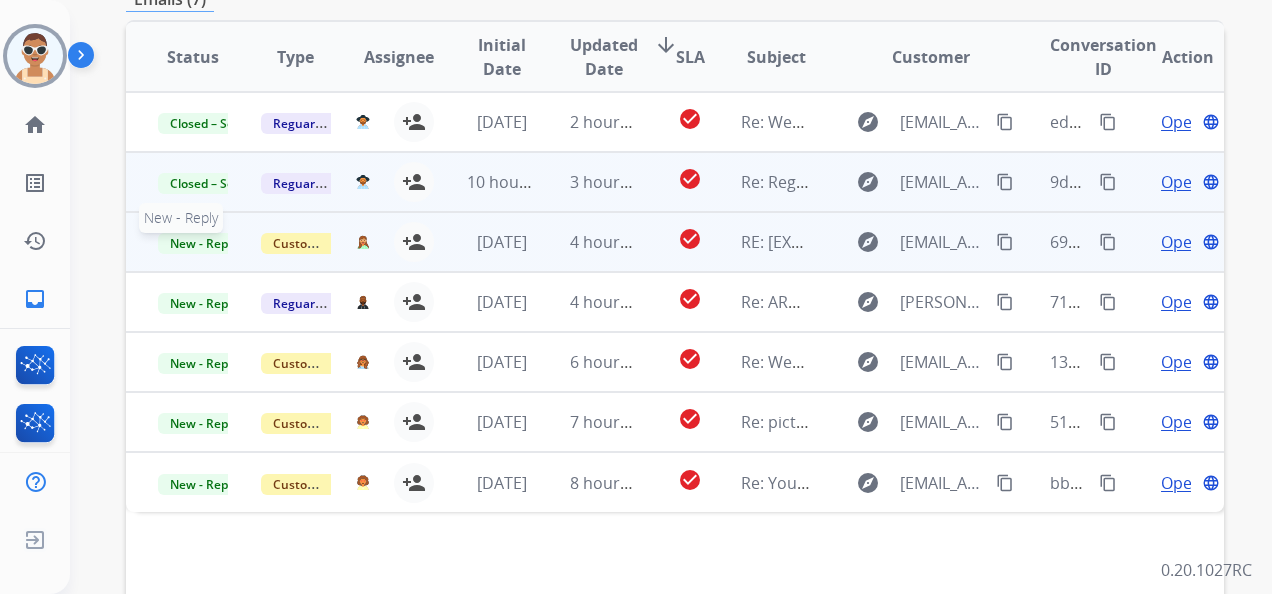 click on "New - Reply" at bounding box center (203, 243) 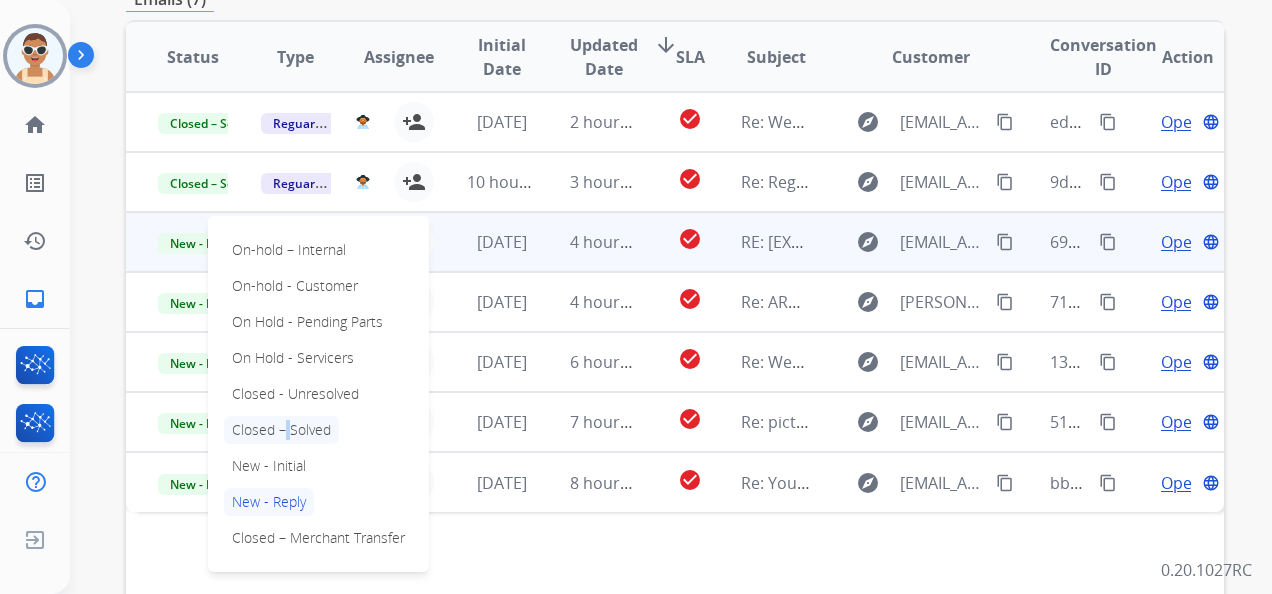 click on "Closed – Solved" at bounding box center [281, 430] 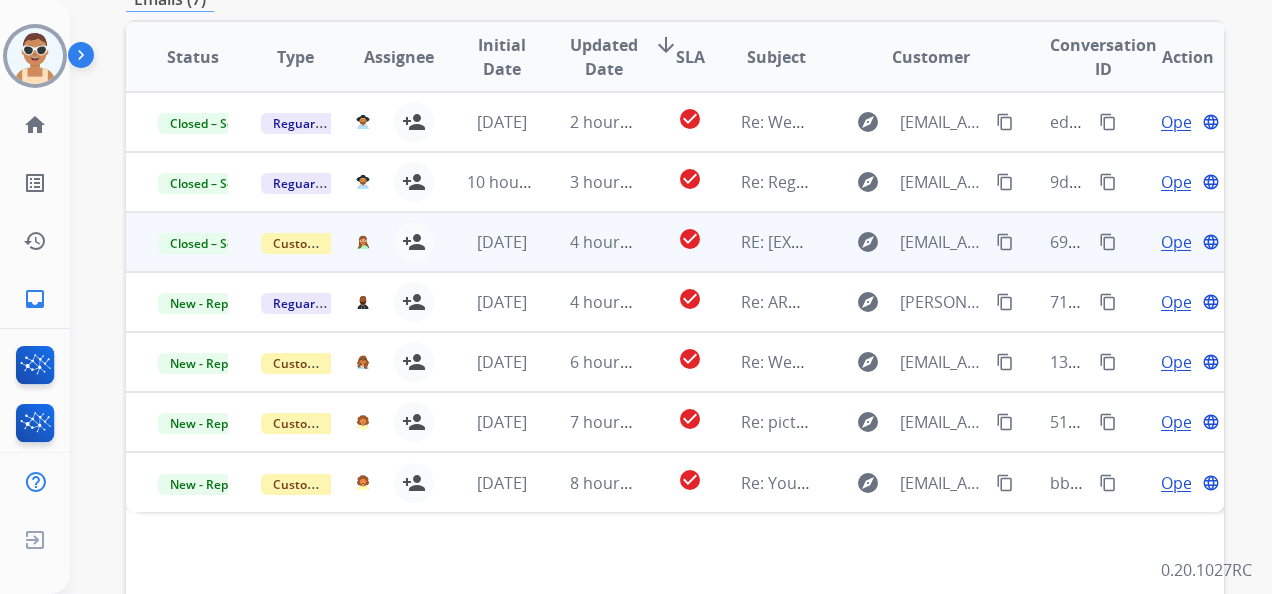 click on "Open" at bounding box center (1181, 242) 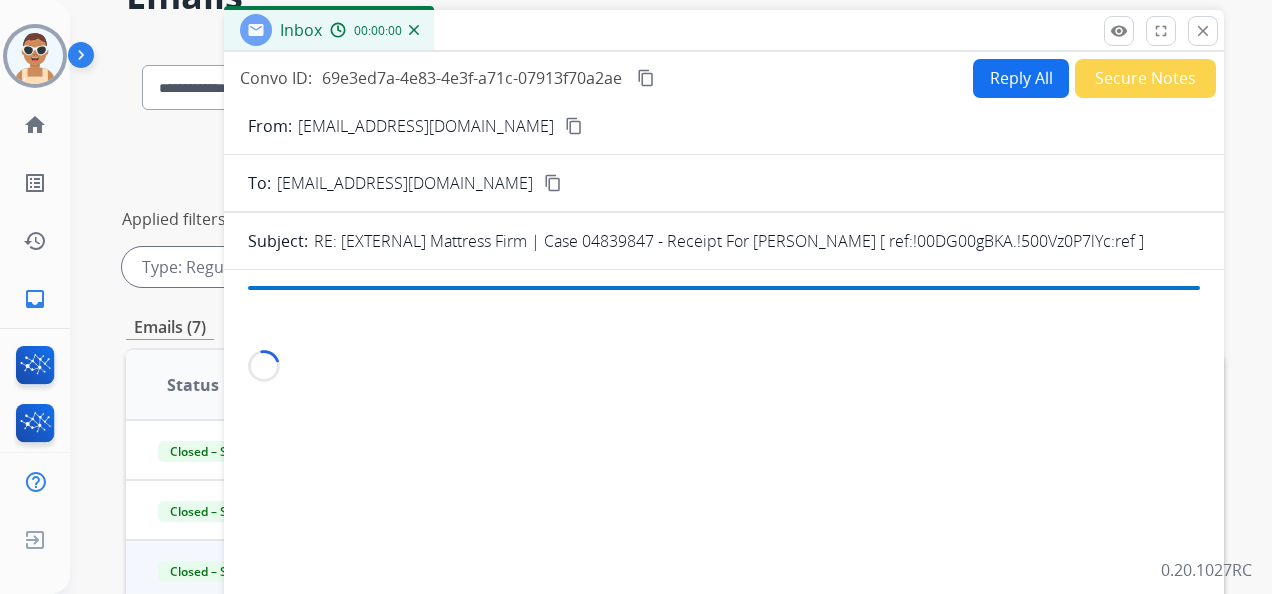 scroll, scrollTop: 0, scrollLeft: 0, axis: both 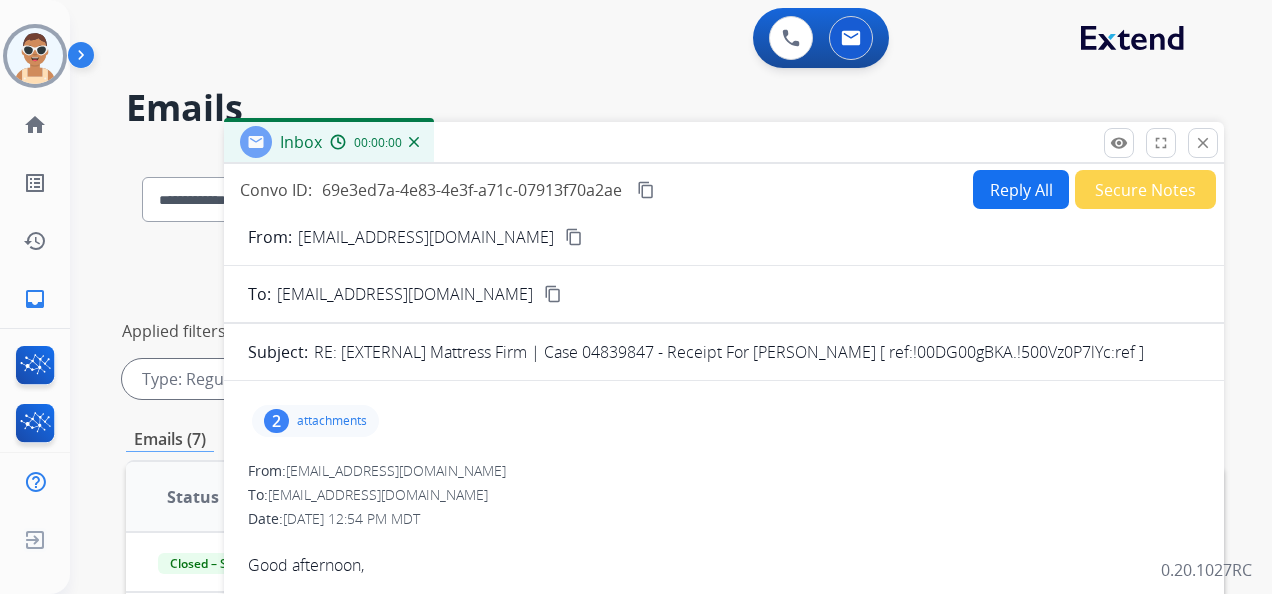 click on "Secure Notes" at bounding box center [1145, 189] 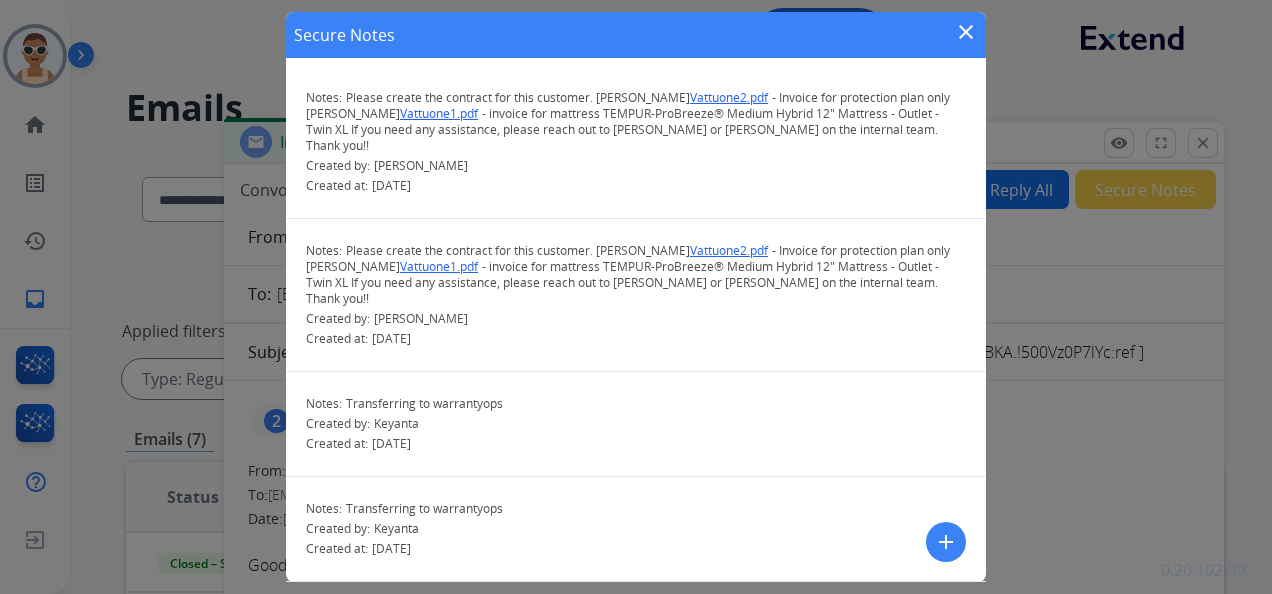 click on "add" at bounding box center (946, 542) 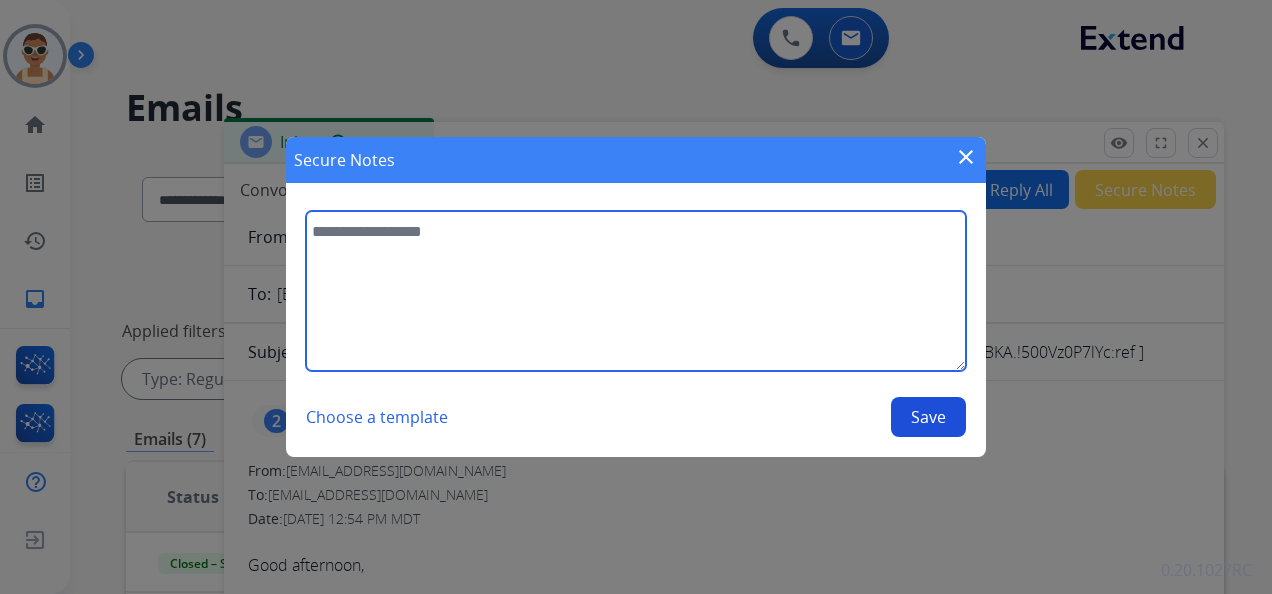 click at bounding box center (636, 291) 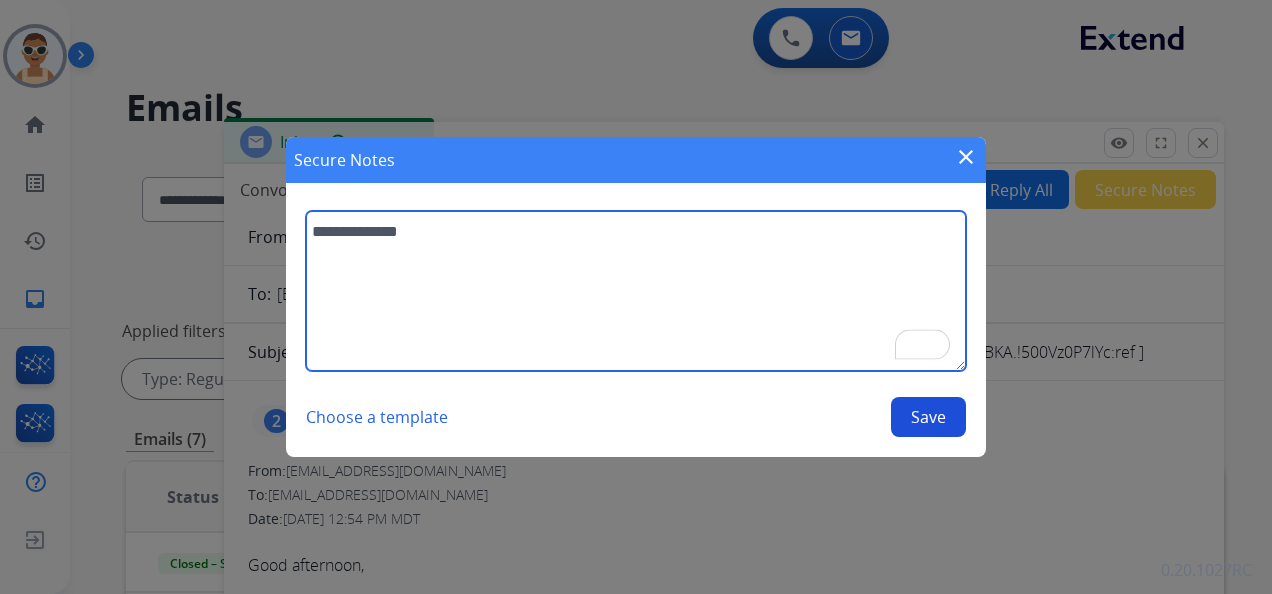 type on "**********" 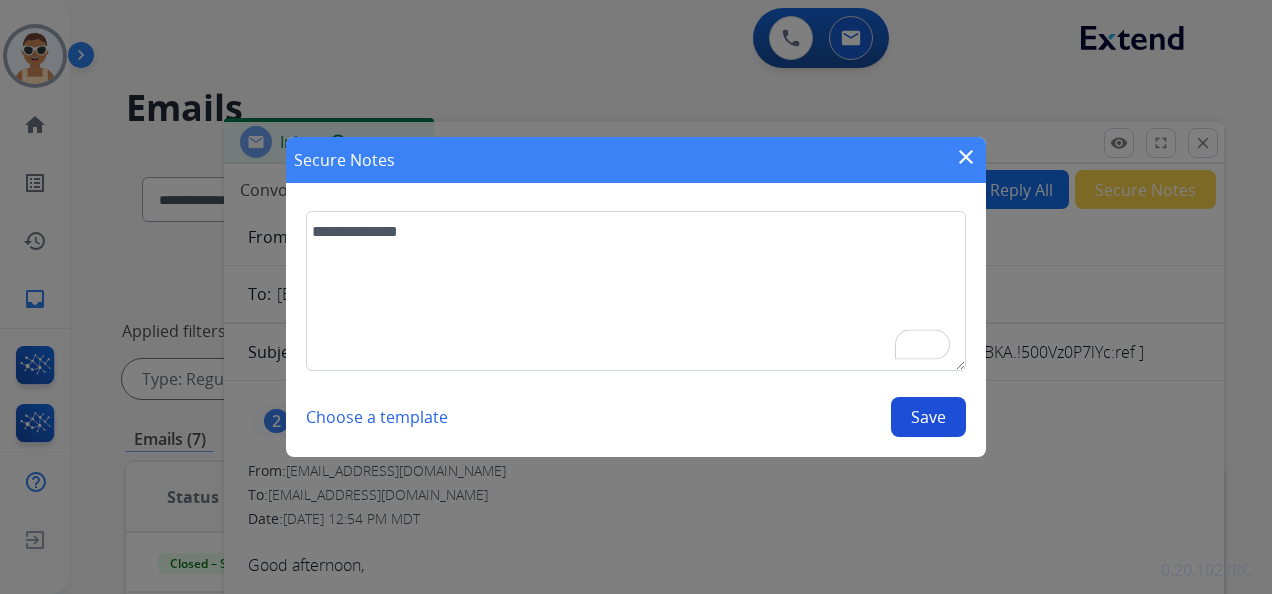 click on "Save" at bounding box center (928, 417) 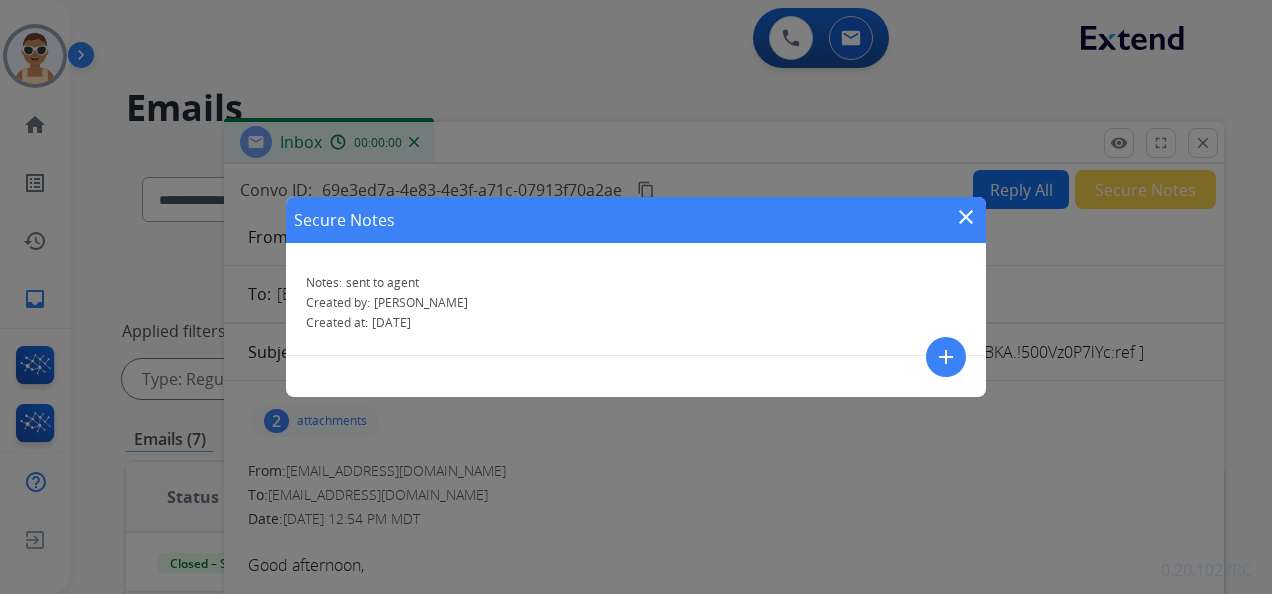 click on "close" at bounding box center [966, 217] 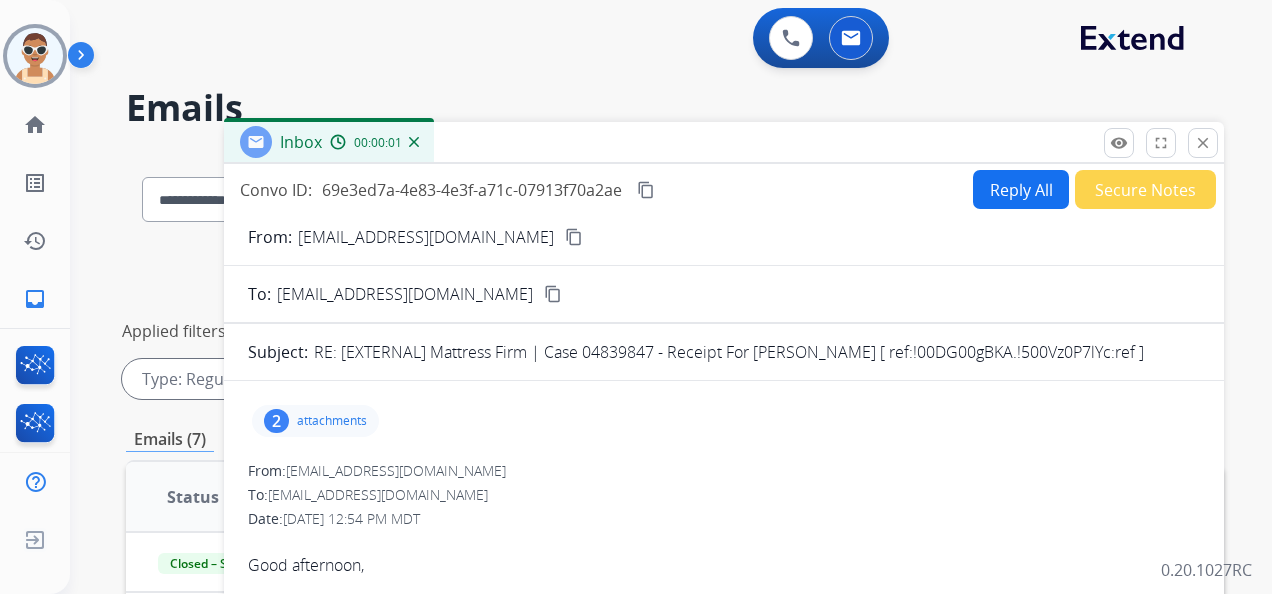 click on "content_copy" at bounding box center [646, 190] 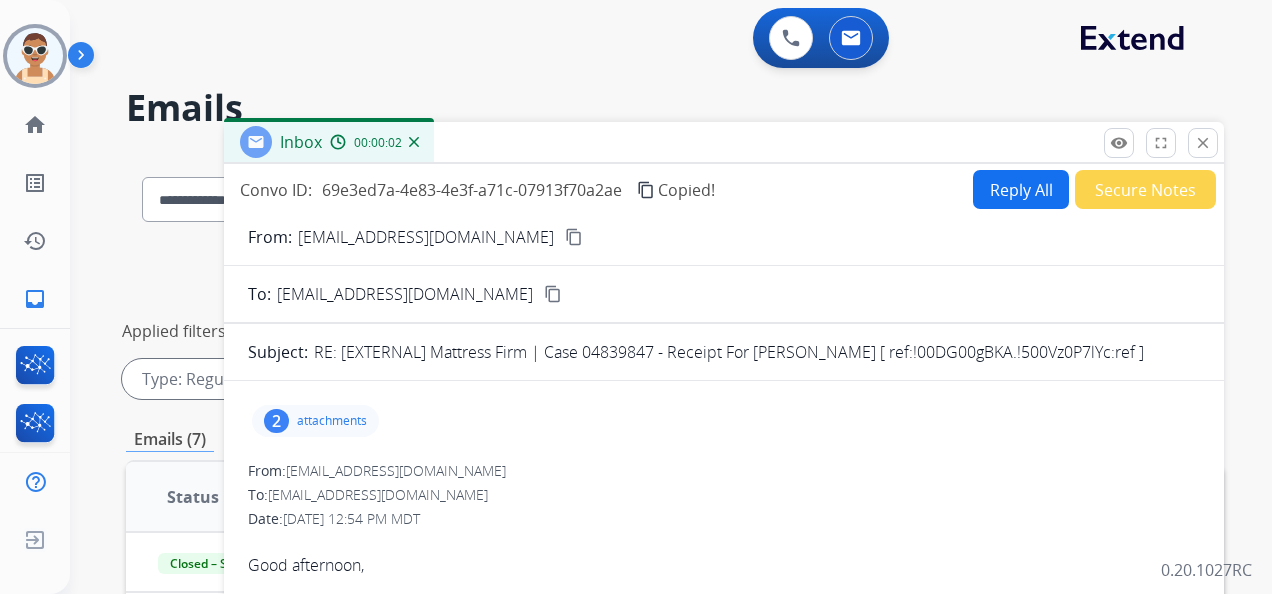 click on "close" at bounding box center [1203, 143] 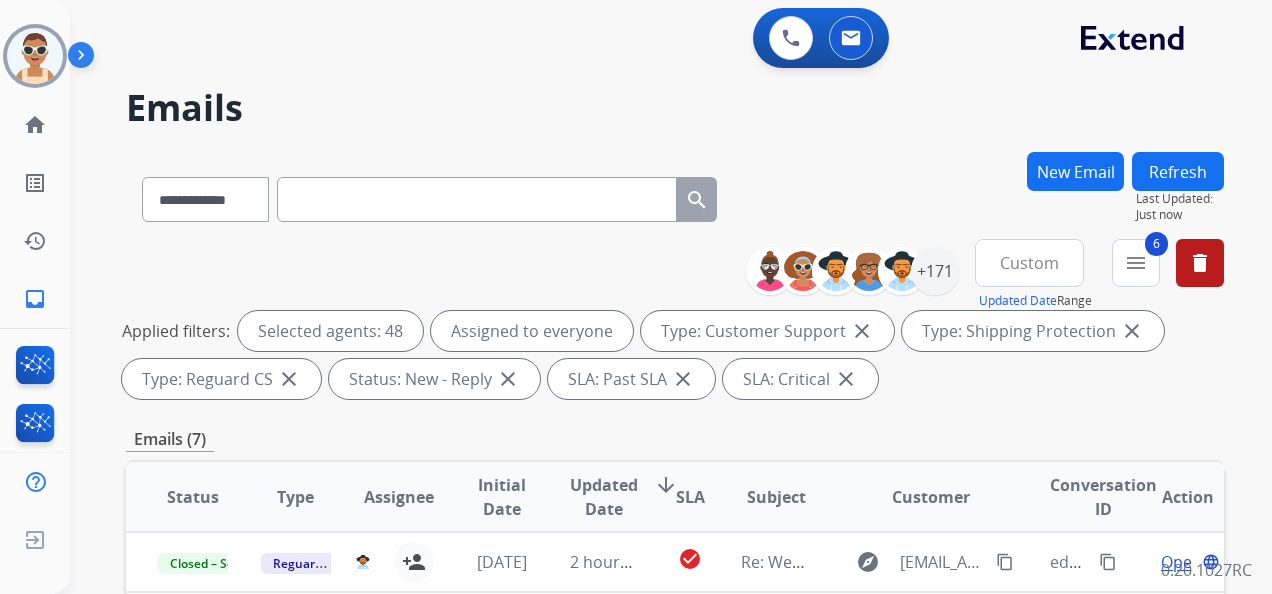 scroll, scrollTop: 400, scrollLeft: 0, axis: vertical 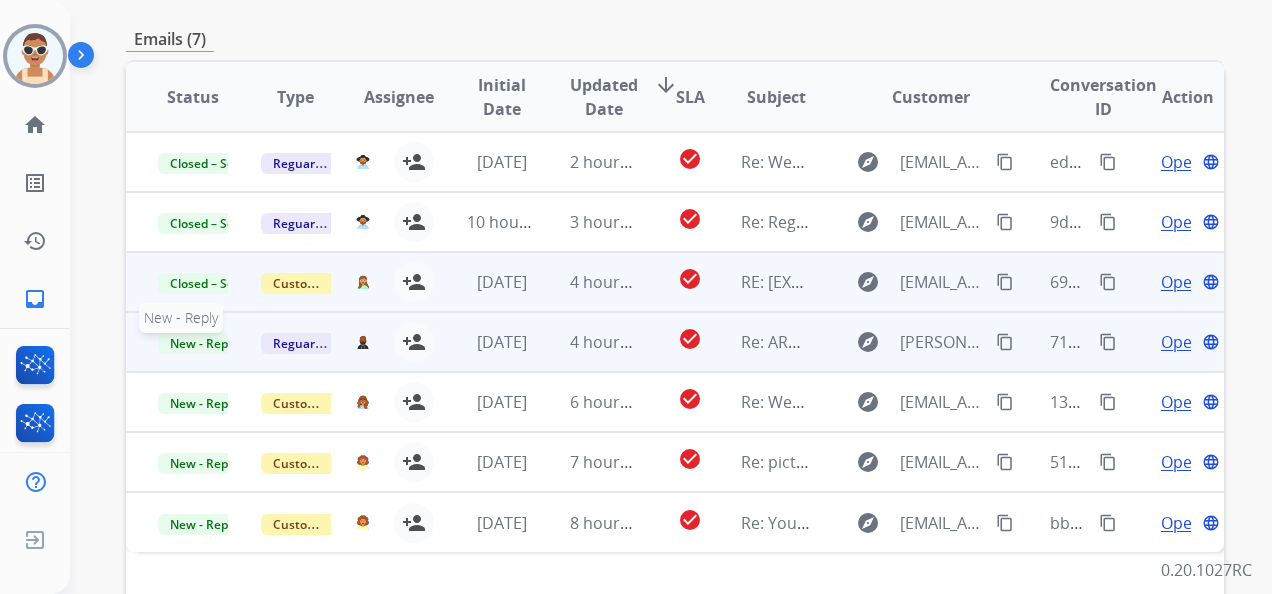 click on "New - Reply" at bounding box center (203, 343) 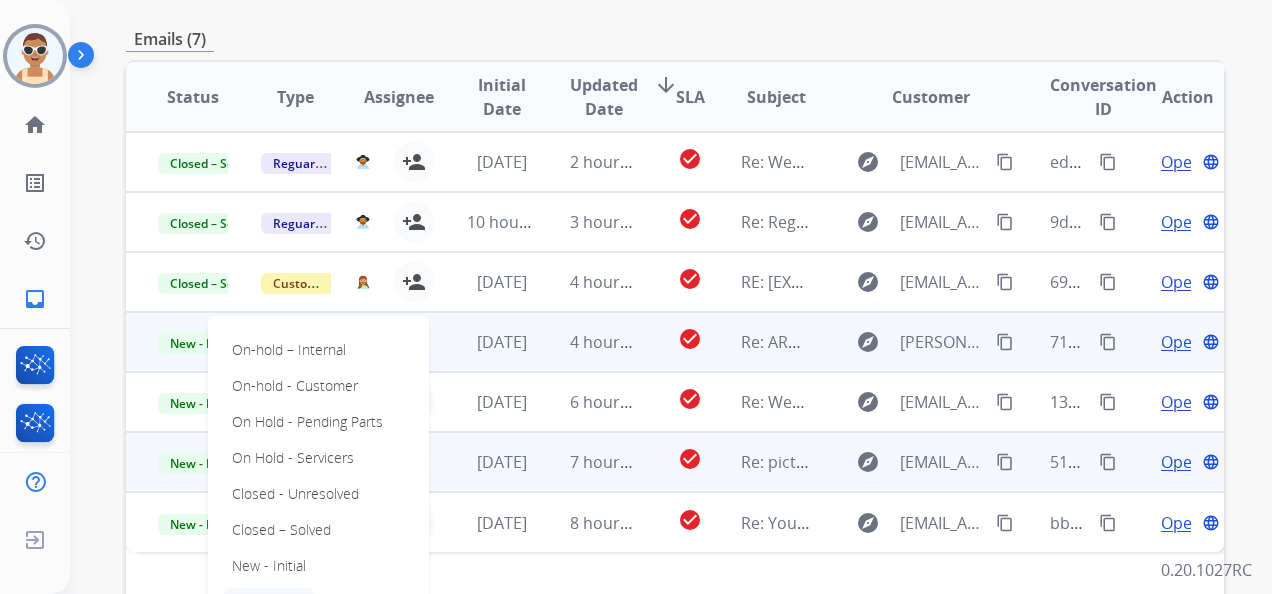 drag, startPoint x: 328, startPoint y: 524, endPoint x: 465, endPoint y: 468, distance: 148.00337 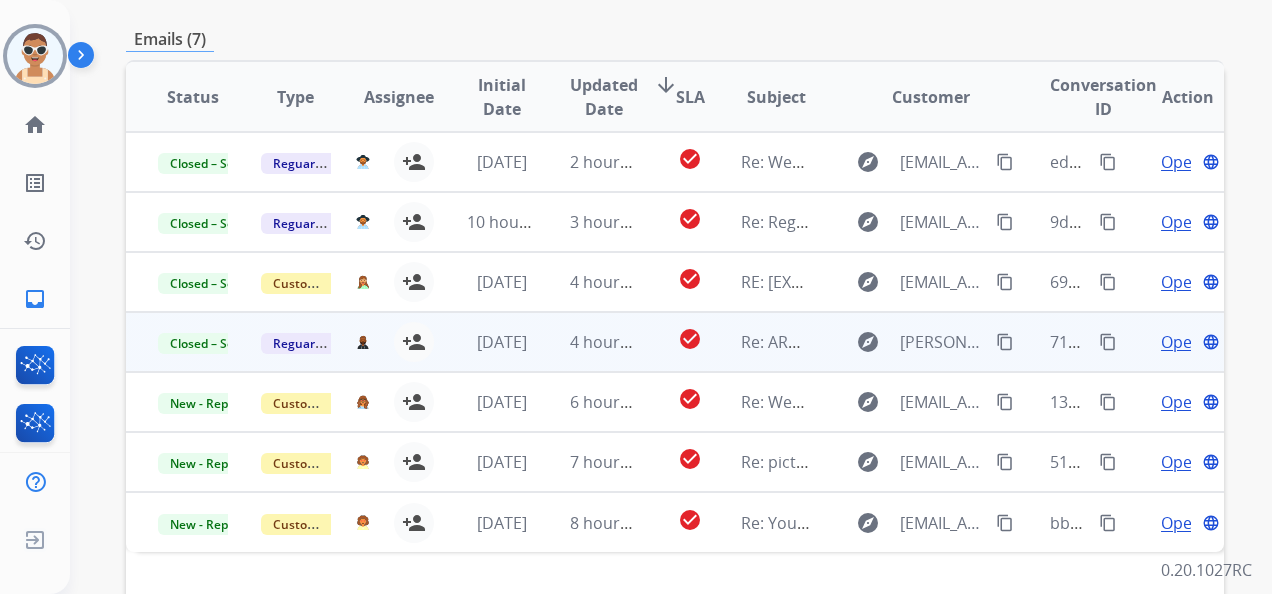 click on "Open" at bounding box center [1181, 342] 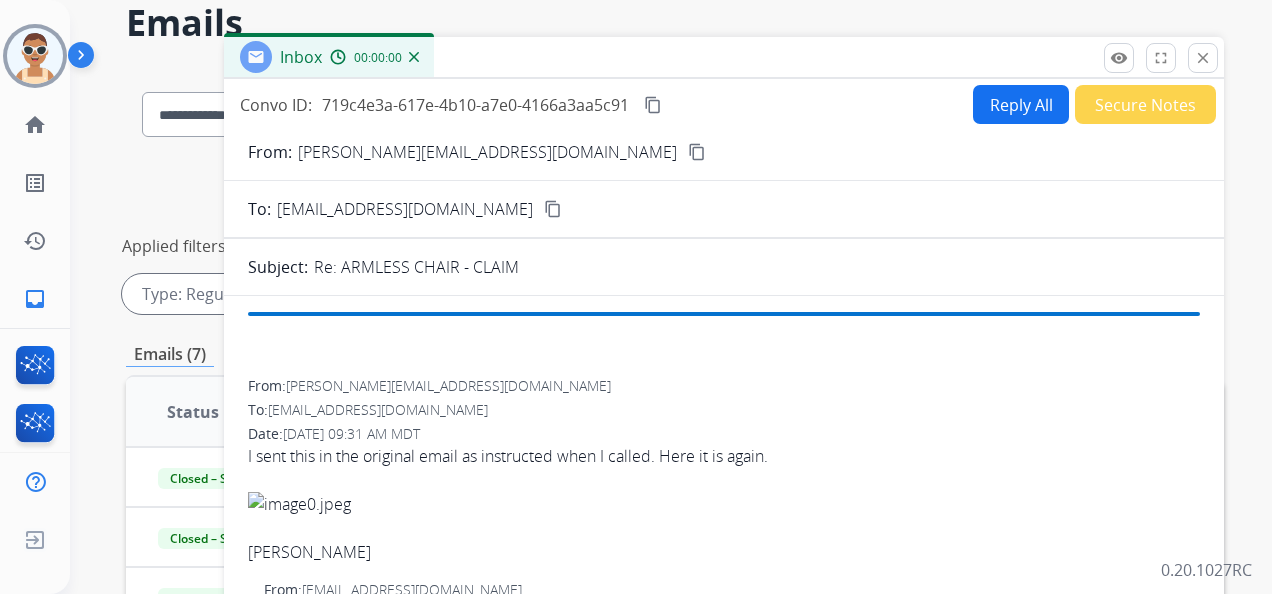 scroll, scrollTop: 0, scrollLeft: 0, axis: both 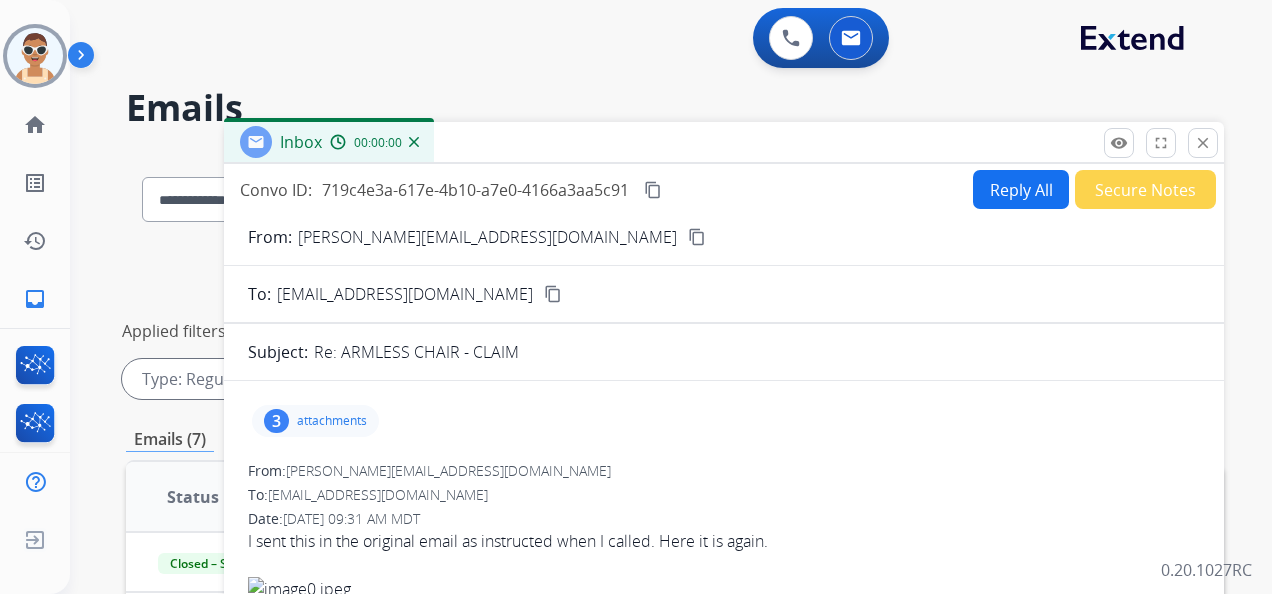 click on "Secure Notes" at bounding box center [1145, 189] 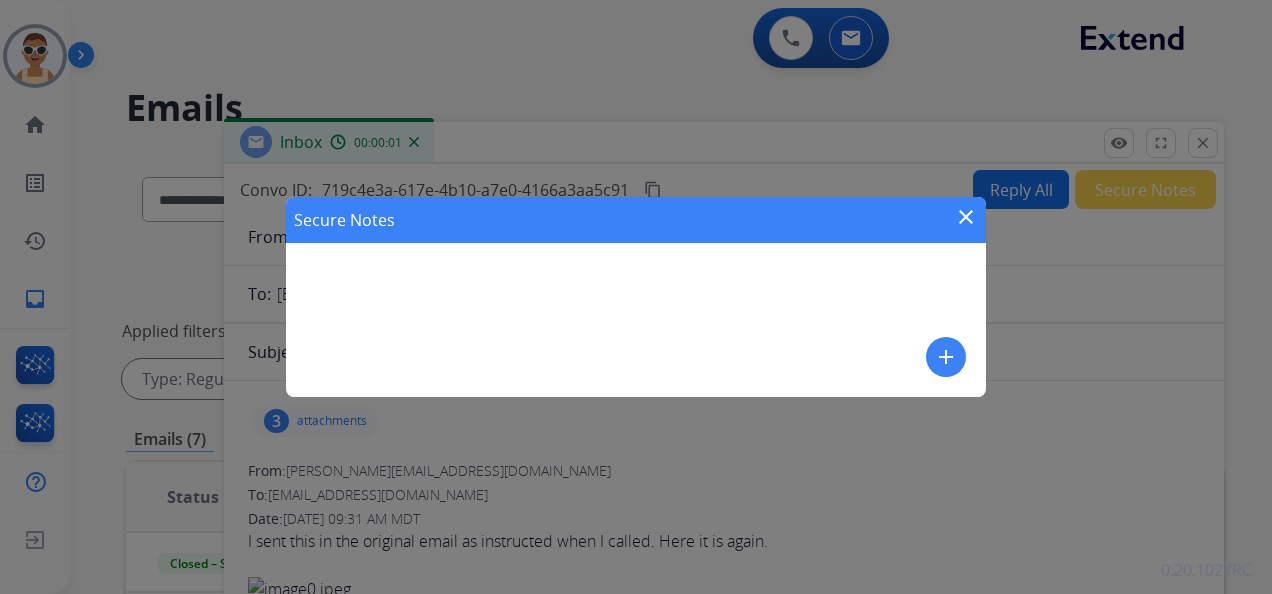 click on "add" at bounding box center [946, 357] 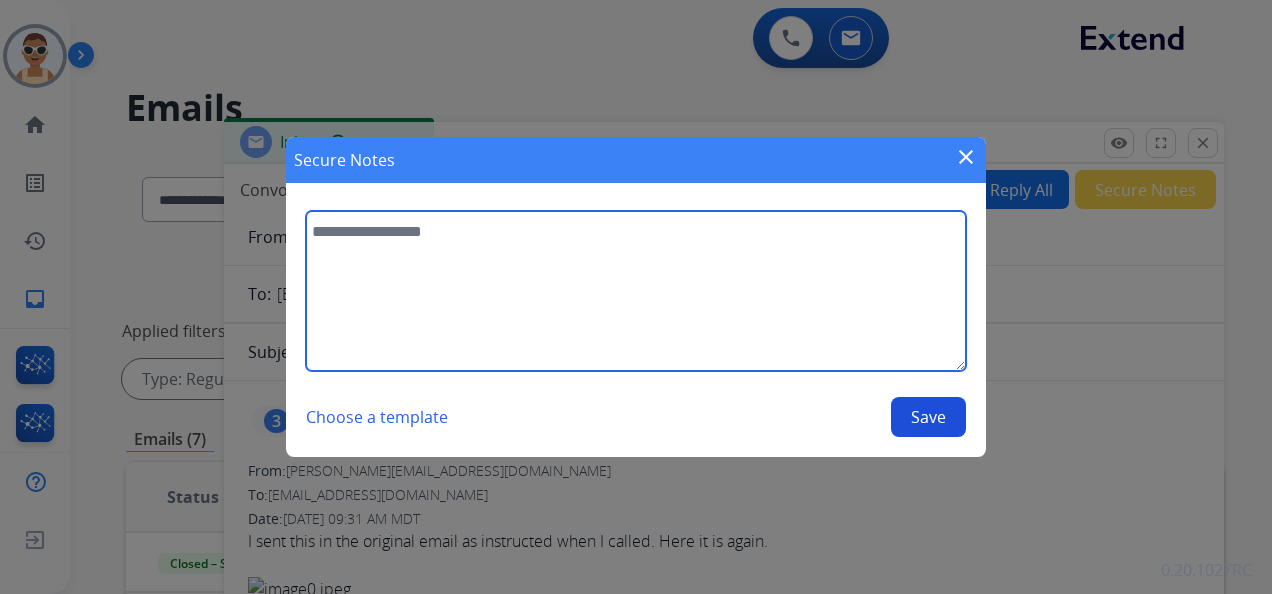 click at bounding box center [636, 291] 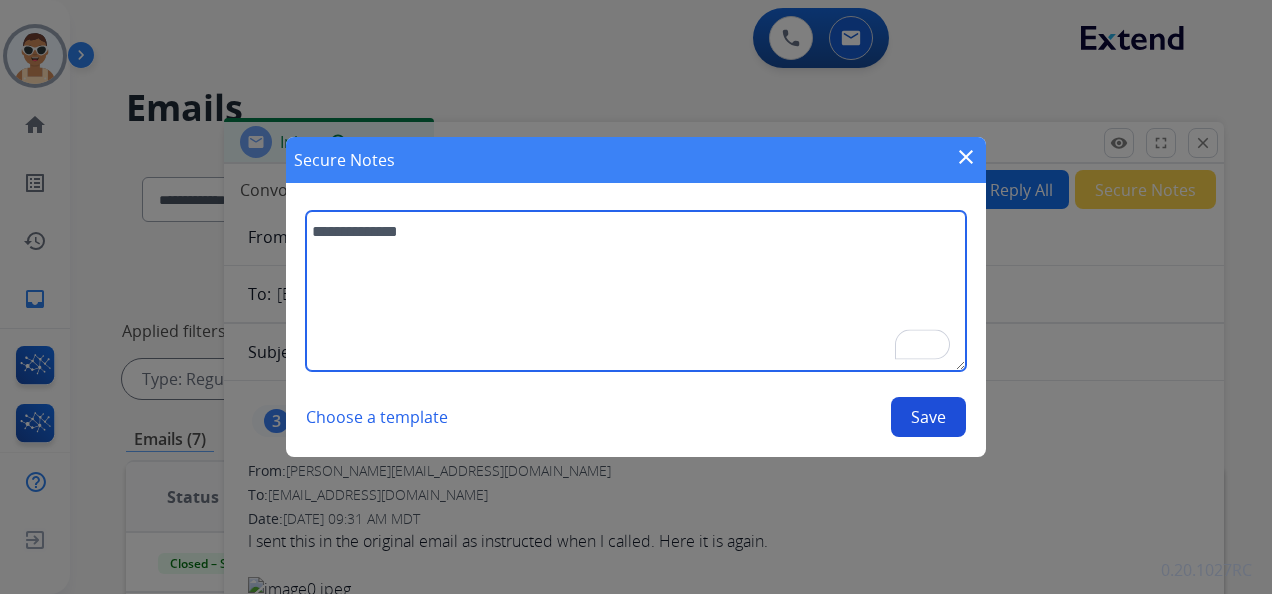 type on "**********" 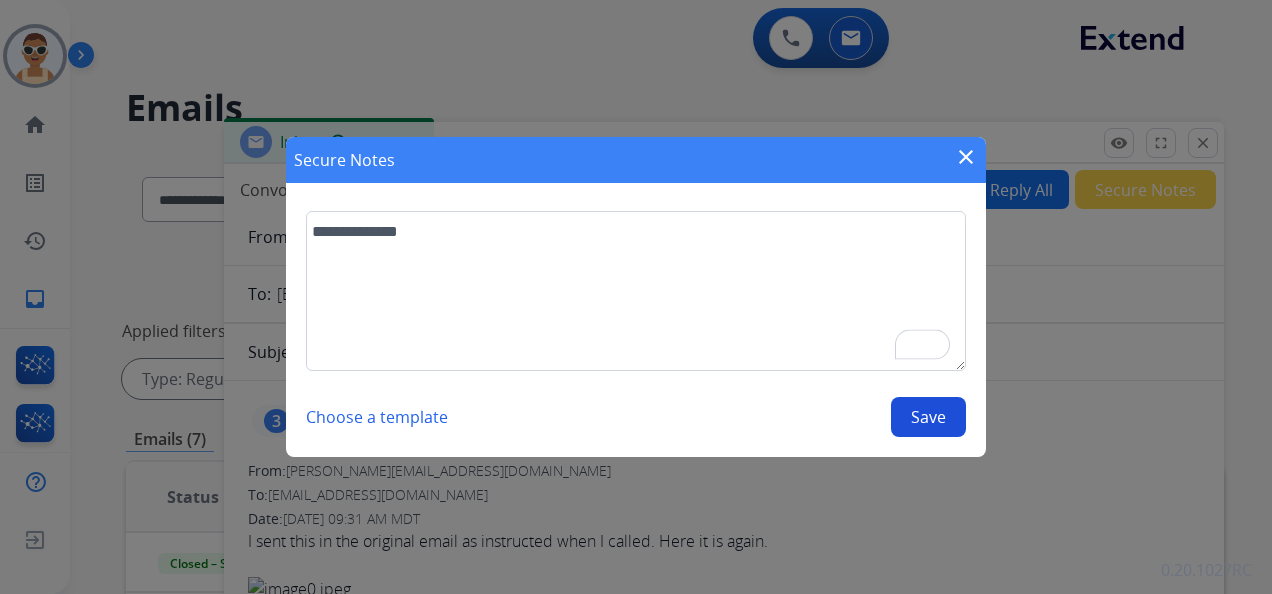 click on "Save" at bounding box center (928, 417) 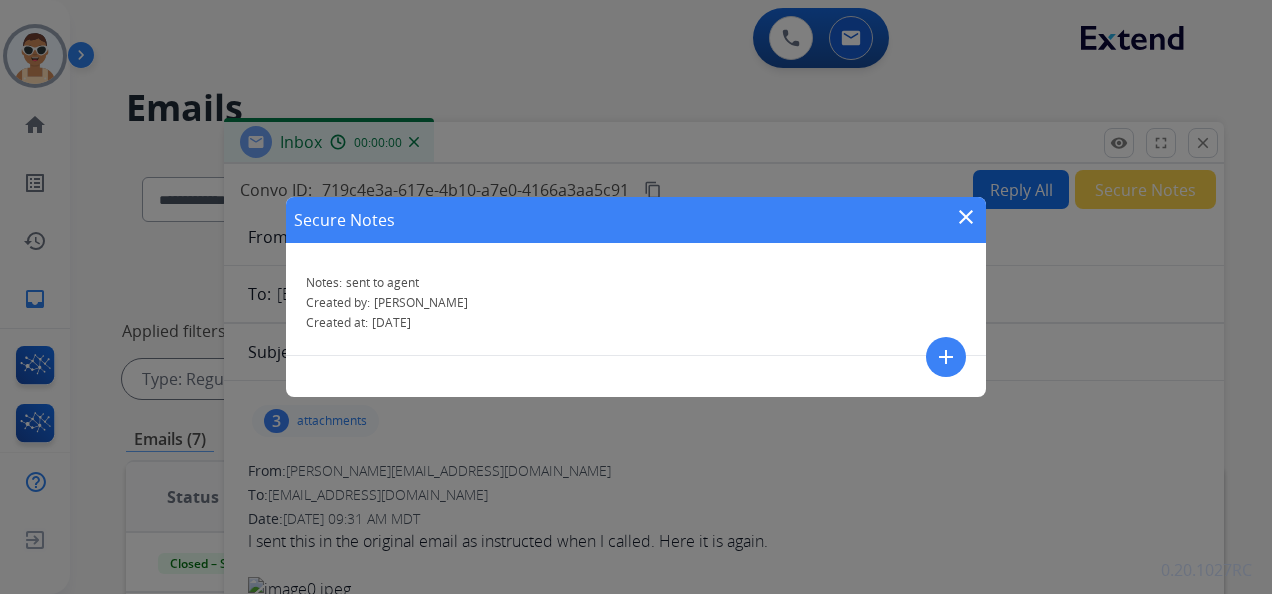 click on "close" at bounding box center (966, 217) 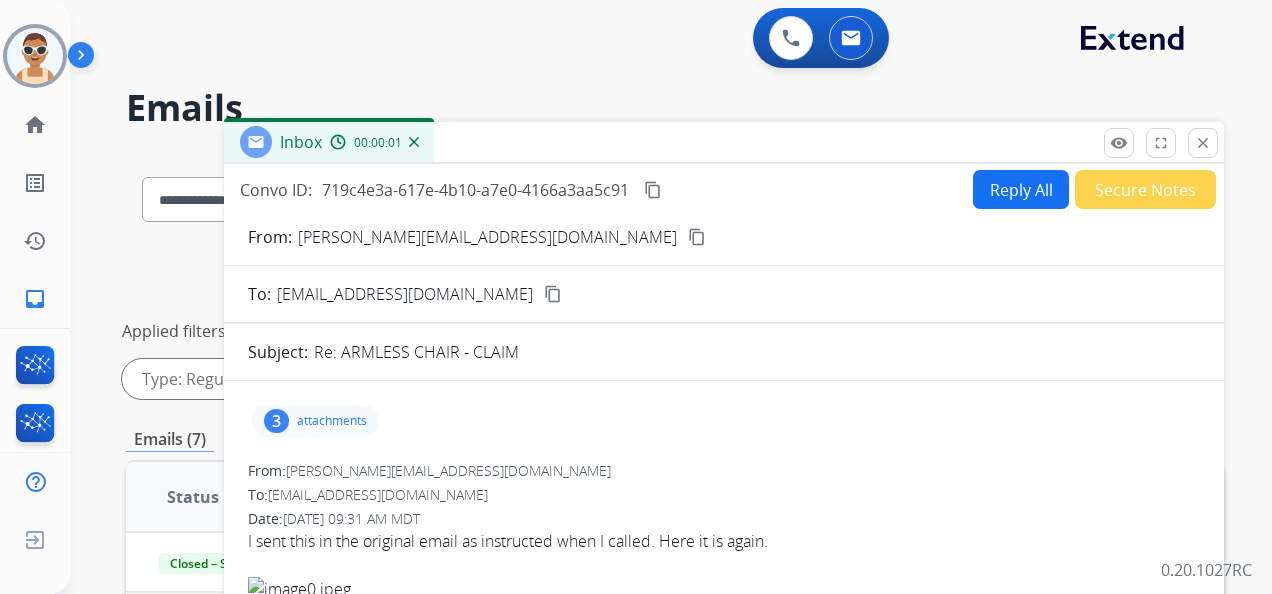 click on "content_copy" at bounding box center [653, 190] 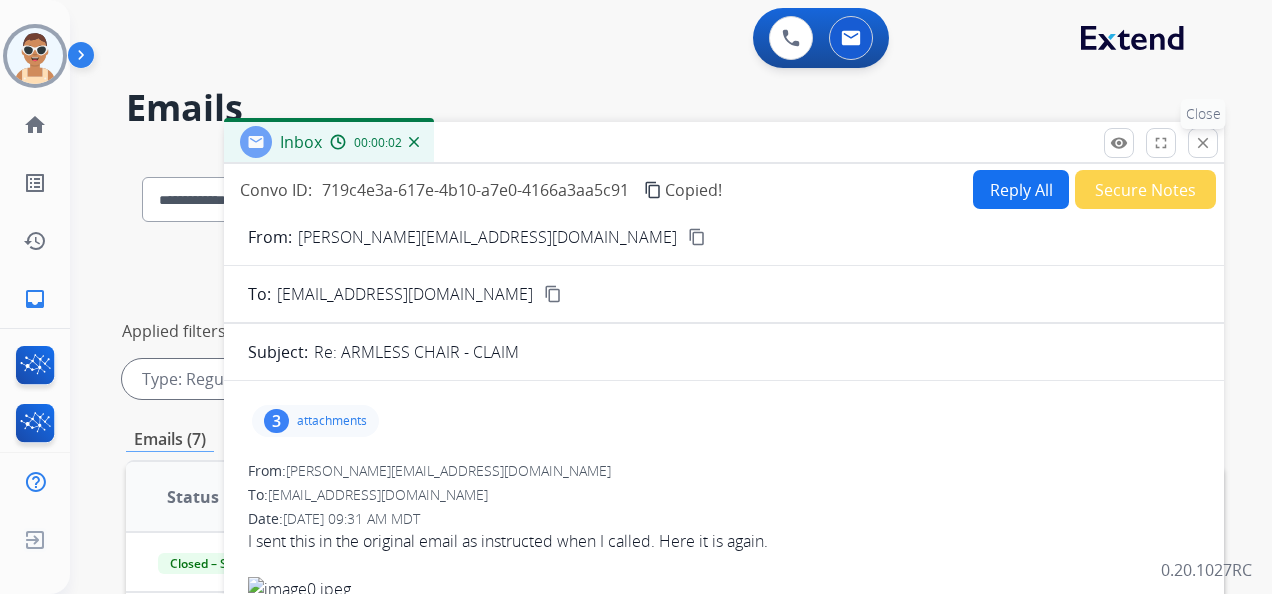 click on "close" at bounding box center (1203, 143) 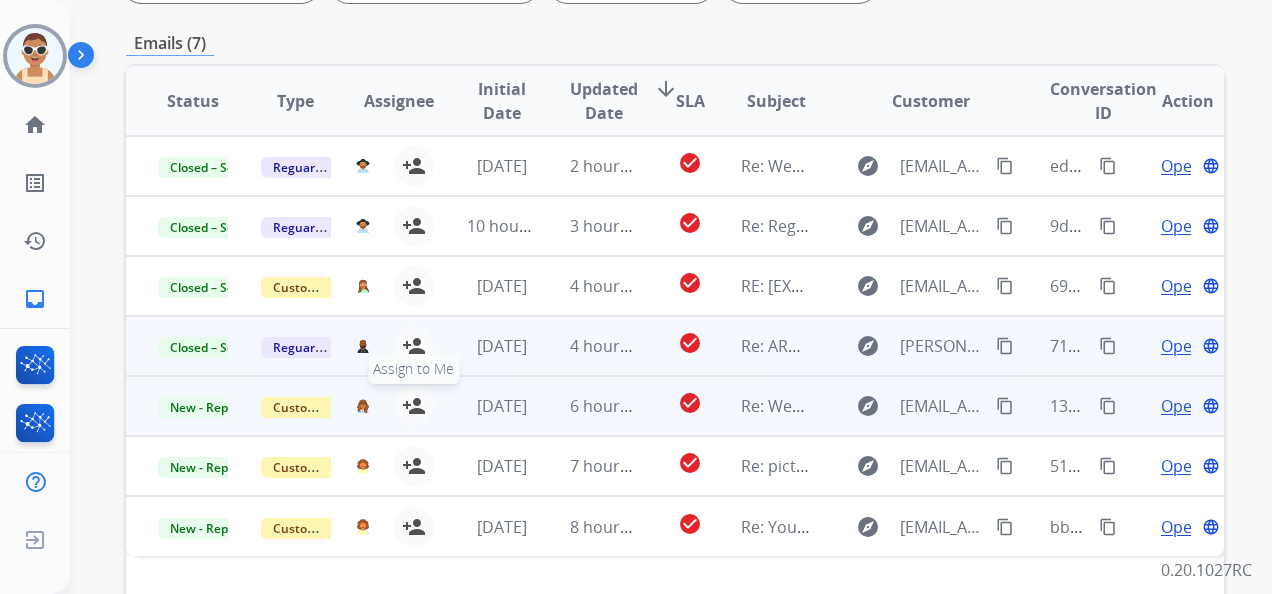 scroll, scrollTop: 440, scrollLeft: 0, axis: vertical 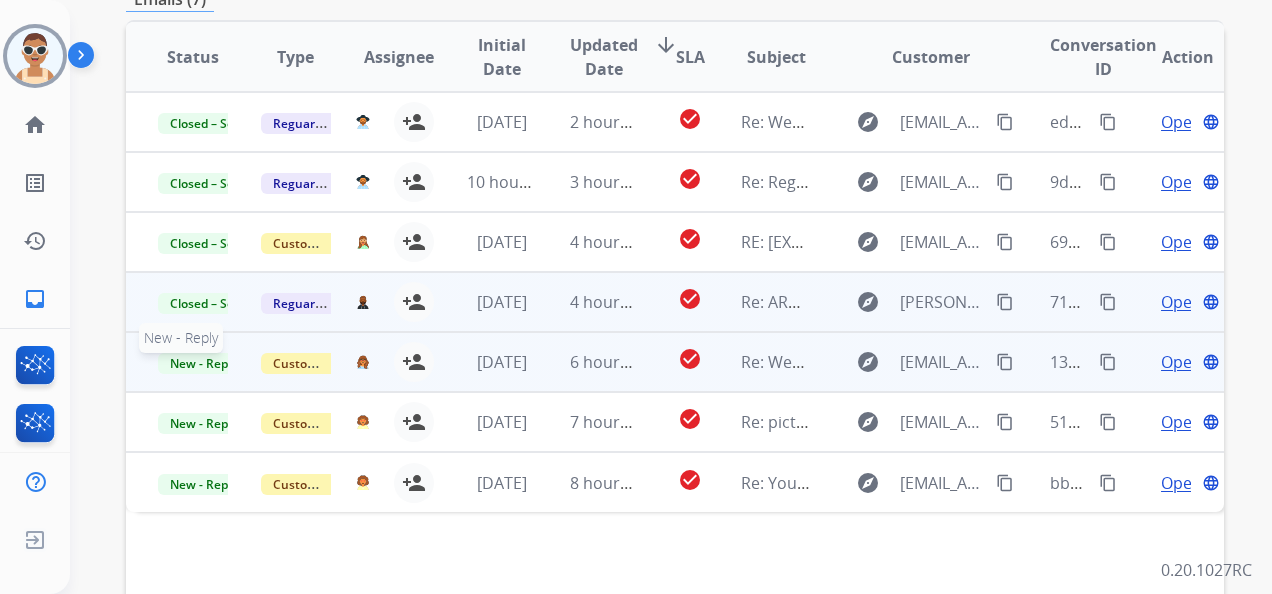 click on "New - Reply" at bounding box center (203, 363) 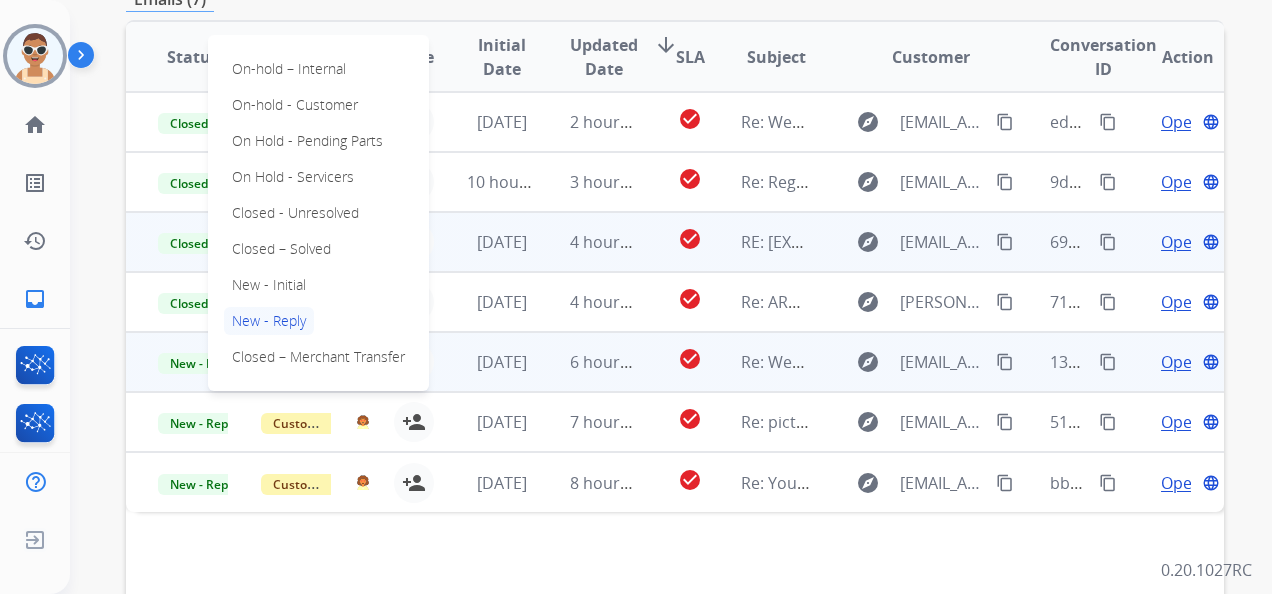 click on "Closed – Solved" at bounding box center (281, 249) 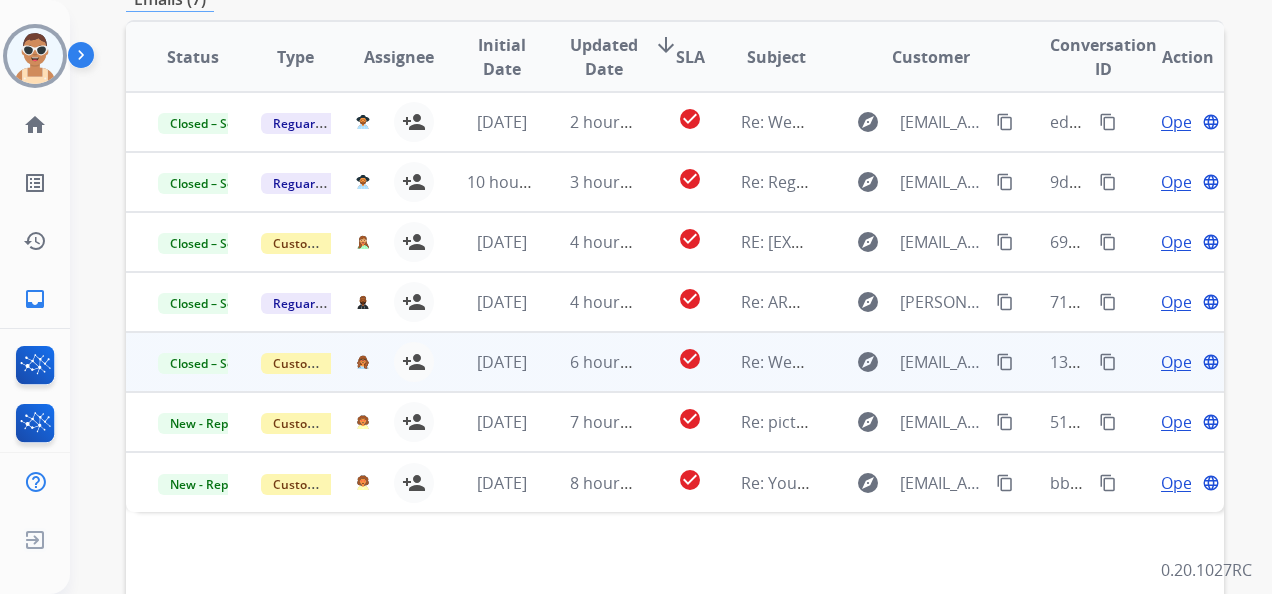 click on "Open" at bounding box center [1181, 362] 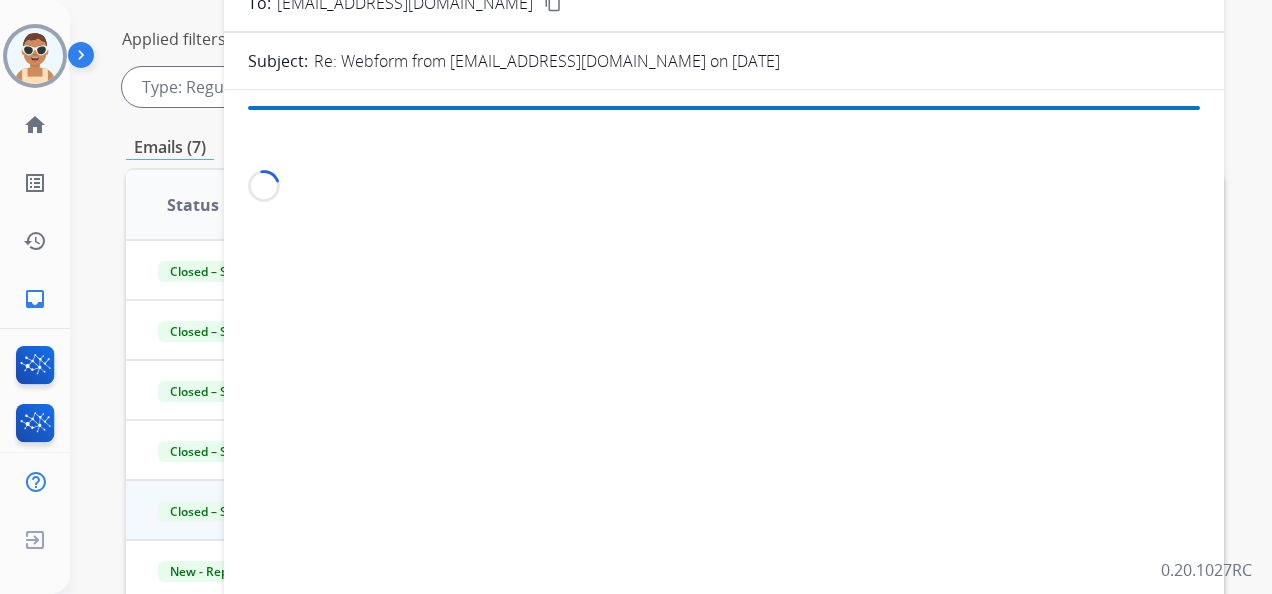 scroll, scrollTop: 0, scrollLeft: 0, axis: both 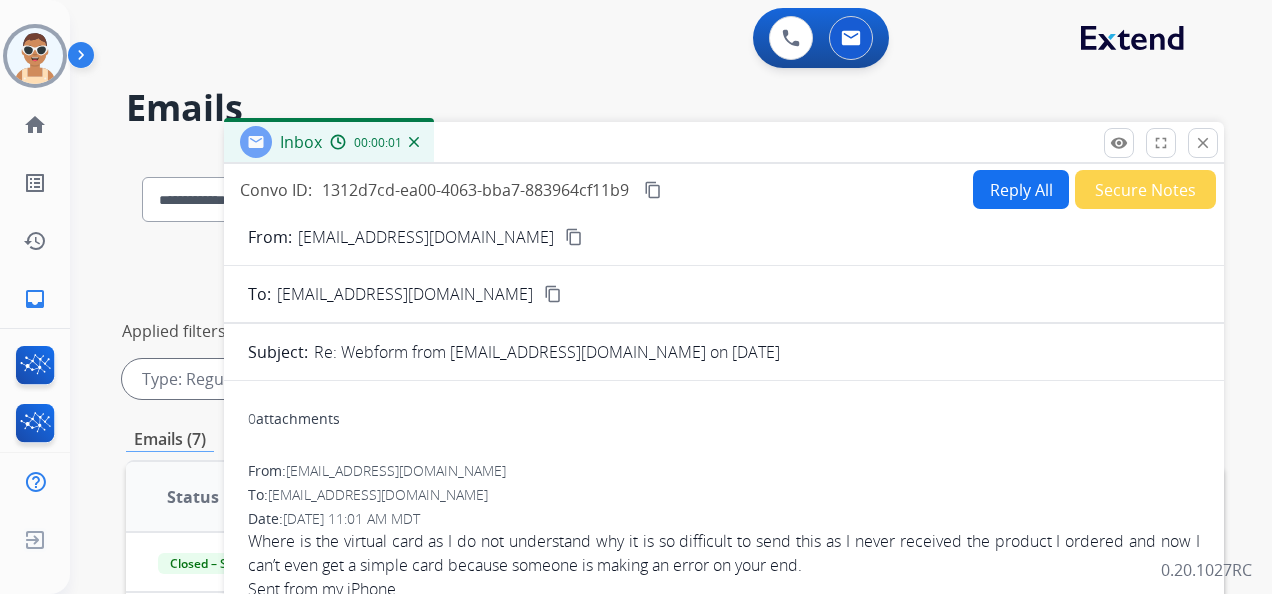 click on "Secure Notes" at bounding box center [1145, 189] 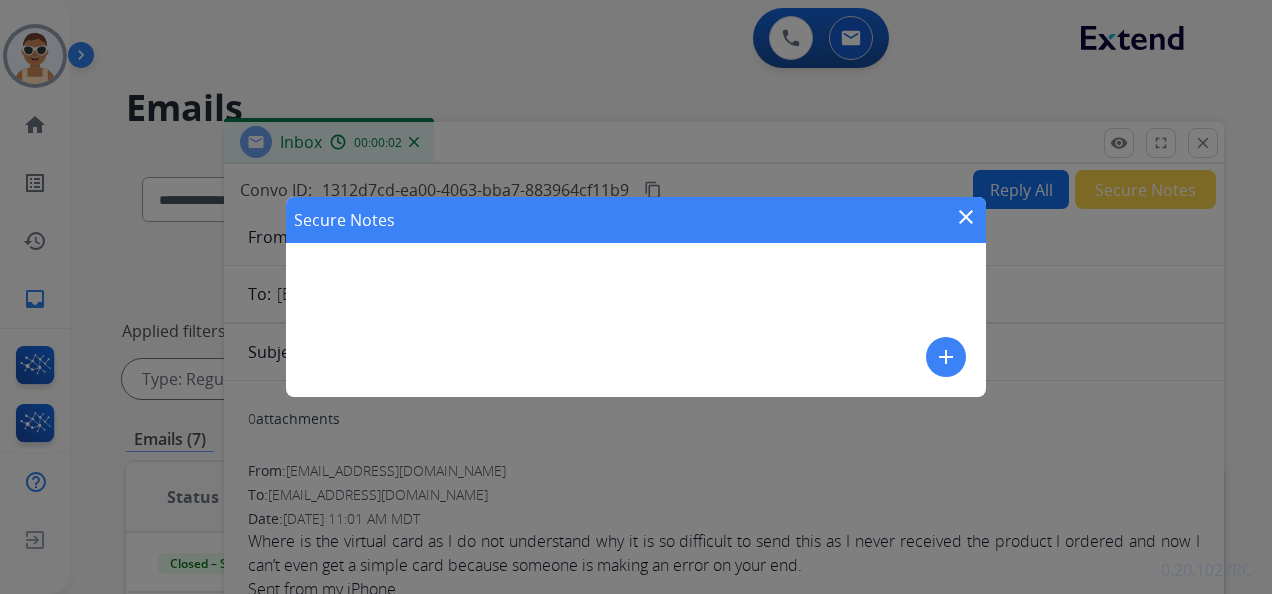 click on "add" at bounding box center (946, 357) 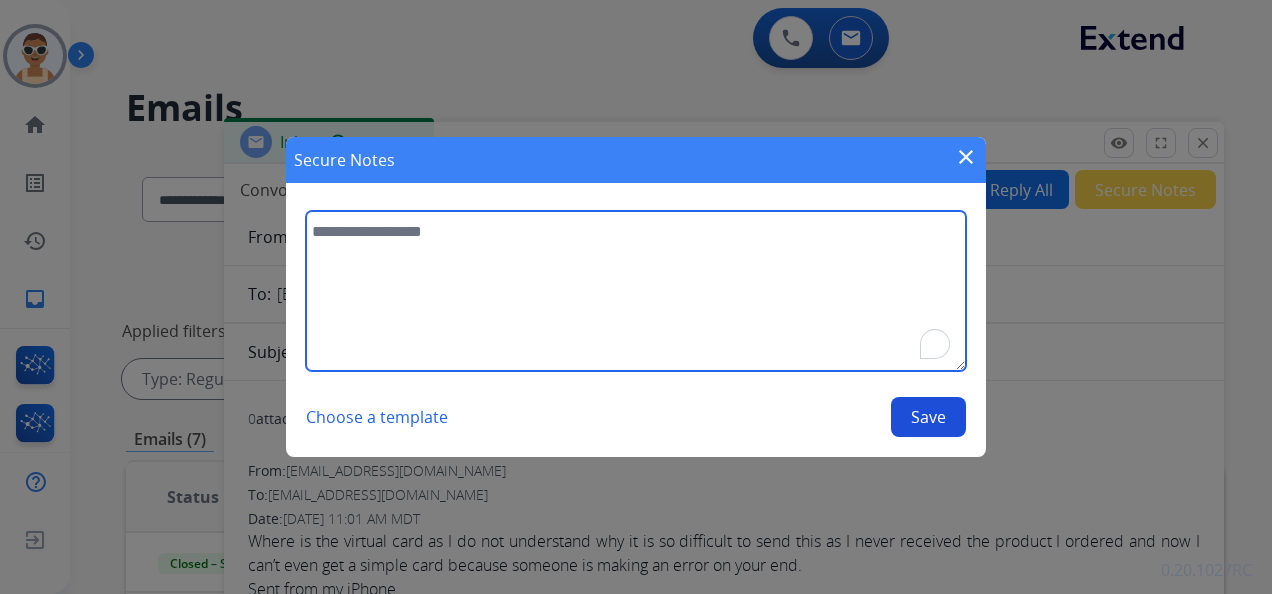 click at bounding box center [636, 291] 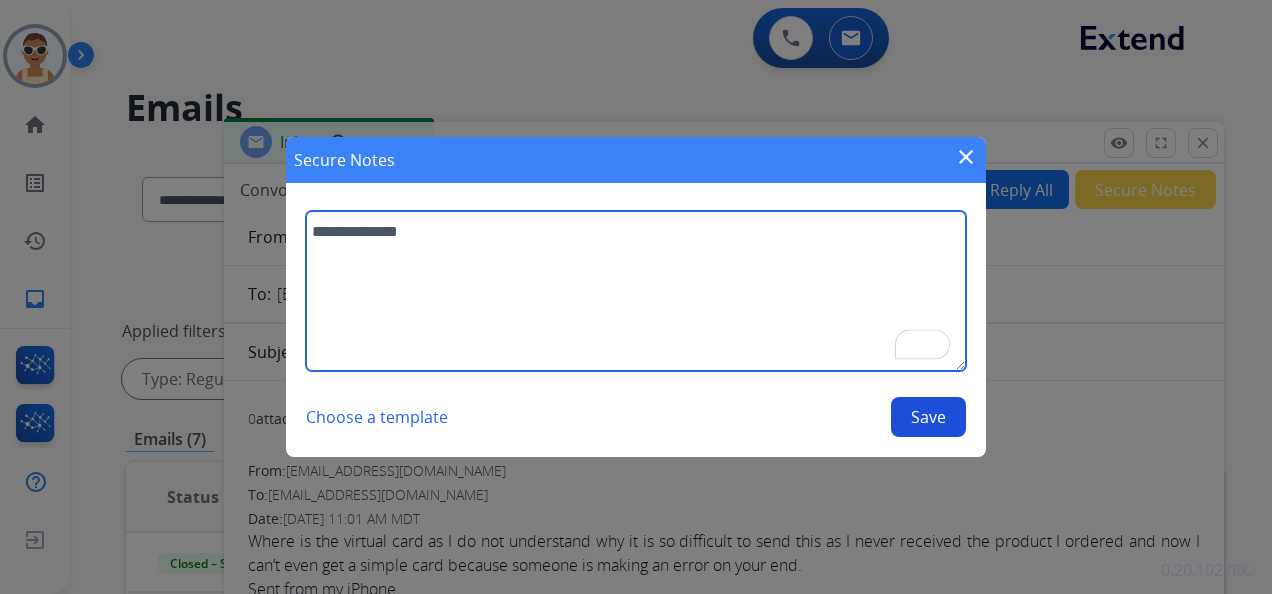 type on "**********" 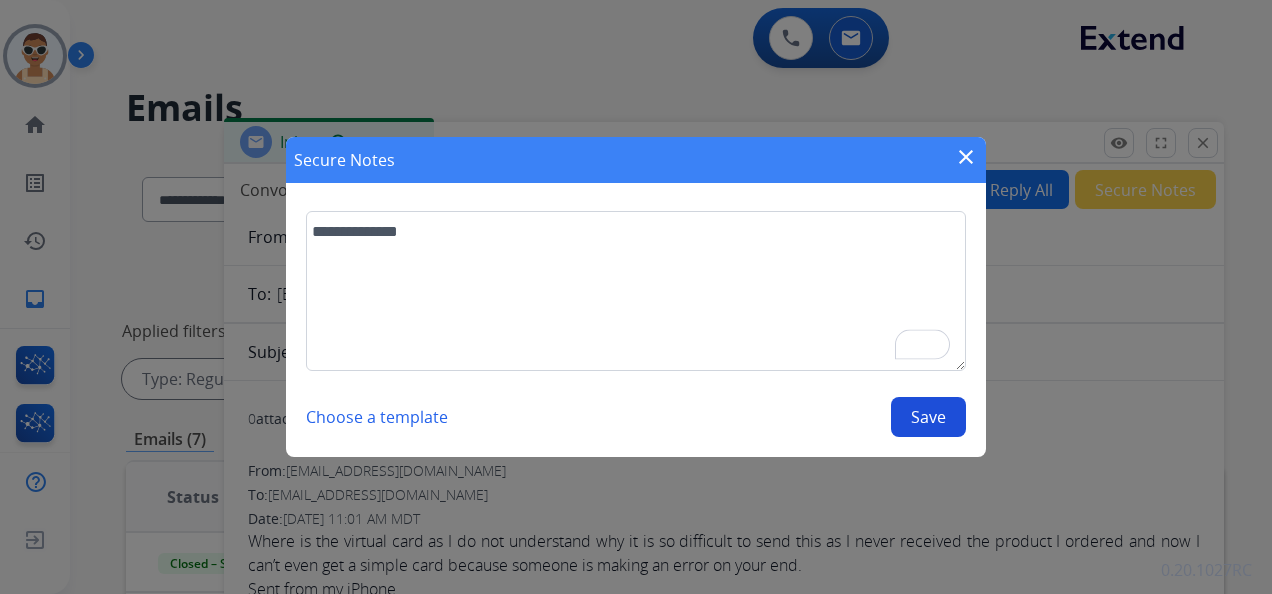 click on "Save" at bounding box center [928, 417] 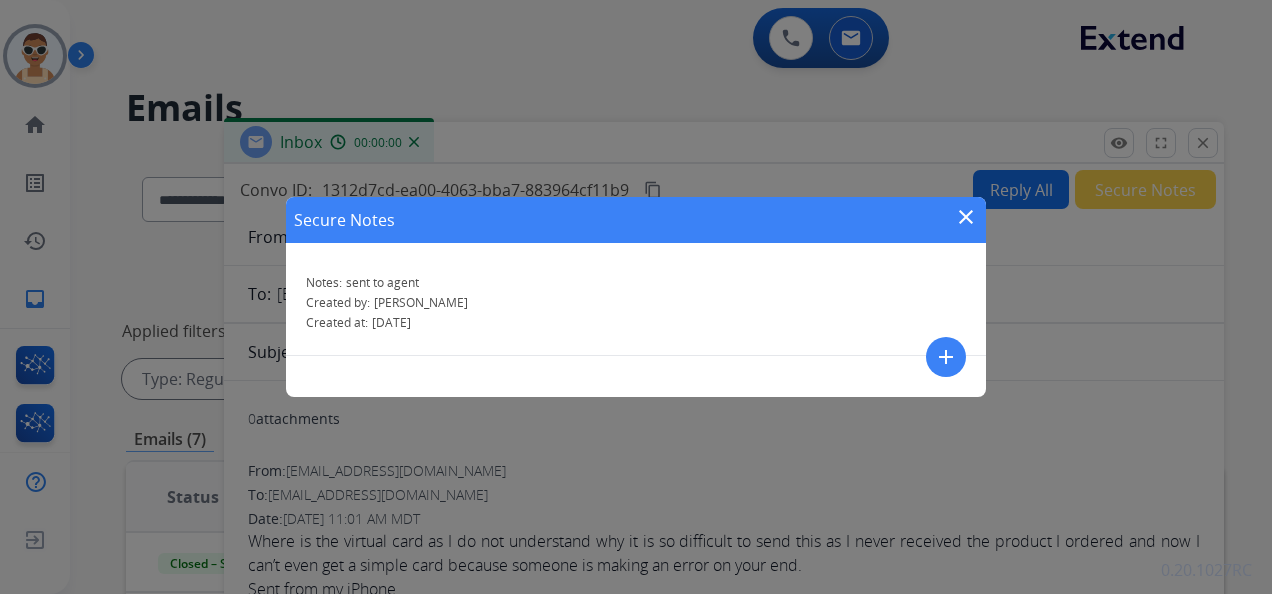 click on "close" at bounding box center (966, 217) 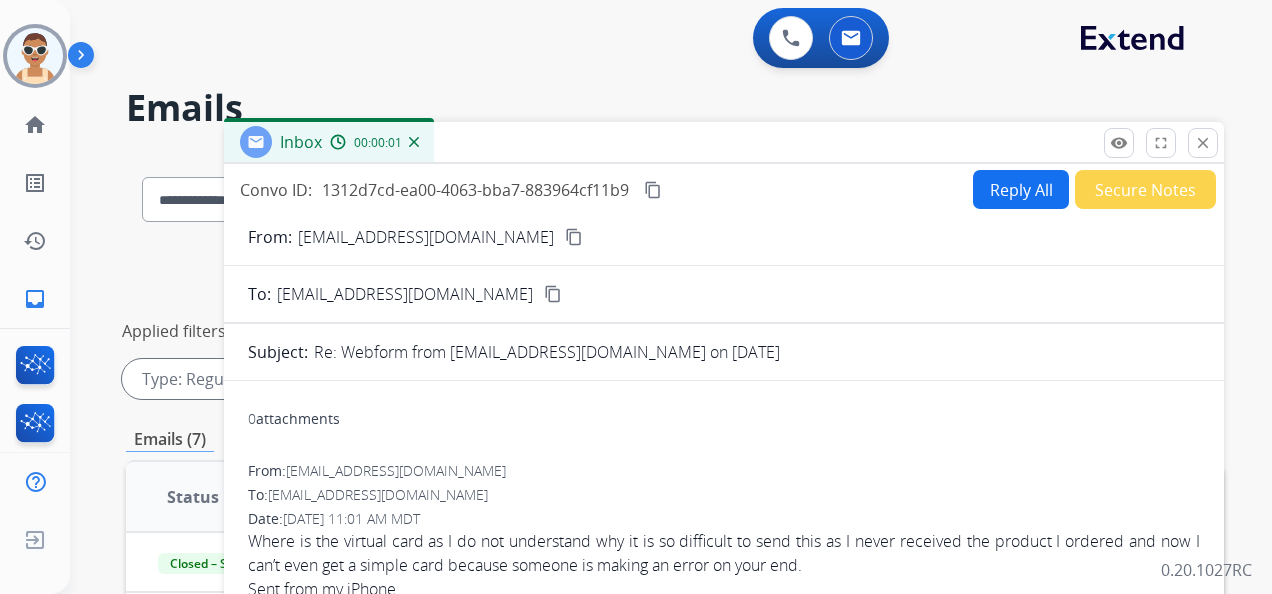 click on "content_copy" at bounding box center (653, 190) 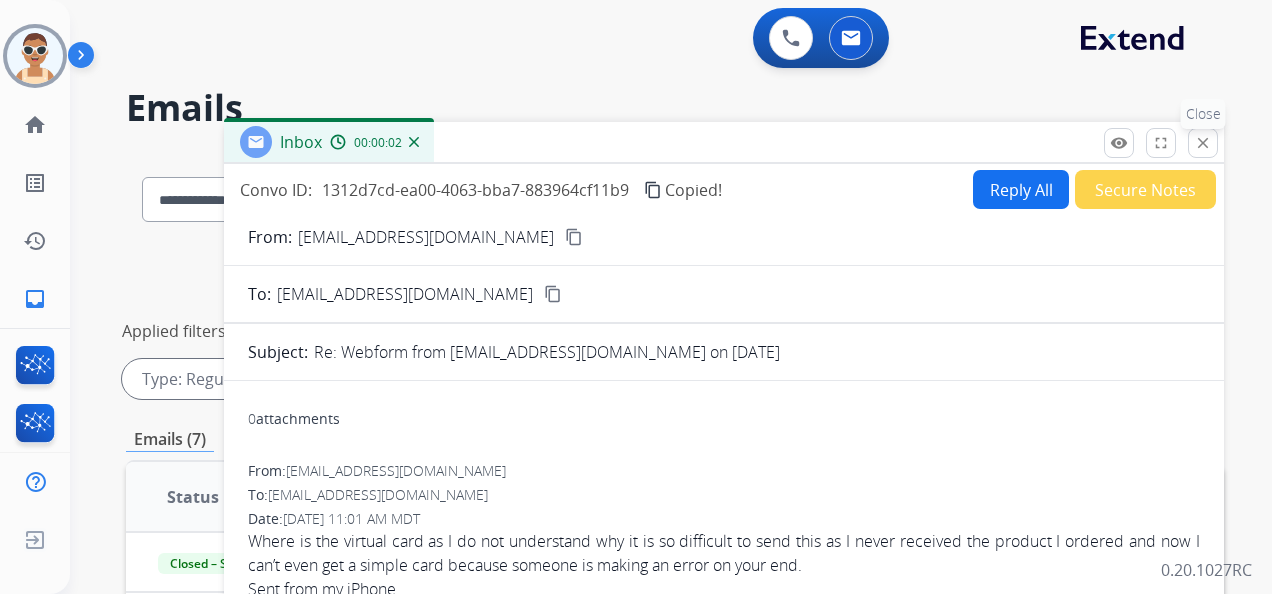 click on "close Close" at bounding box center [1203, 143] 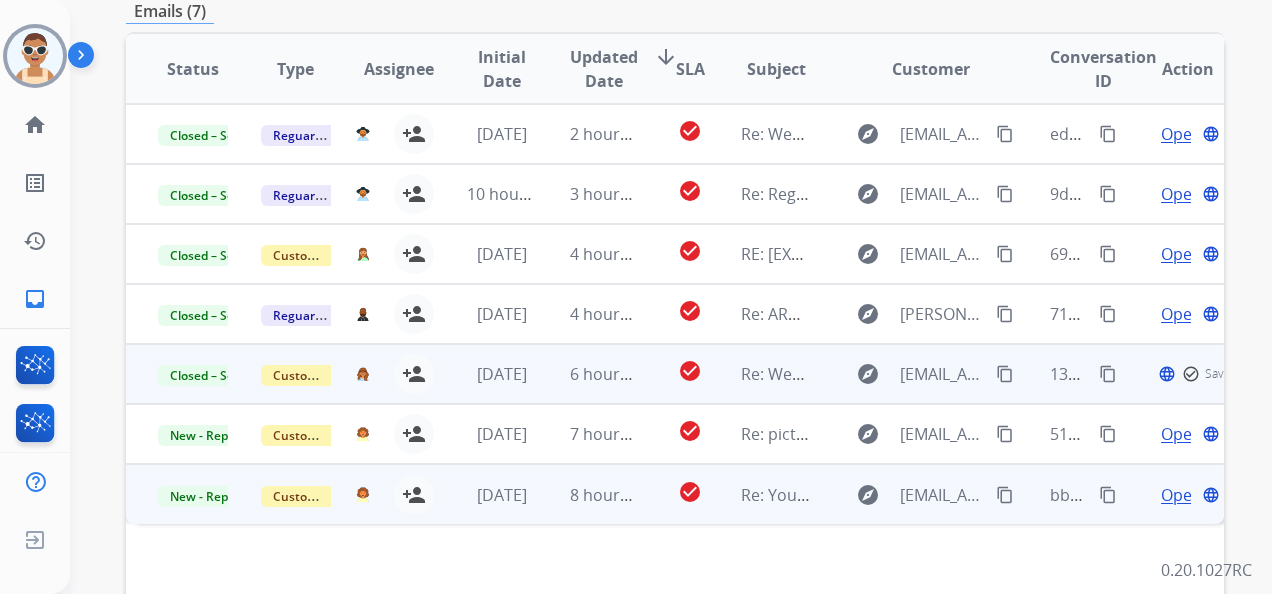 scroll, scrollTop: 600, scrollLeft: 0, axis: vertical 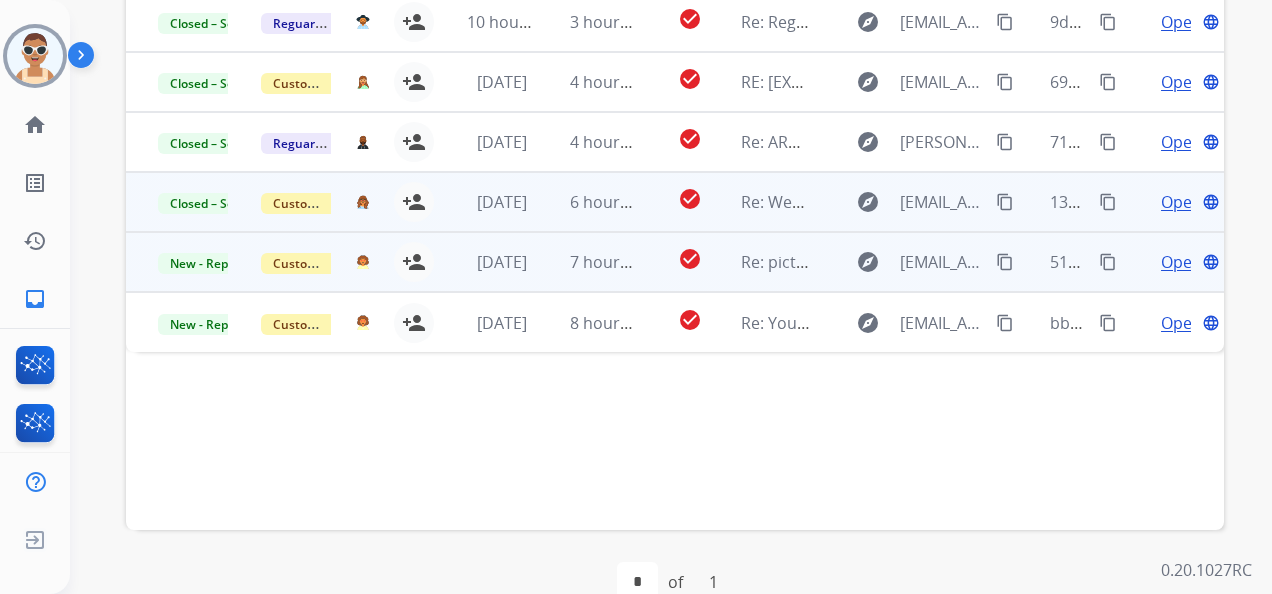 click on "New - Reply" at bounding box center [177, 262] 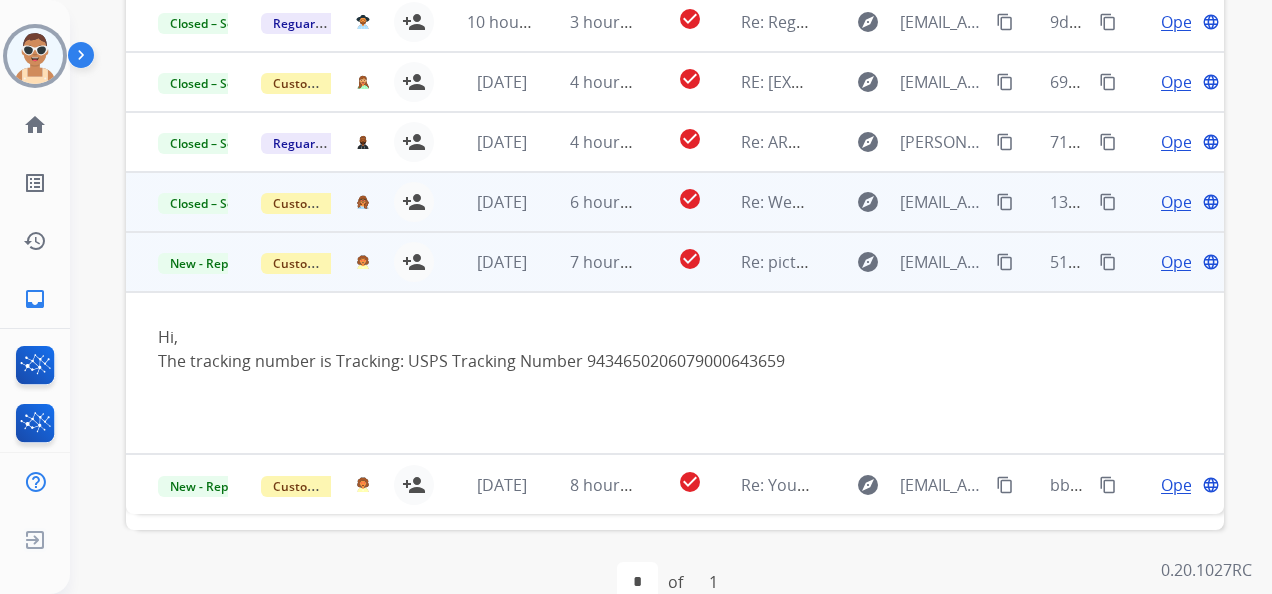 click on "Customer Support" at bounding box center (280, 262) 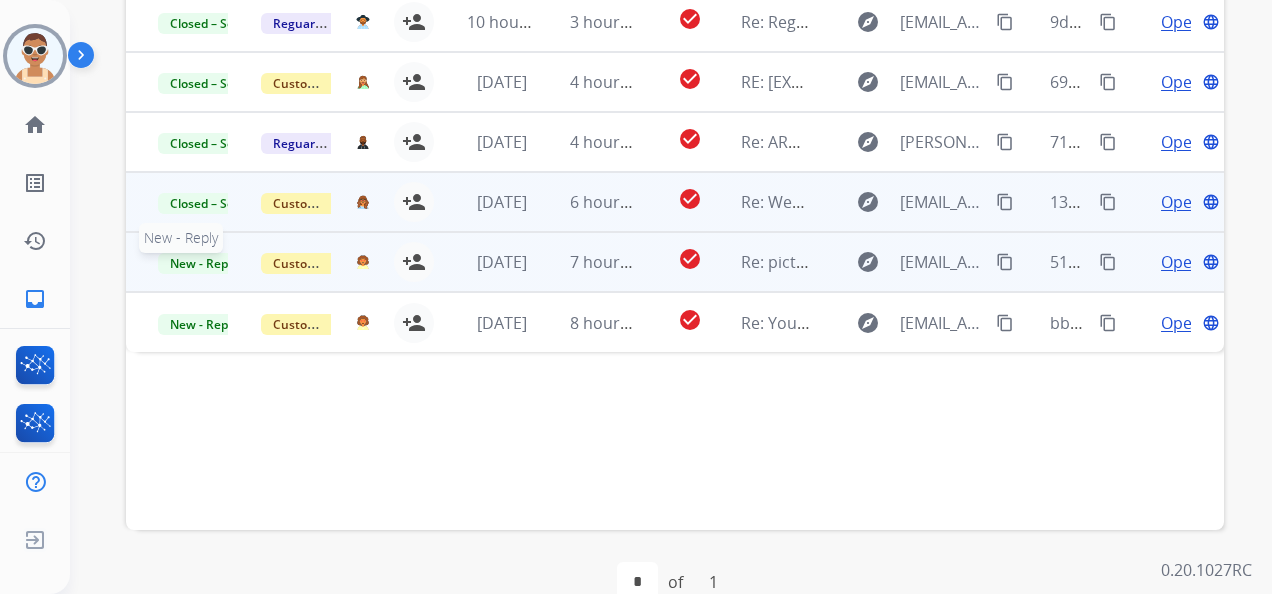 click on "New - Reply" at bounding box center [203, 263] 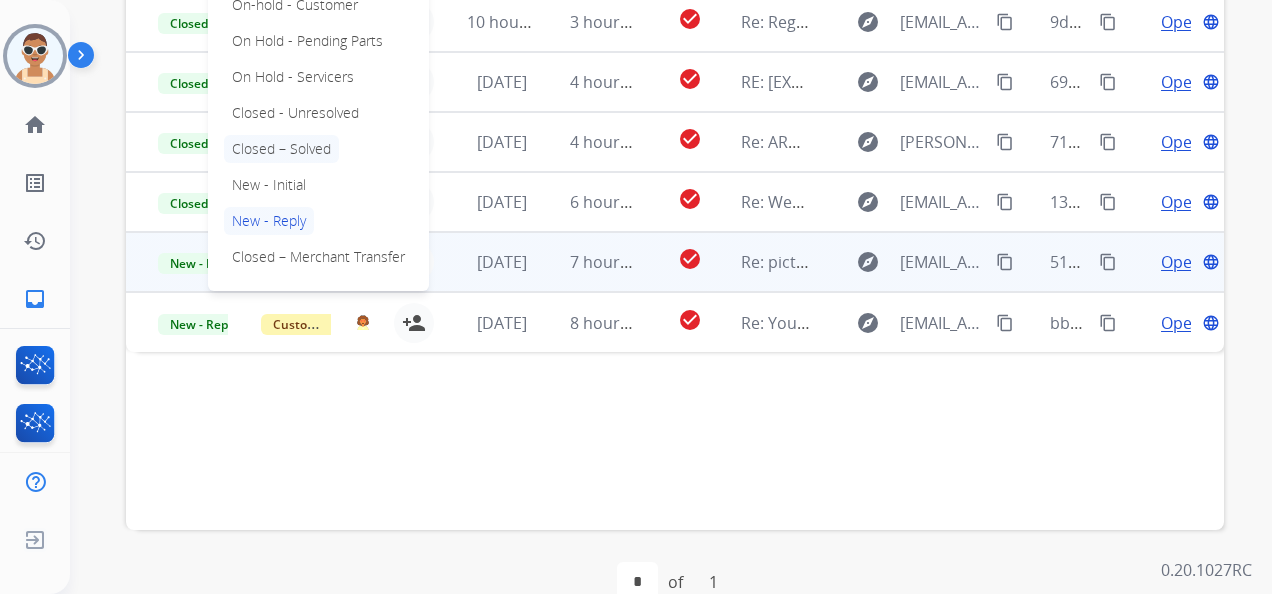 click on "Closed – Solved" at bounding box center (281, 149) 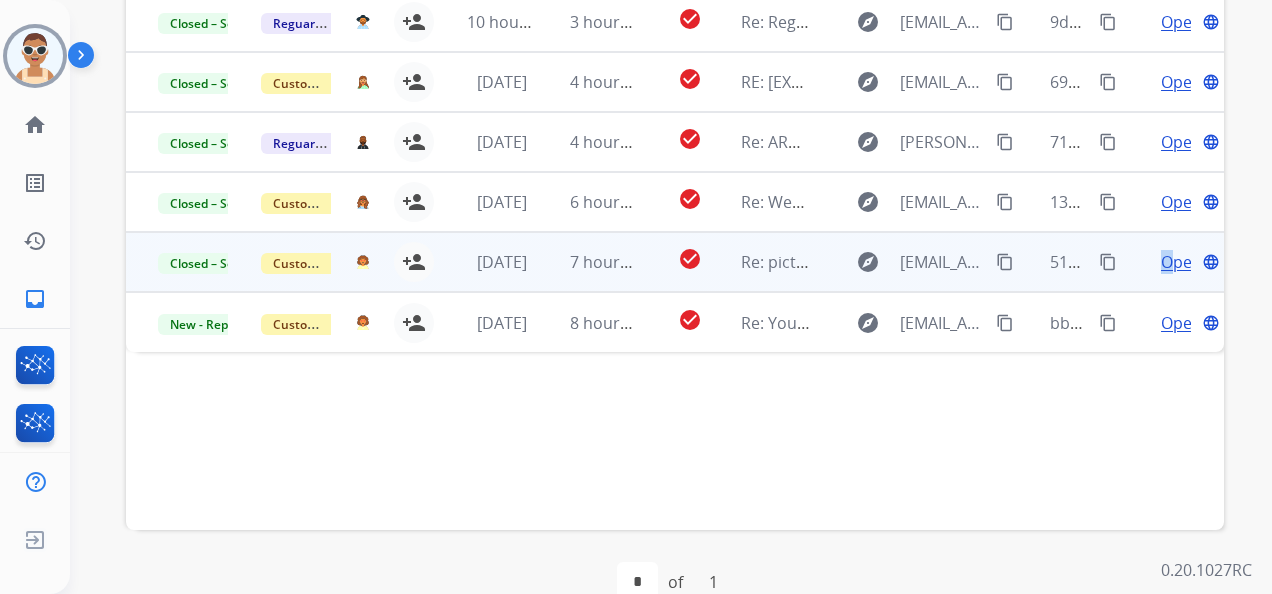 click on "Open" at bounding box center [1181, 262] 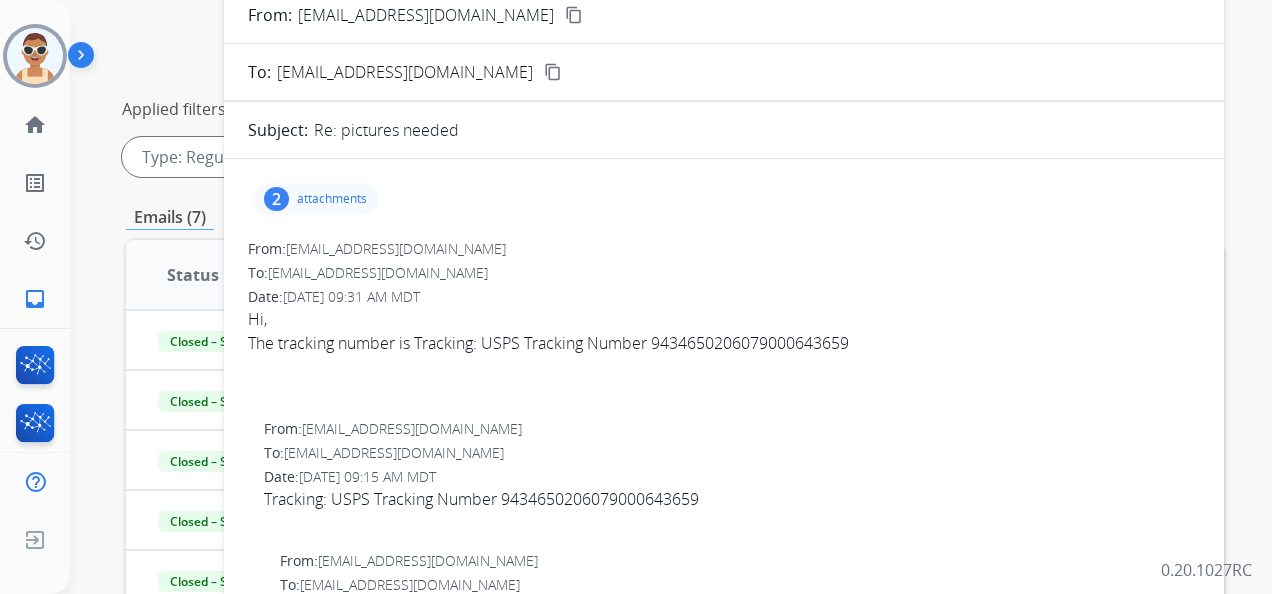 scroll, scrollTop: 0, scrollLeft: 0, axis: both 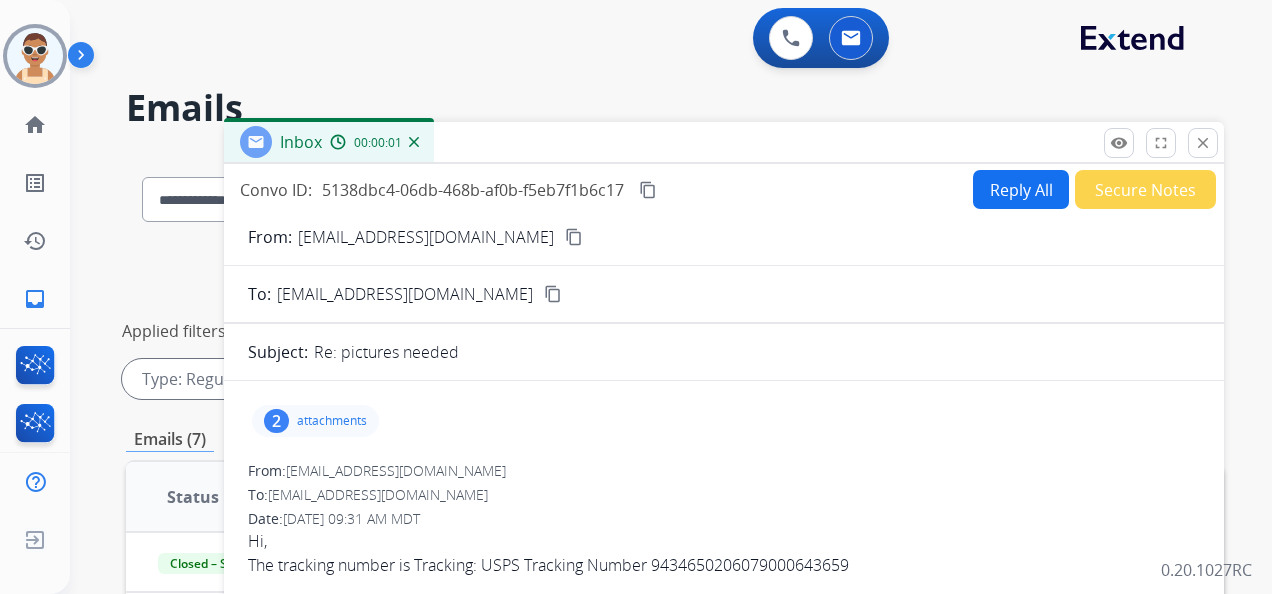 click on "Secure Notes" at bounding box center [1145, 189] 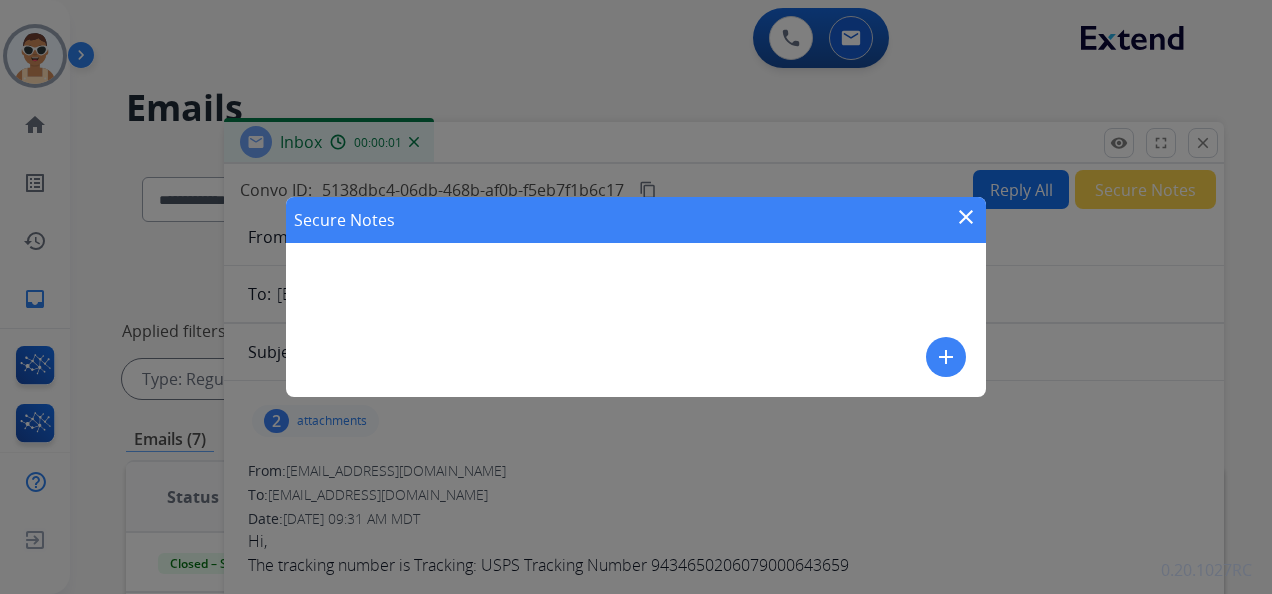 click on "add" at bounding box center (946, 357) 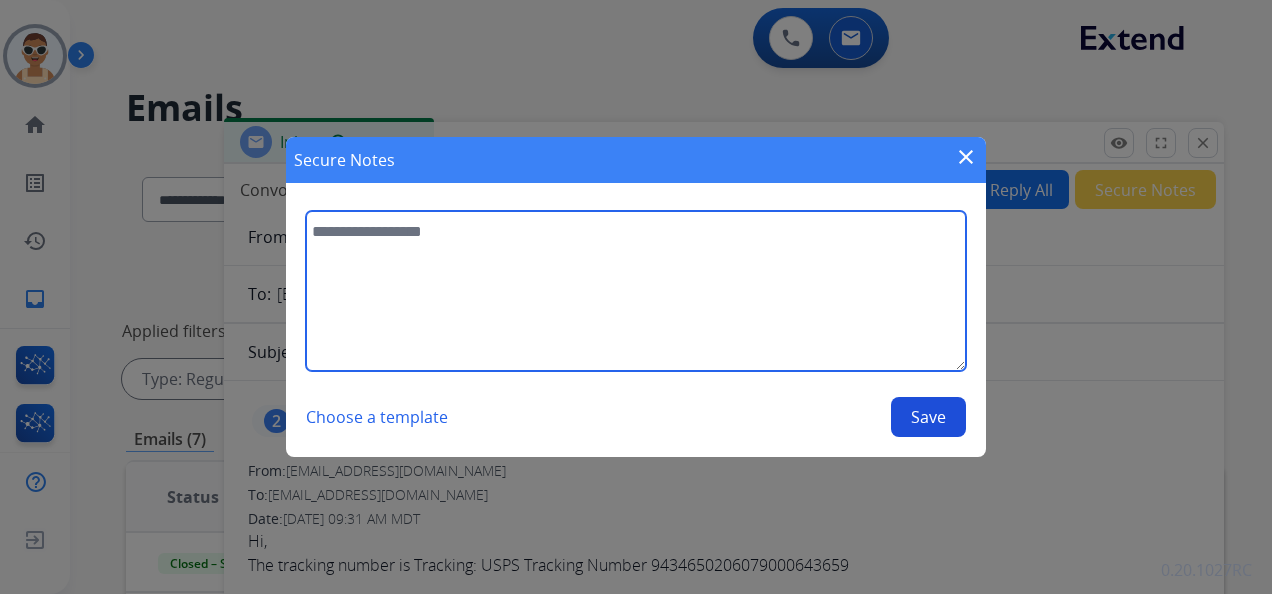 click at bounding box center [636, 291] 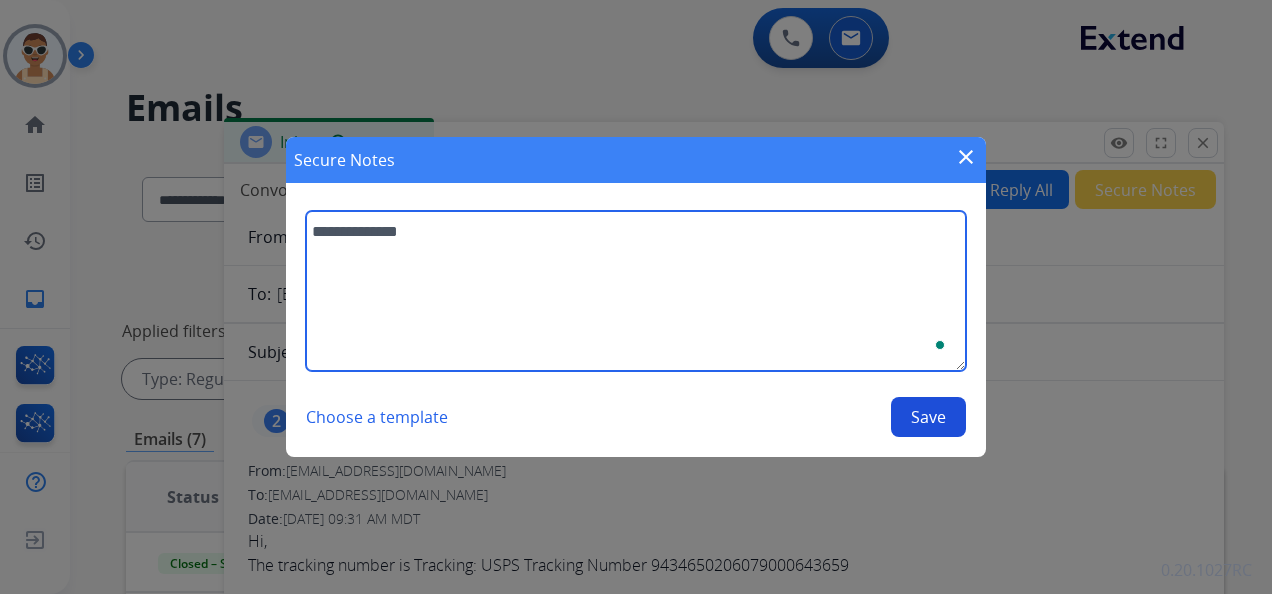 type on "**********" 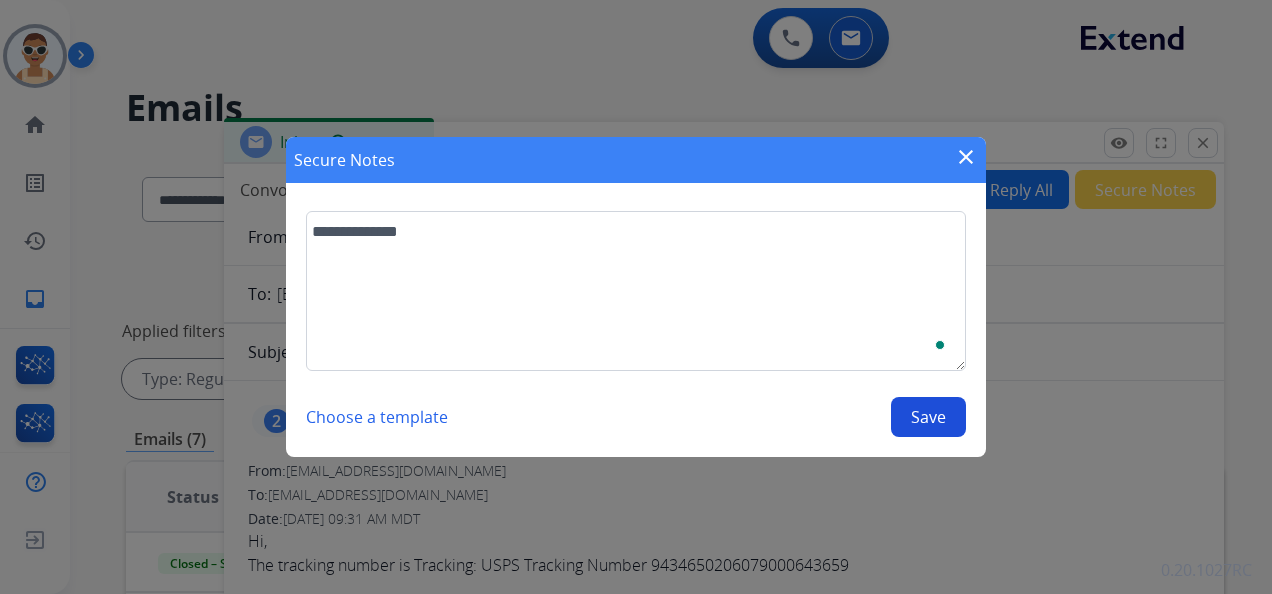 click on "Save" at bounding box center [928, 417] 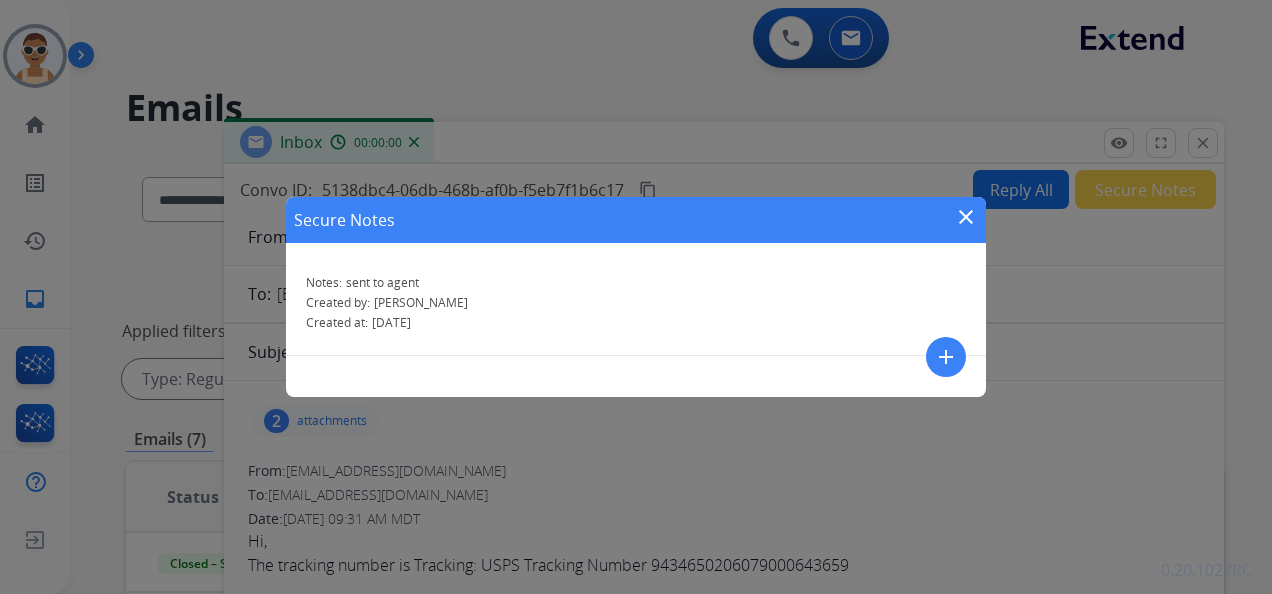 click on "close" at bounding box center [966, 217] 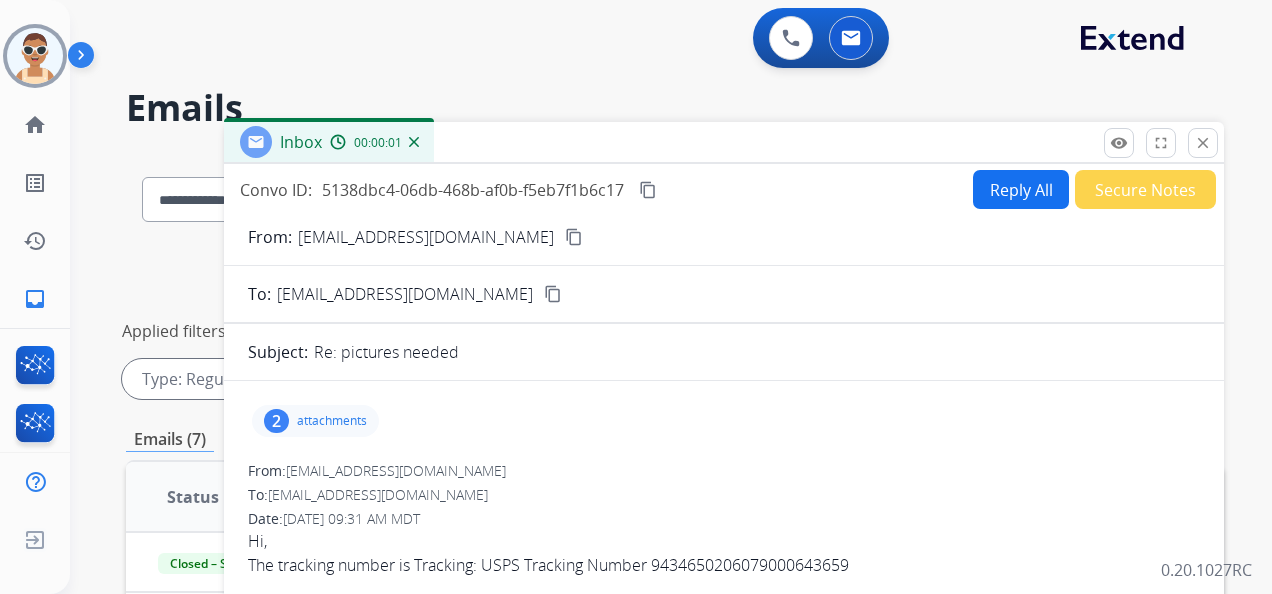 drag, startPoint x: 643, startPoint y: 187, endPoint x: 657, endPoint y: 194, distance: 15.652476 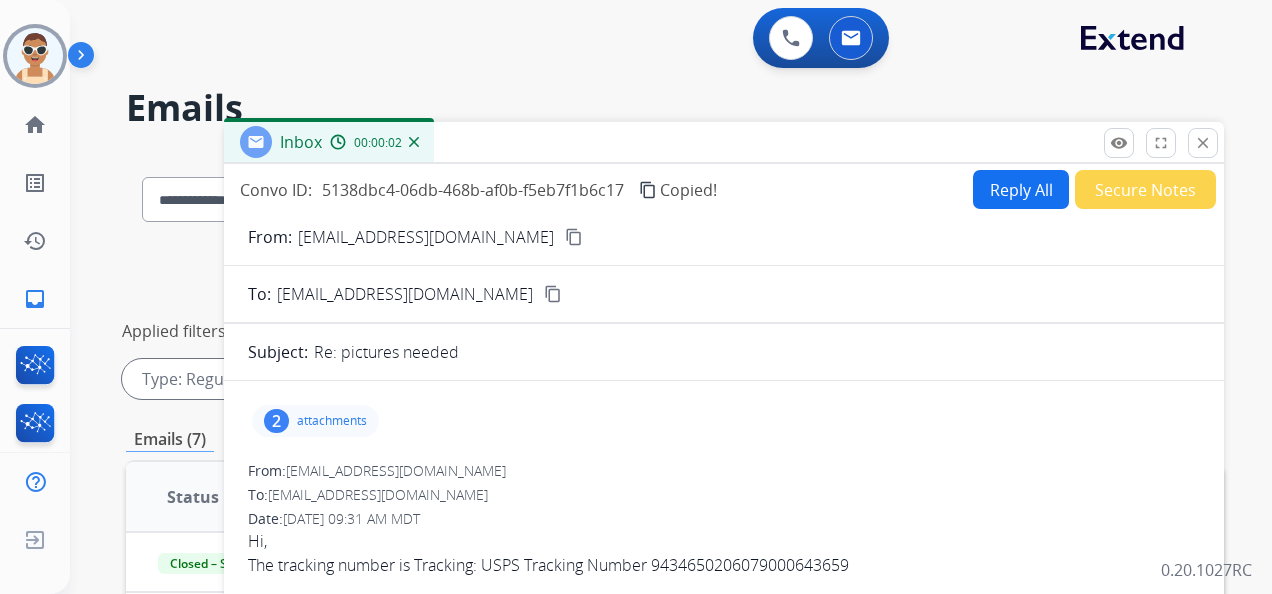 click on "close Close" at bounding box center [1203, 143] 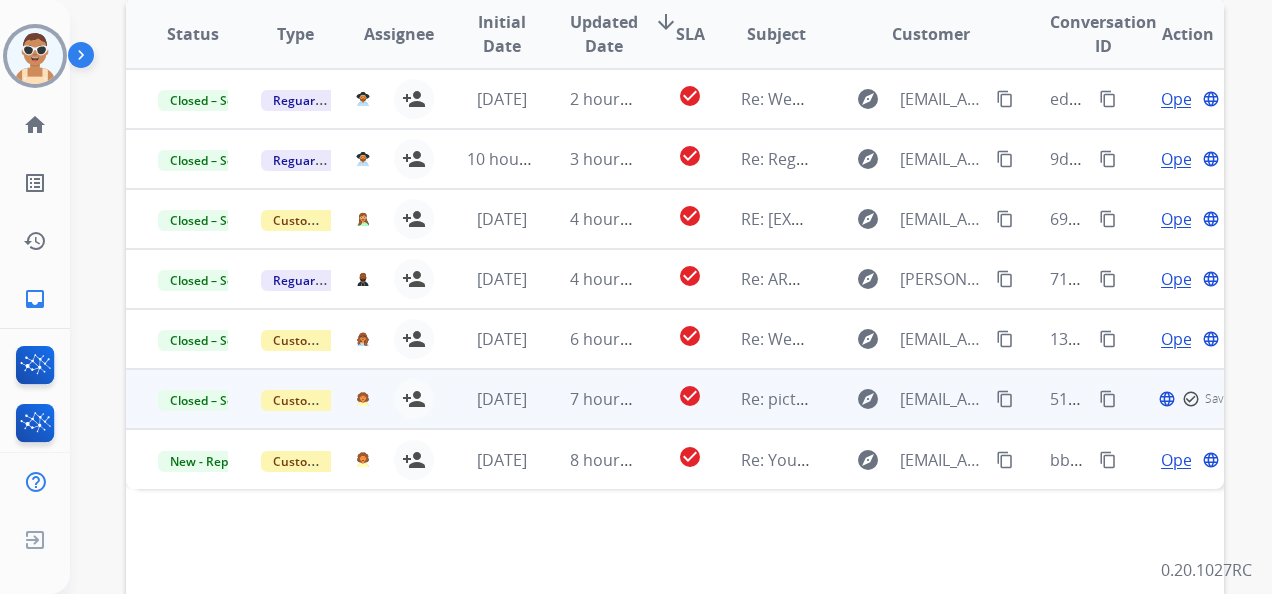 scroll, scrollTop: 600, scrollLeft: 0, axis: vertical 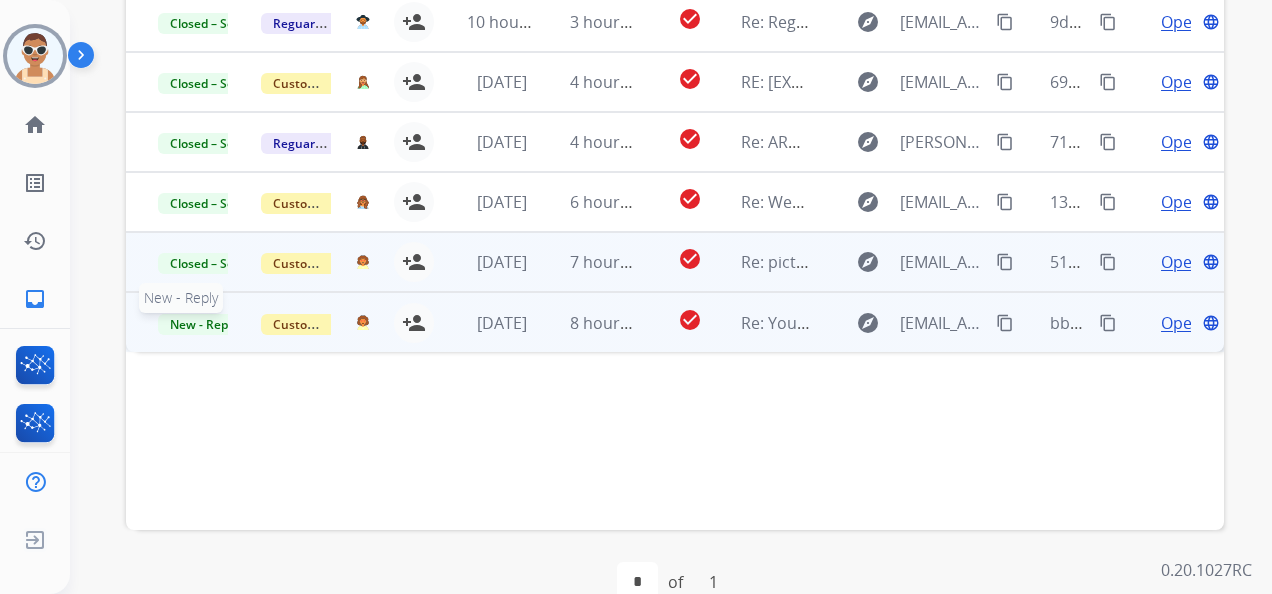 click on "New - Reply" at bounding box center (203, 324) 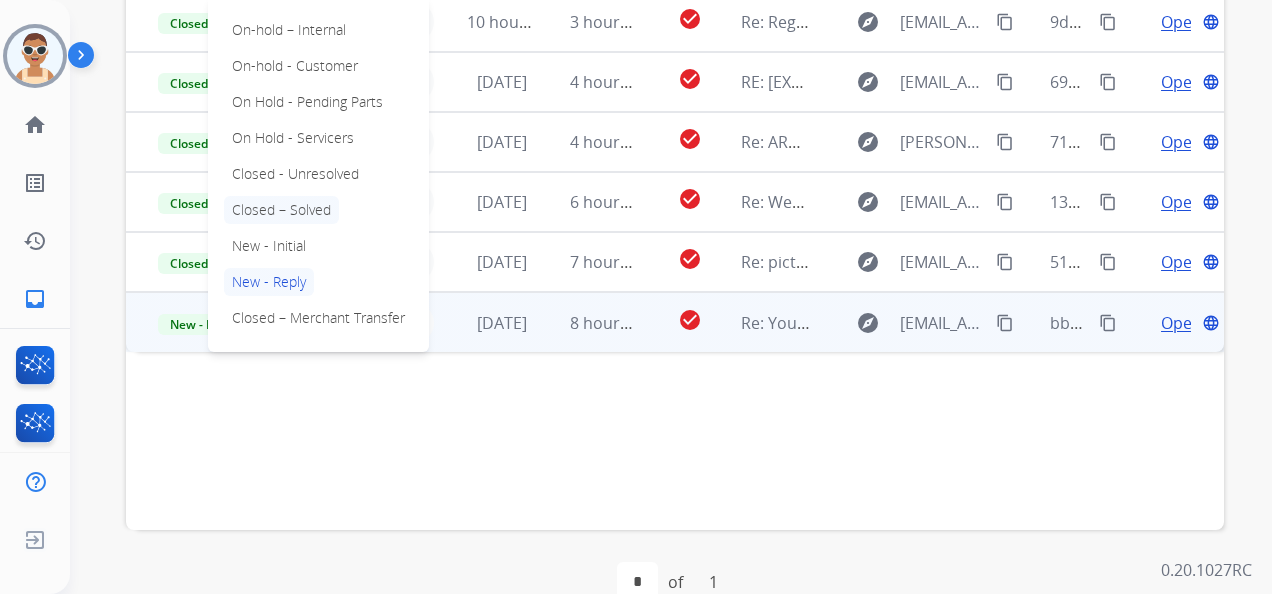 click on "Closed – Solved" at bounding box center (281, 210) 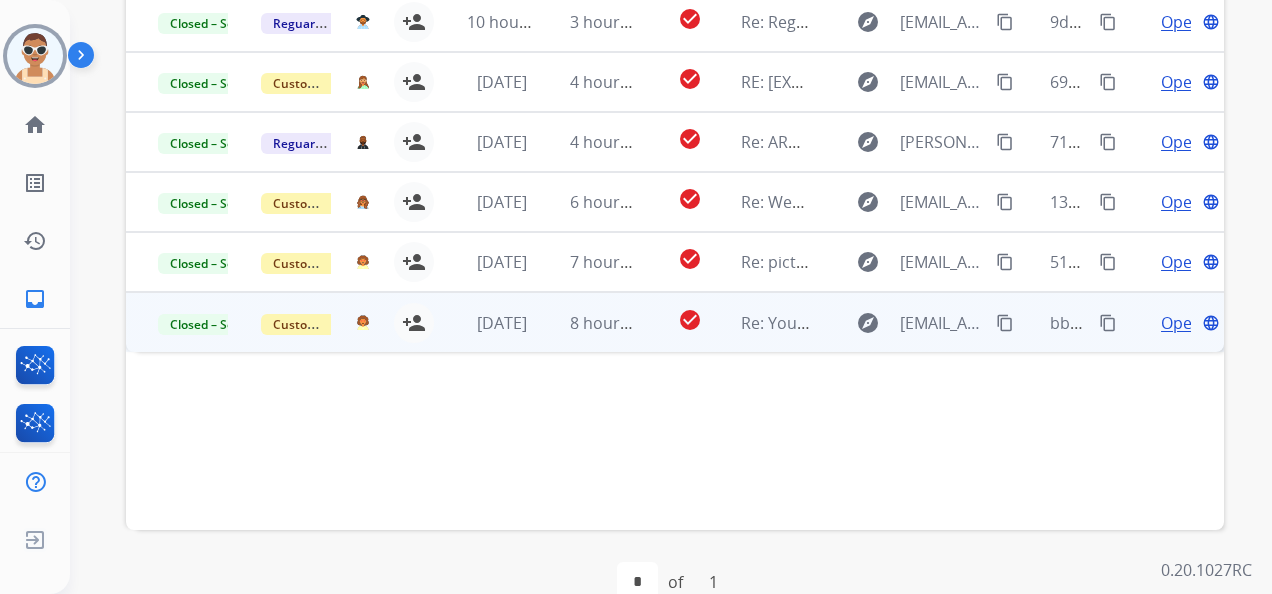 click on "Open" at bounding box center [1181, 323] 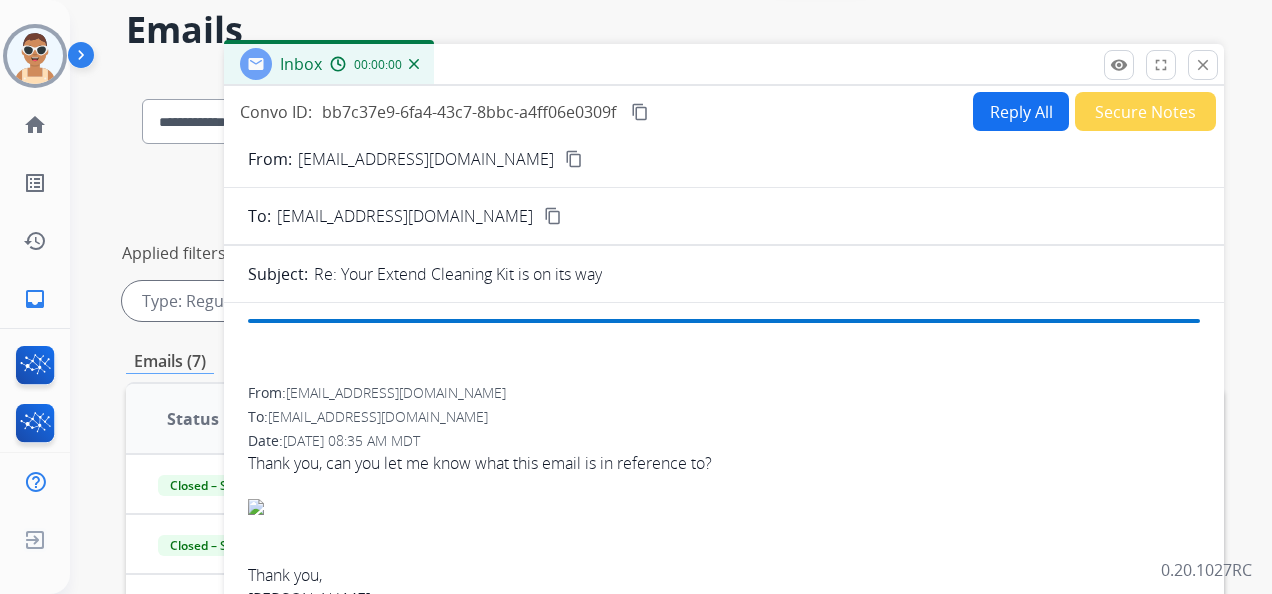 scroll, scrollTop: 0, scrollLeft: 0, axis: both 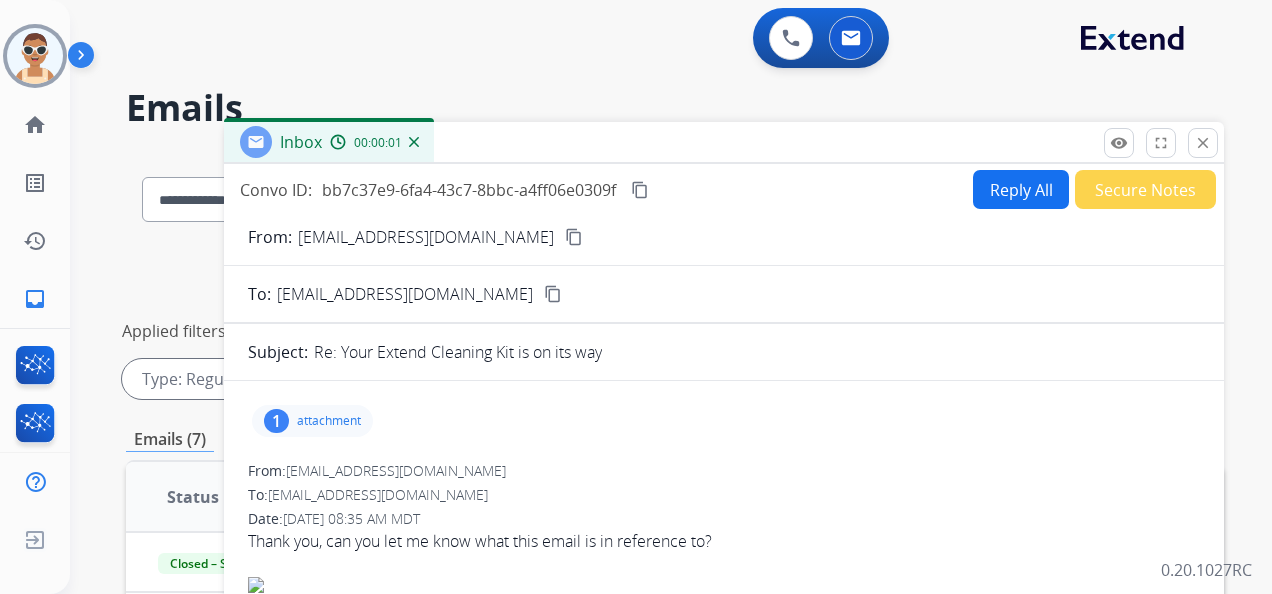 click on "Secure Notes" at bounding box center [1145, 189] 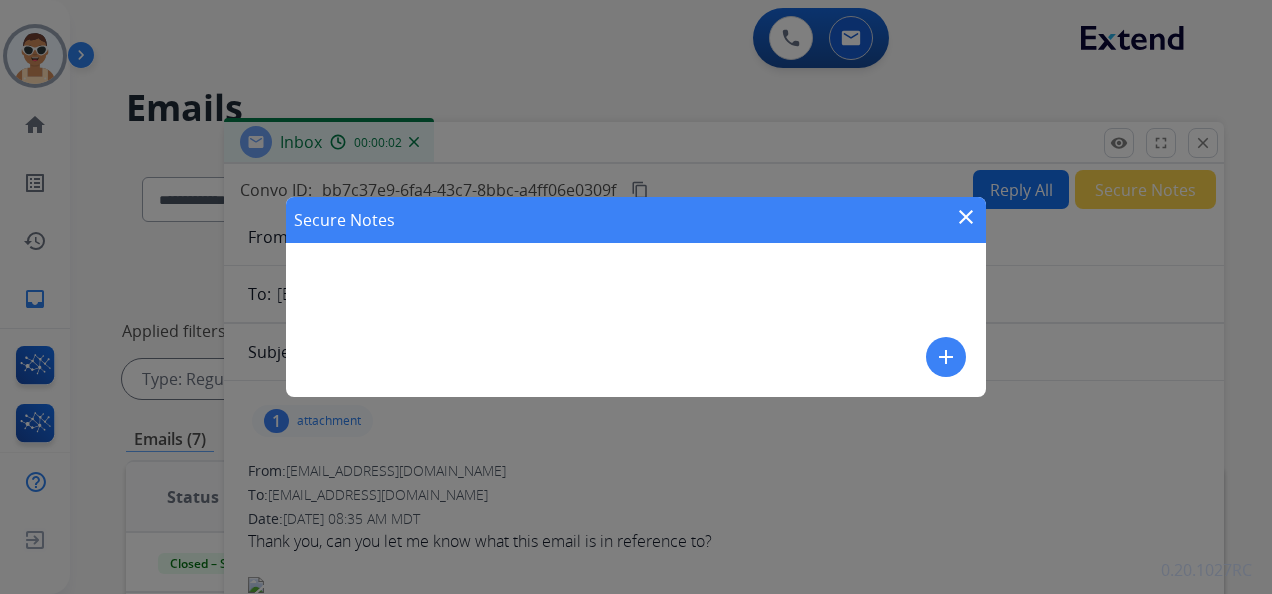 click on "add" at bounding box center (946, 357) 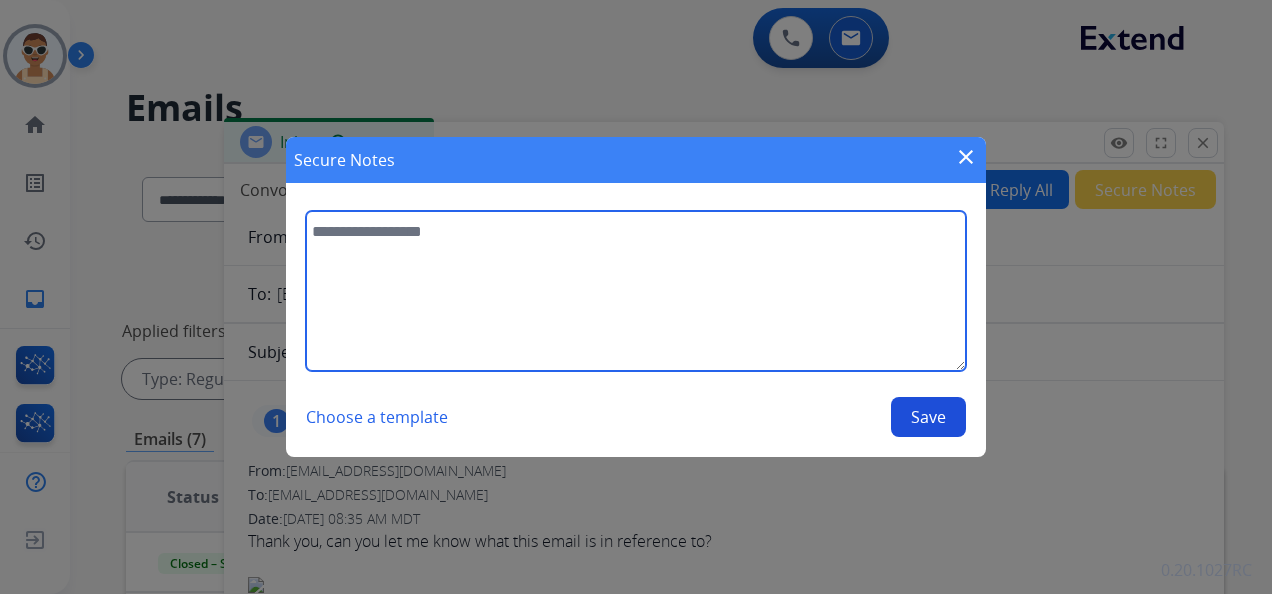 click at bounding box center [636, 291] 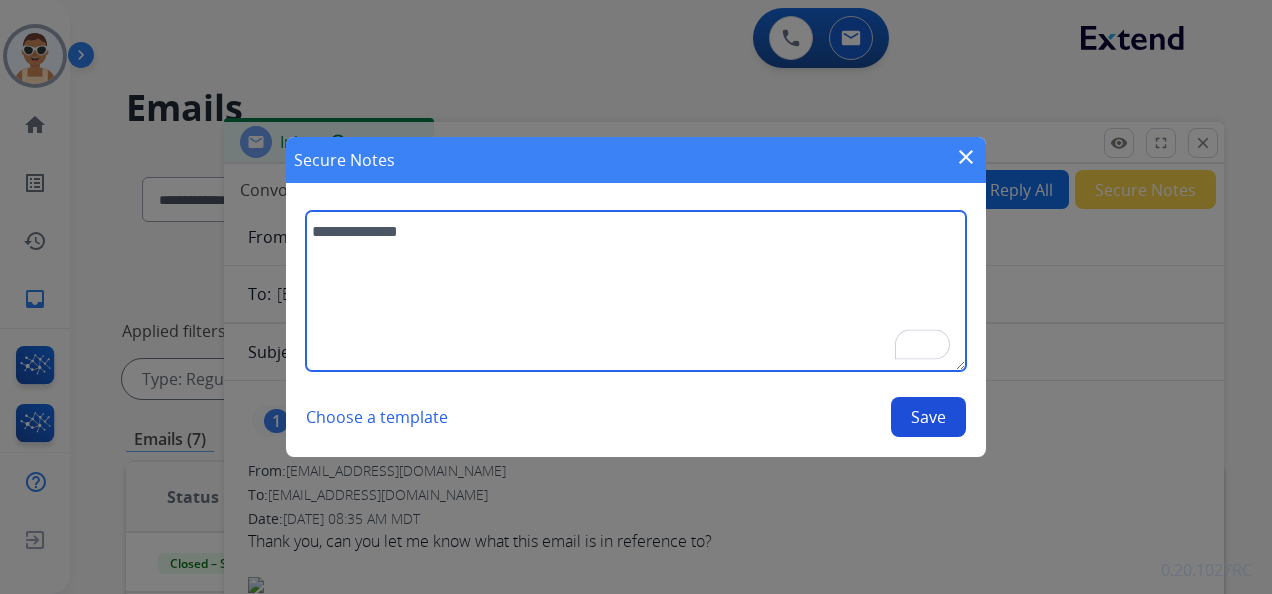 type on "**********" 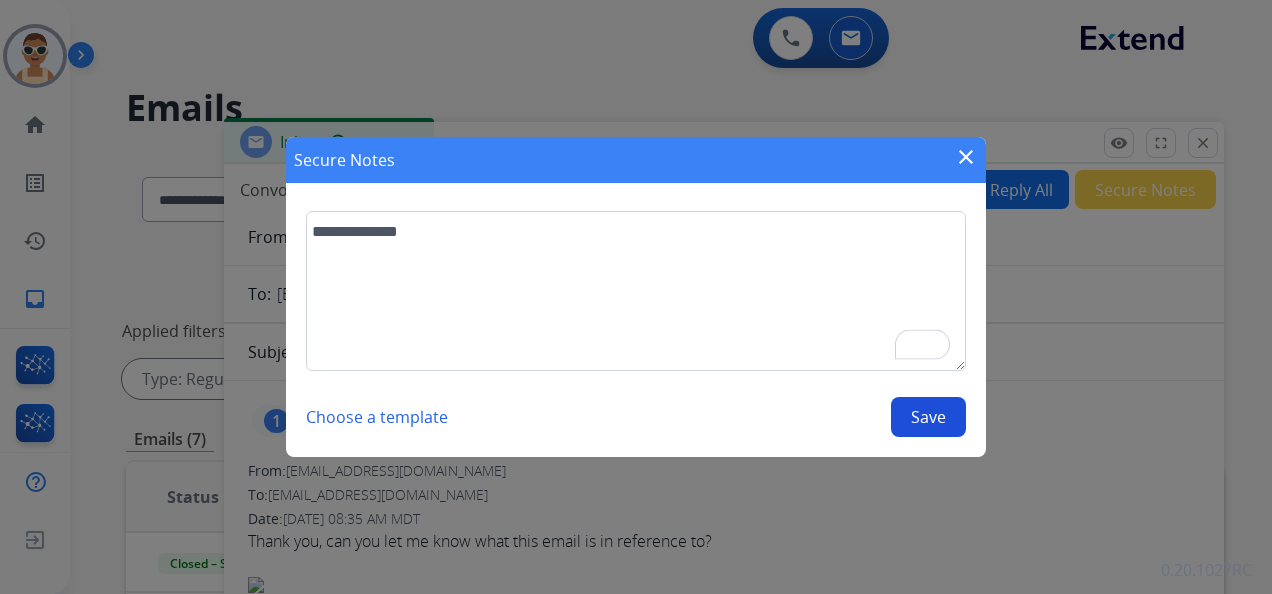 click on "Save" at bounding box center (928, 417) 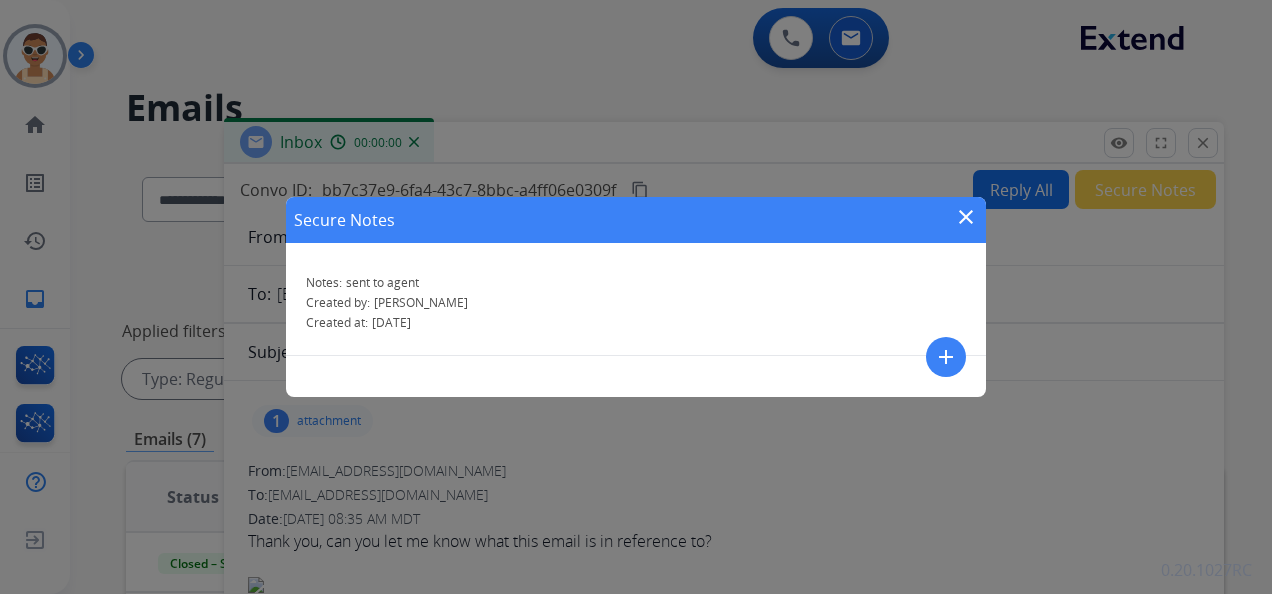 click on "close" at bounding box center (966, 217) 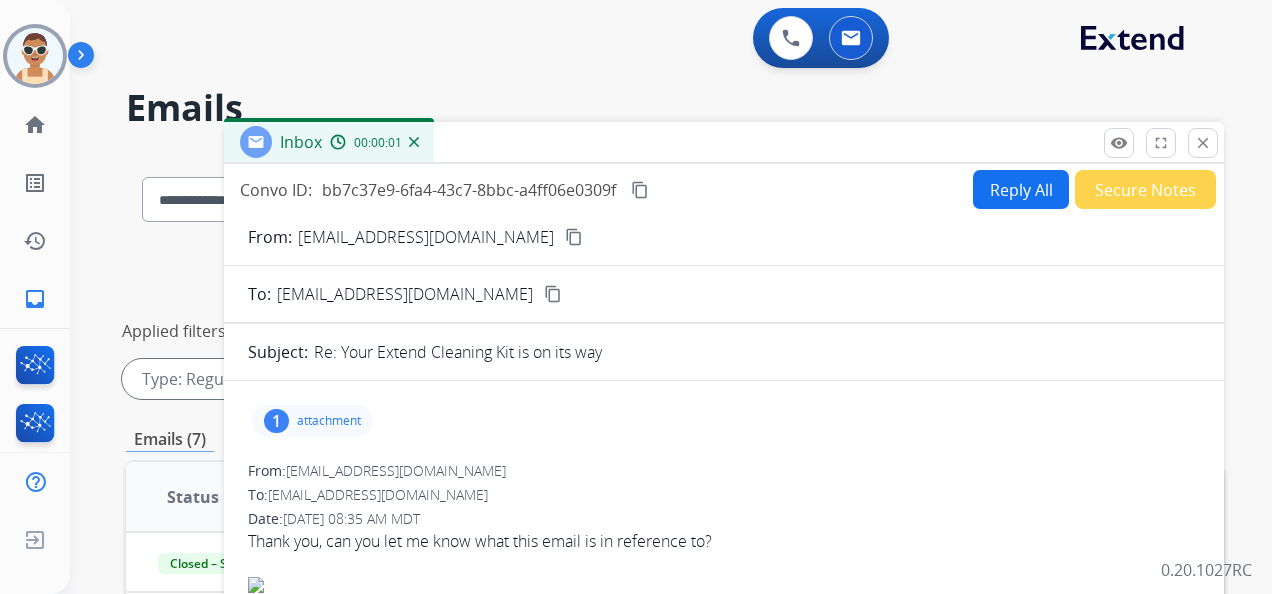 click on "content_copy" at bounding box center (640, 190) 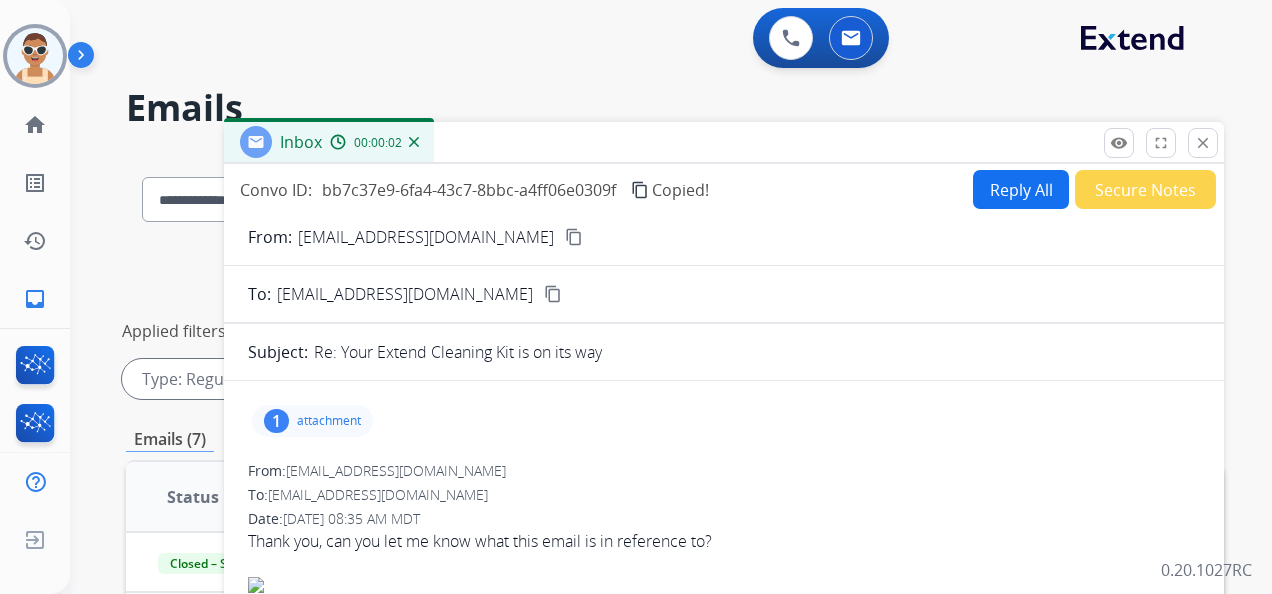 click on "close" at bounding box center [1203, 143] 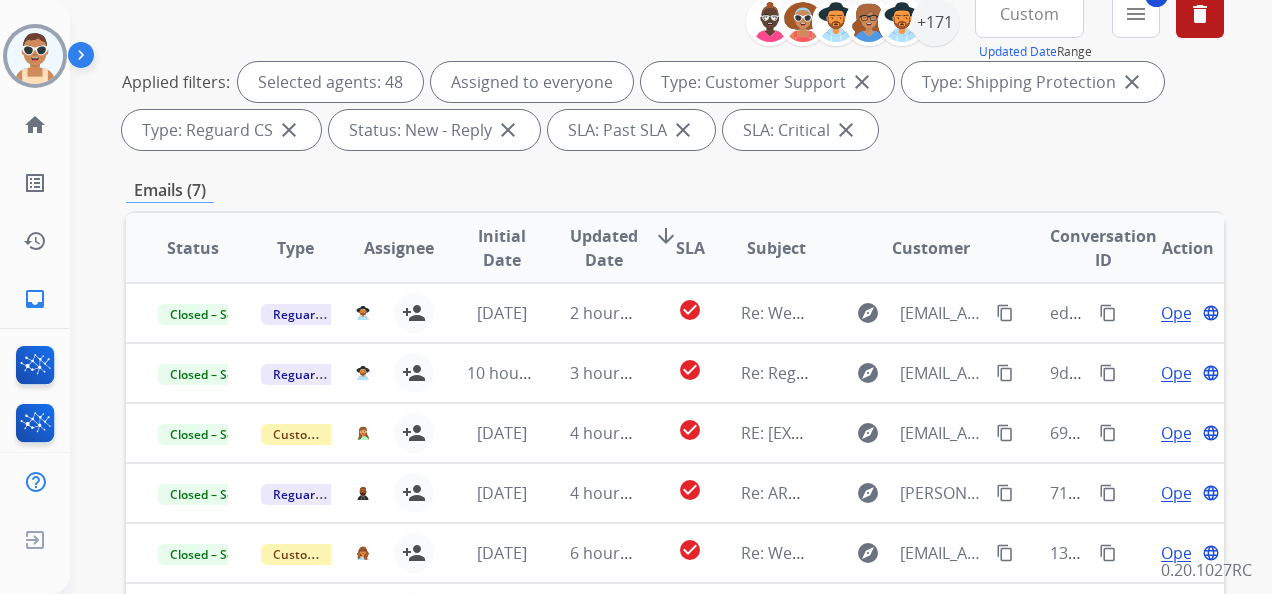 scroll, scrollTop: 140, scrollLeft: 0, axis: vertical 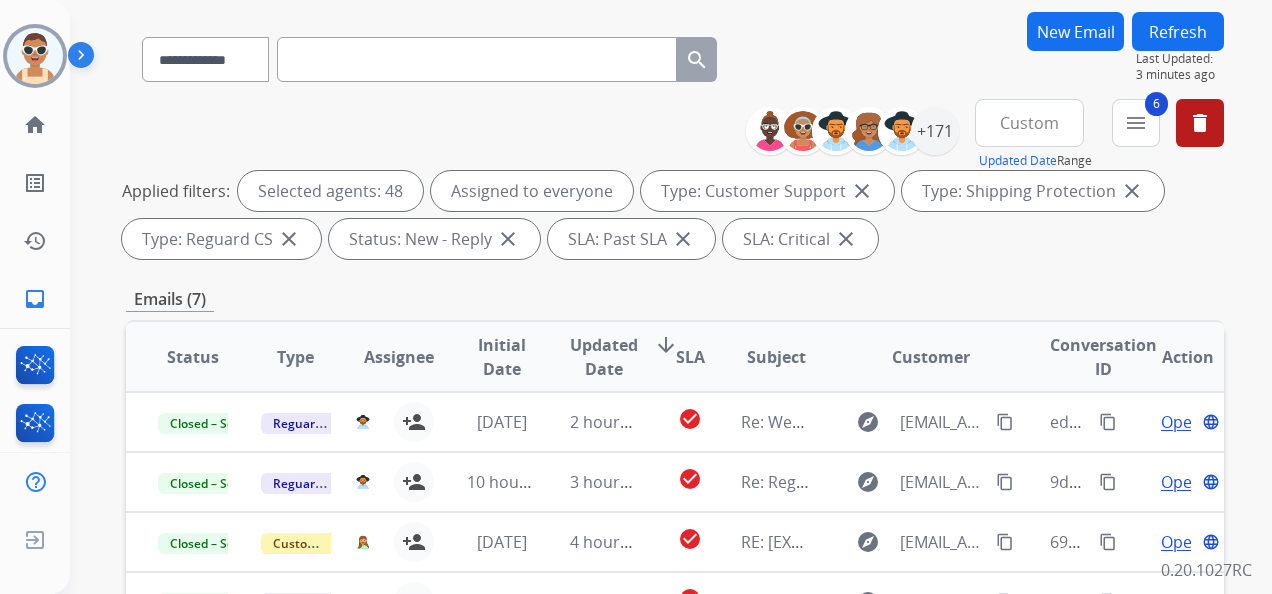 drag, startPoint x: 1164, startPoint y: 30, endPoint x: 1120, endPoint y: 68, distance: 58.137768 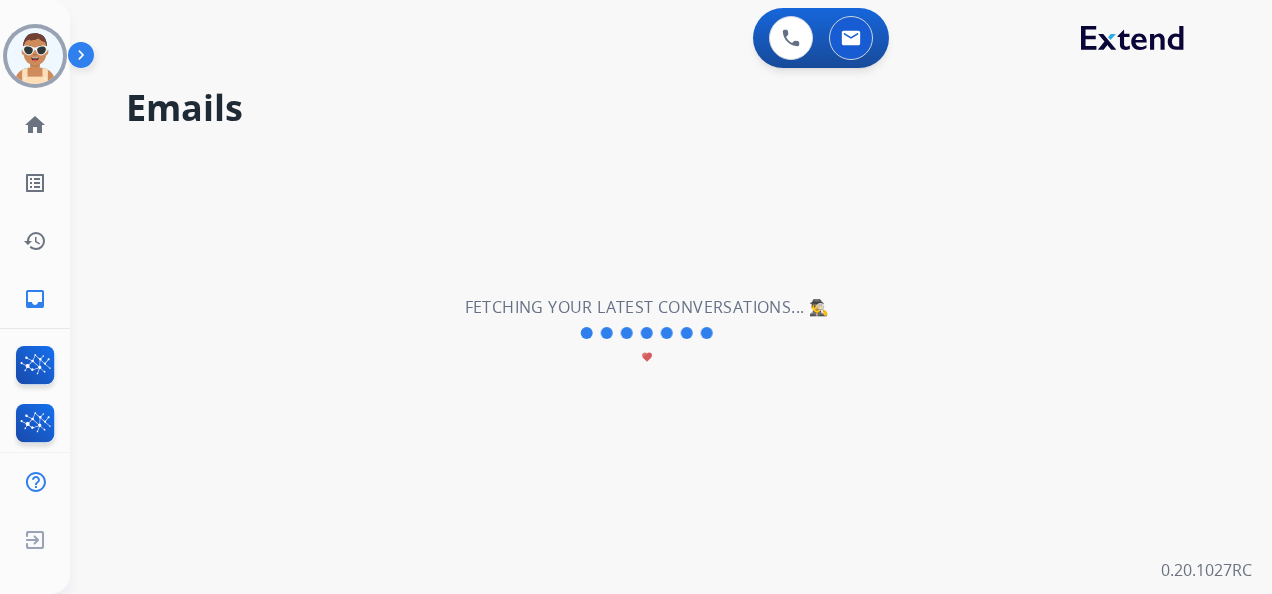scroll, scrollTop: 0, scrollLeft: 0, axis: both 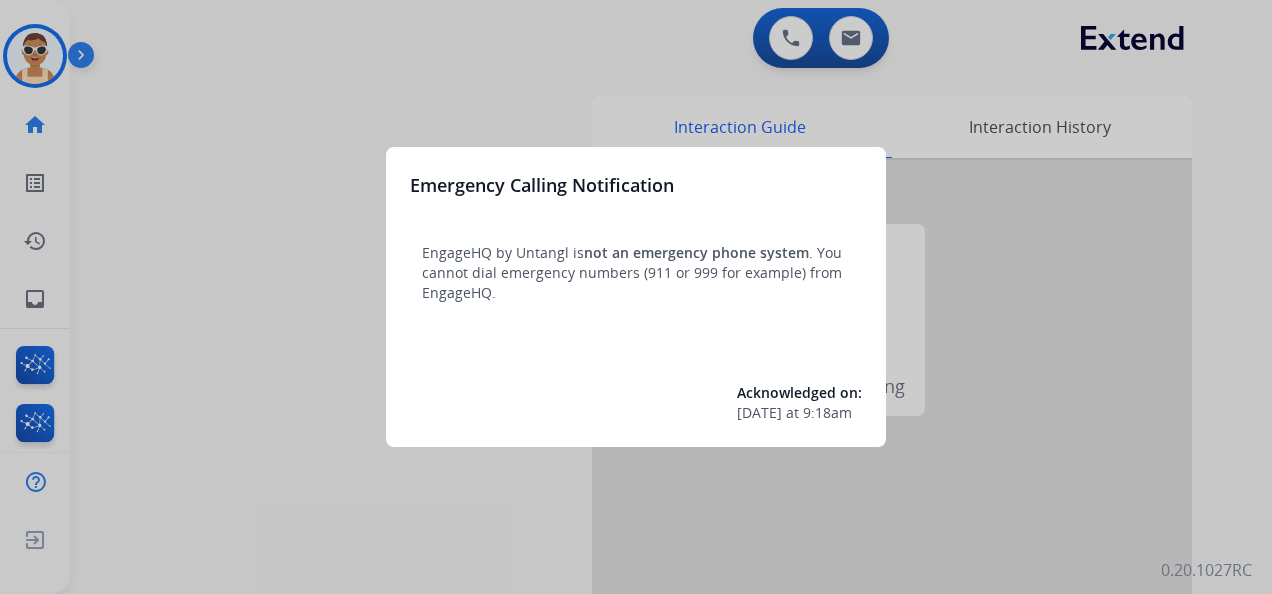 click at bounding box center [636, 297] 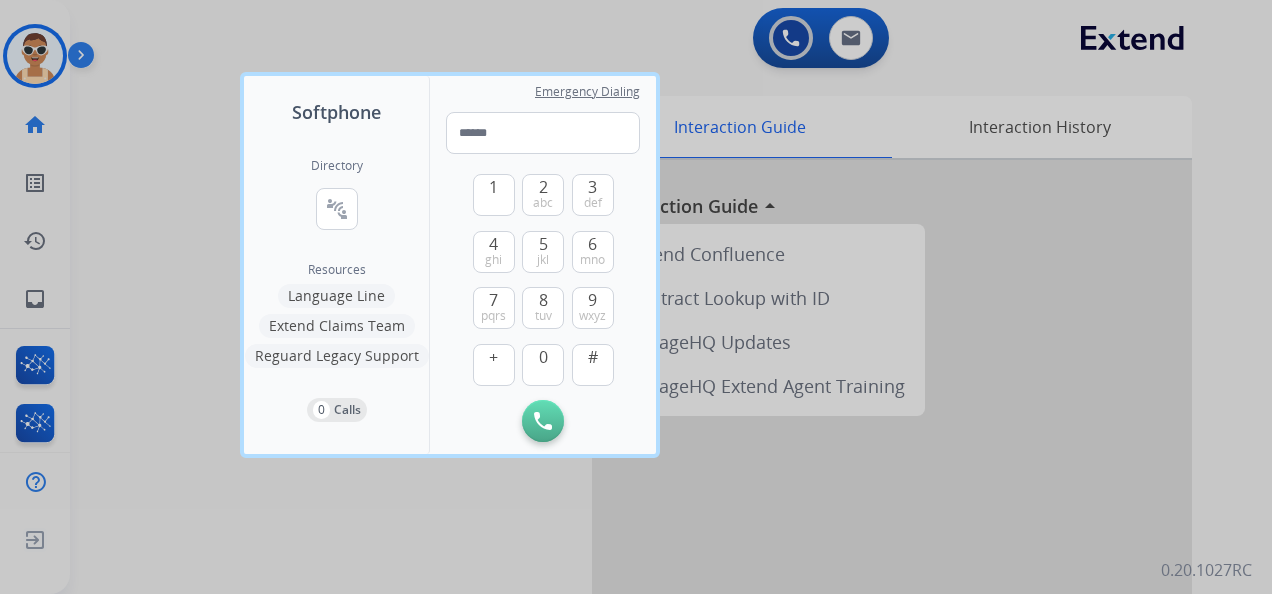 click at bounding box center [636, 297] 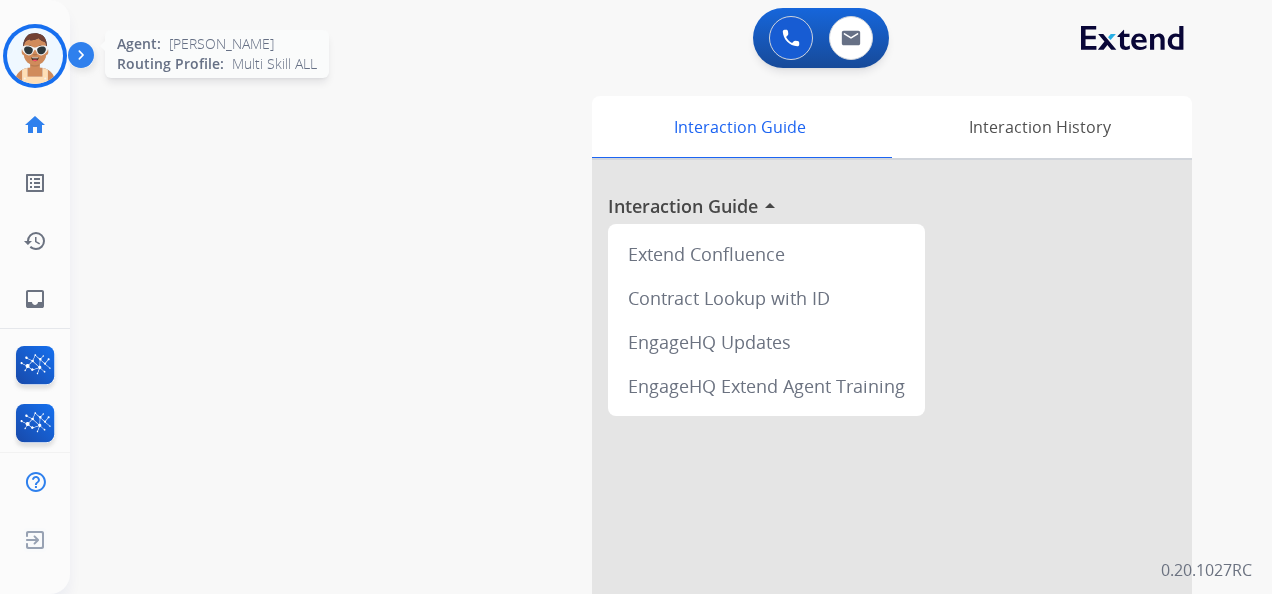 drag, startPoint x: 30, startPoint y: 42, endPoint x: 58, endPoint y: 64, distance: 35.608986 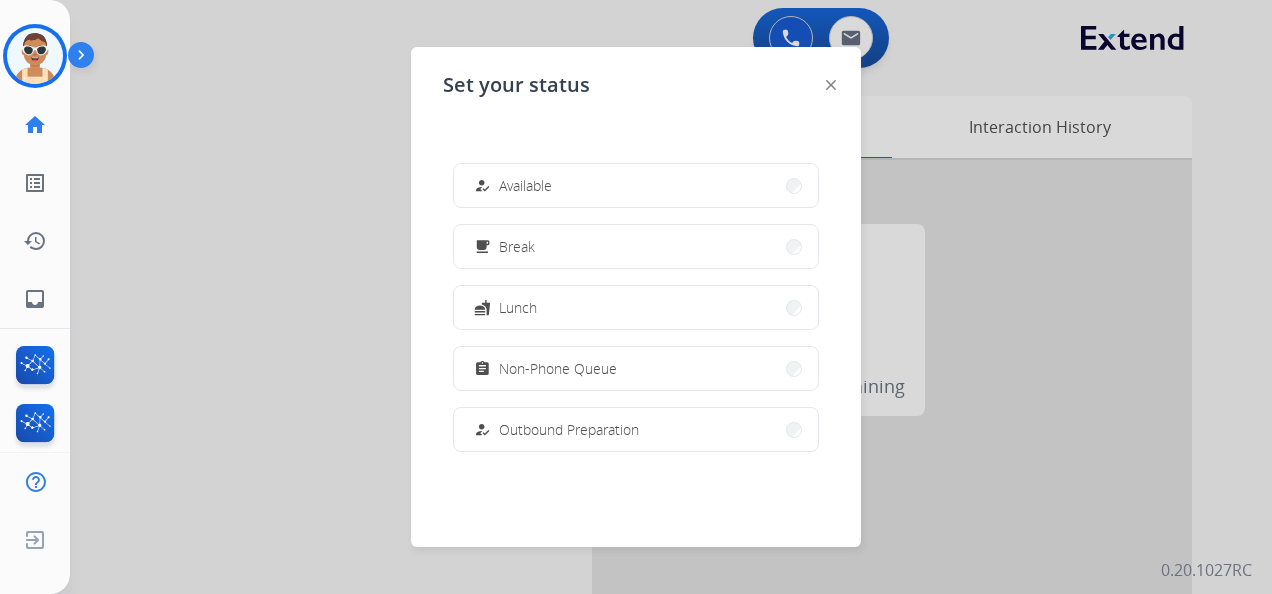 scroll, scrollTop: 376, scrollLeft: 0, axis: vertical 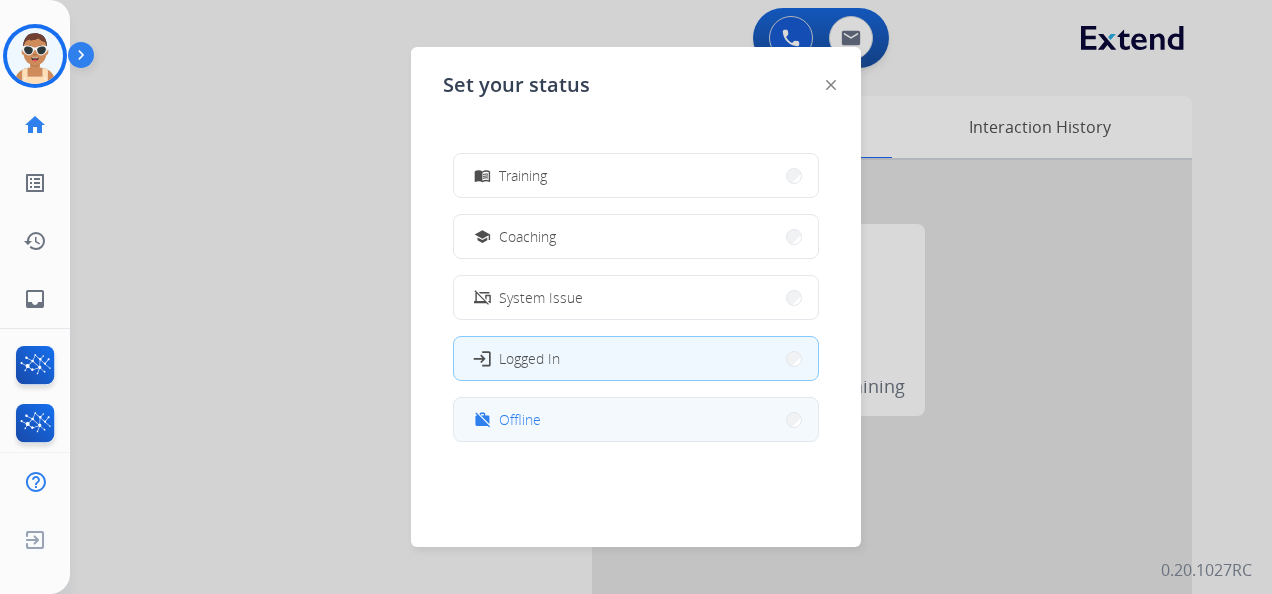 click on "work_off Offline" at bounding box center (636, 419) 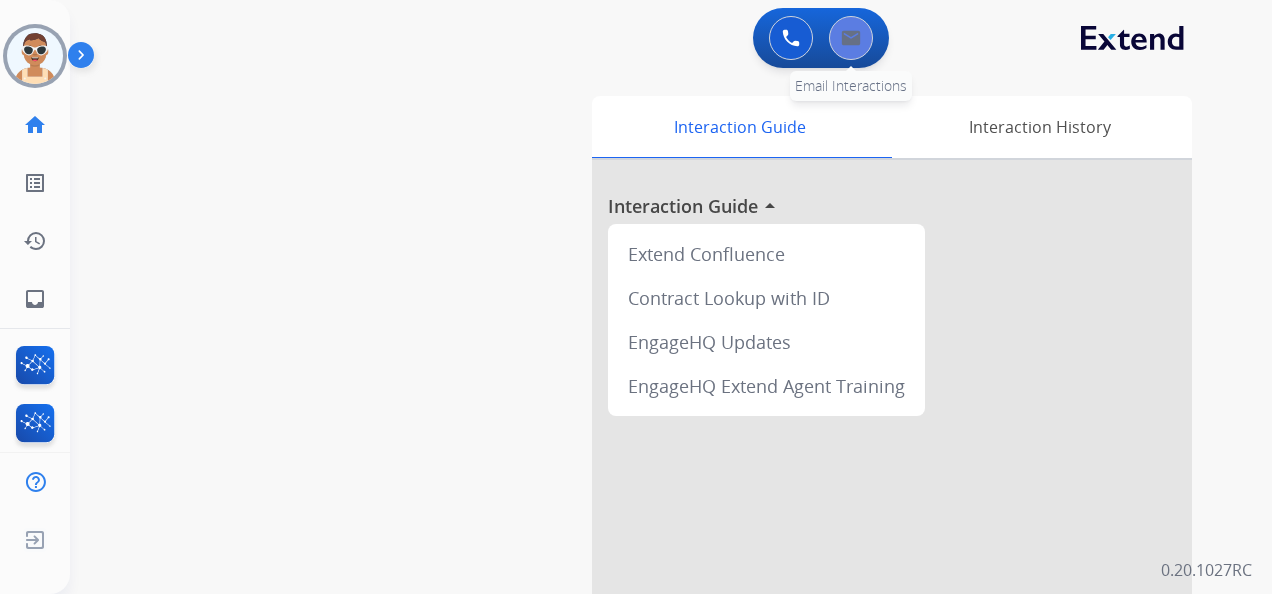 click at bounding box center (851, 38) 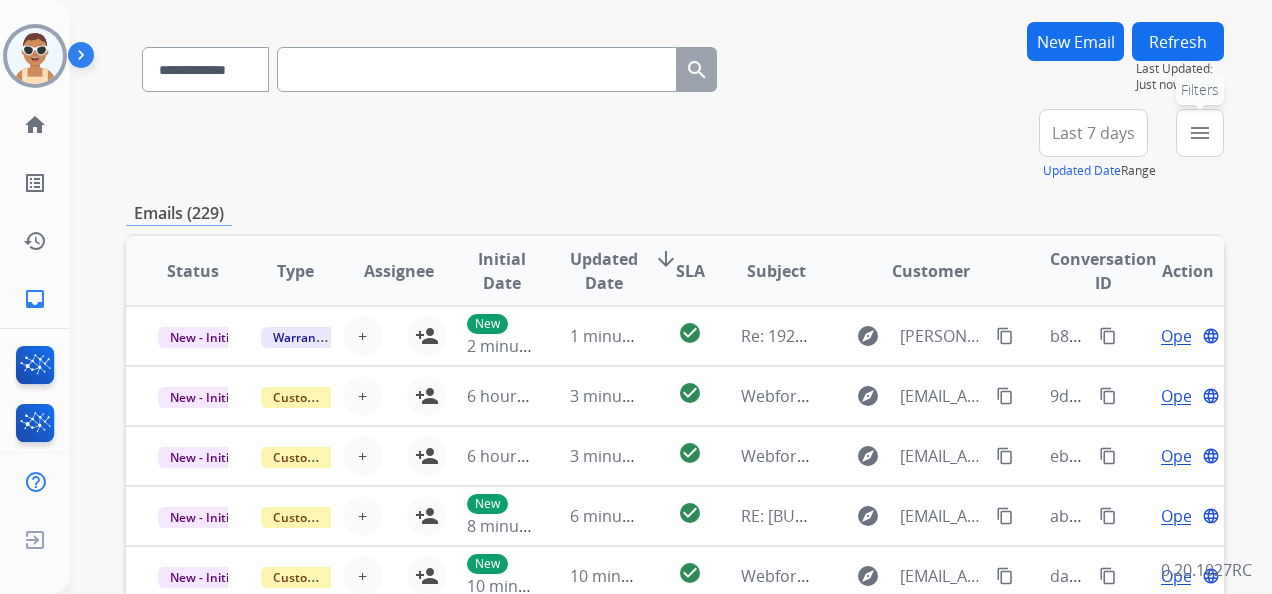 scroll, scrollTop: 100, scrollLeft: 0, axis: vertical 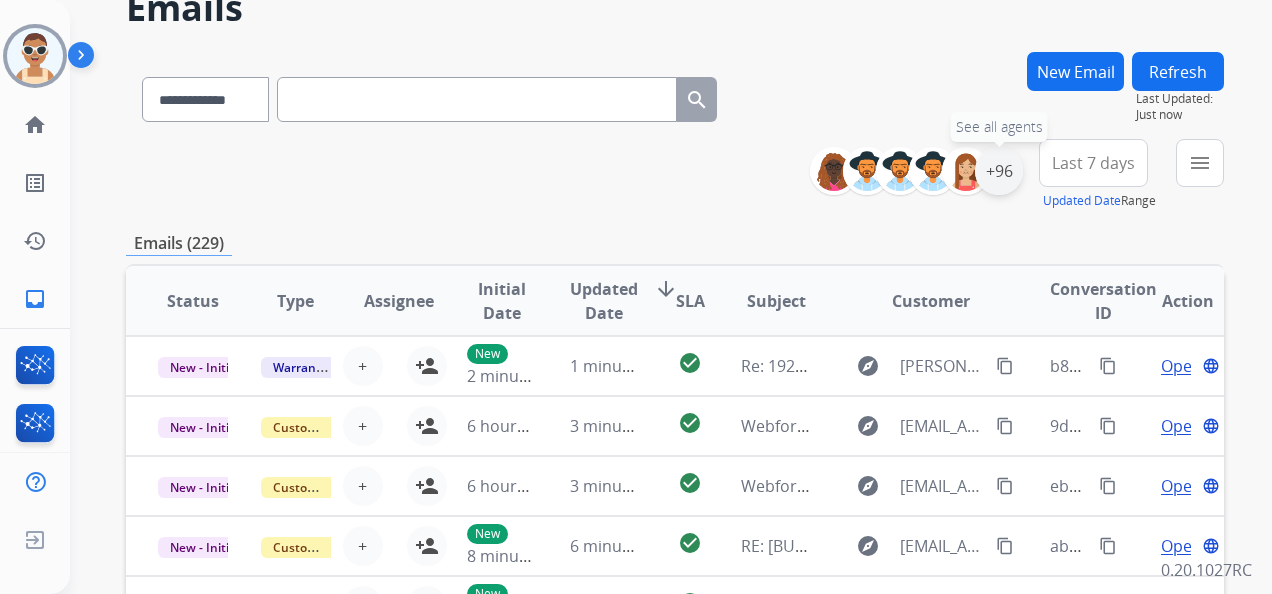 click on "+96" at bounding box center [999, 171] 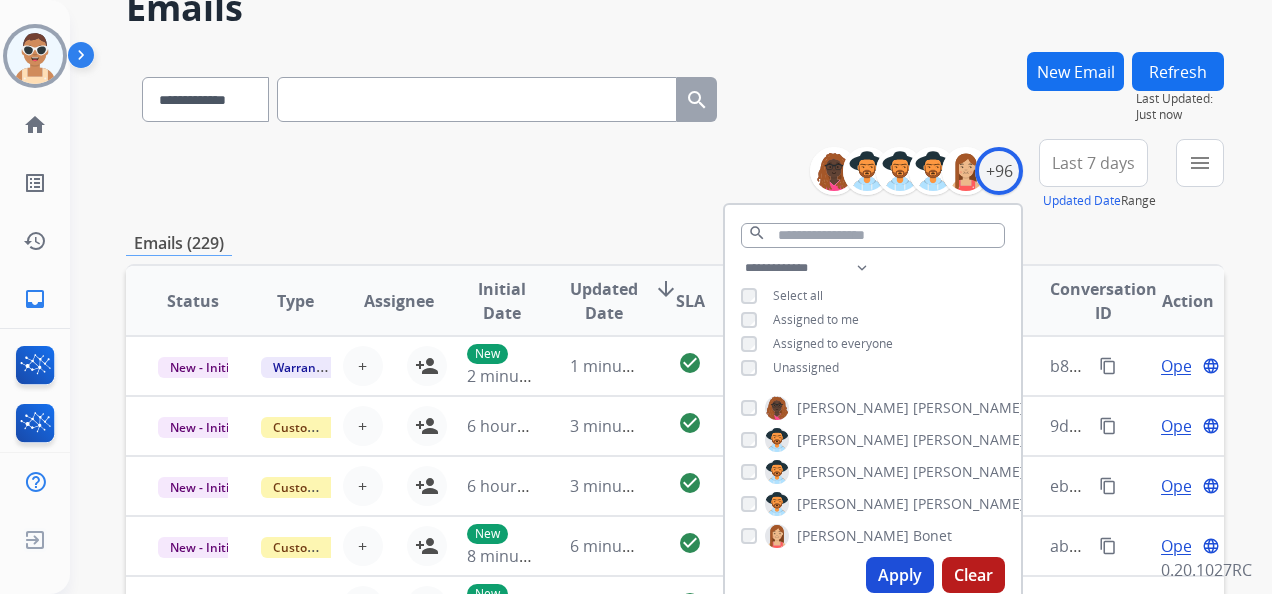 click on "Assigned to me" at bounding box center [816, 319] 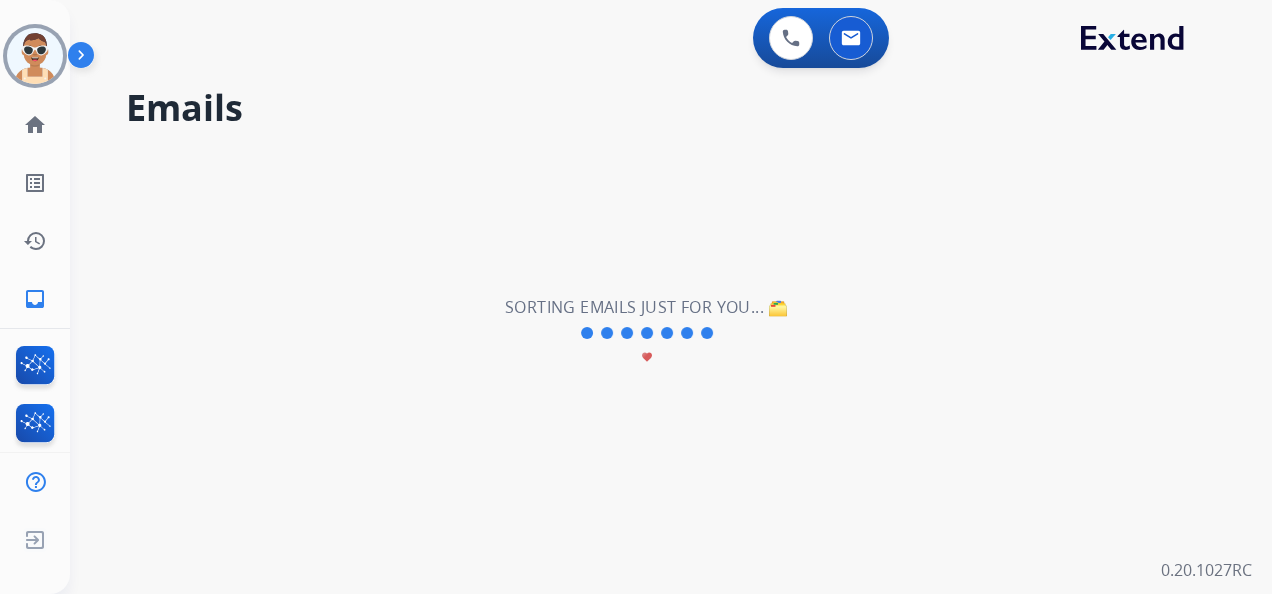 scroll, scrollTop: 0, scrollLeft: 0, axis: both 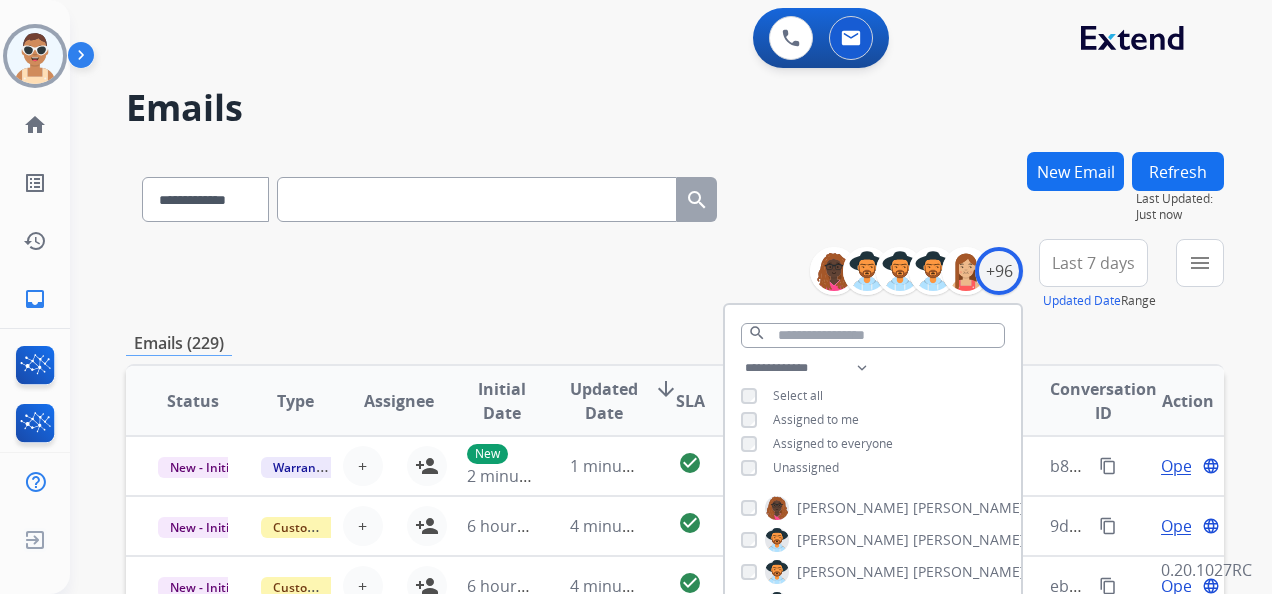 click on "Last 7 days" at bounding box center [1093, 263] 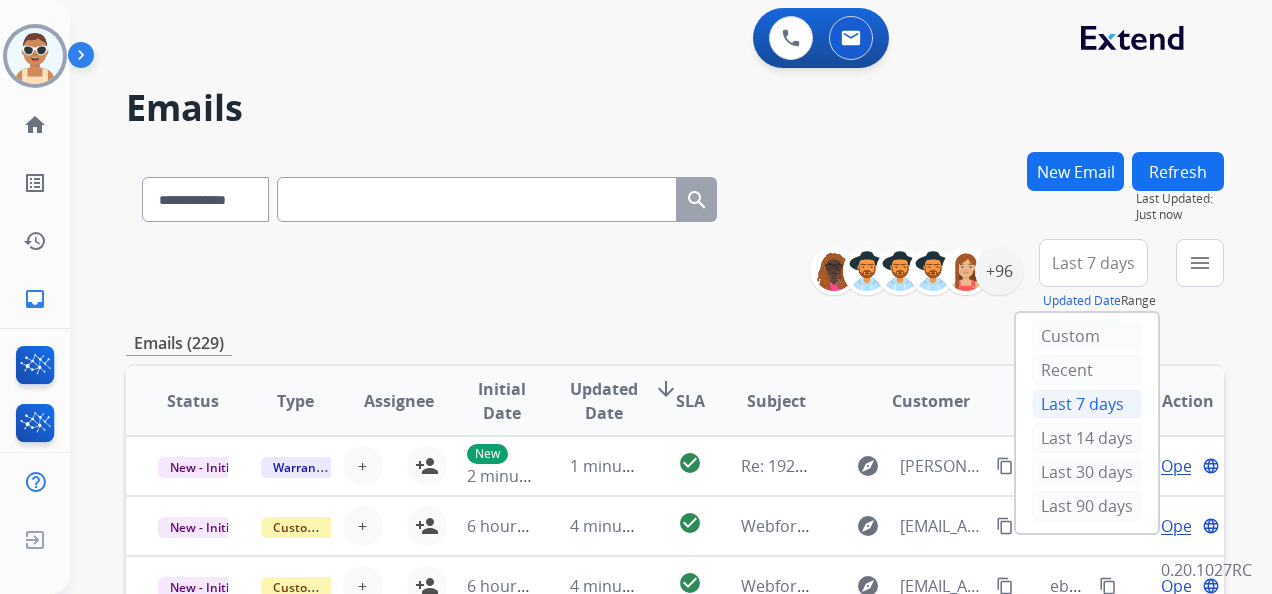 drag, startPoint x: 1054, startPoint y: 498, endPoint x: 1035, endPoint y: 451, distance: 50.695168 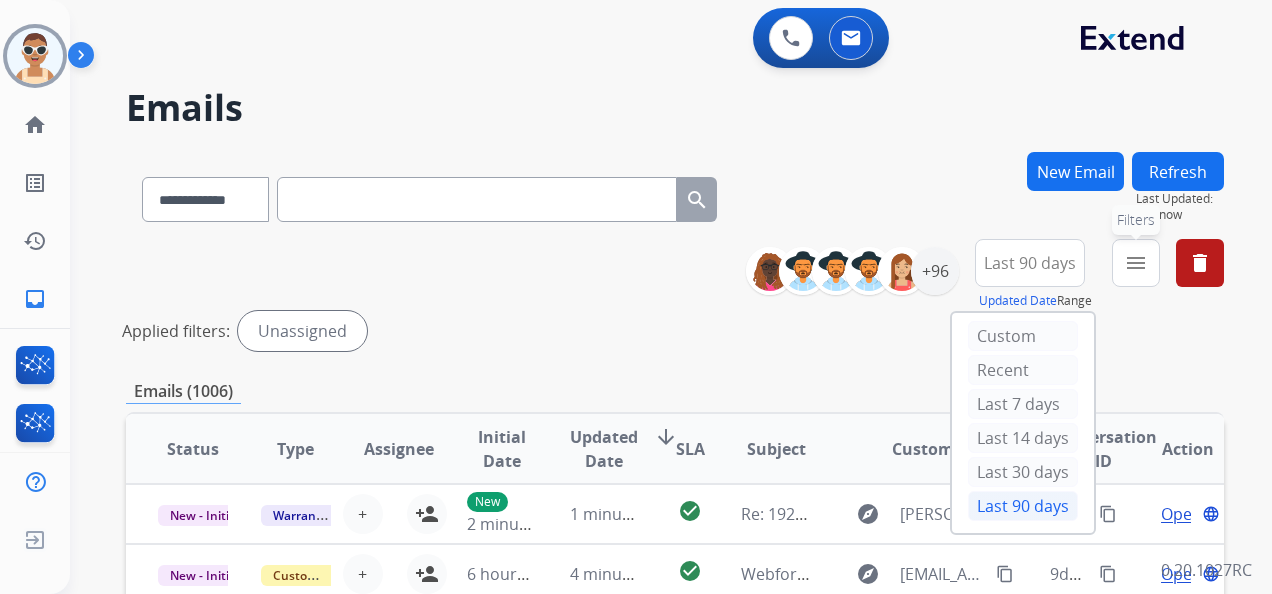 click on "menu" at bounding box center [1136, 263] 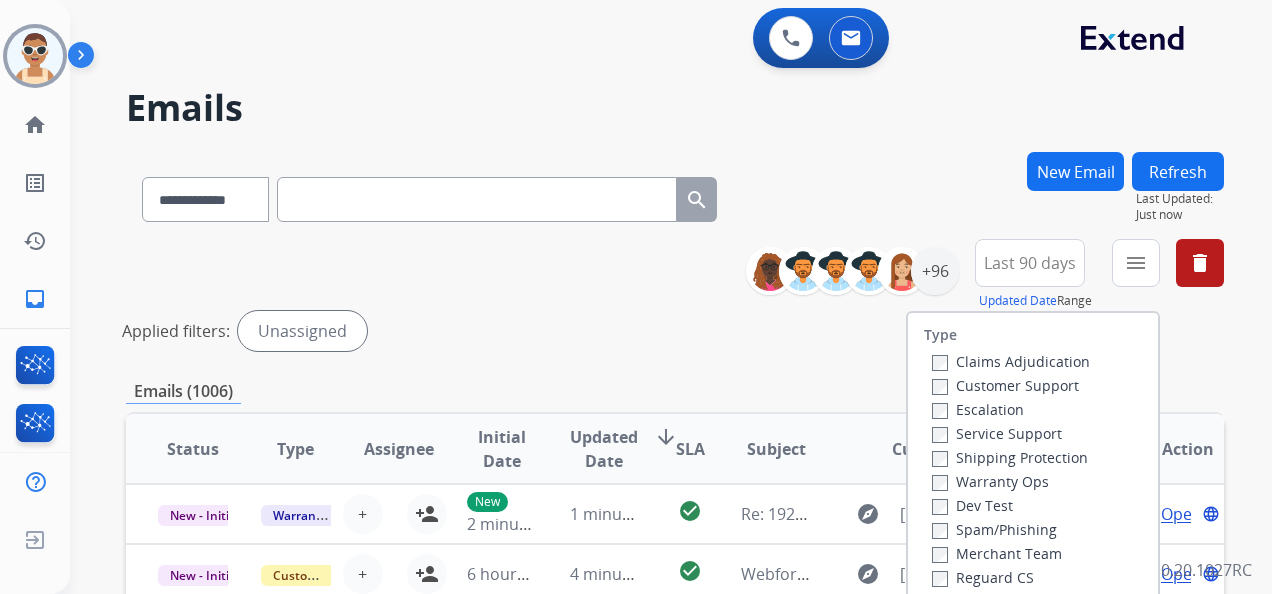 click on "Customer Support" at bounding box center (1011, 385) 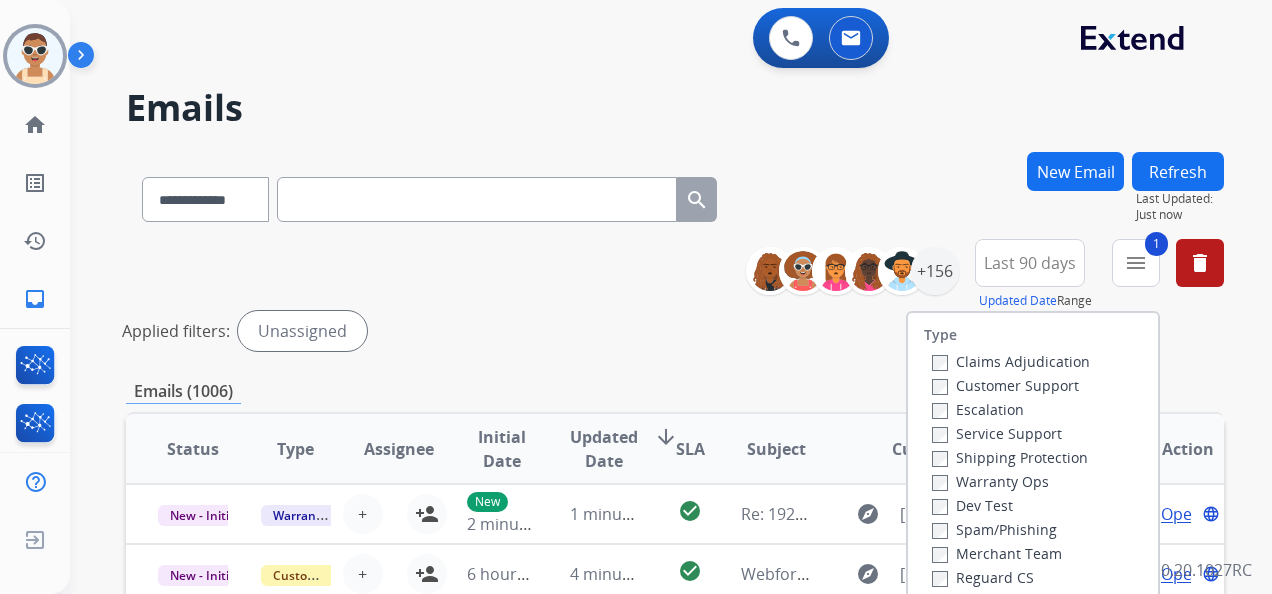 click on "Shipping Protection" at bounding box center [1010, 457] 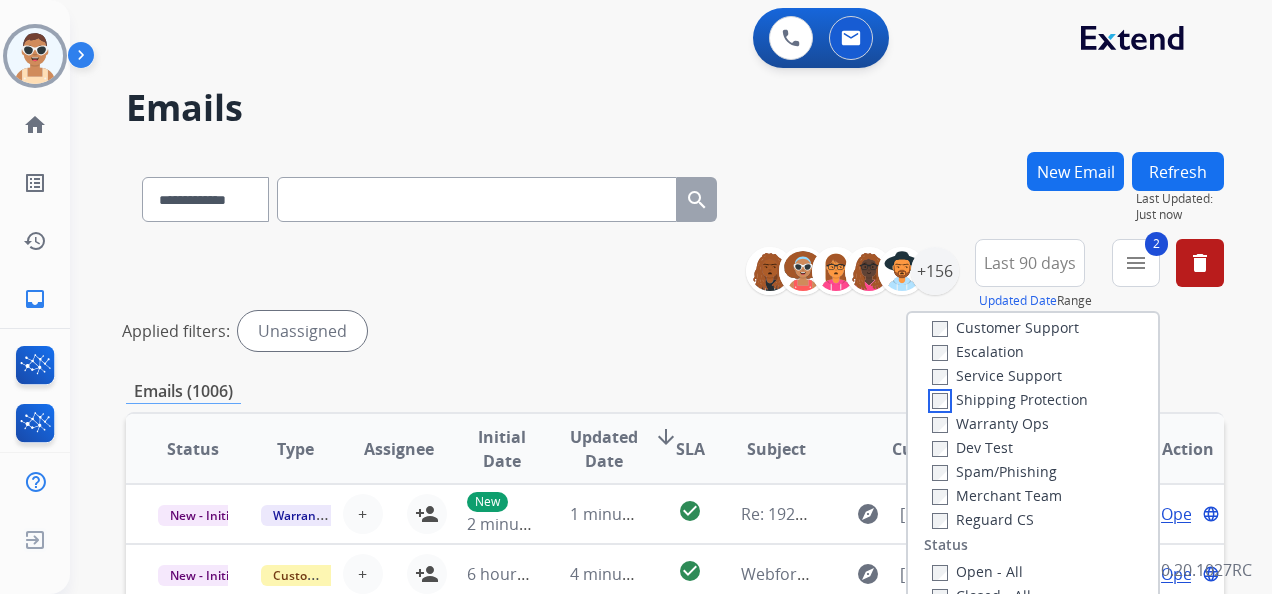scroll, scrollTop: 100, scrollLeft: 0, axis: vertical 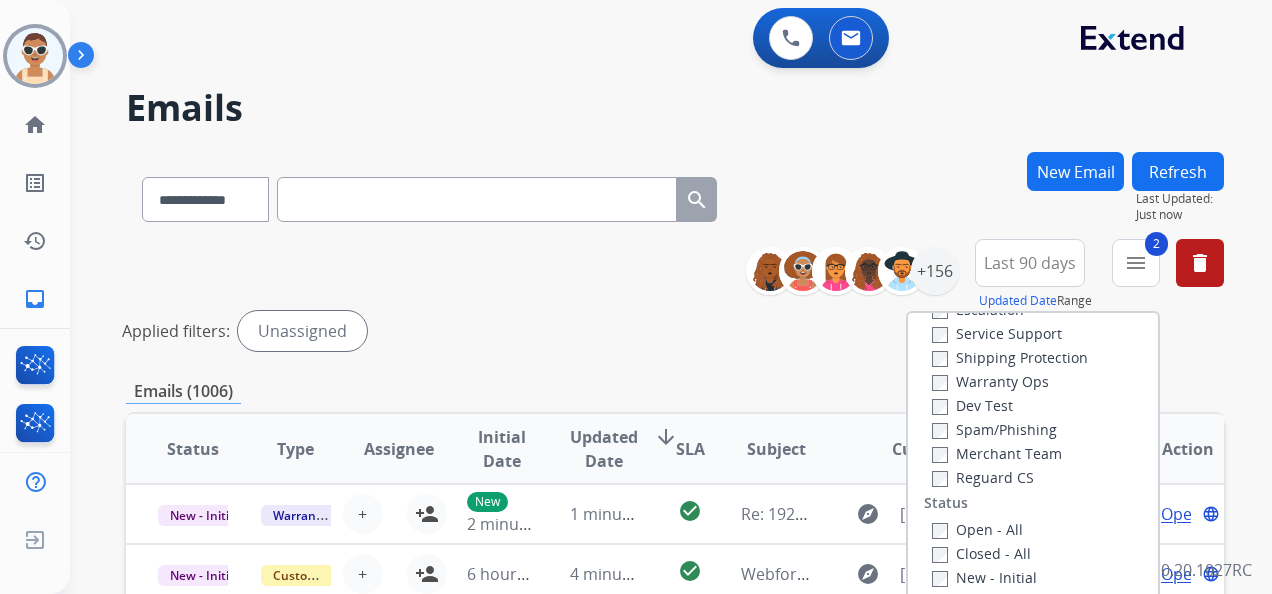 click on "Reguard CS" at bounding box center (983, 477) 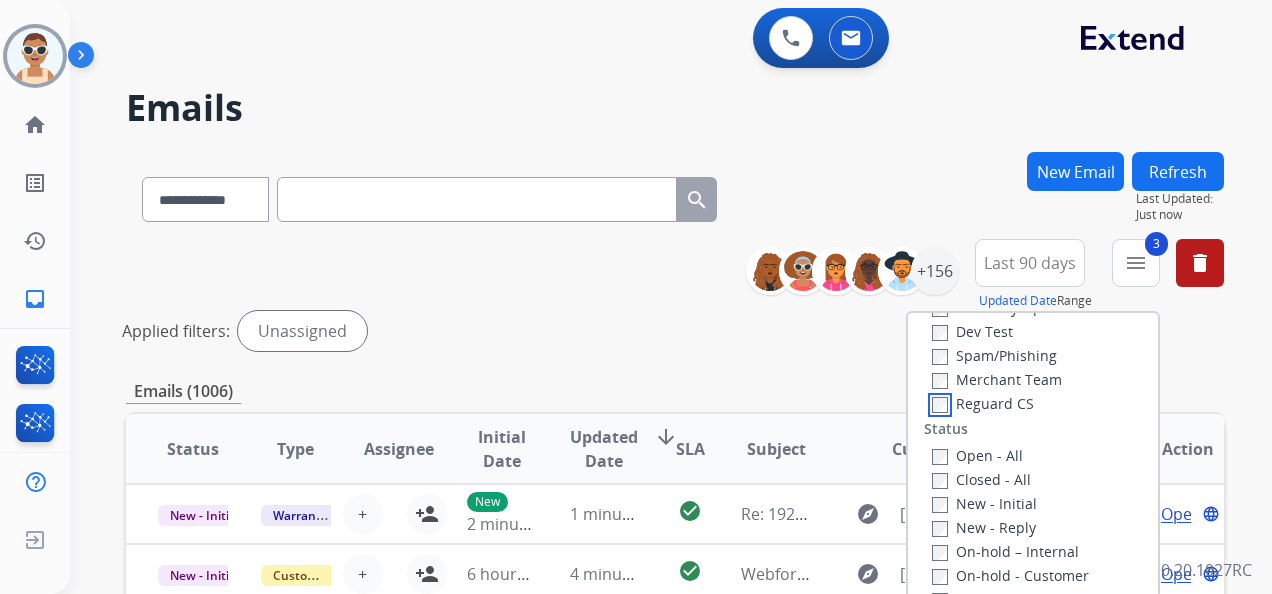 scroll, scrollTop: 300, scrollLeft: 0, axis: vertical 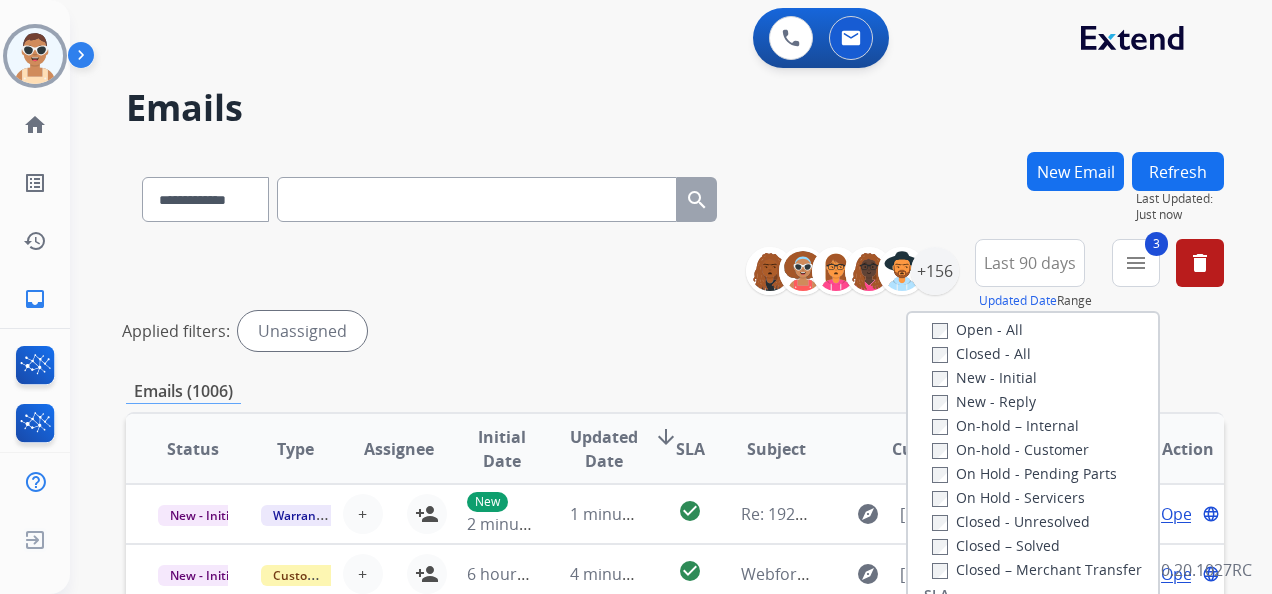 click on "New - Initial" at bounding box center [984, 377] 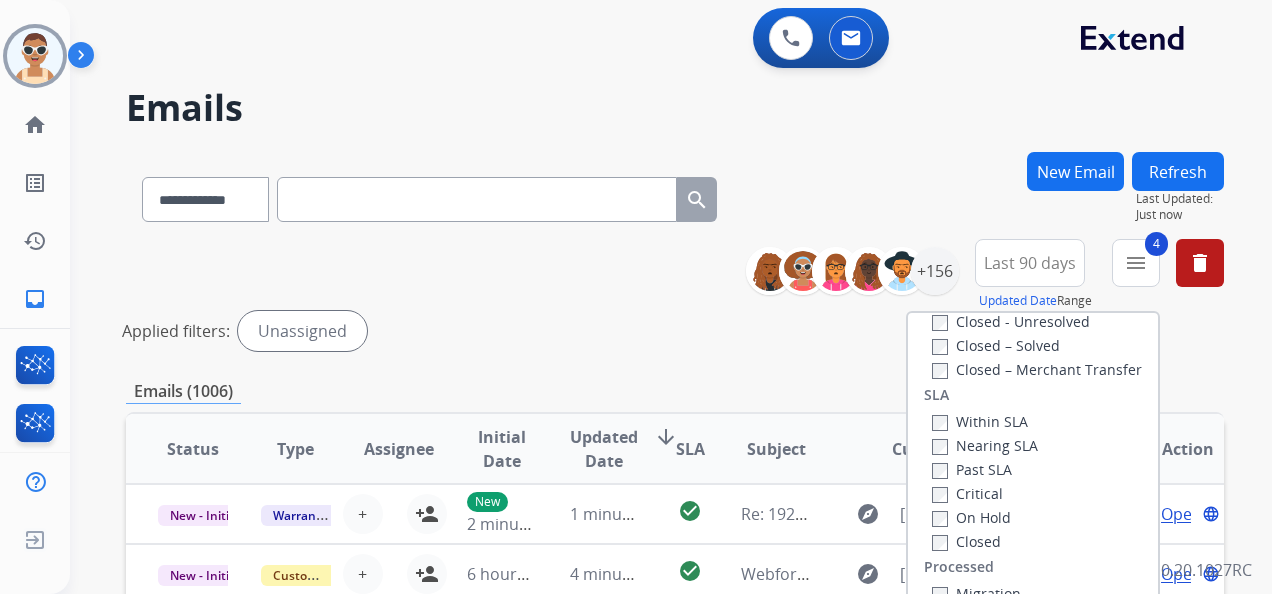 scroll, scrollTop: 528, scrollLeft: 0, axis: vertical 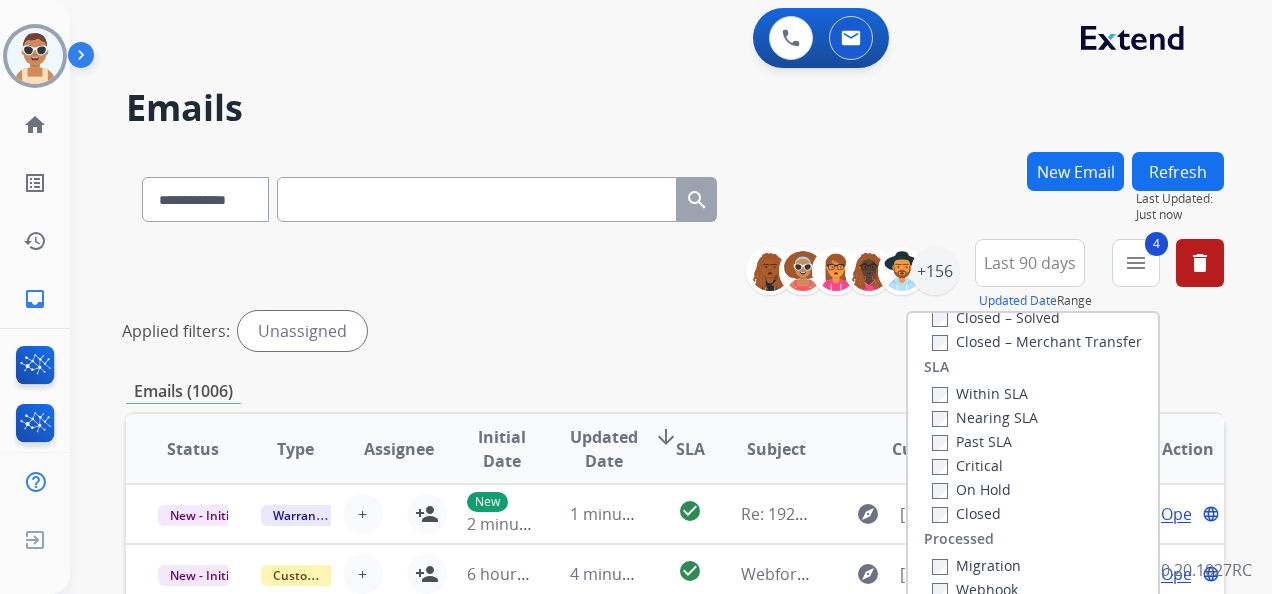 click on "Past SLA" at bounding box center [972, 441] 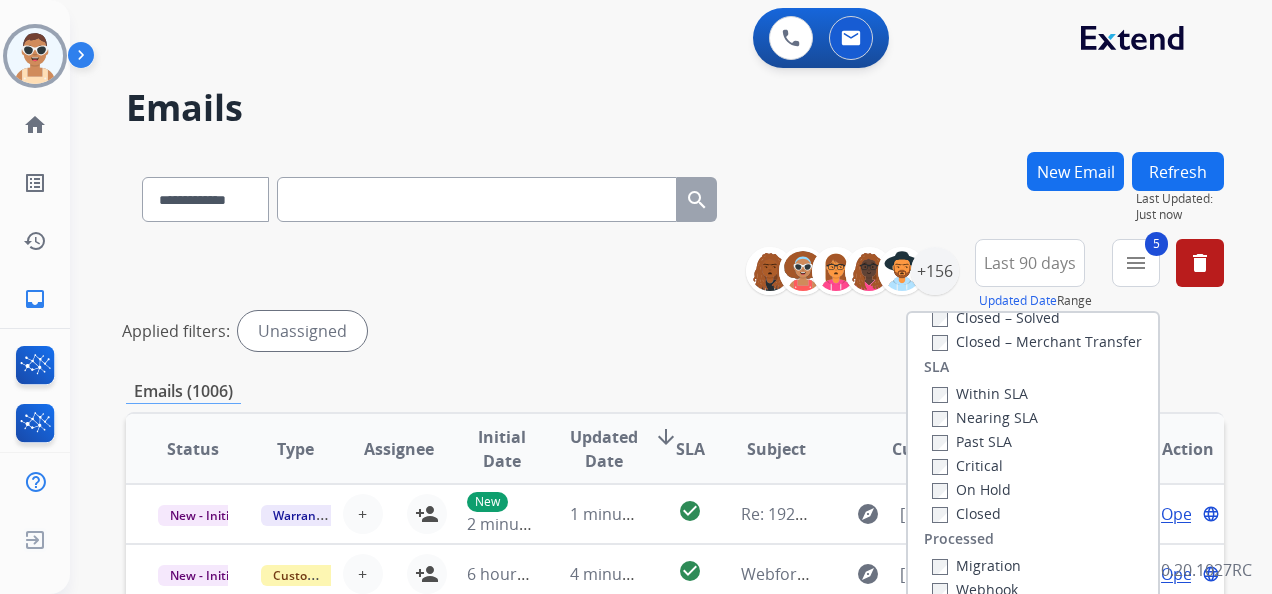 click on "Critical" at bounding box center (967, 465) 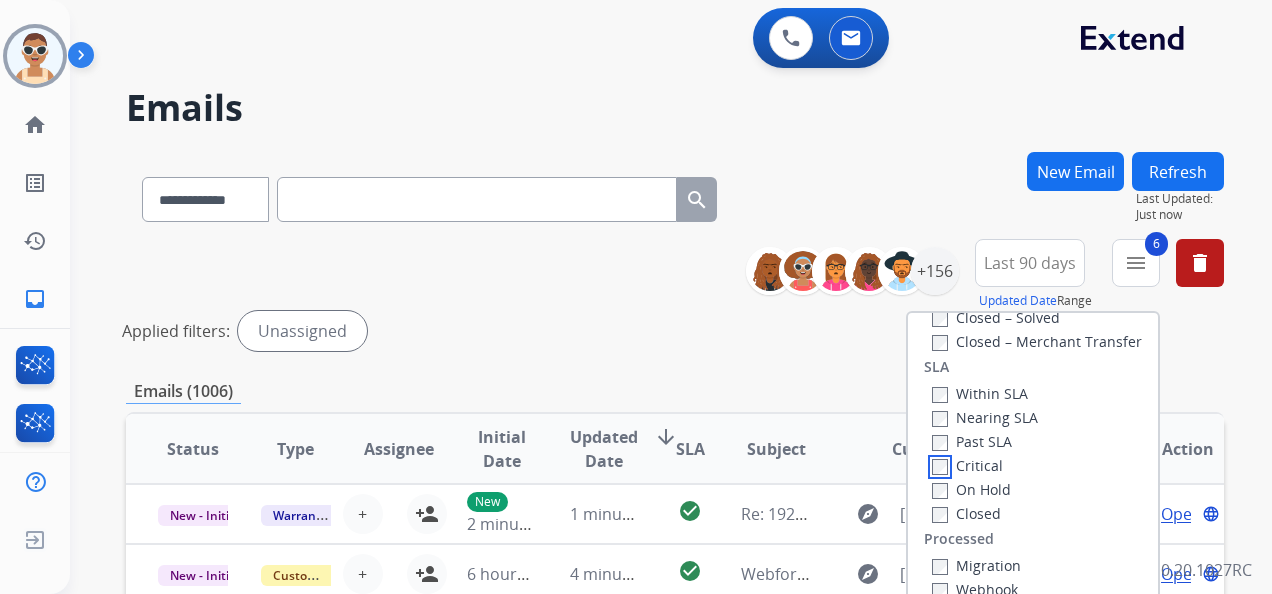 scroll, scrollTop: 200, scrollLeft: 0, axis: vertical 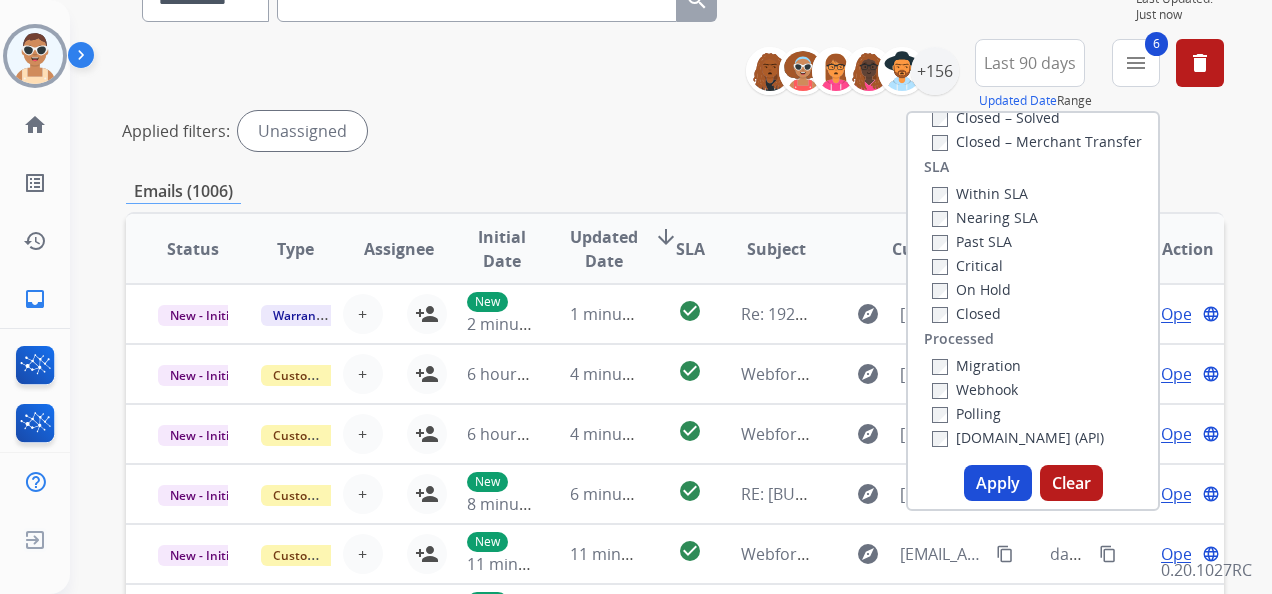 drag, startPoint x: 1014, startPoint y: 474, endPoint x: 997, endPoint y: 438, distance: 39.812057 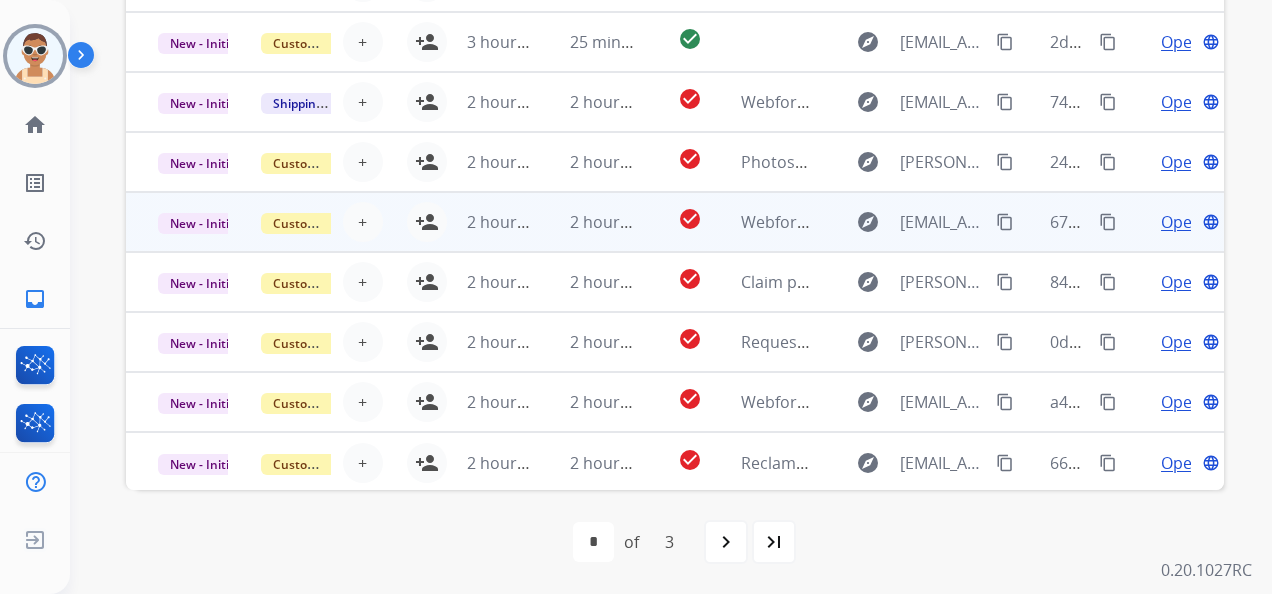 scroll, scrollTop: 0, scrollLeft: 0, axis: both 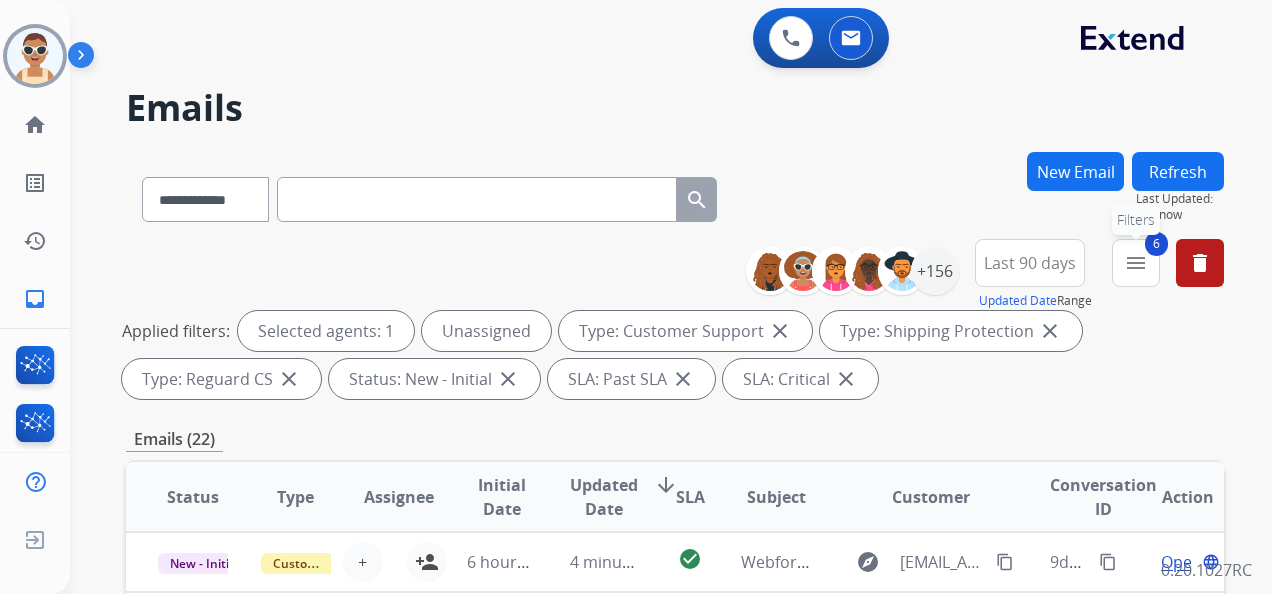 click on "menu" at bounding box center [1136, 263] 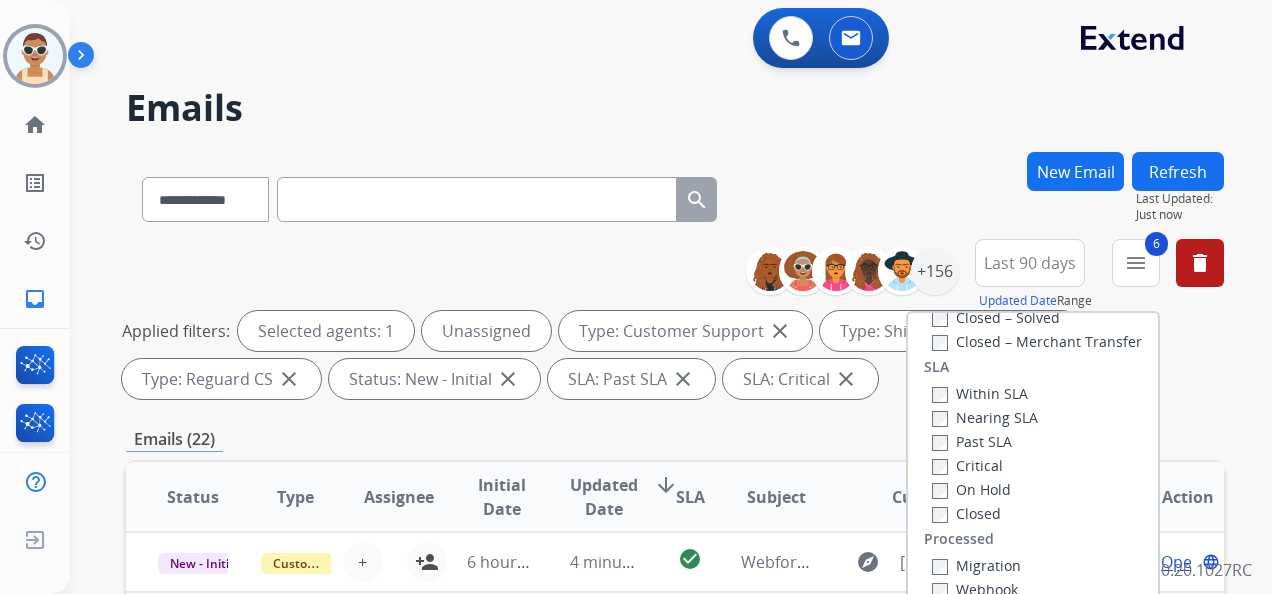 click on "Past SLA" at bounding box center (972, 441) 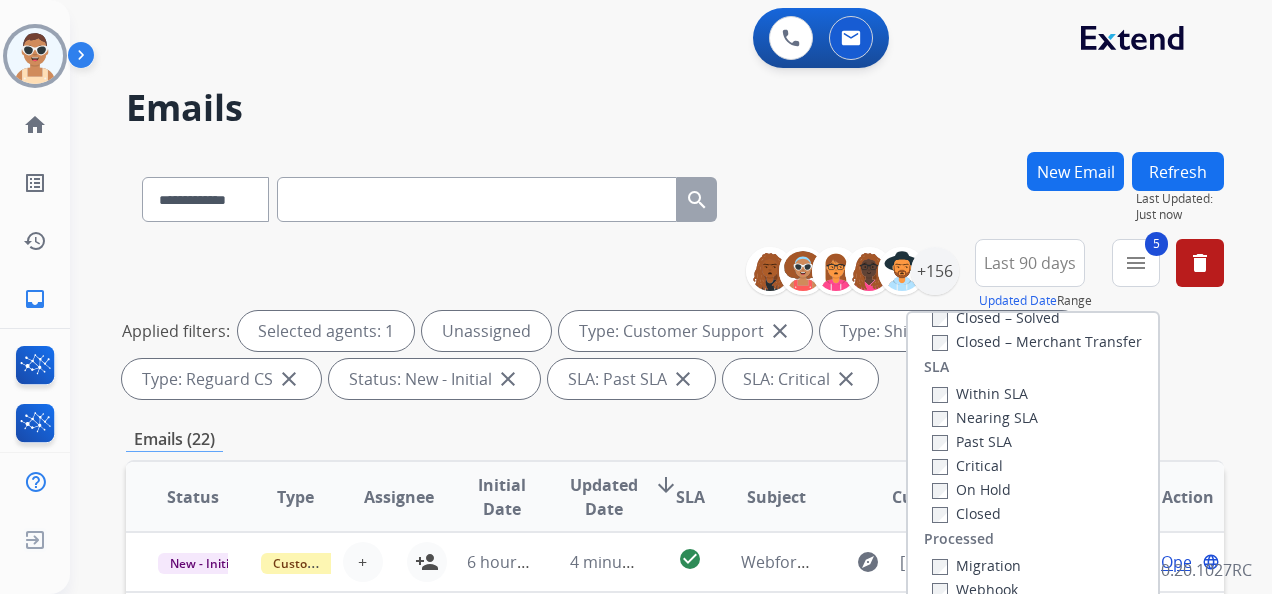 click on "Critical" at bounding box center (967, 465) 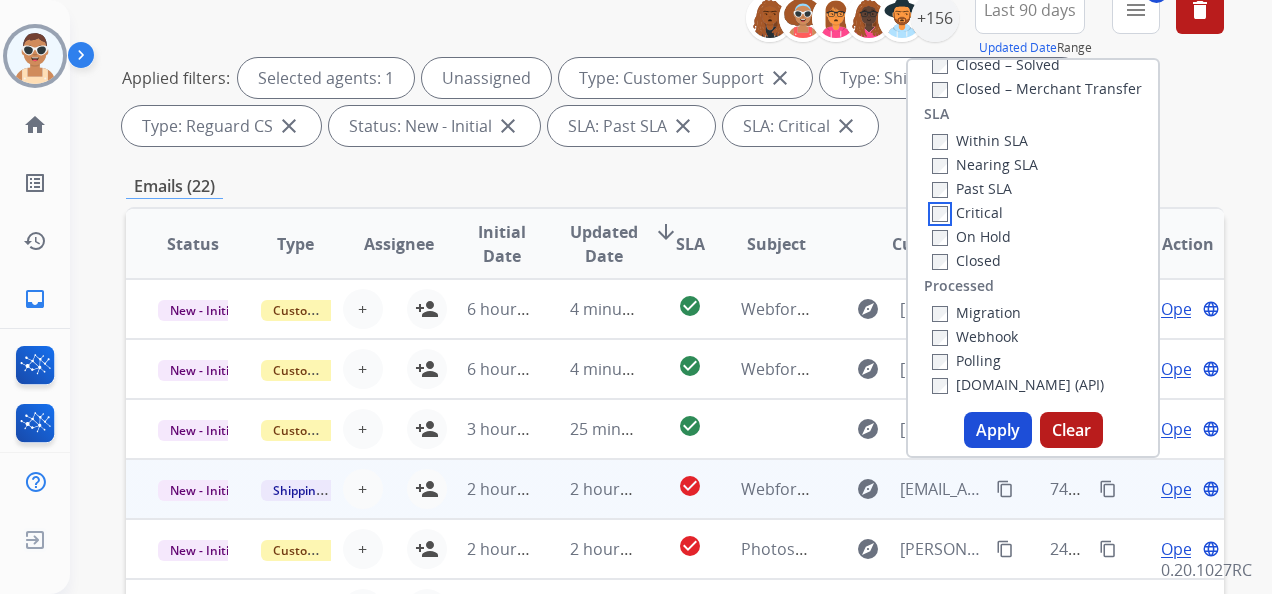 scroll, scrollTop: 300, scrollLeft: 0, axis: vertical 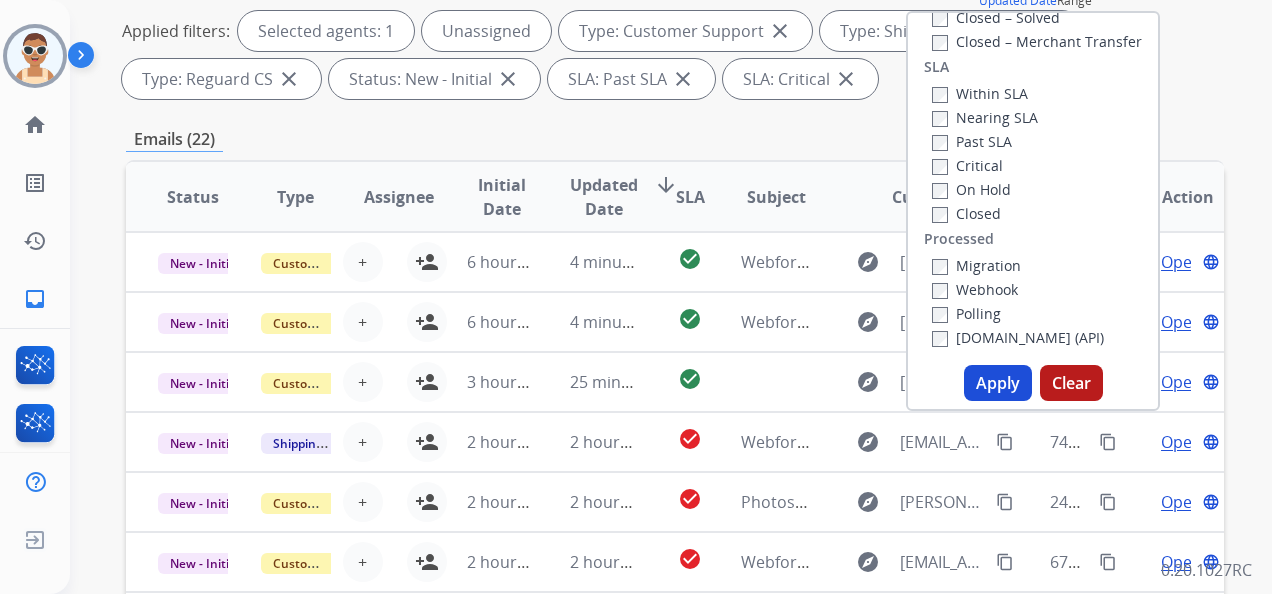 click on "Apply" at bounding box center [998, 383] 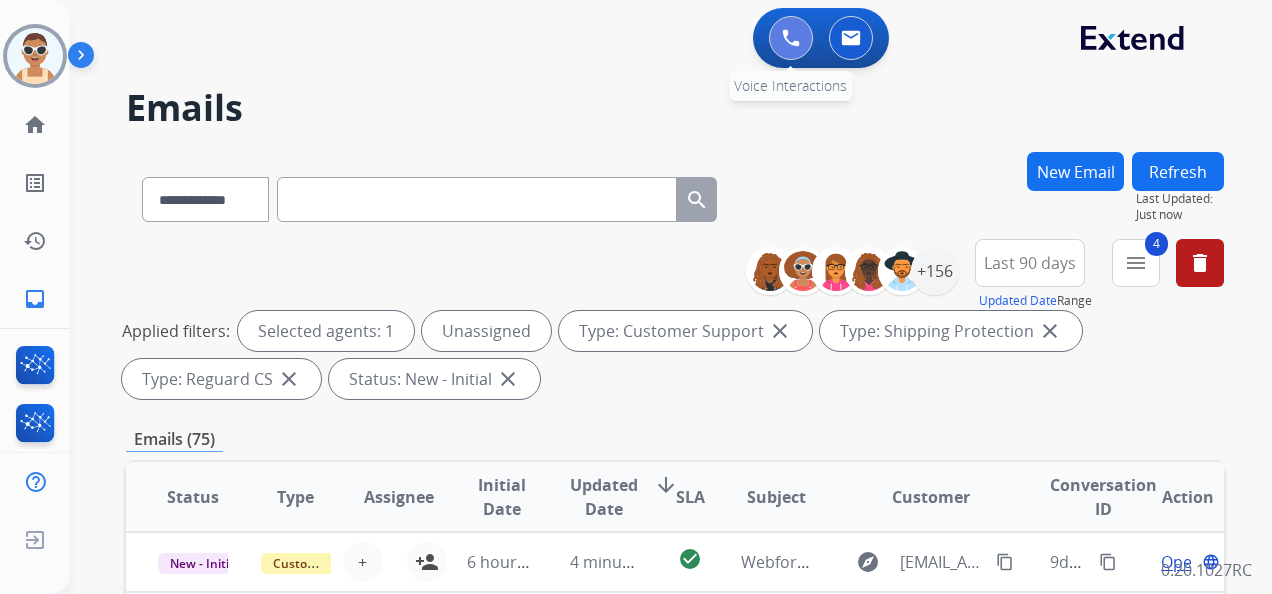 click at bounding box center [791, 38] 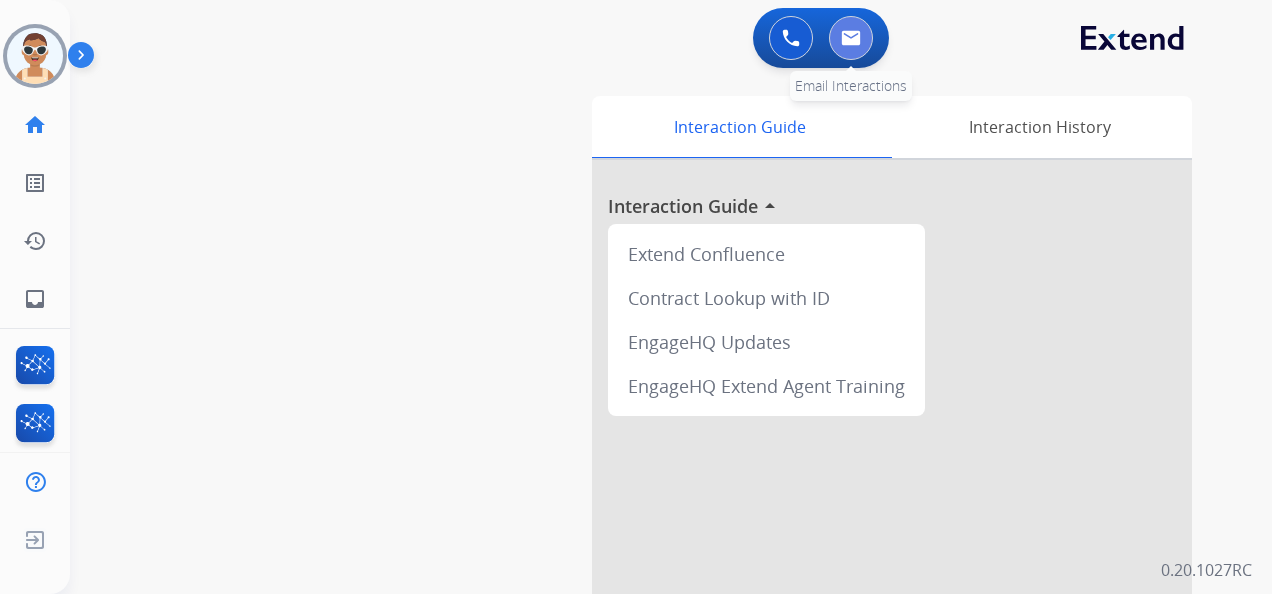 click at bounding box center (851, 38) 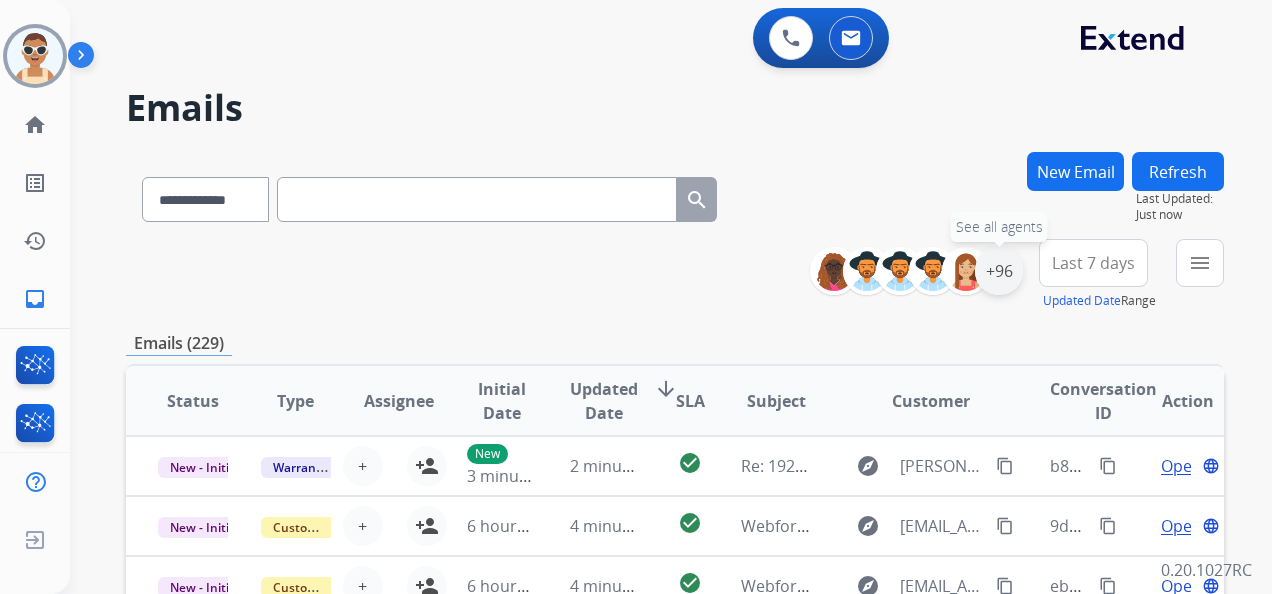 click on "+96   See all agents" at bounding box center (924, 271) 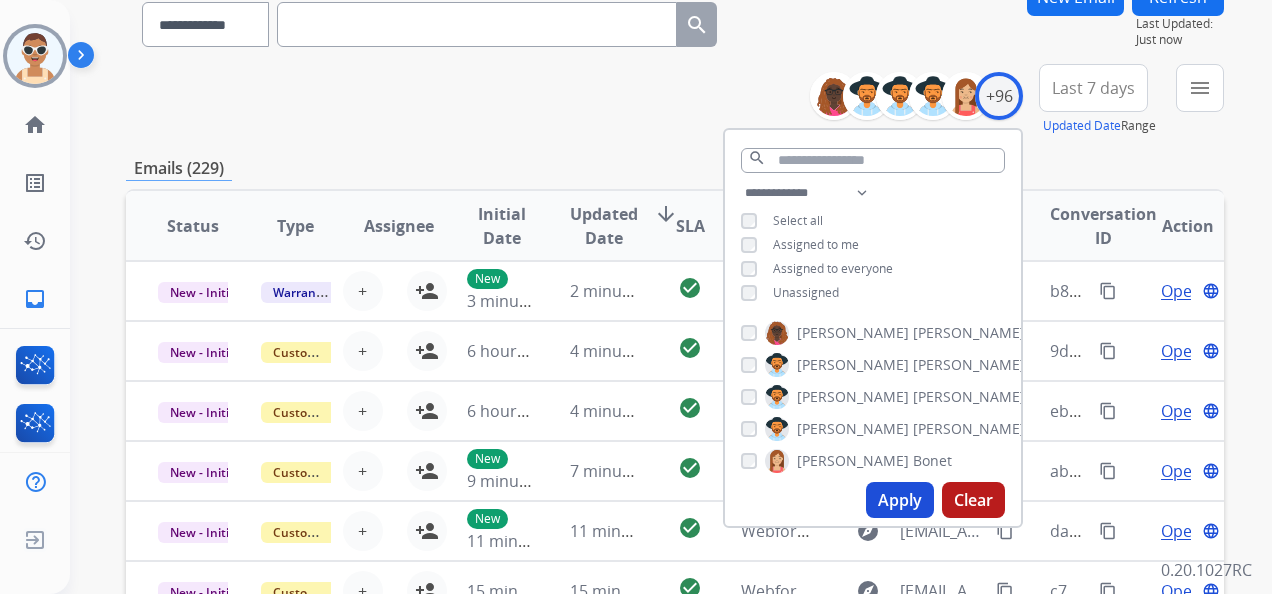 scroll, scrollTop: 300, scrollLeft: 0, axis: vertical 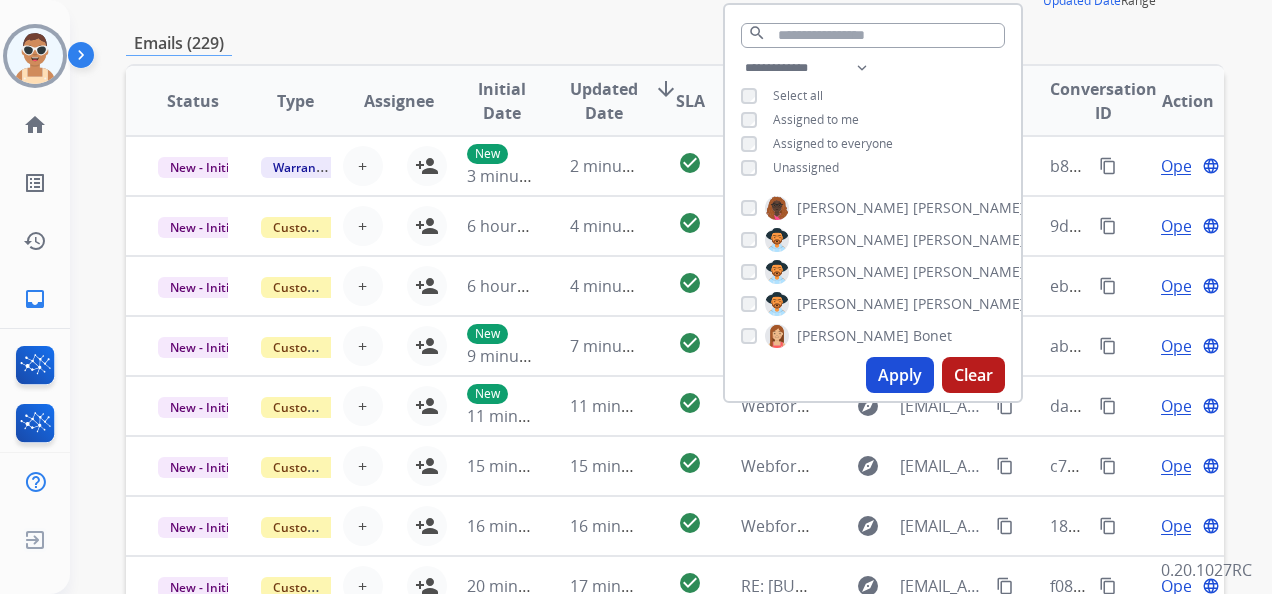 click on "Unassigned" at bounding box center (806, 167) 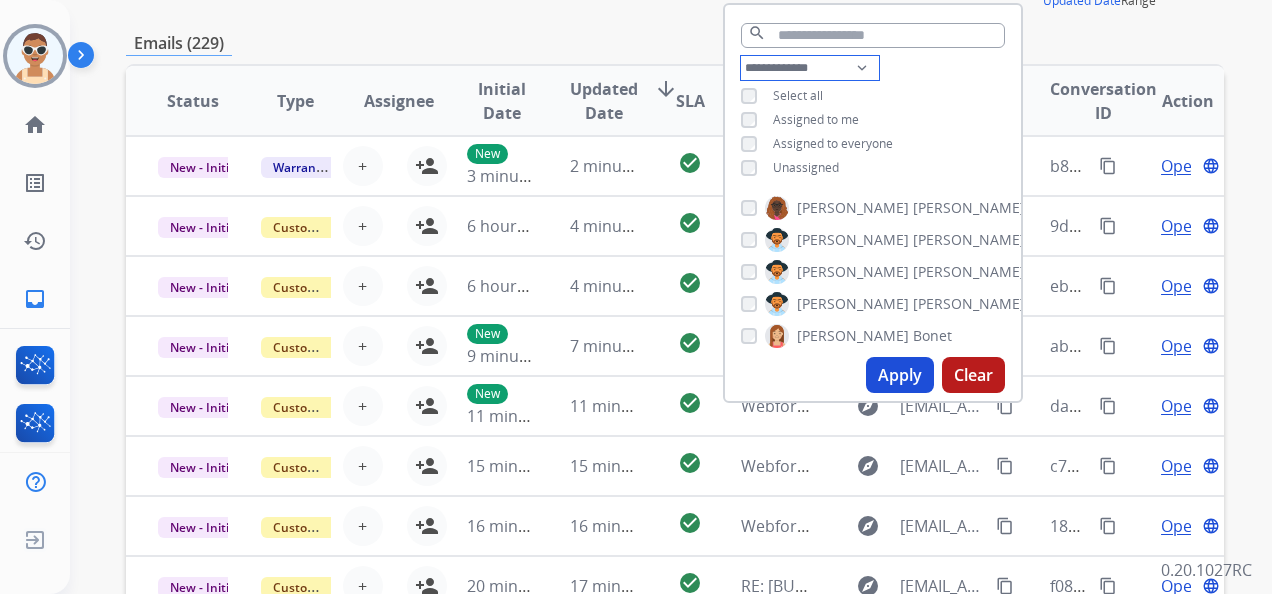 click on "**********" at bounding box center (810, 68) 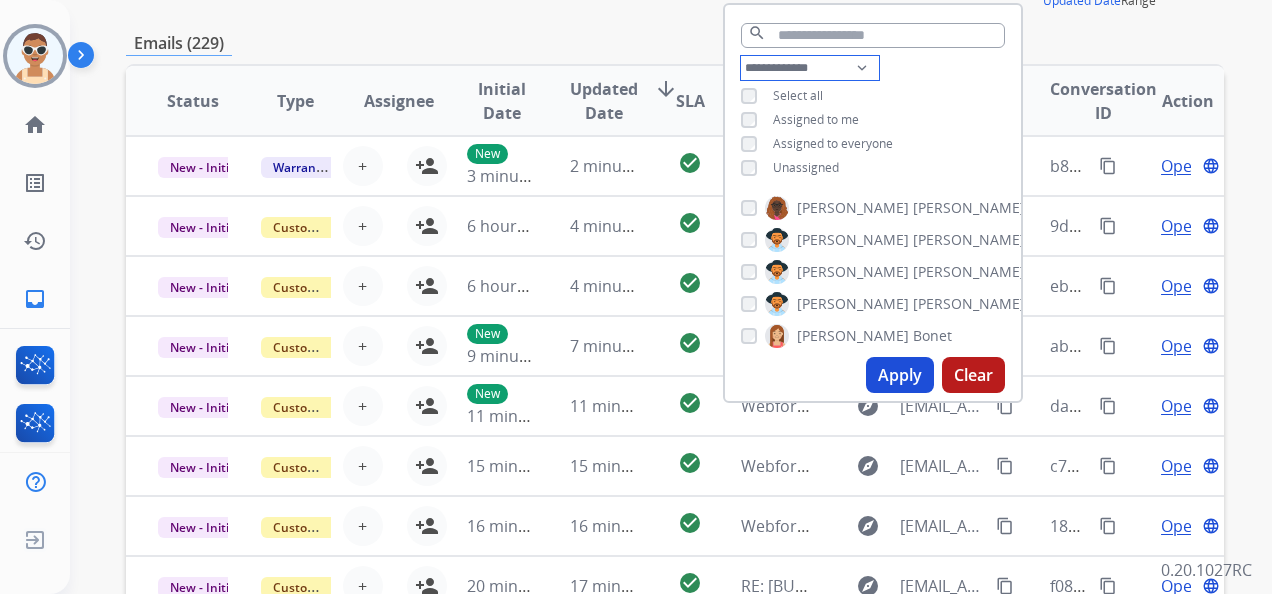 select on "**********" 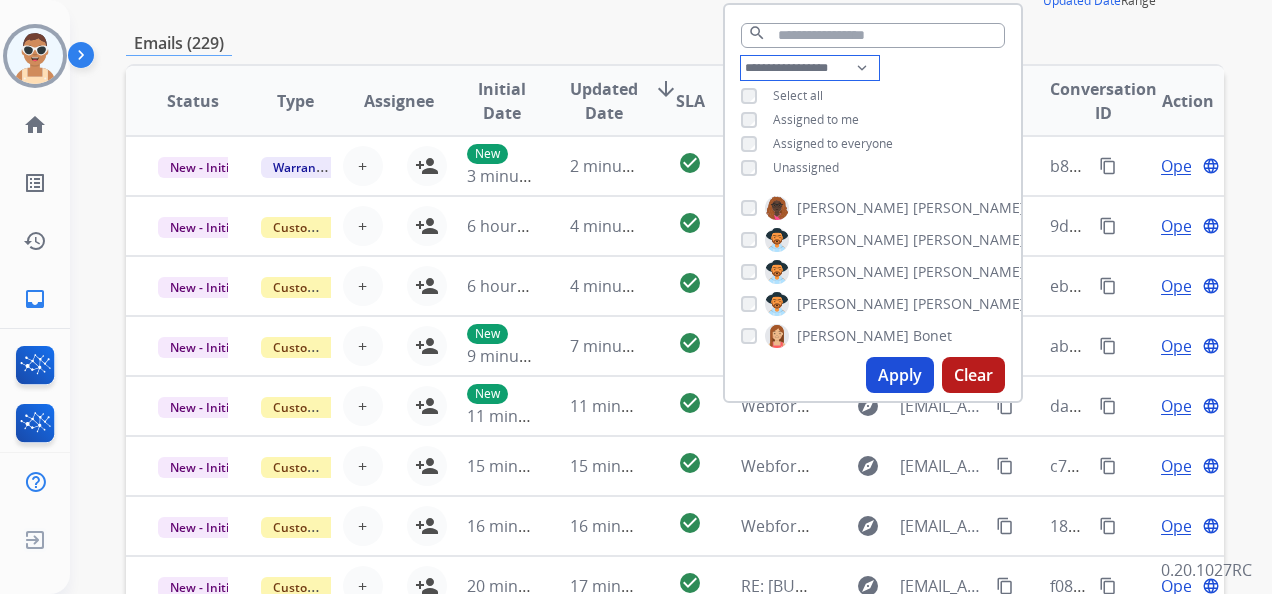 click on "**********" at bounding box center [810, 68] 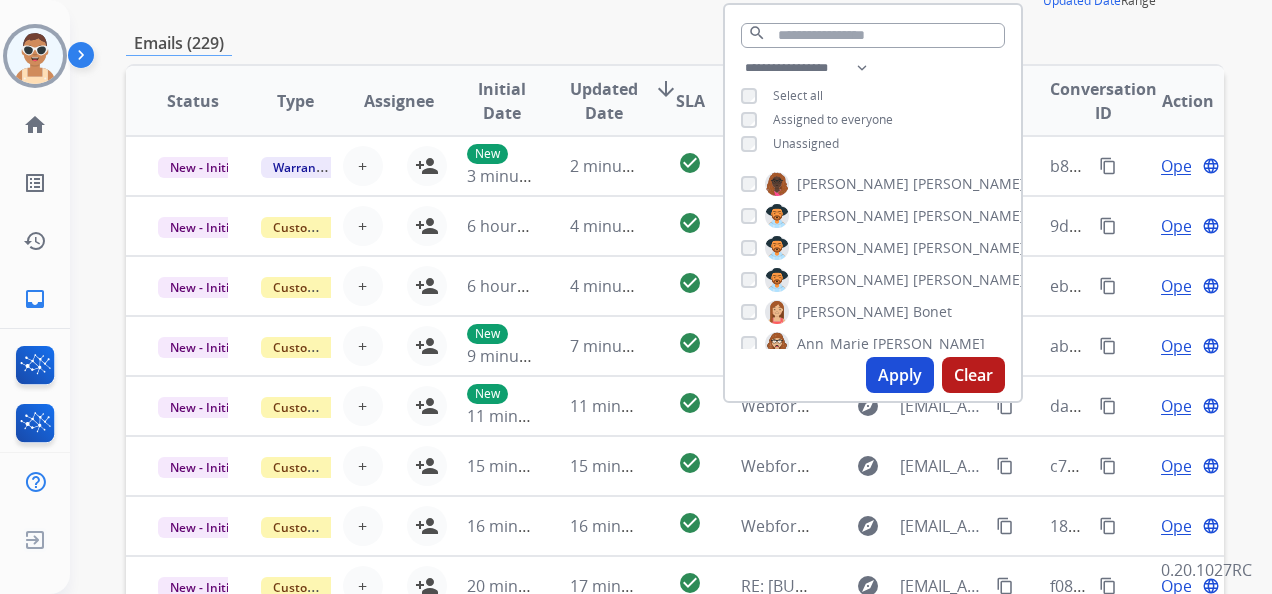 click on "Assigned to everyone" at bounding box center [833, 119] 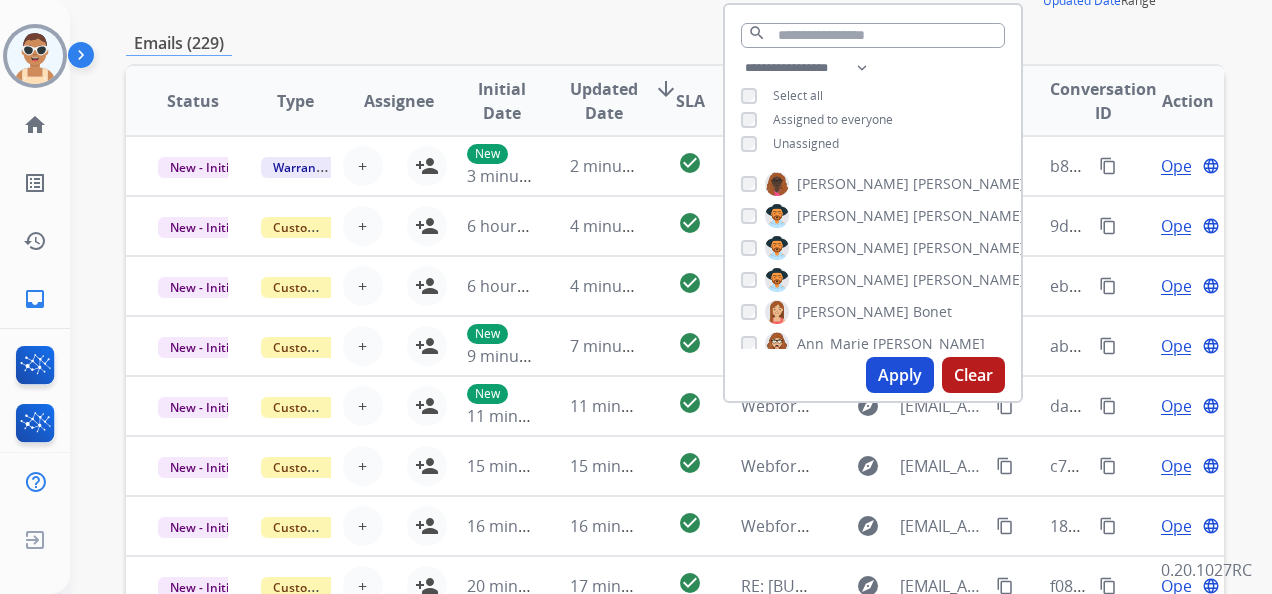 click on "Apply" at bounding box center (900, 375) 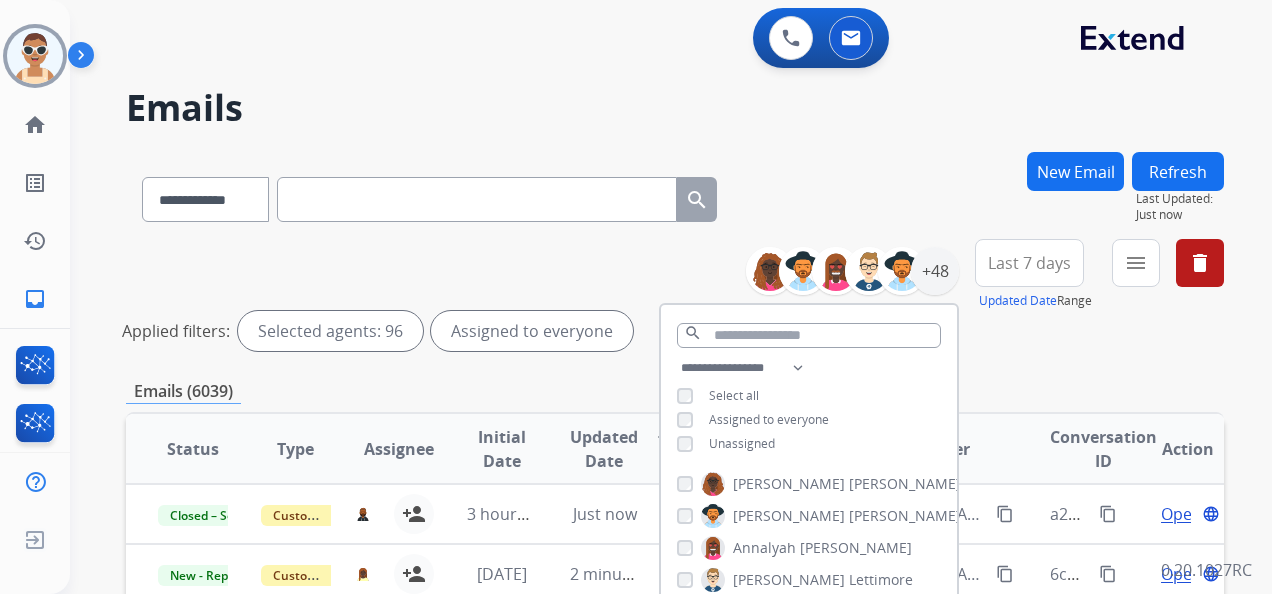 scroll, scrollTop: 300, scrollLeft: 0, axis: vertical 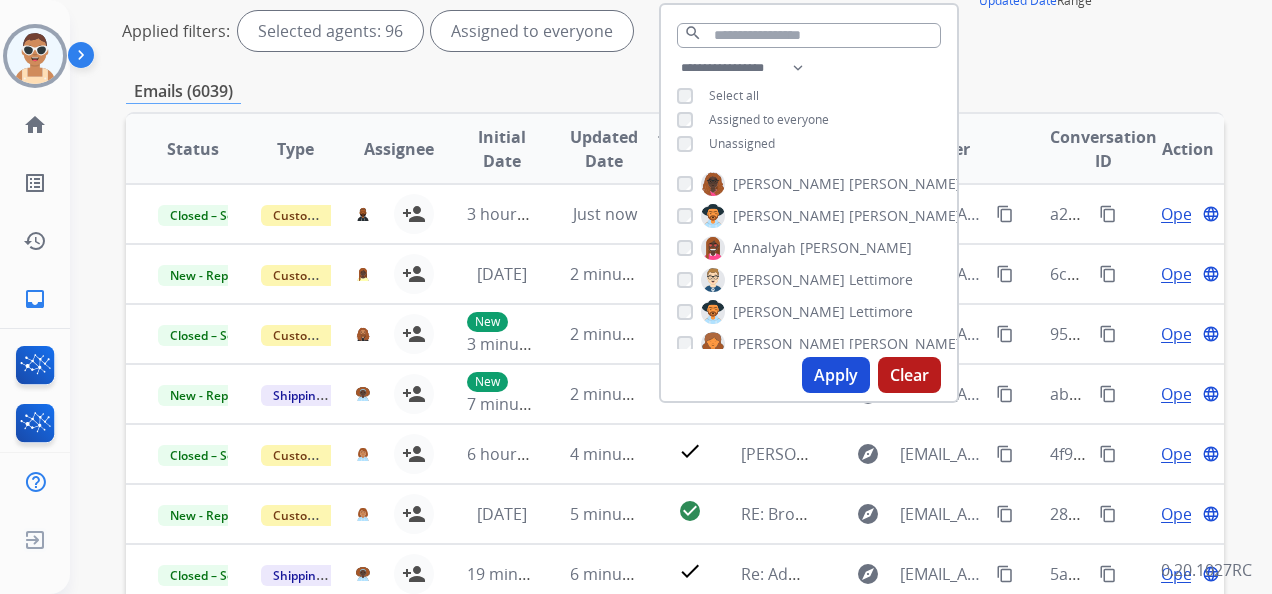 drag, startPoint x: 825, startPoint y: 374, endPoint x: 819, endPoint y: 364, distance: 11.661903 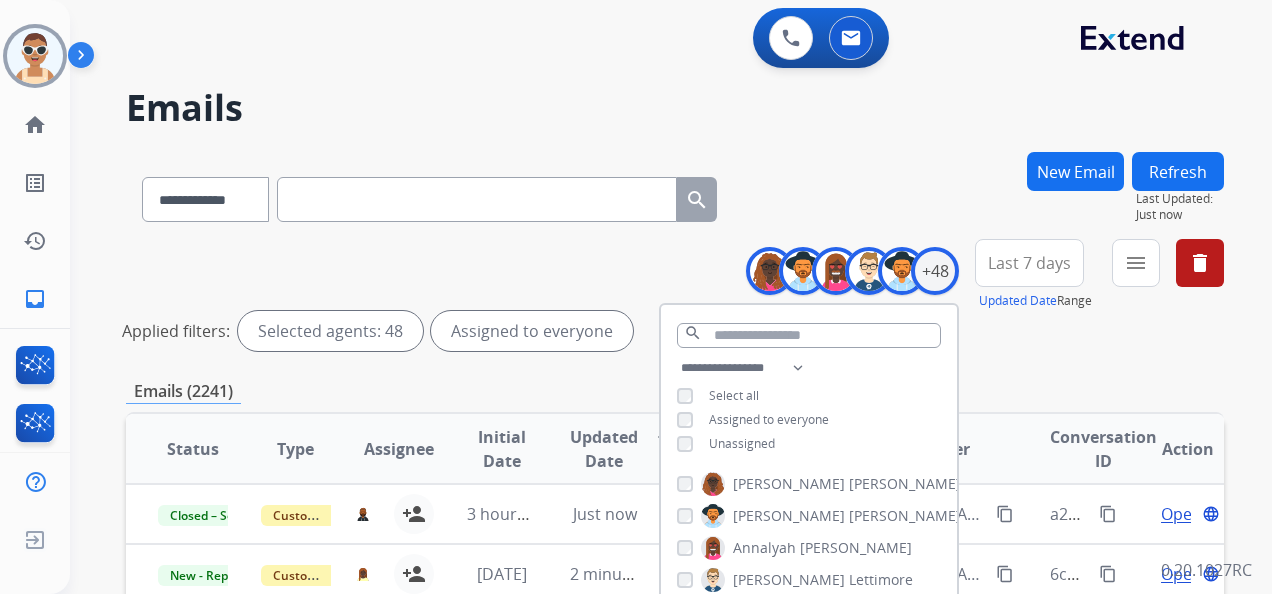 click on "Last 7 days" at bounding box center [1029, 263] 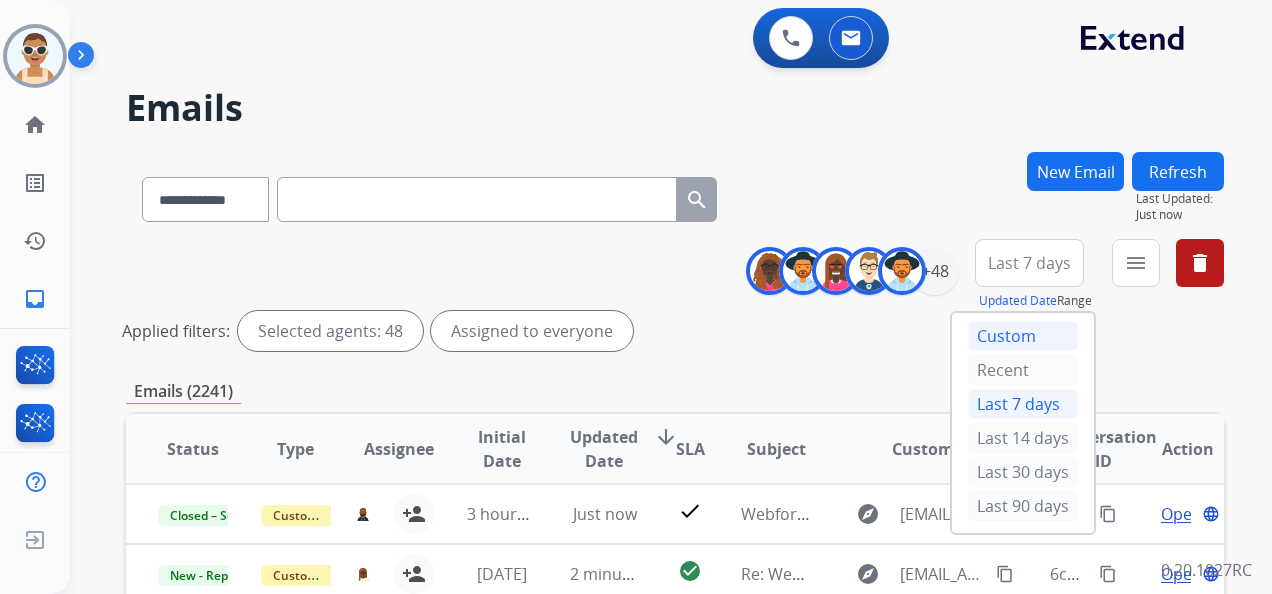 click on "Custom" at bounding box center (1023, 336) 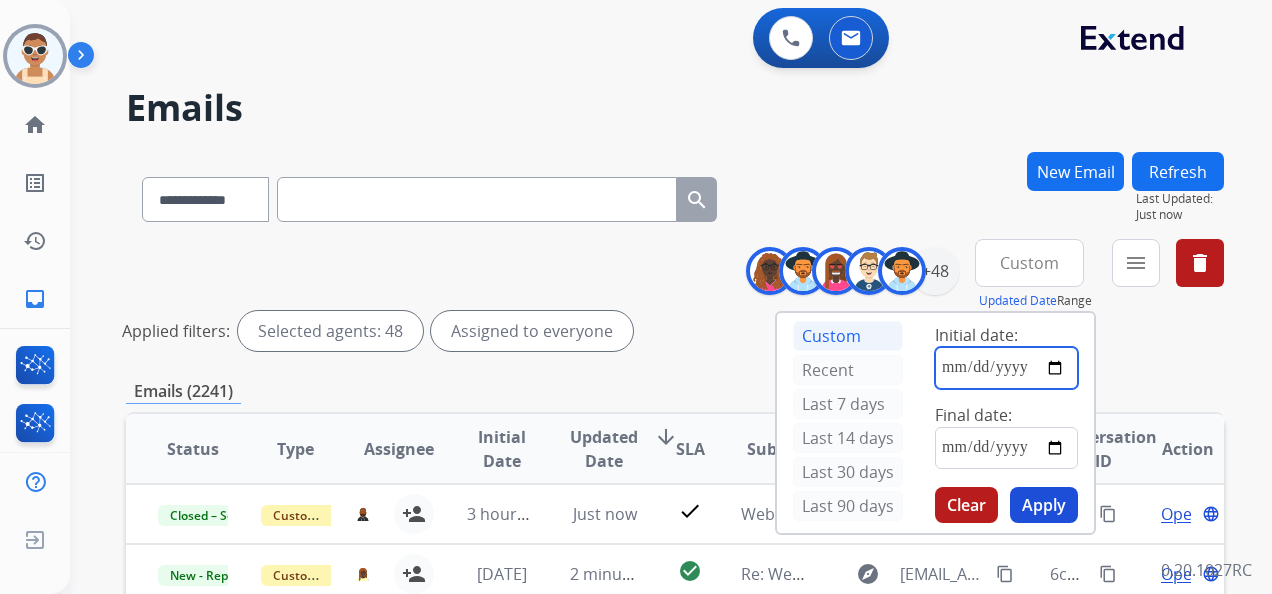 click at bounding box center [1006, 368] 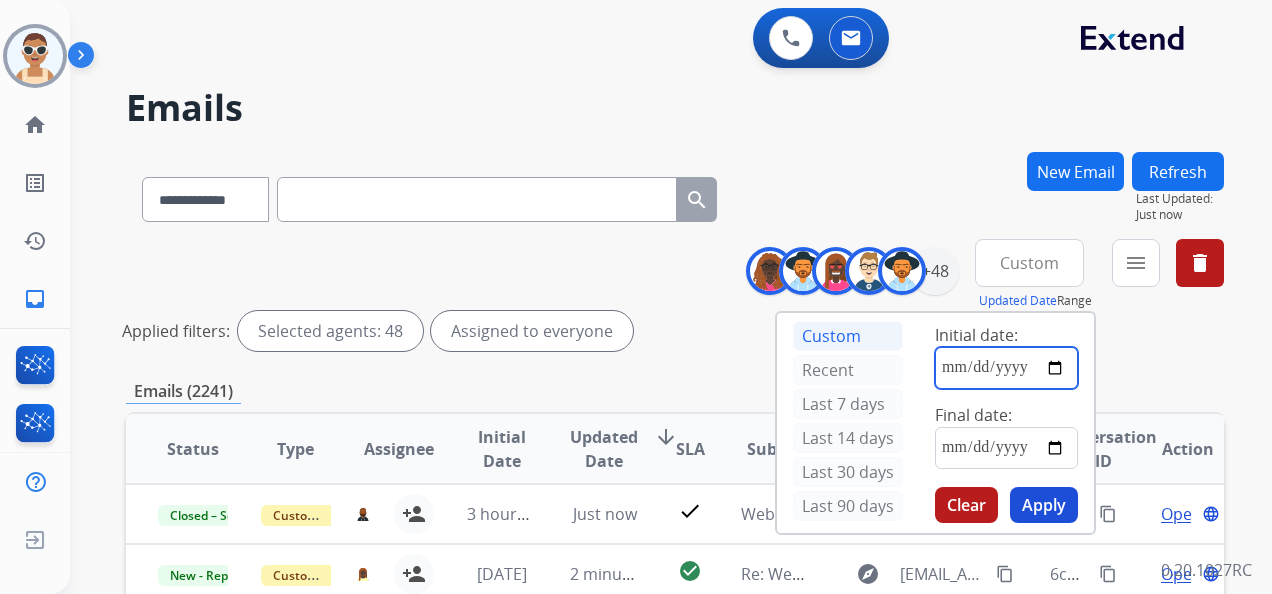 type on "**********" 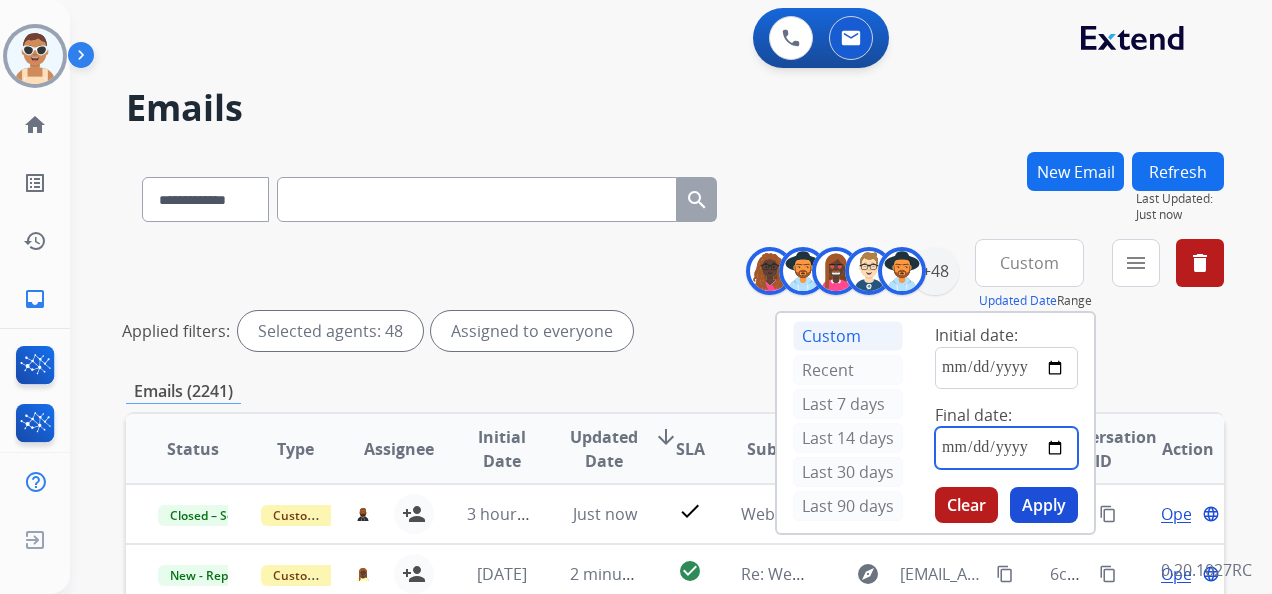 click at bounding box center [1006, 448] 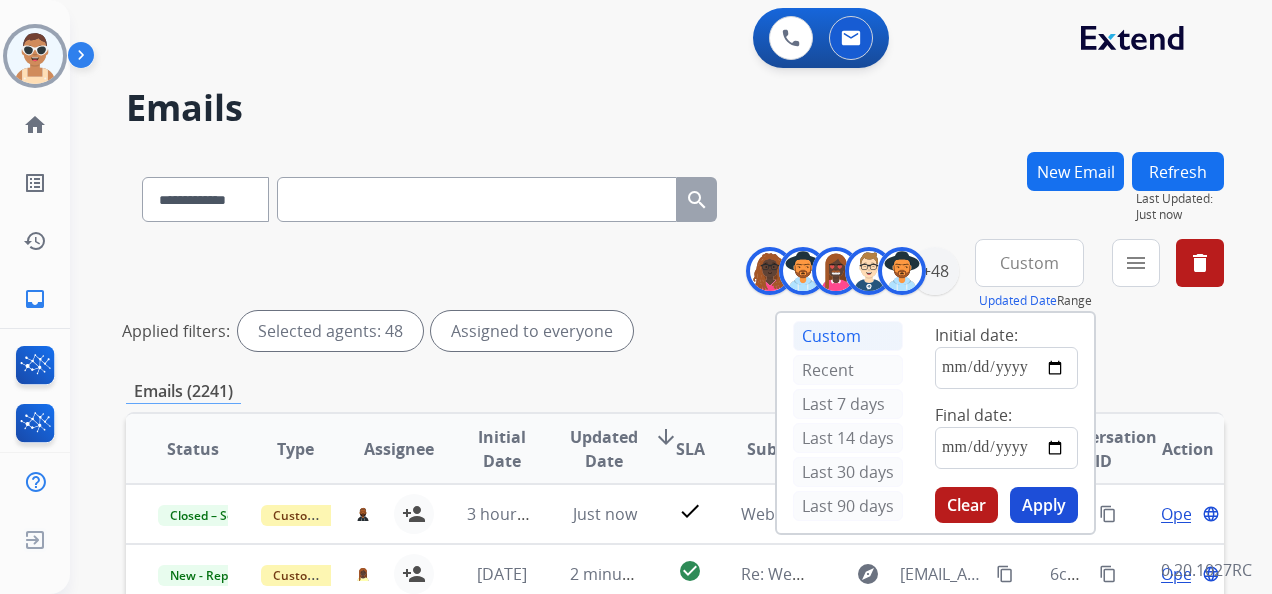 drag, startPoint x: 1052, startPoint y: 500, endPoint x: 983, endPoint y: 416, distance: 108.706024 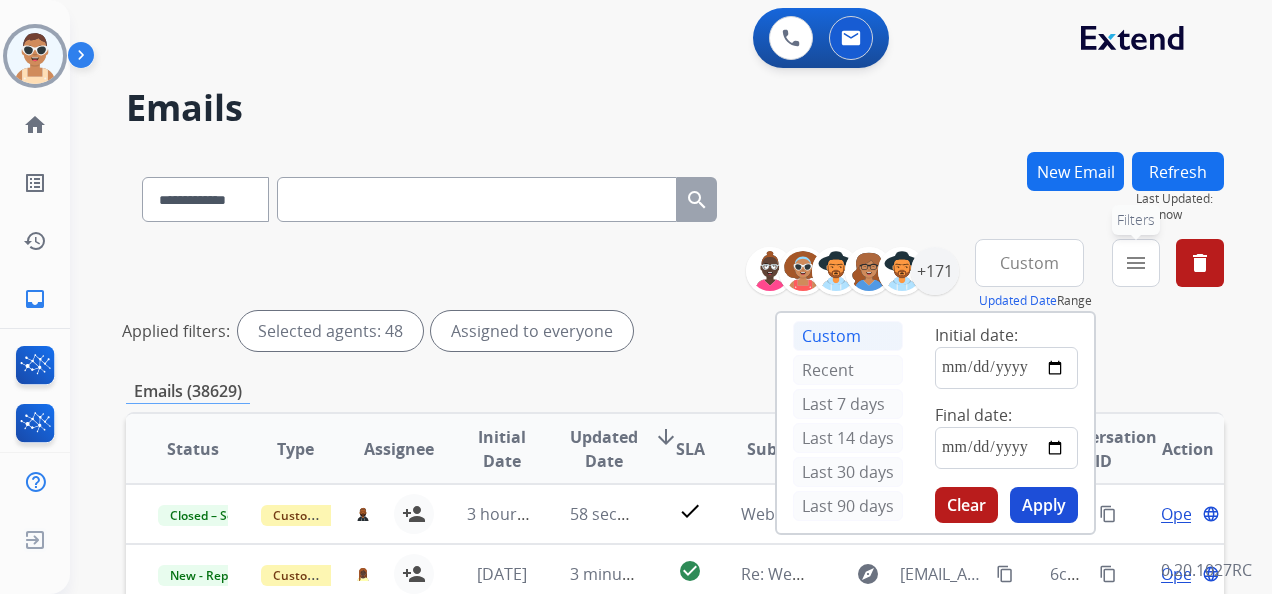 click on "menu" at bounding box center (1136, 263) 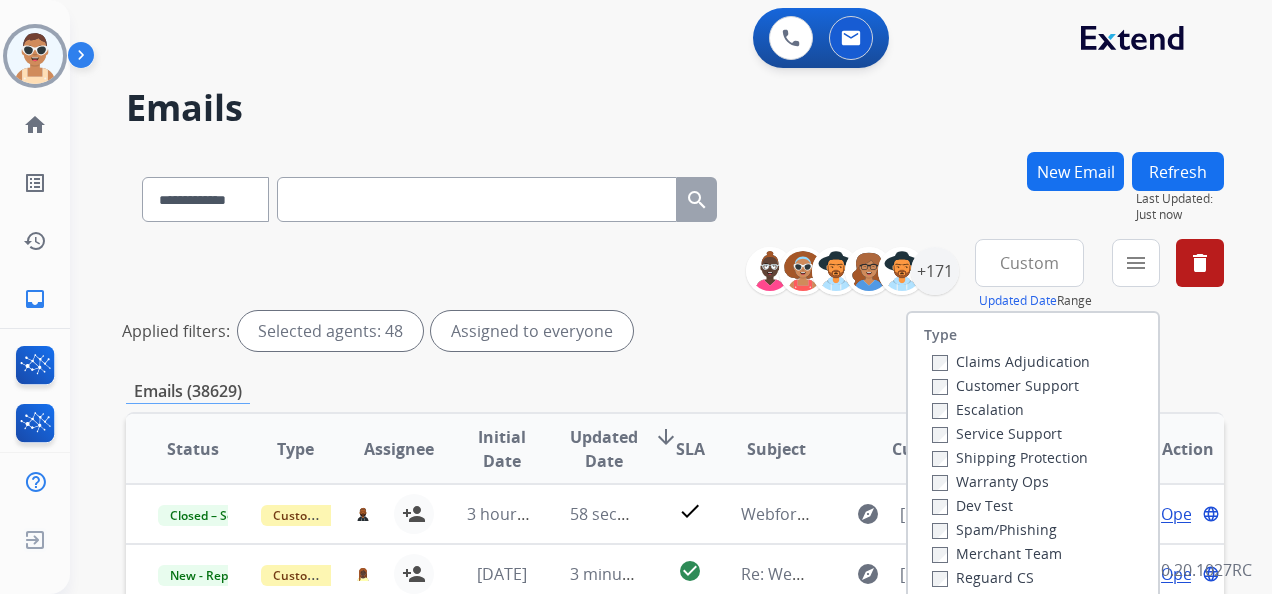 click on "Customer Support" at bounding box center (1005, 385) 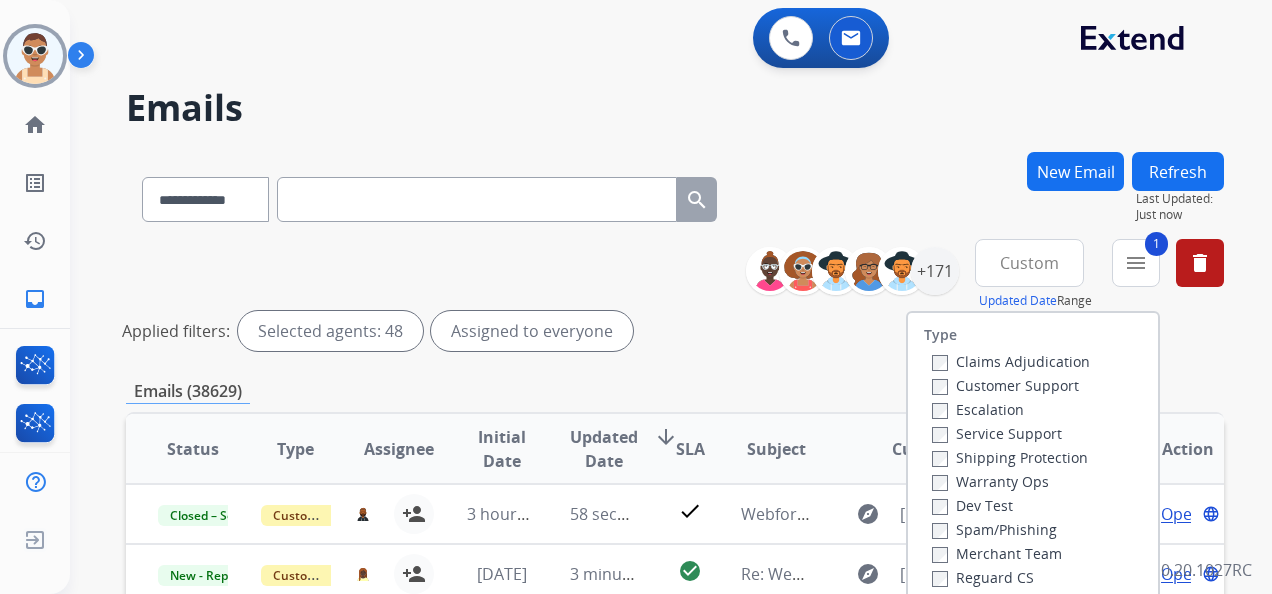click on "Shipping Protection" at bounding box center [1010, 457] 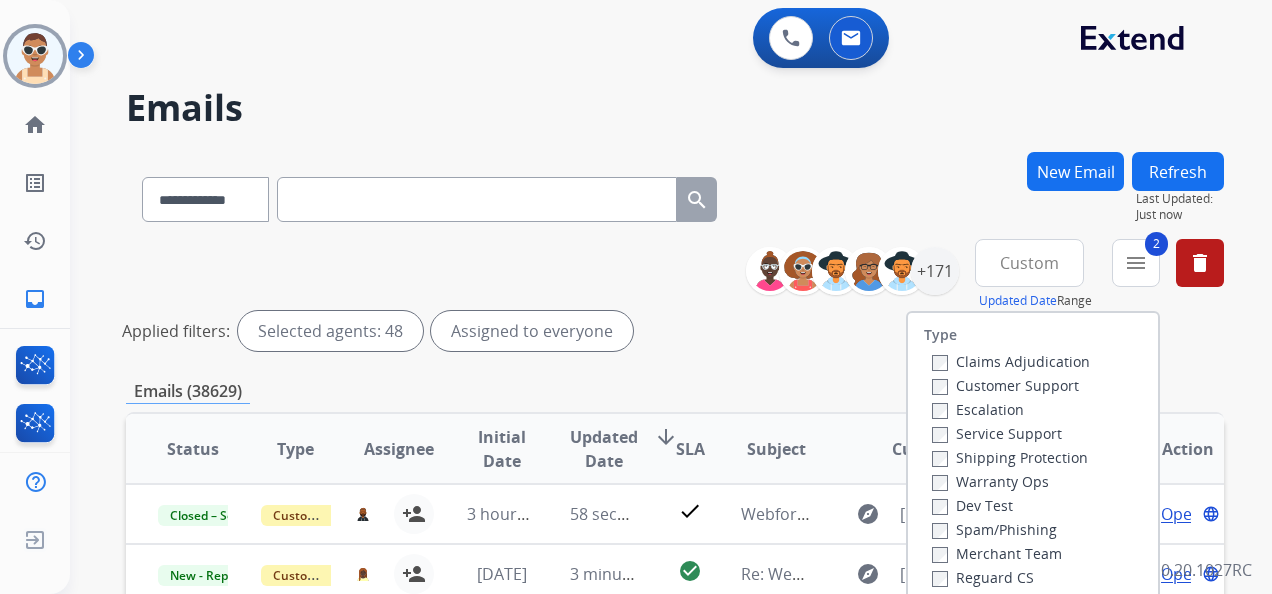 drag, startPoint x: 976, startPoint y: 574, endPoint x: 1000, endPoint y: 546, distance: 36.878178 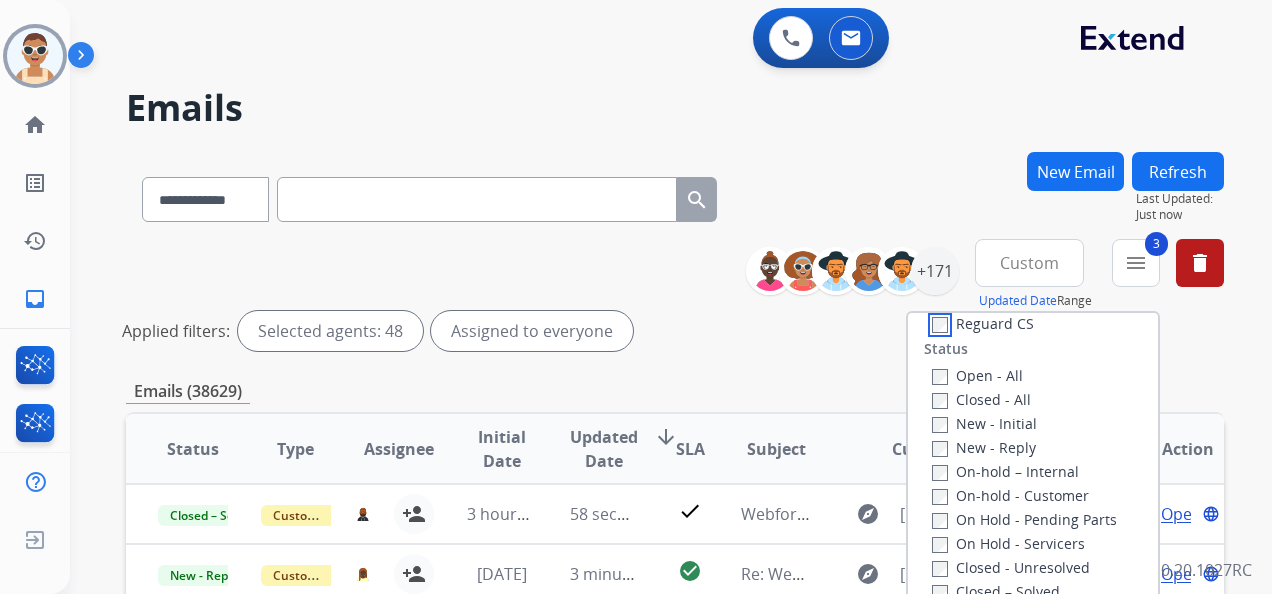 scroll, scrollTop: 300, scrollLeft: 0, axis: vertical 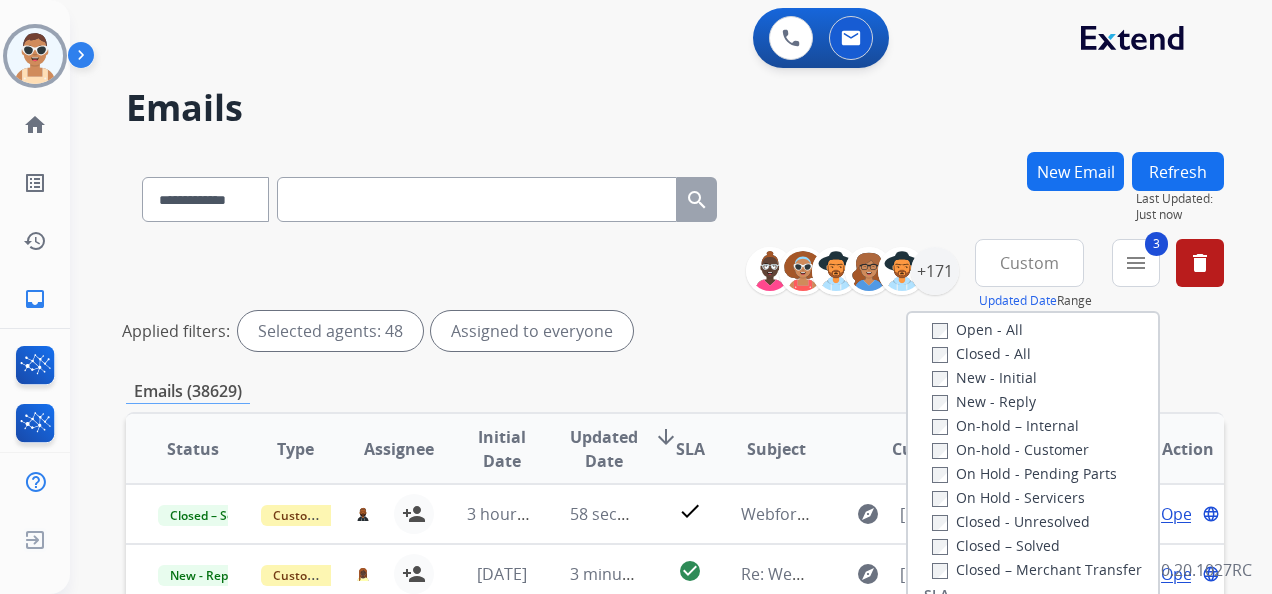 click on "New - Reply" at bounding box center [984, 401] 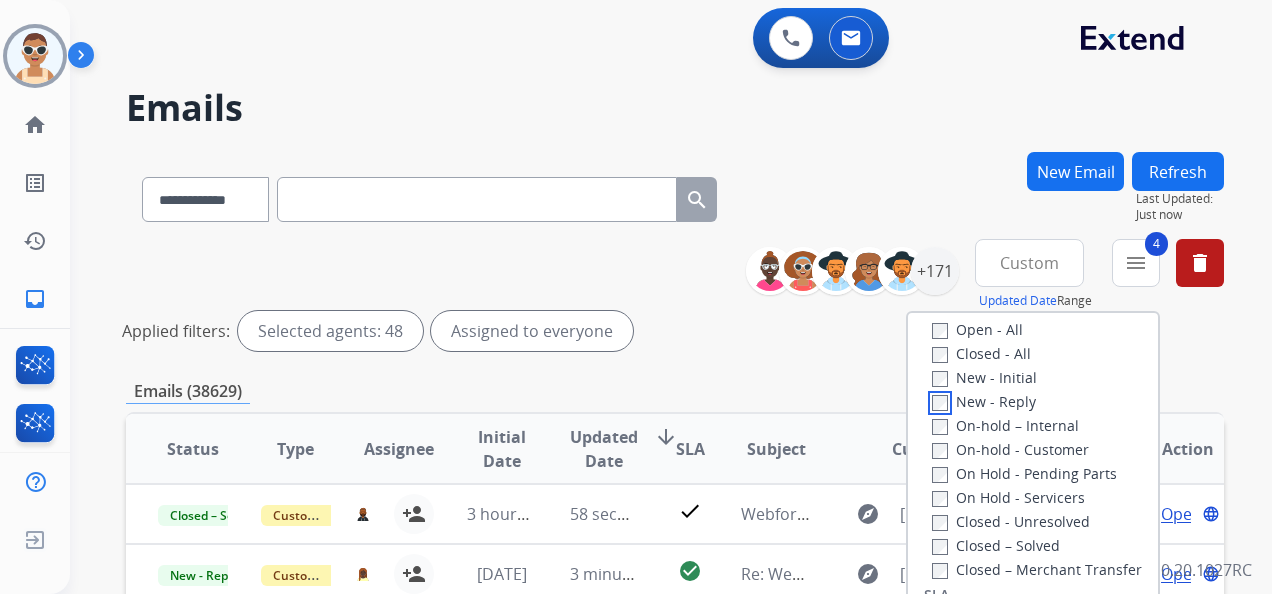 scroll, scrollTop: 500, scrollLeft: 0, axis: vertical 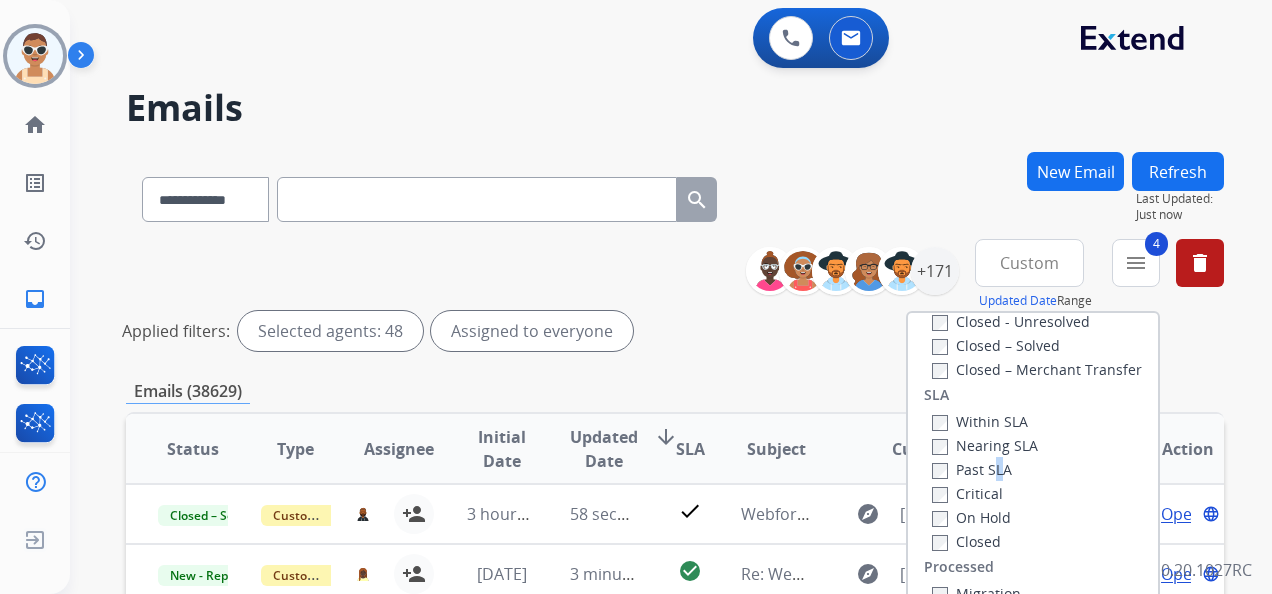 click on "Past SLA" at bounding box center (972, 469) 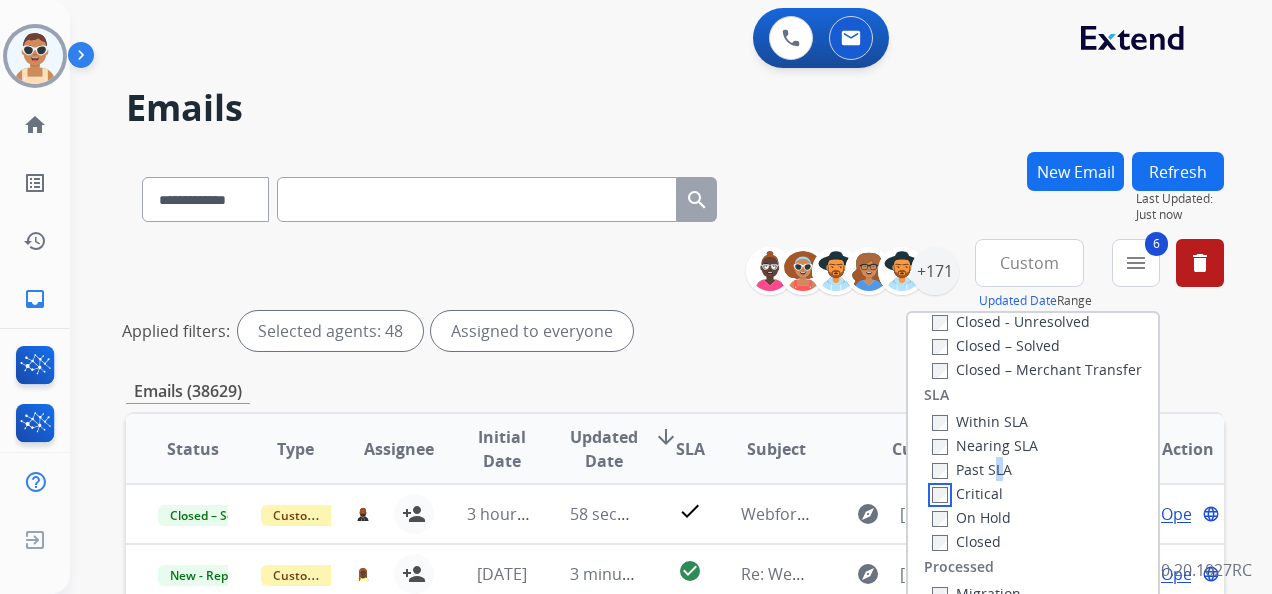 scroll, scrollTop: 528, scrollLeft: 0, axis: vertical 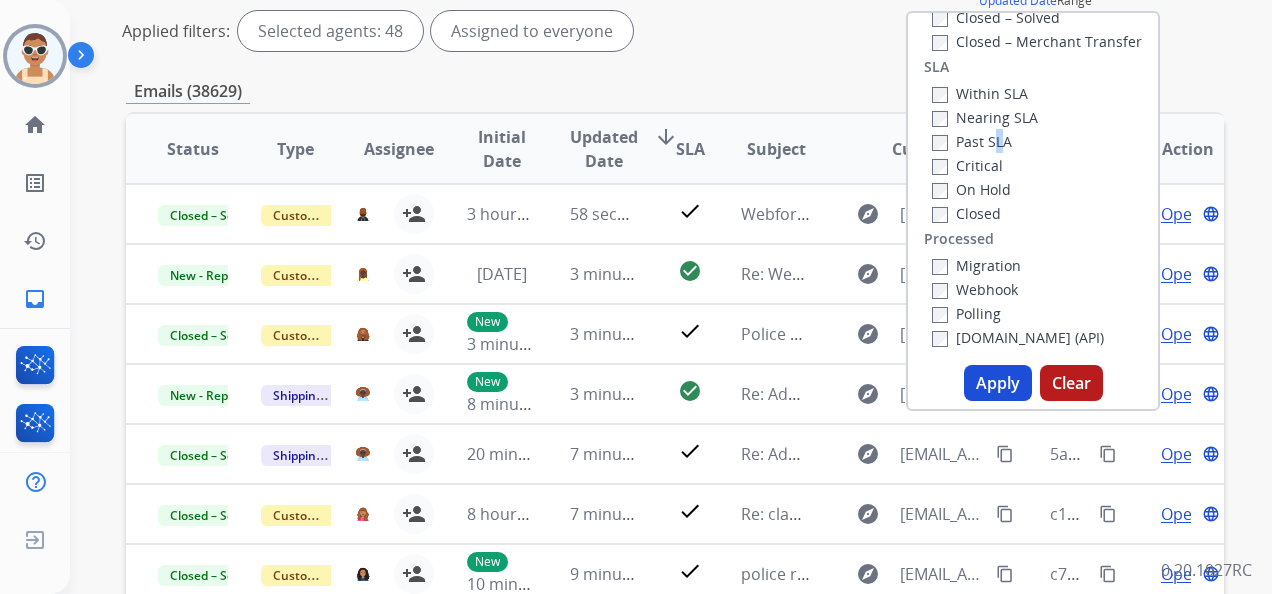 click on "Apply" at bounding box center [998, 383] 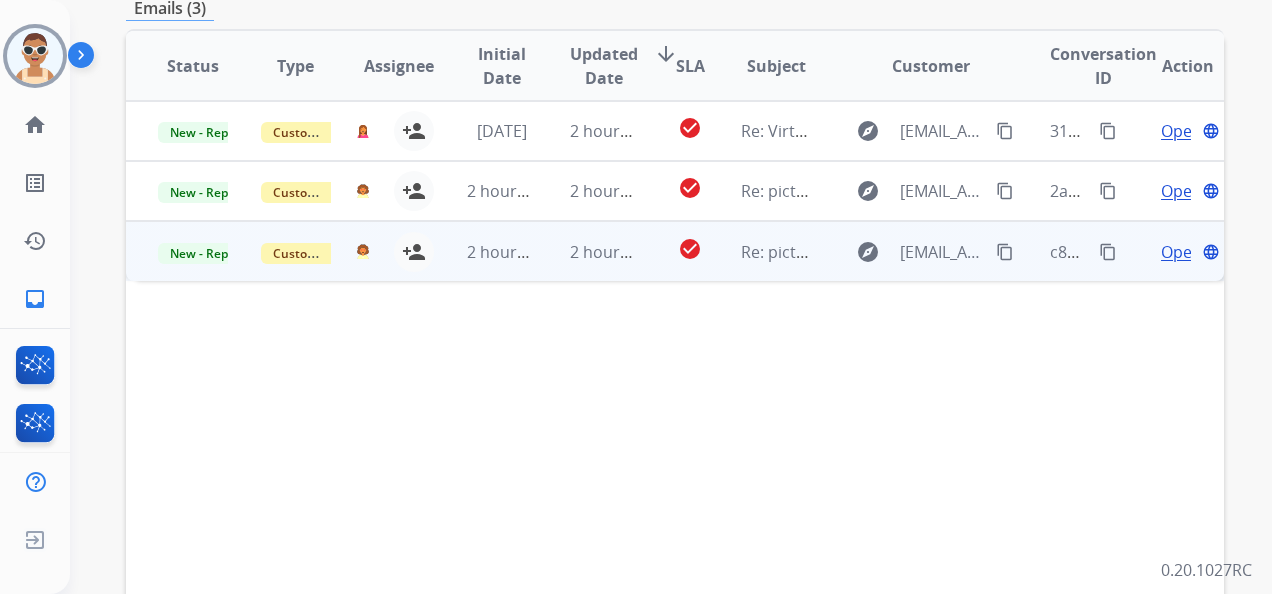 scroll, scrollTop: 300, scrollLeft: 0, axis: vertical 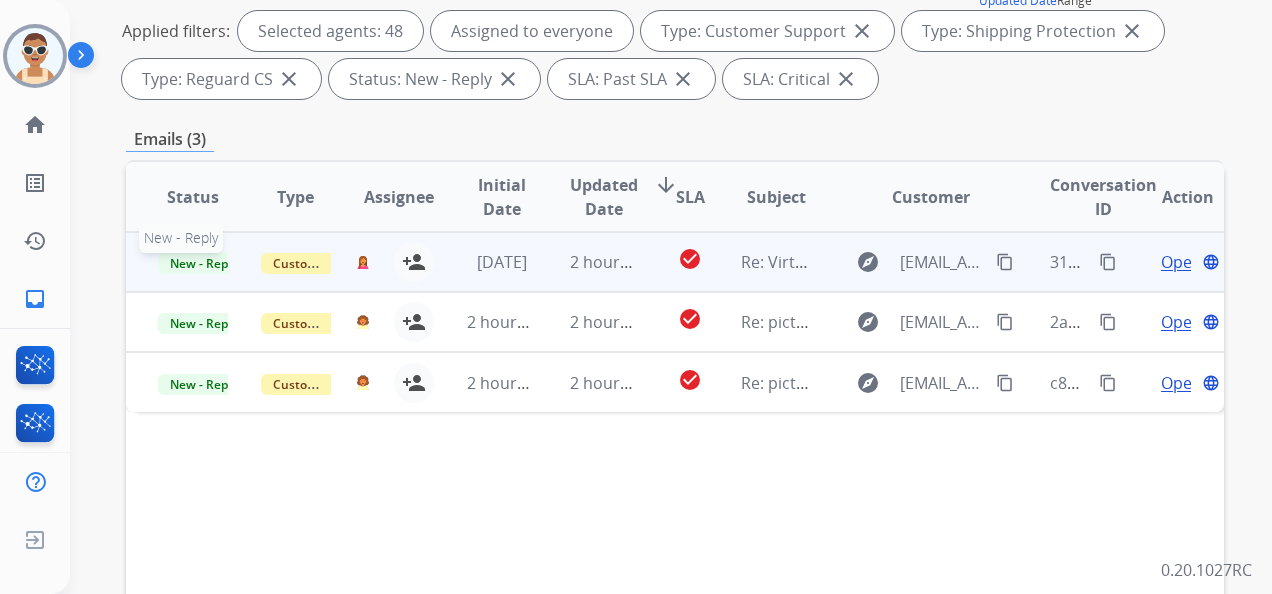 click on "New - Reply" at bounding box center (203, 263) 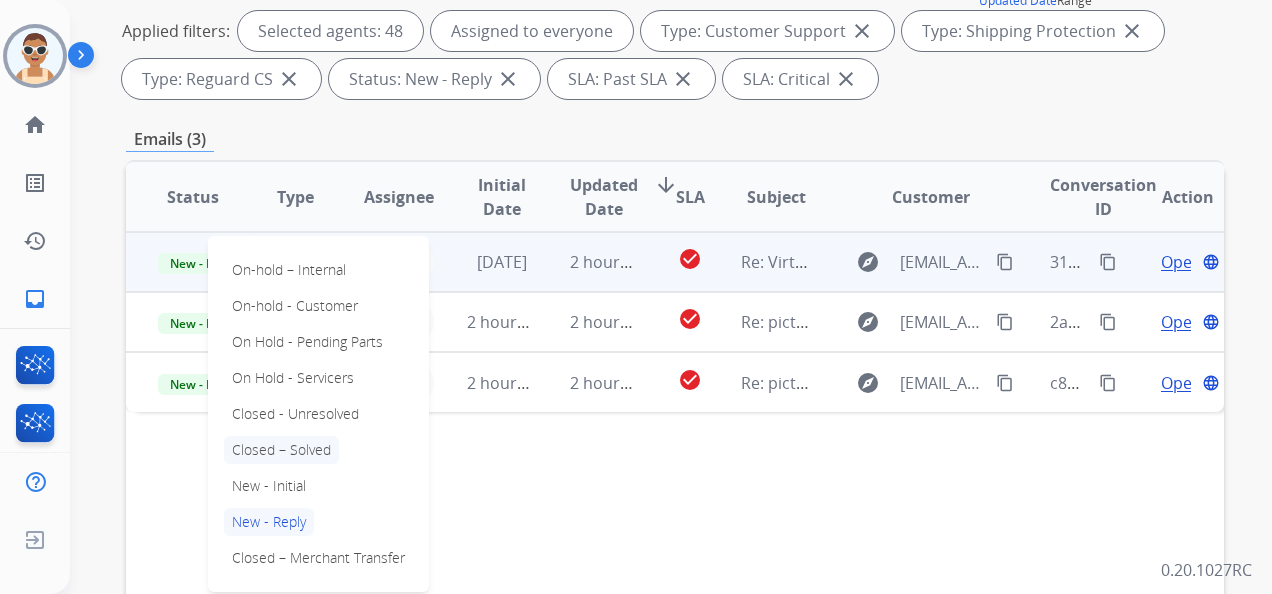 click on "Closed – Solved" at bounding box center [281, 450] 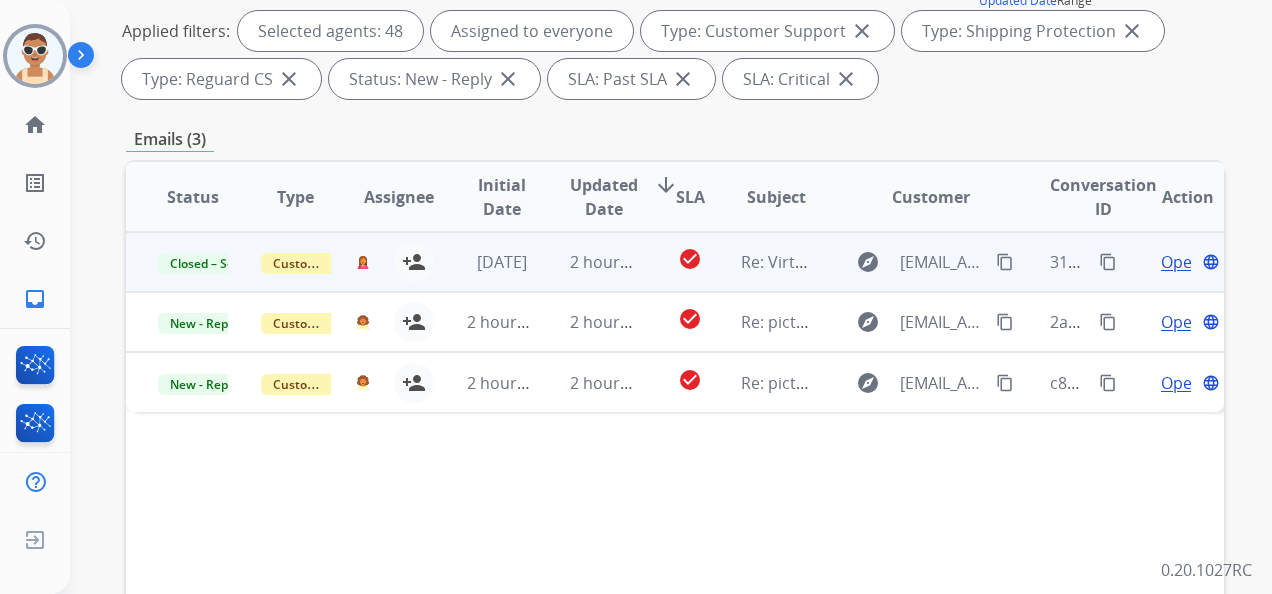 click on "Open" at bounding box center [1181, 262] 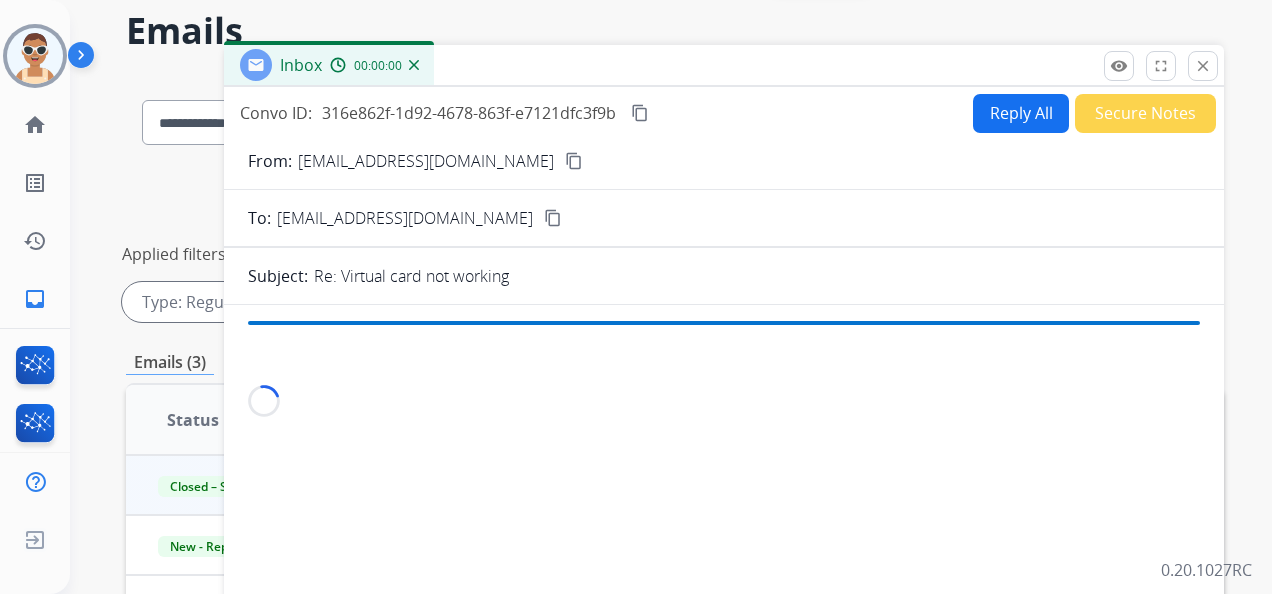 scroll, scrollTop: 0, scrollLeft: 0, axis: both 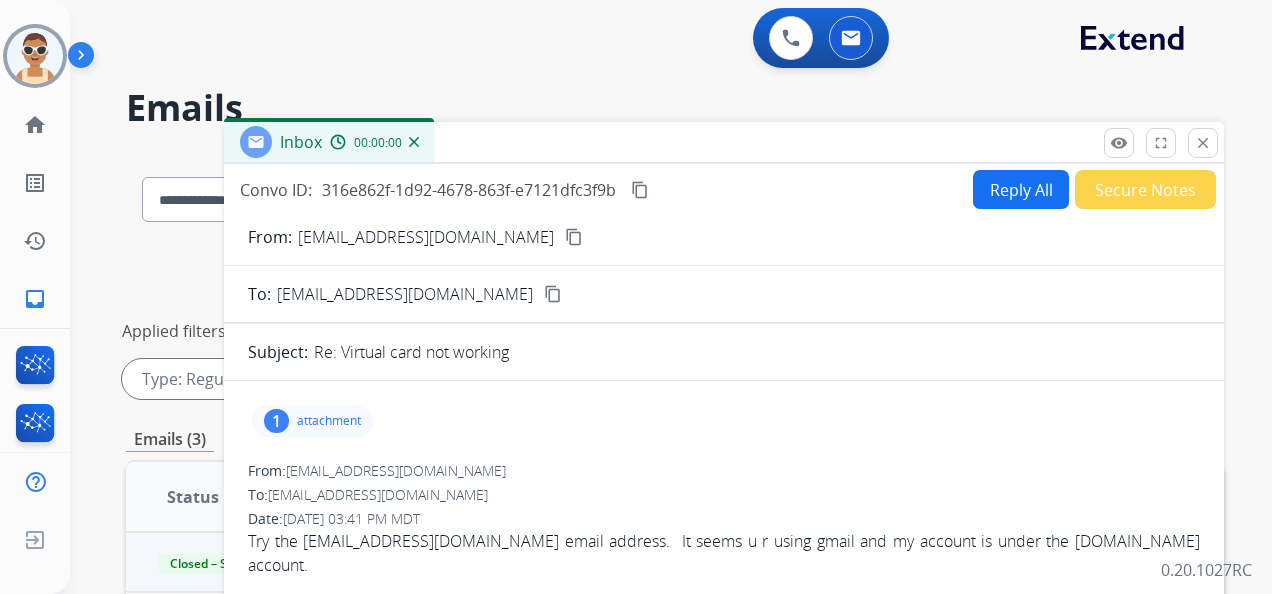 click on "Secure Notes" at bounding box center (1145, 189) 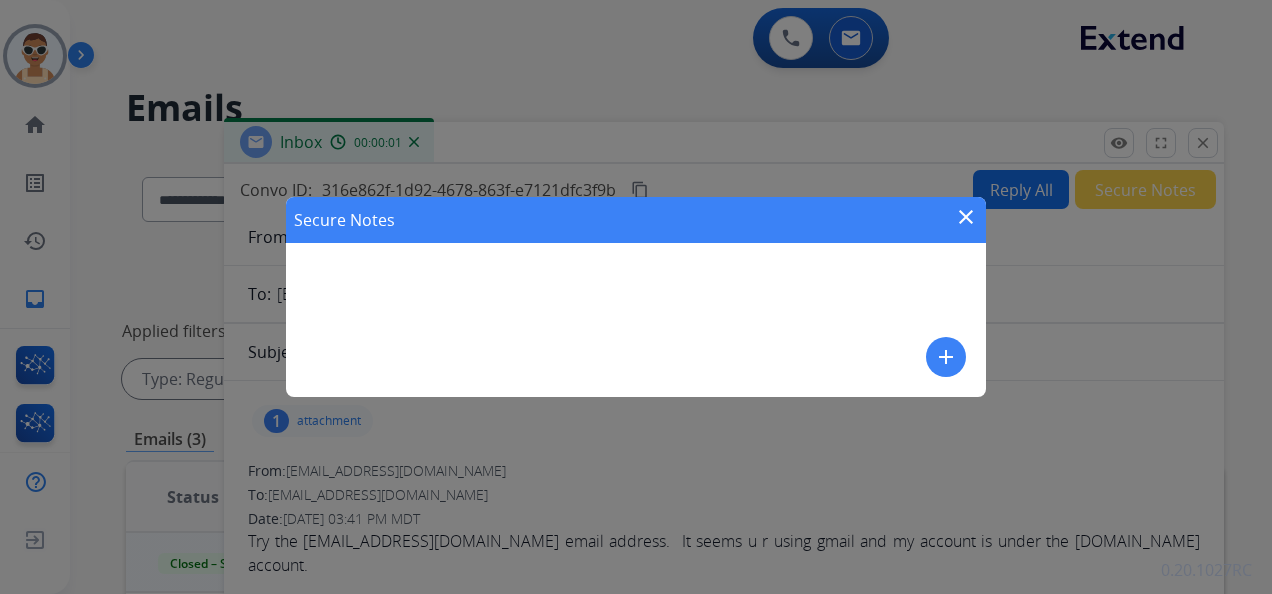 click on "add" at bounding box center (946, 357) 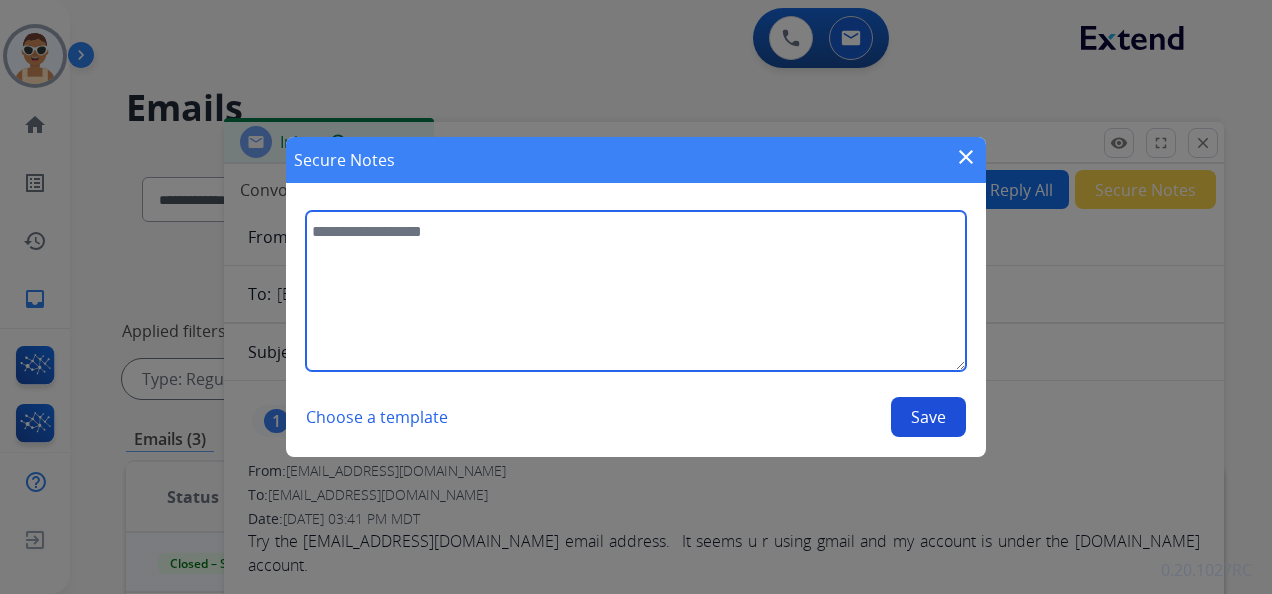 click at bounding box center (636, 291) 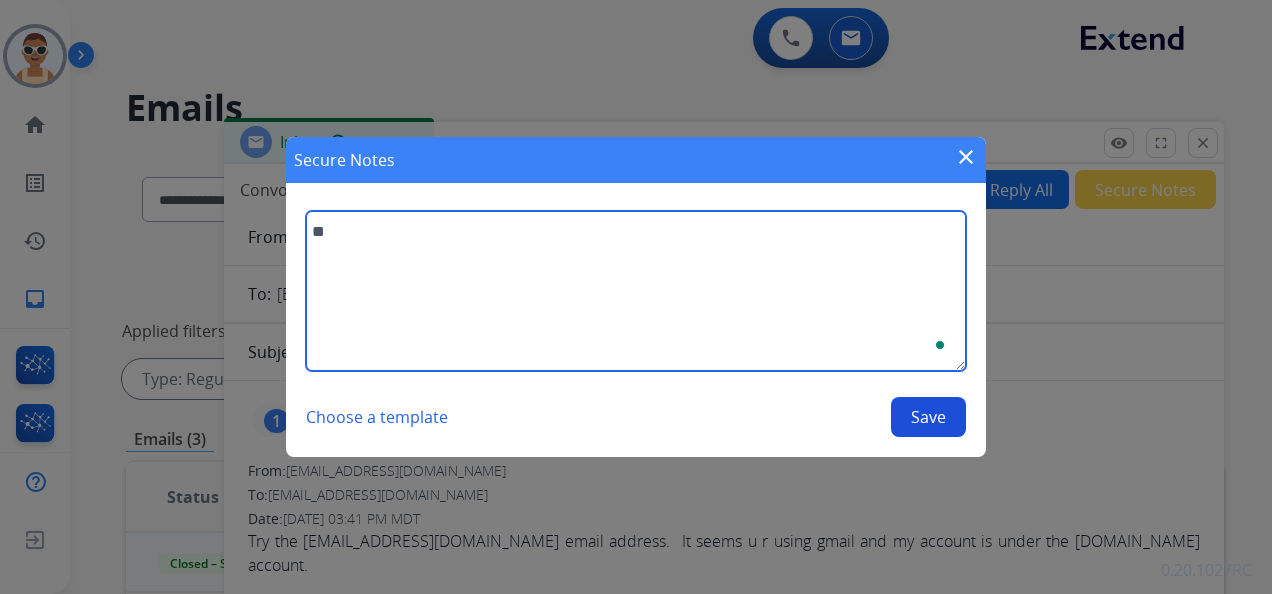 type on "*" 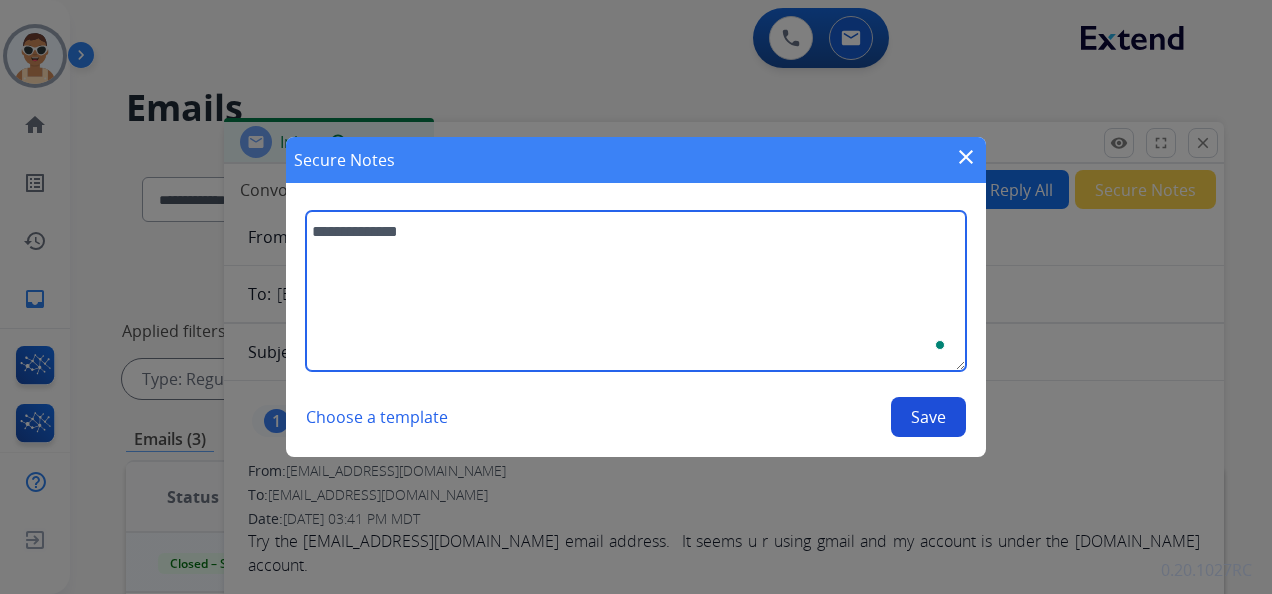 type on "**********" 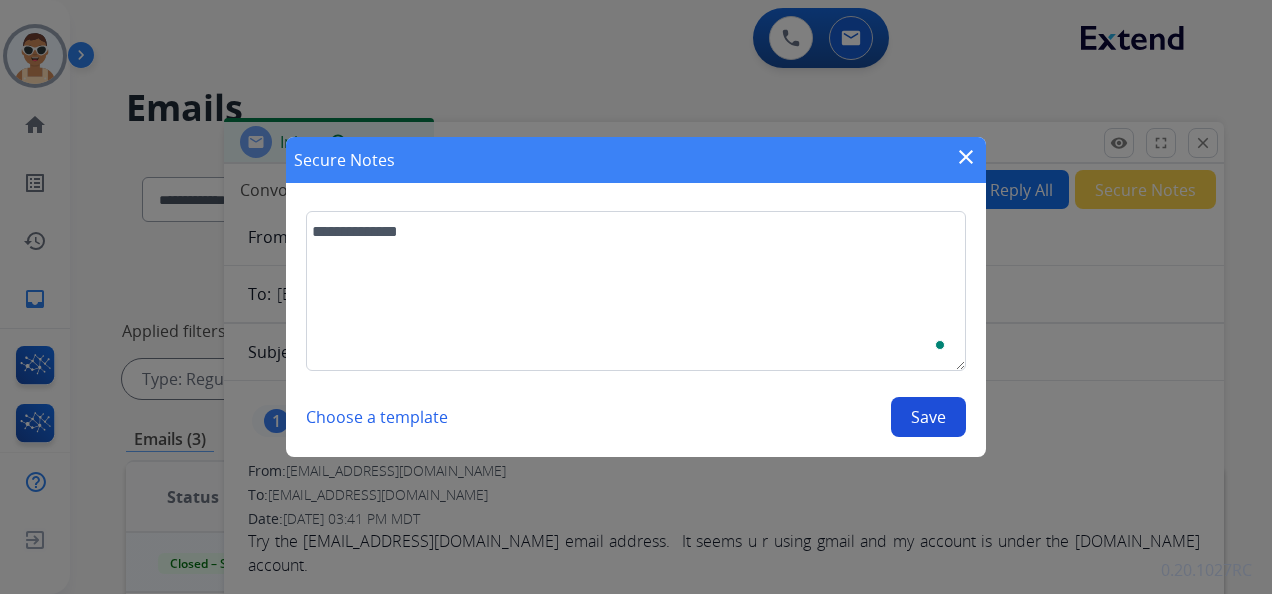 click on "Save" at bounding box center [928, 417] 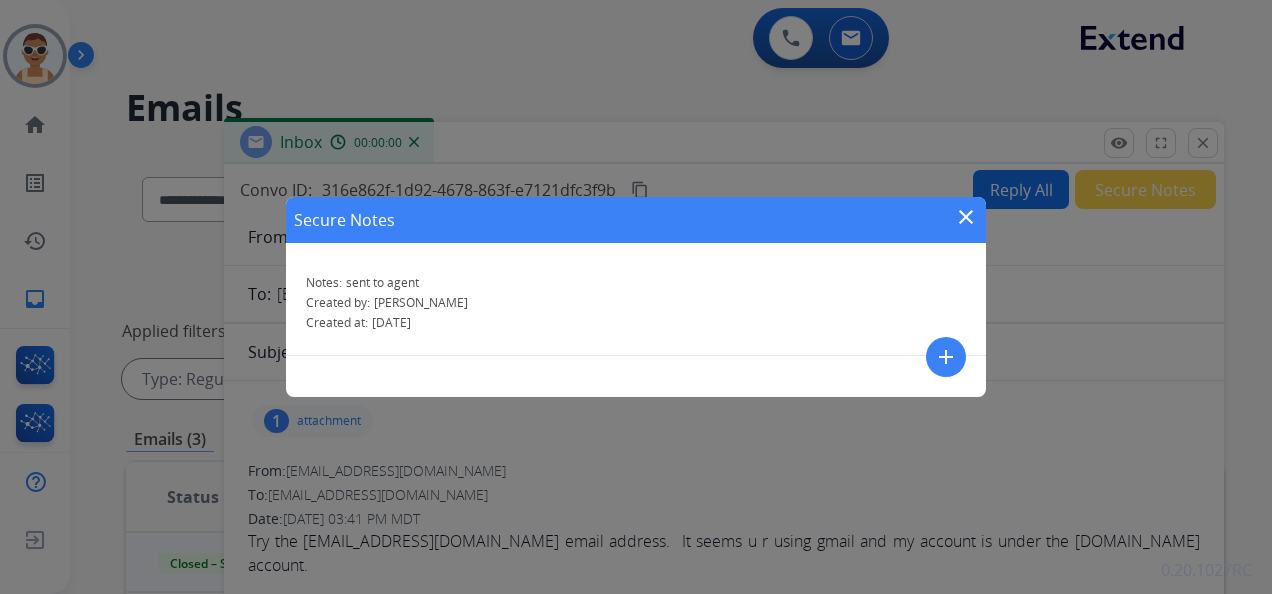 drag, startPoint x: 961, startPoint y: 220, endPoint x: 836, endPoint y: 232, distance: 125.57468 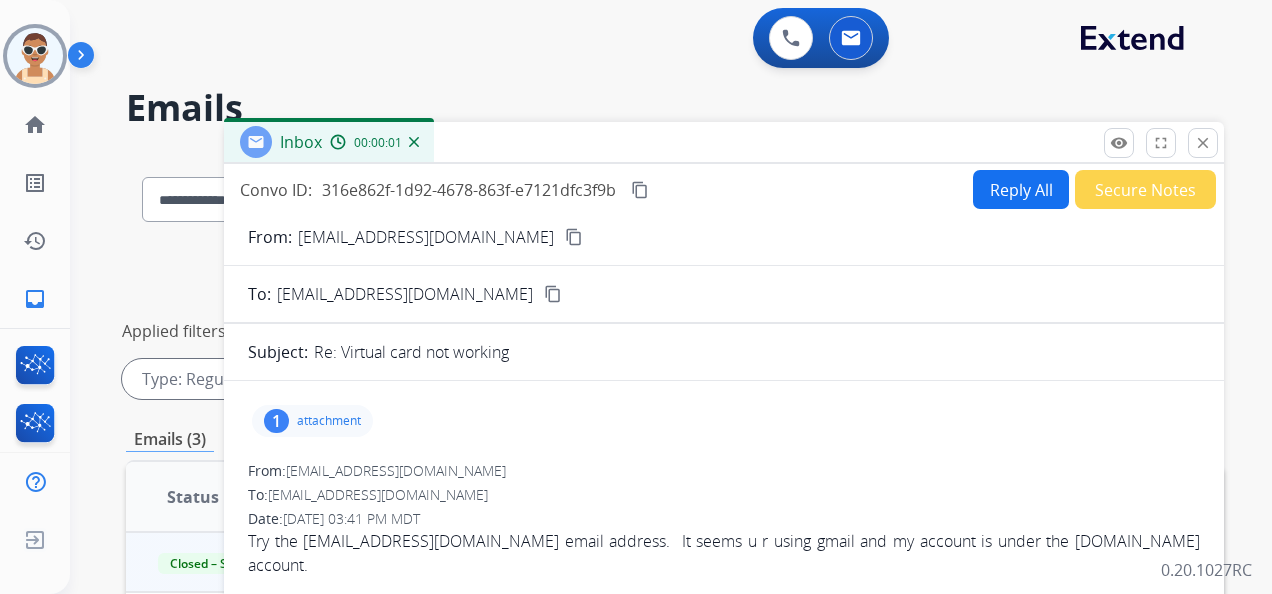 click on "Convo ID:  316e862f-1d92-4678-863f-e7121dfc3f9b  content_copy Reply All Secure Notes" at bounding box center [724, 189] 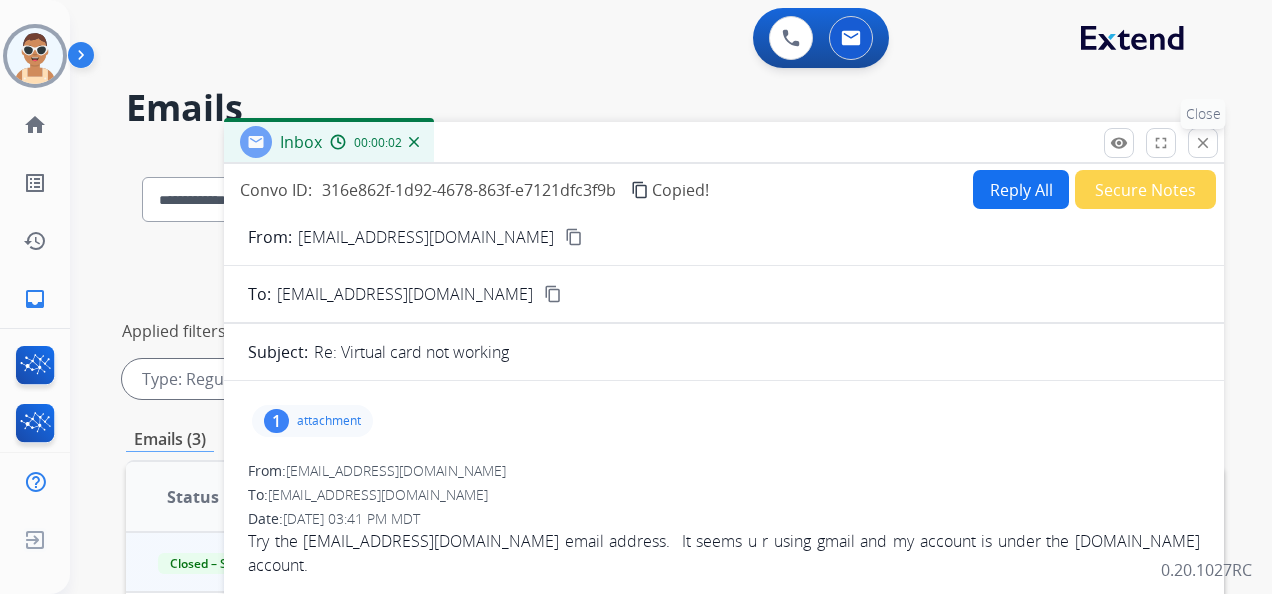 click on "close" at bounding box center (1203, 143) 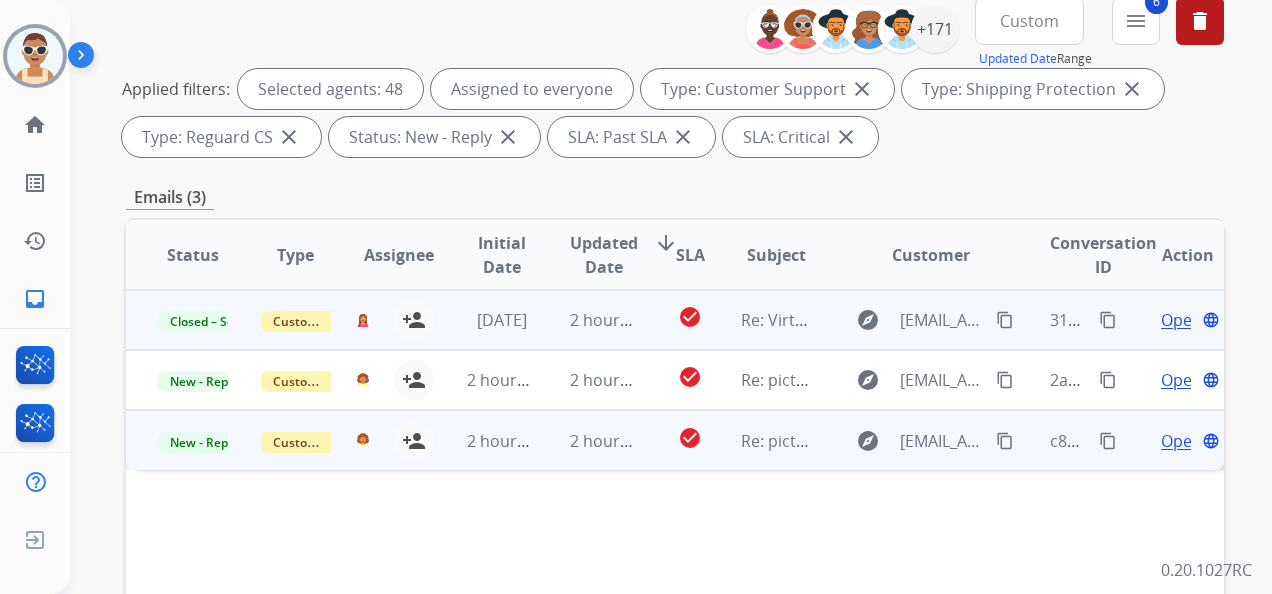 scroll, scrollTop: 400, scrollLeft: 0, axis: vertical 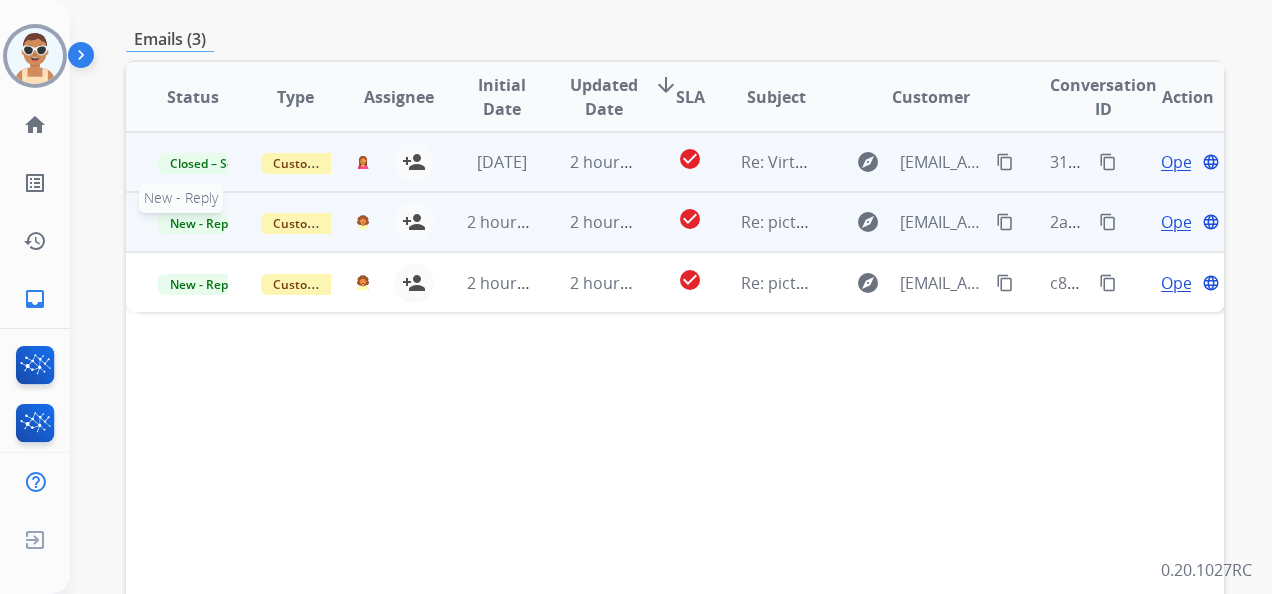 click on "New - Reply" at bounding box center [203, 223] 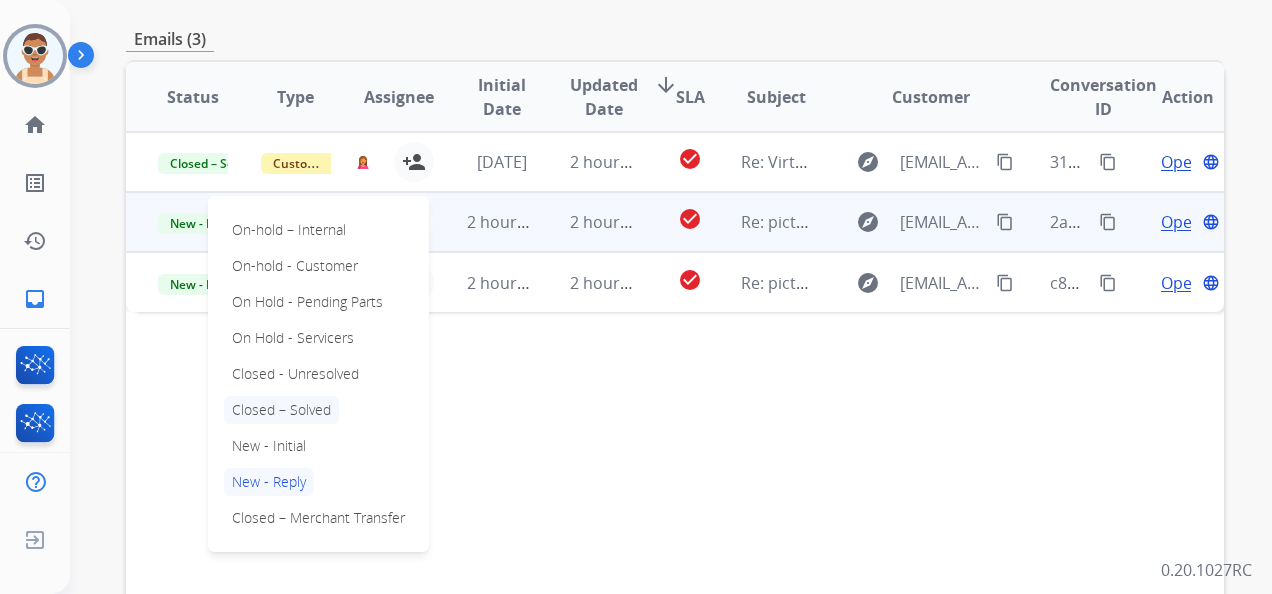 drag, startPoint x: 310, startPoint y: 414, endPoint x: 864, endPoint y: 222, distance: 586.3276 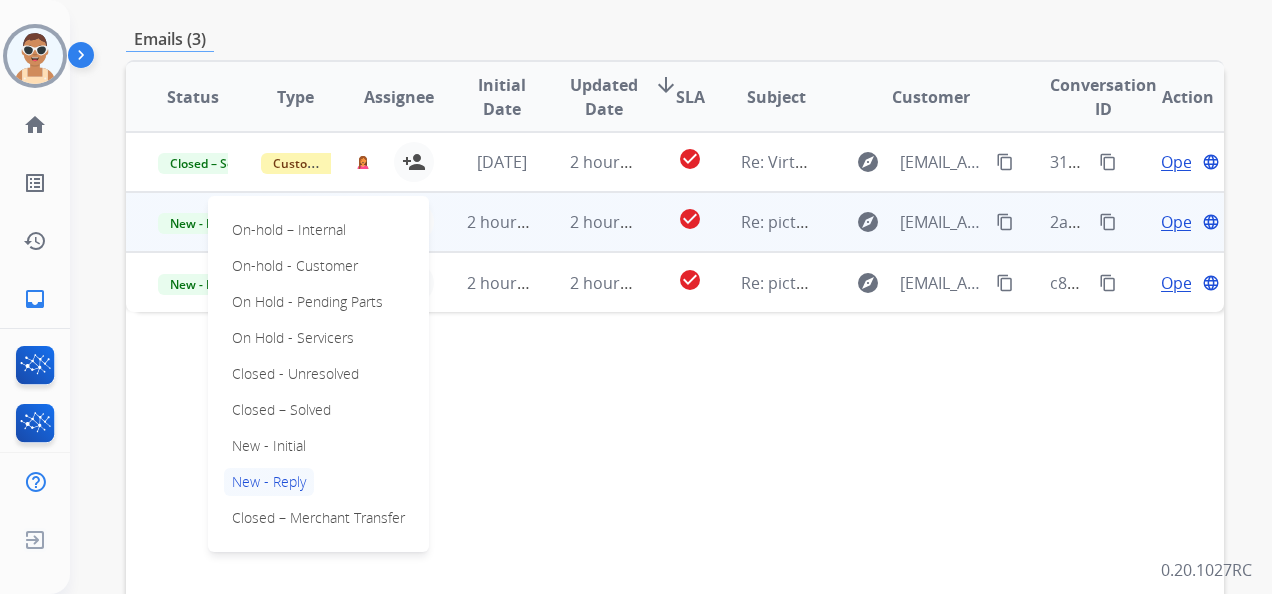 click on "Closed – Solved" at bounding box center [281, 410] 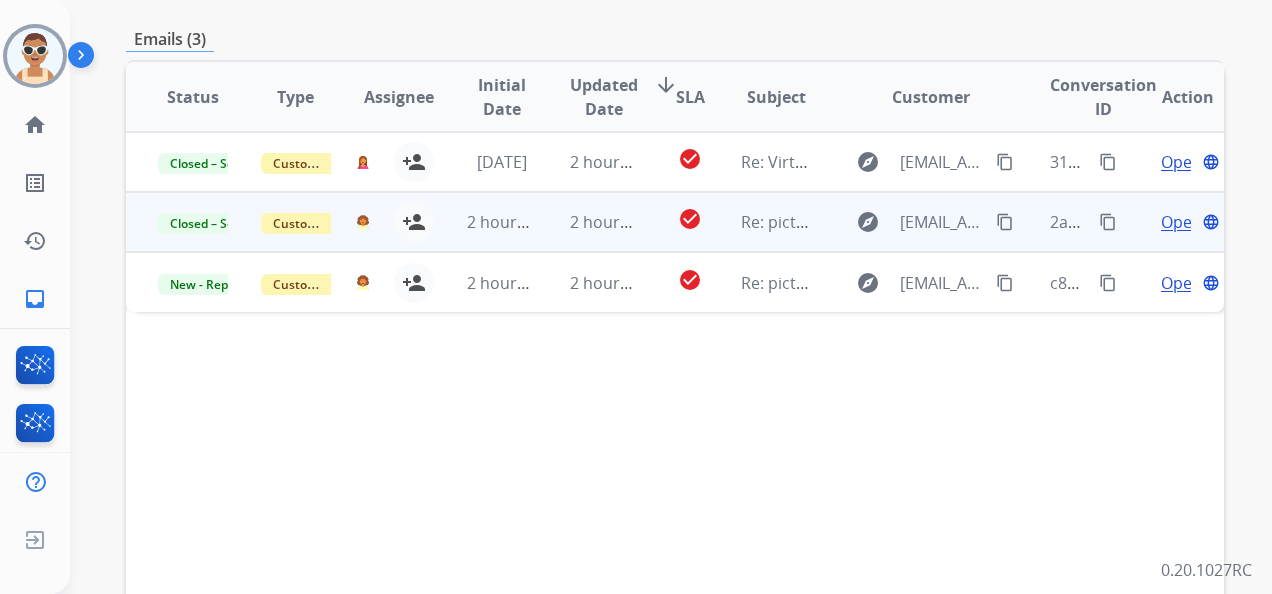 click on "Open" at bounding box center [1181, 222] 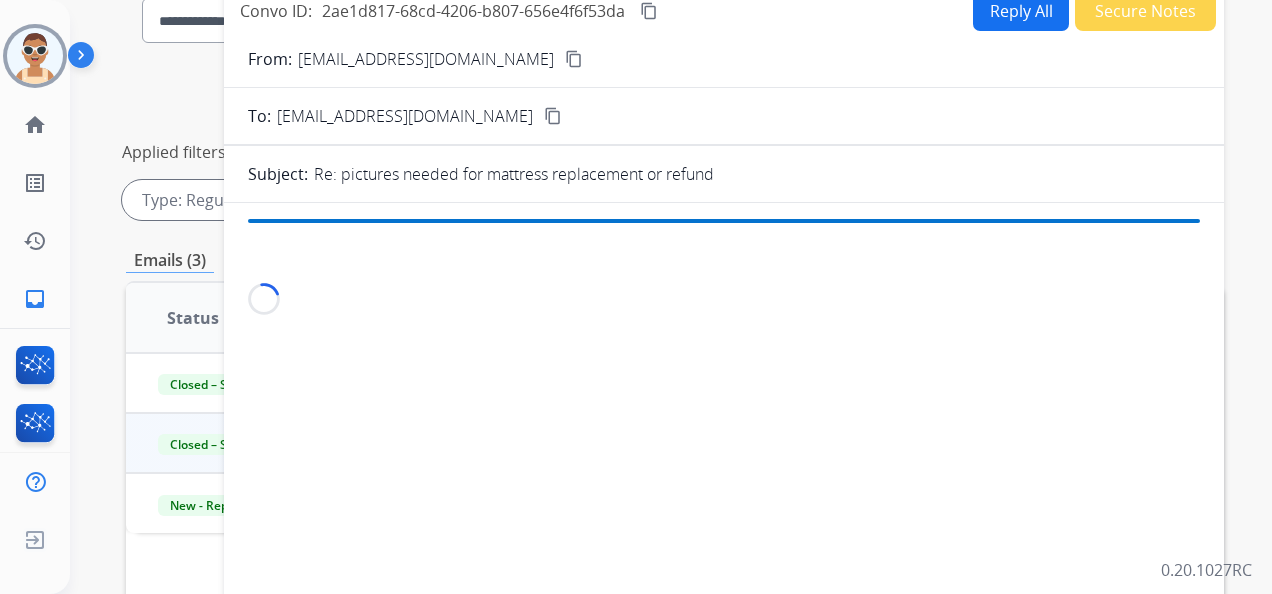 scroll, scrollTop: 0, scrollLeft: 0, axis: both 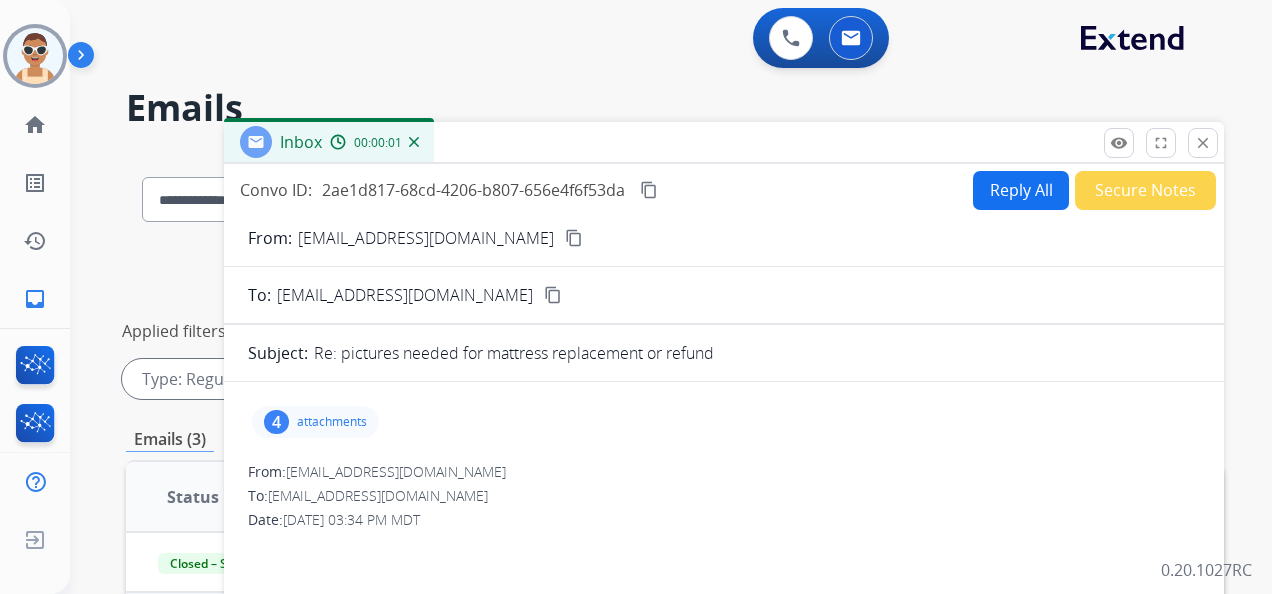 click on "Secure Notes" at bounding box center (1145, 190) 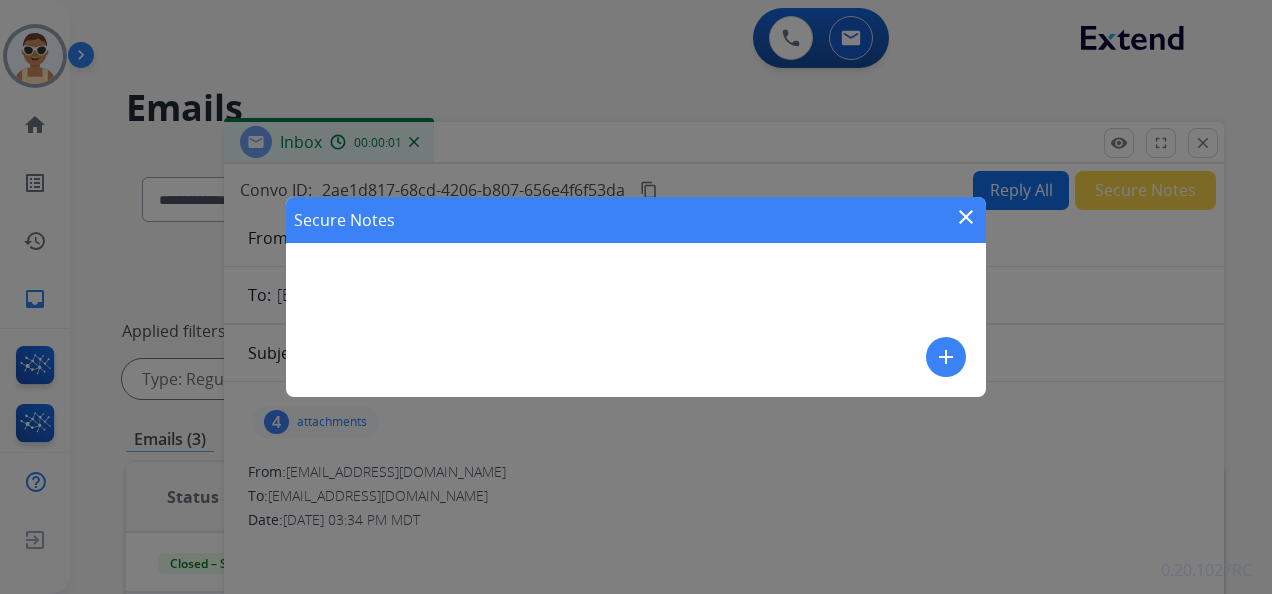 click on "add" at bounding box center (946, 357) 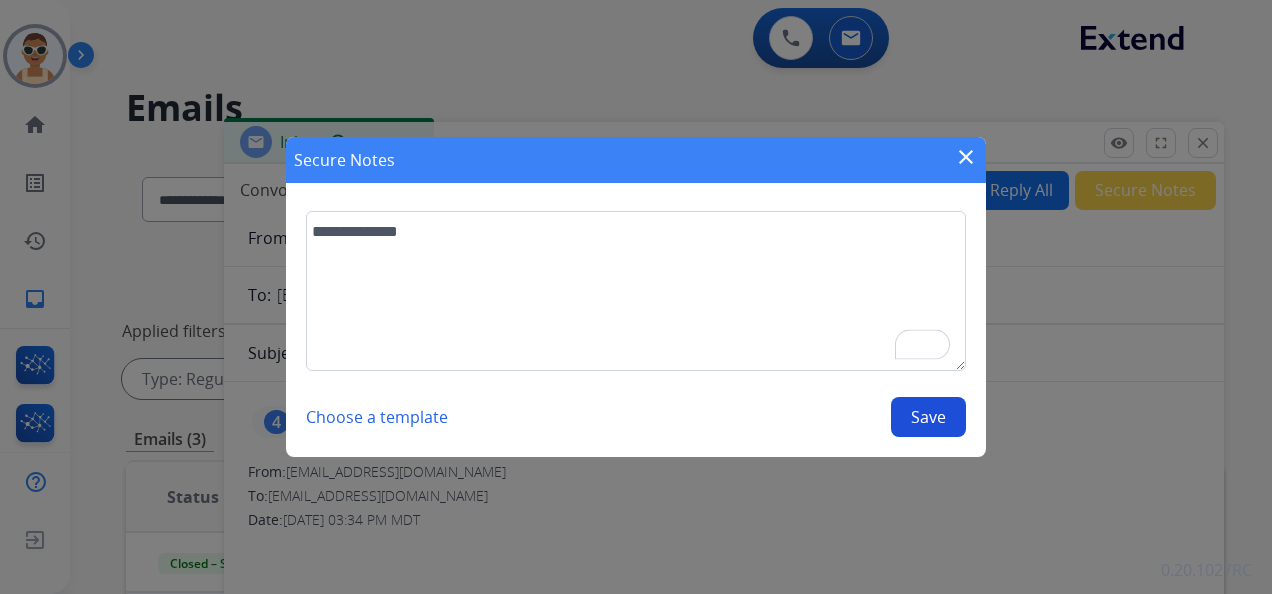 type on "**********" 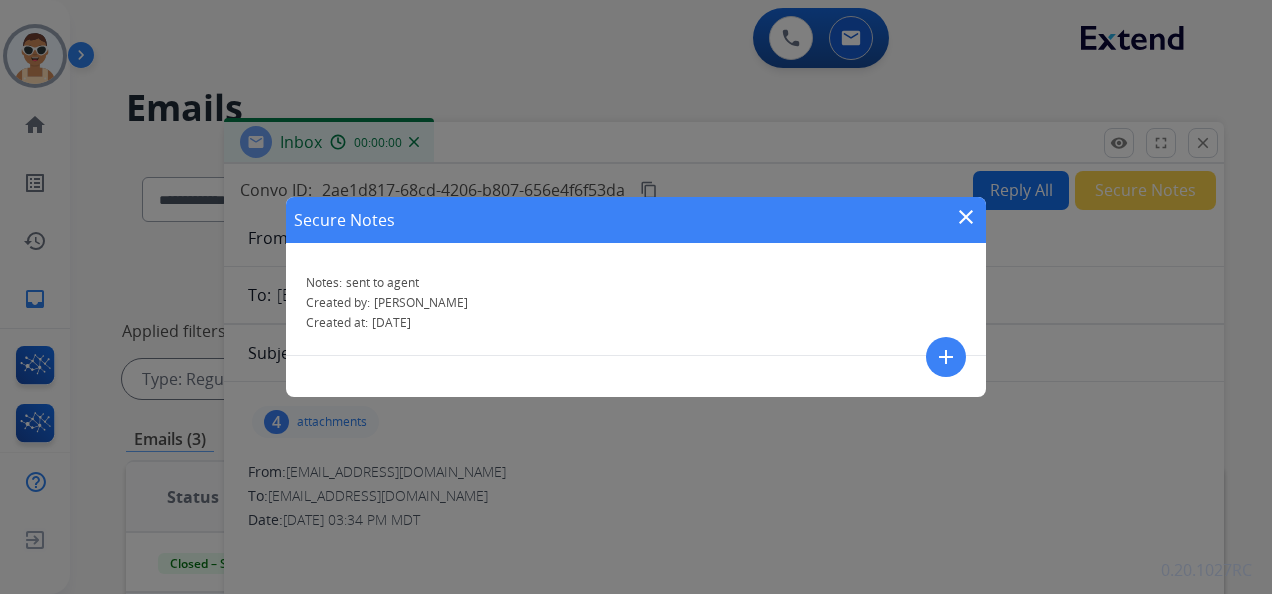 click on "close" at bounding box center (966, 217) 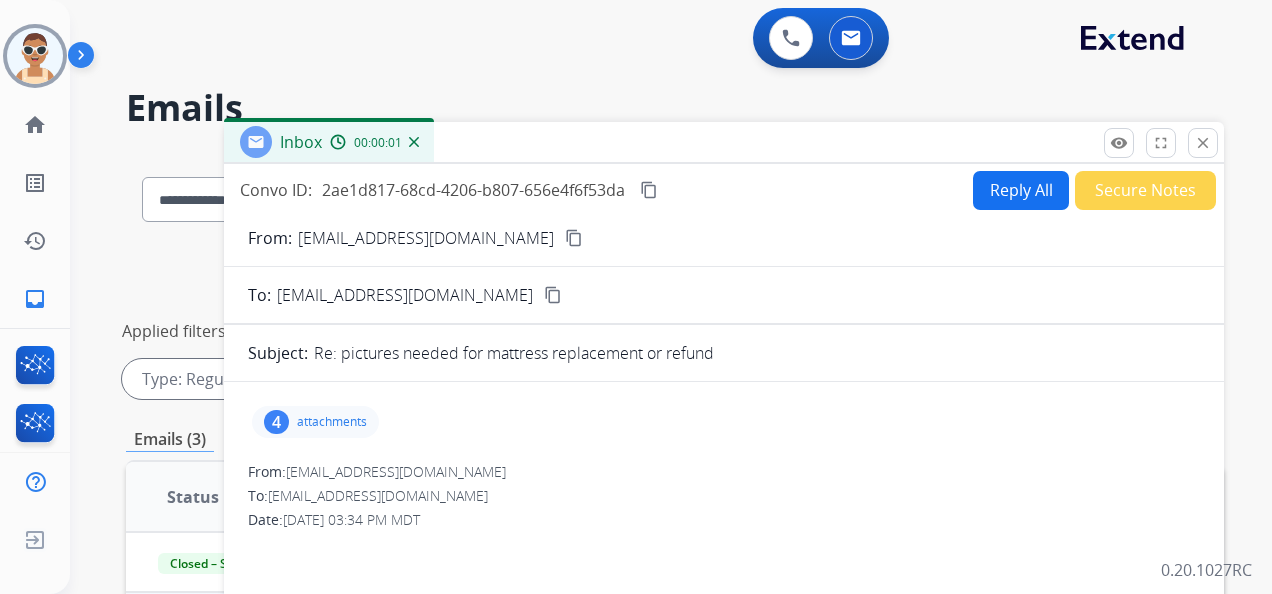 click on "content_copy" at bounding box center (649, 190) 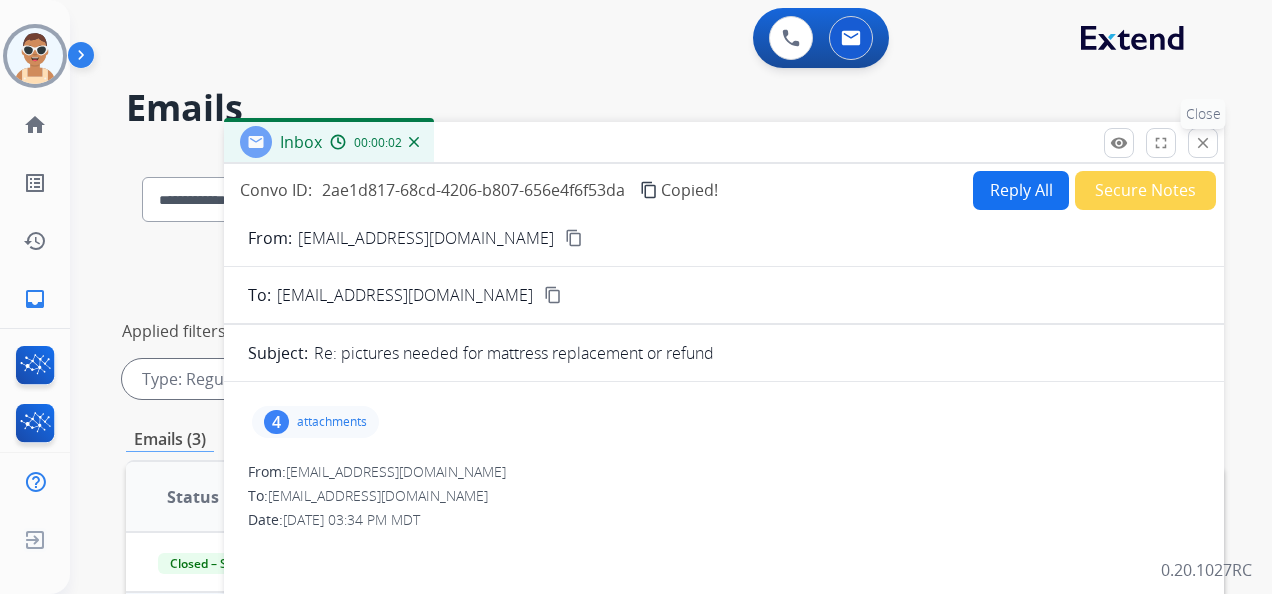click on "close" at bounding box center [1203, 143] 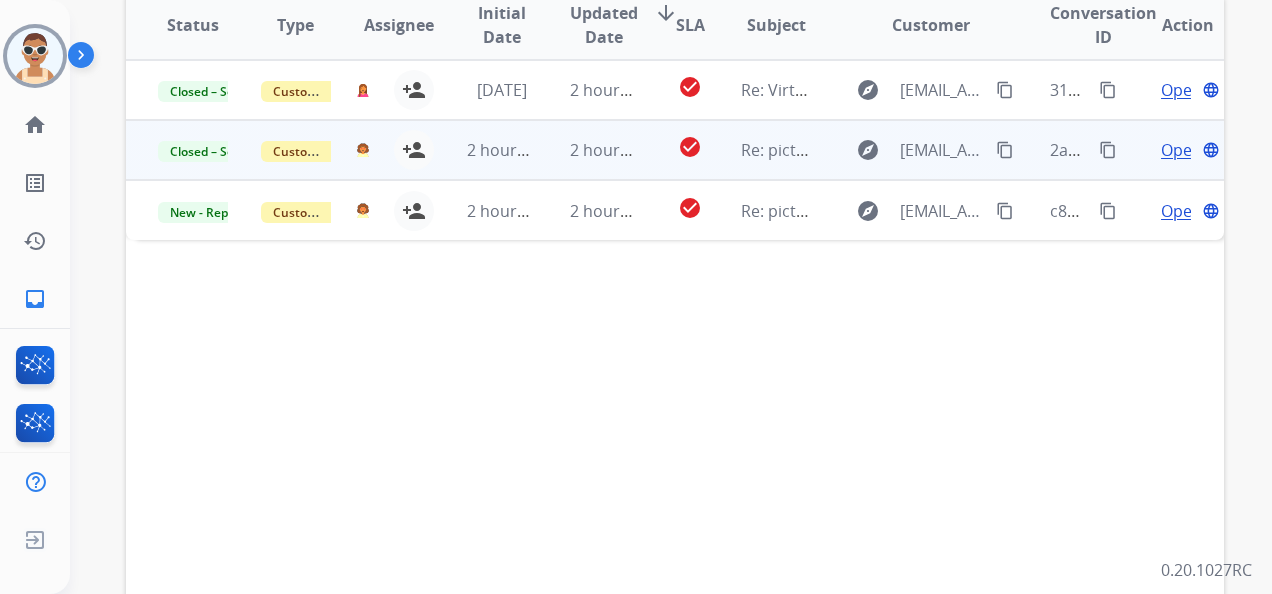 scroll, scrollTop: 400, scrollLeft: 0, axis: vertical 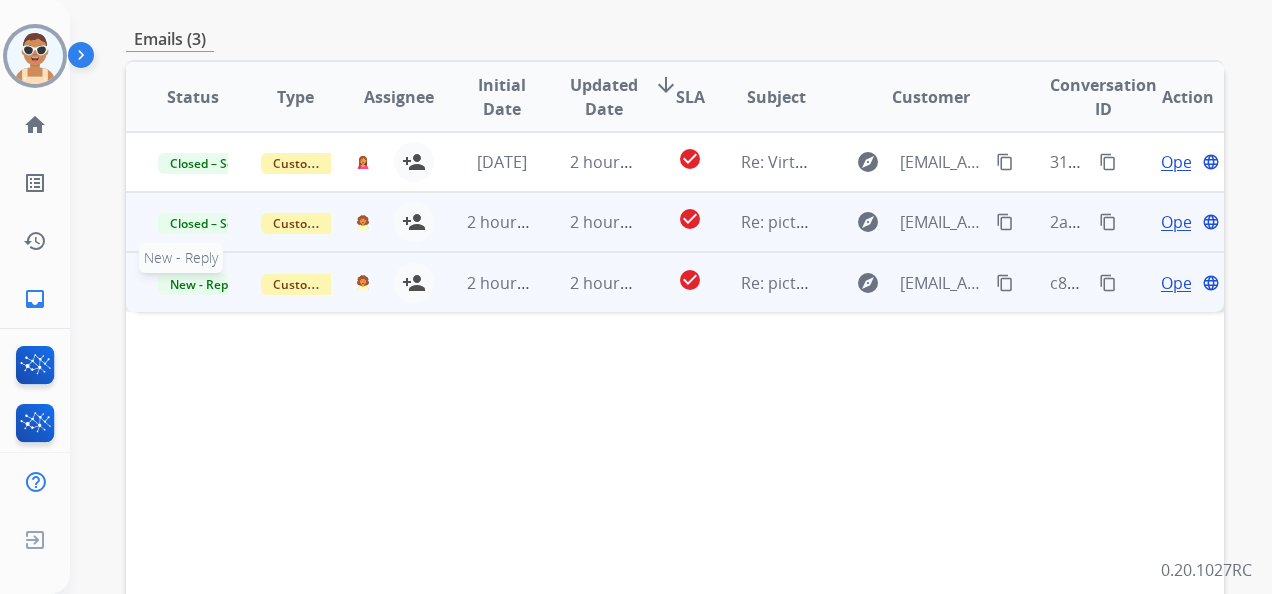 click on "New - Reply" at bounding box center [203, 284] 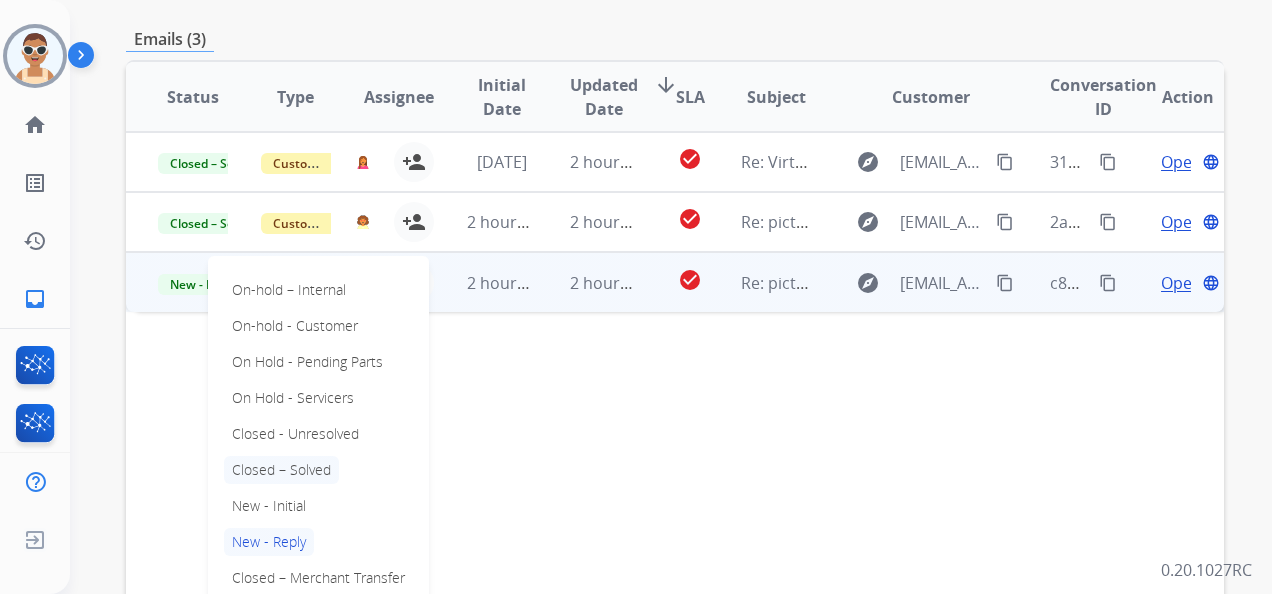 click on "Closed – Solved" at bounding box center [281, 470] 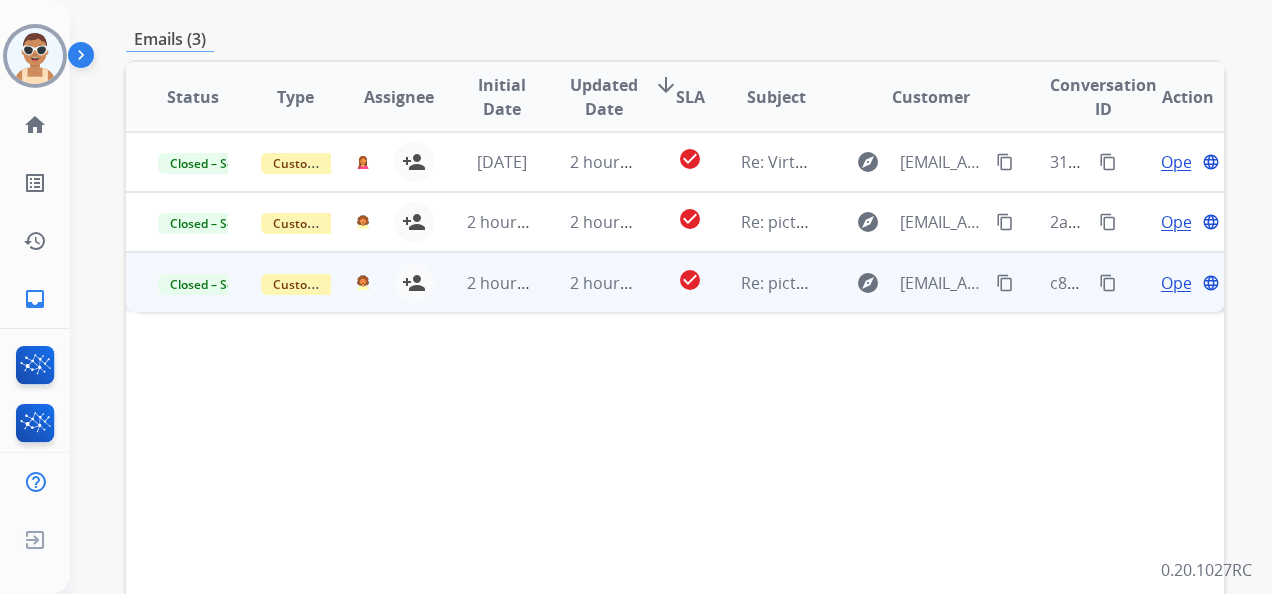 click on "Open" at bounding box center (1181, 283) 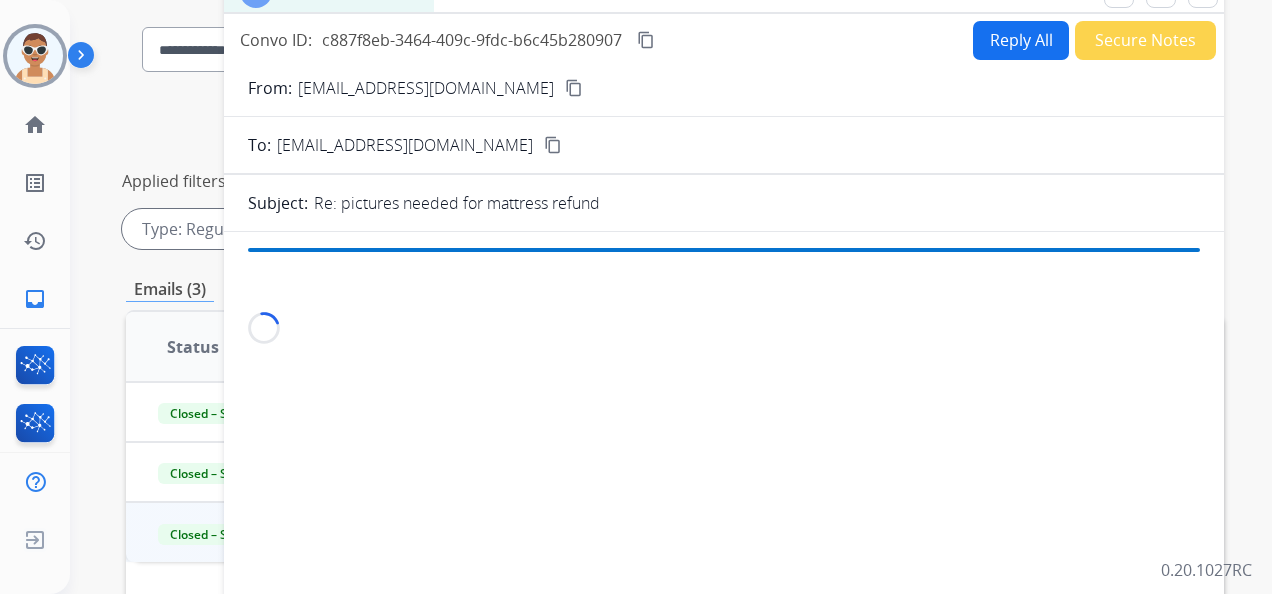scroll, scrollTop: 0, scrollLeft: 0, axis: both 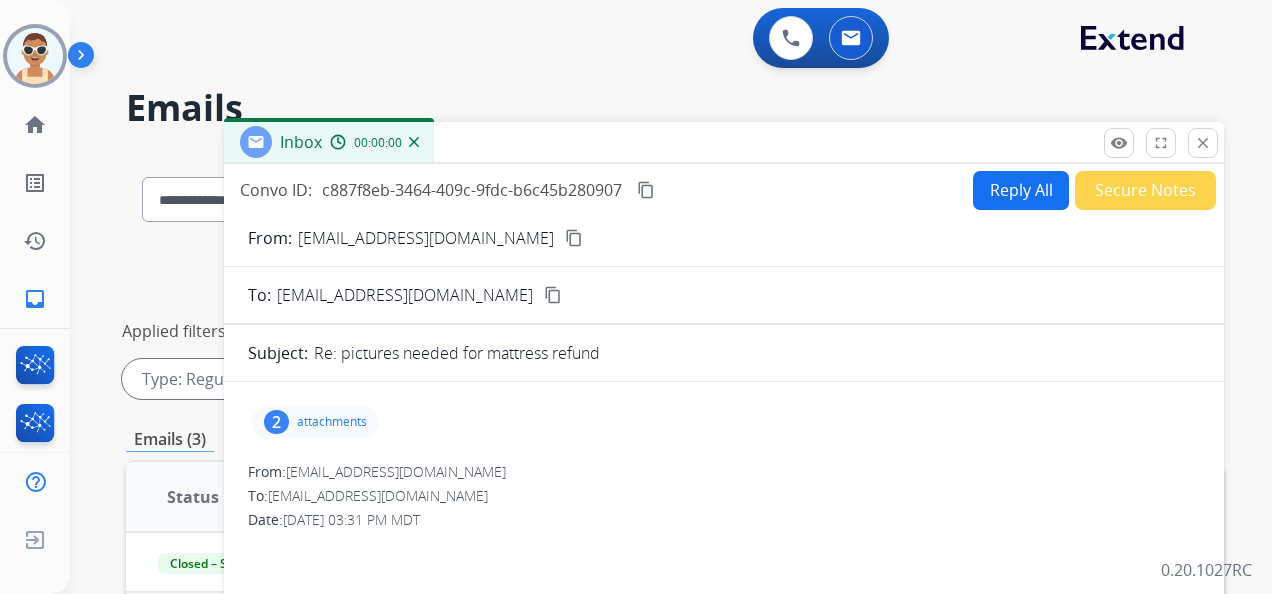 click on "Secure Notes" at bounding box center [1145, 190] 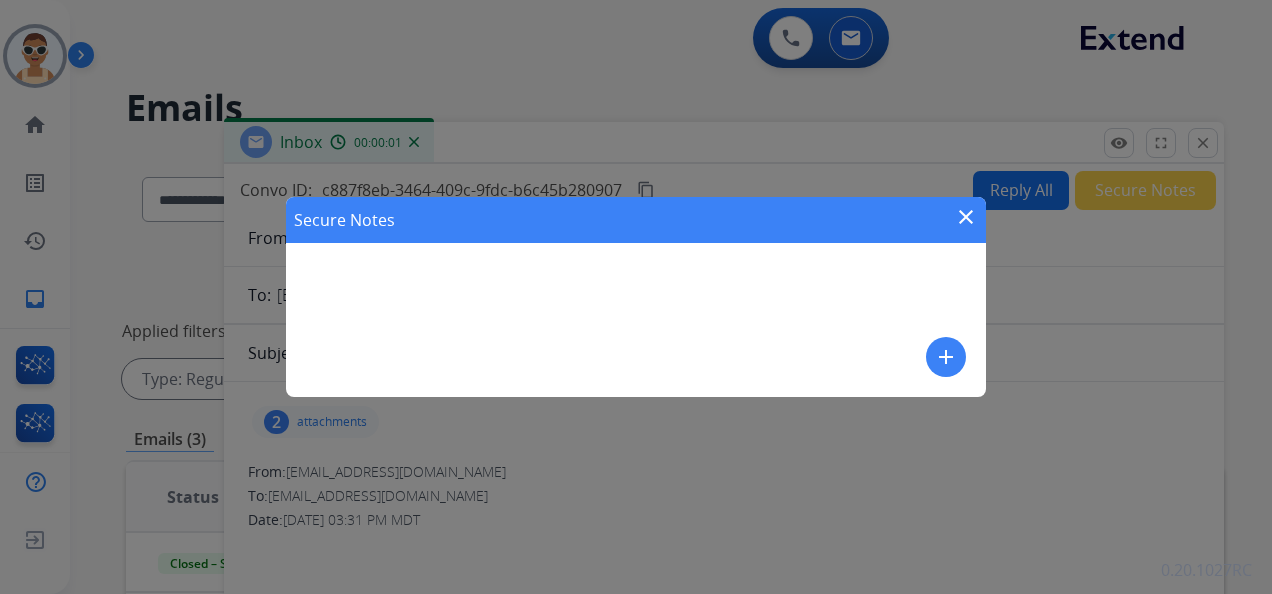 click on "add" at bounding box center [946, 357] 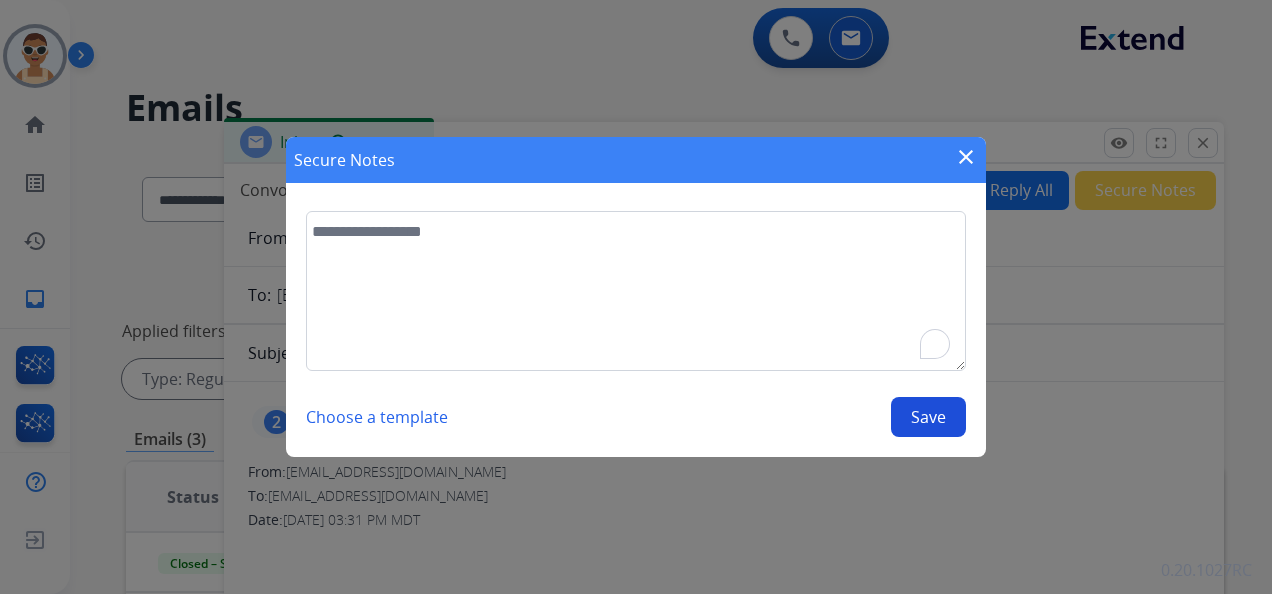 click at bounding box center [636, 291] 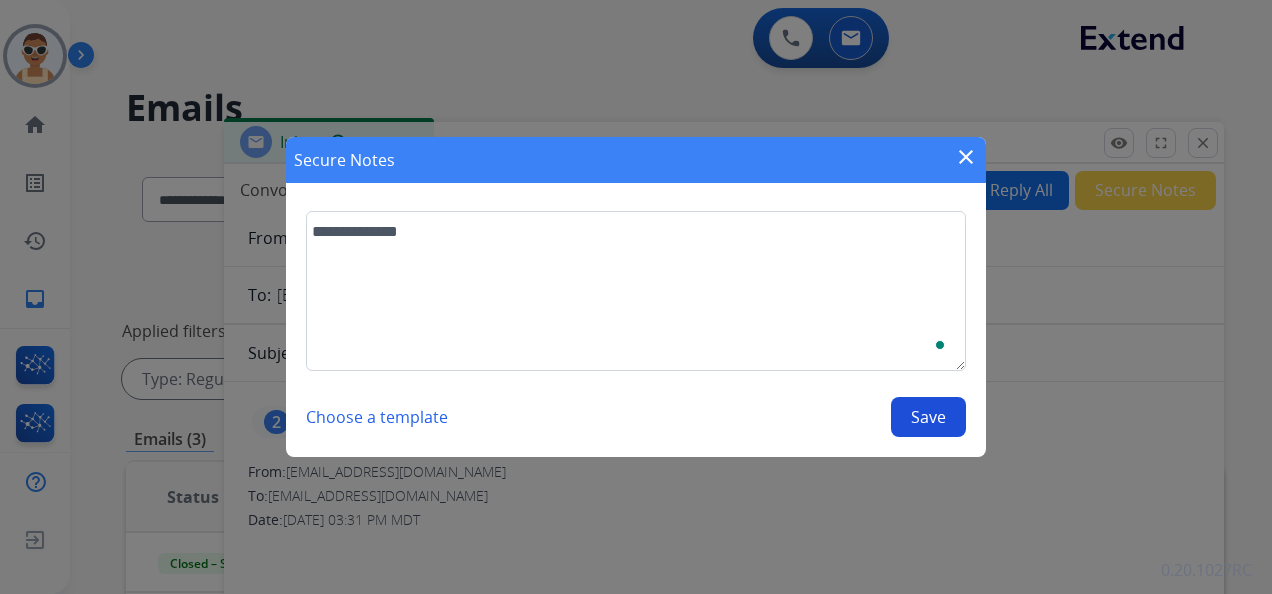 type on "**********" 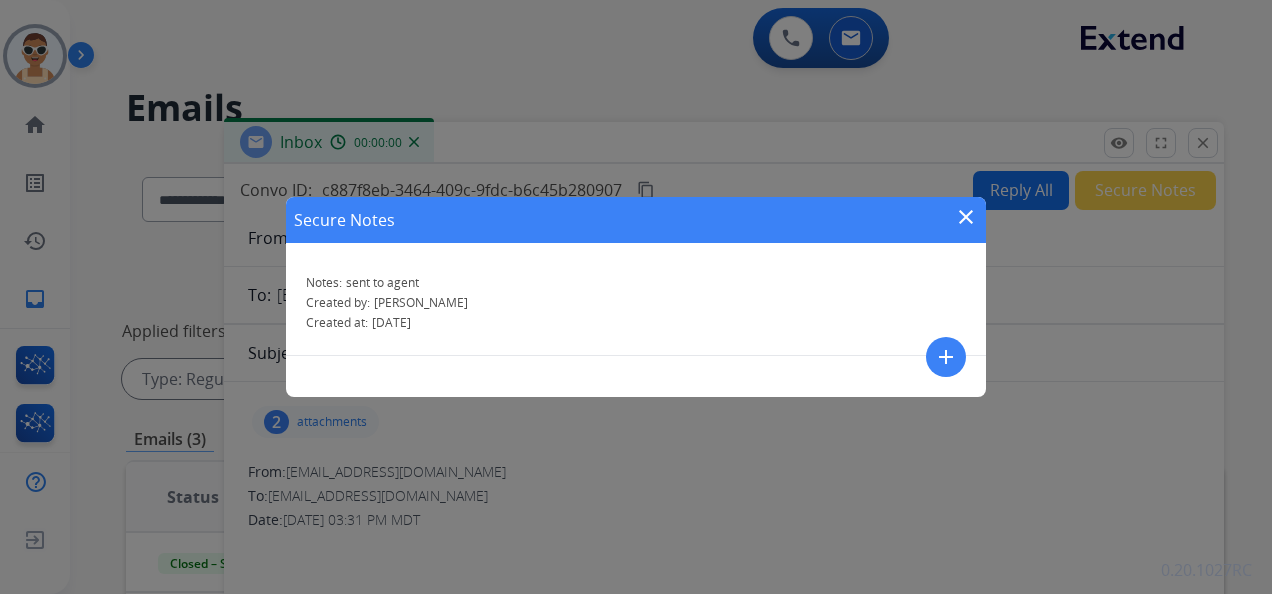 click on "Secure Notes close" at bounding box center [636, 220] 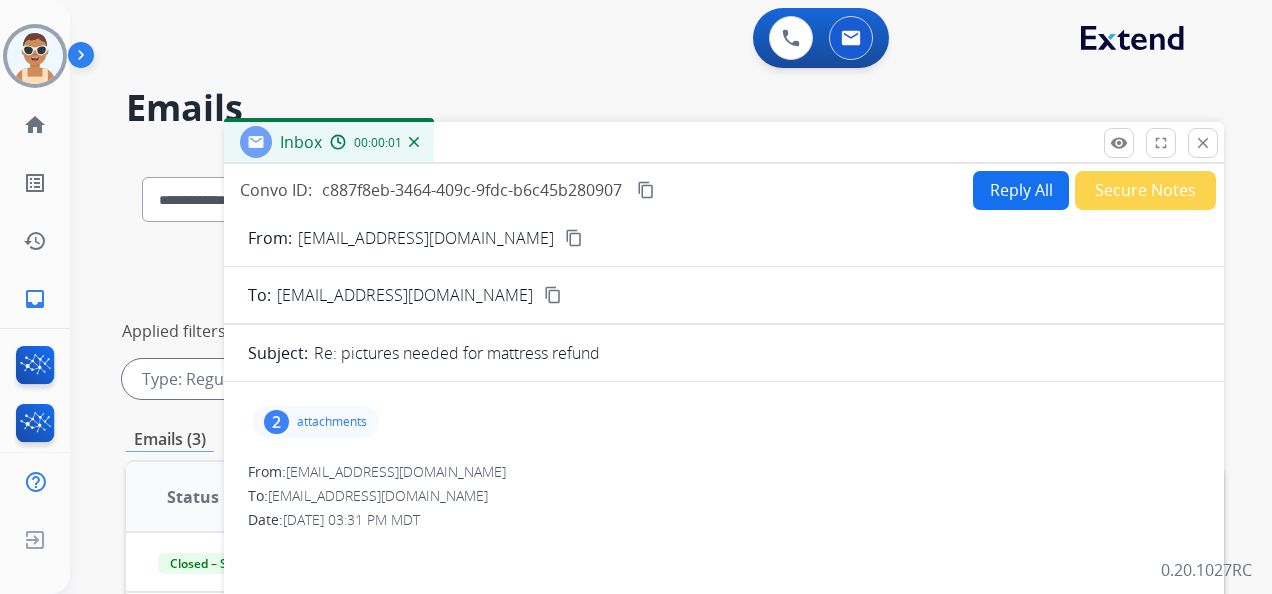 click on "content_copy" at bounding box center (646, 190) 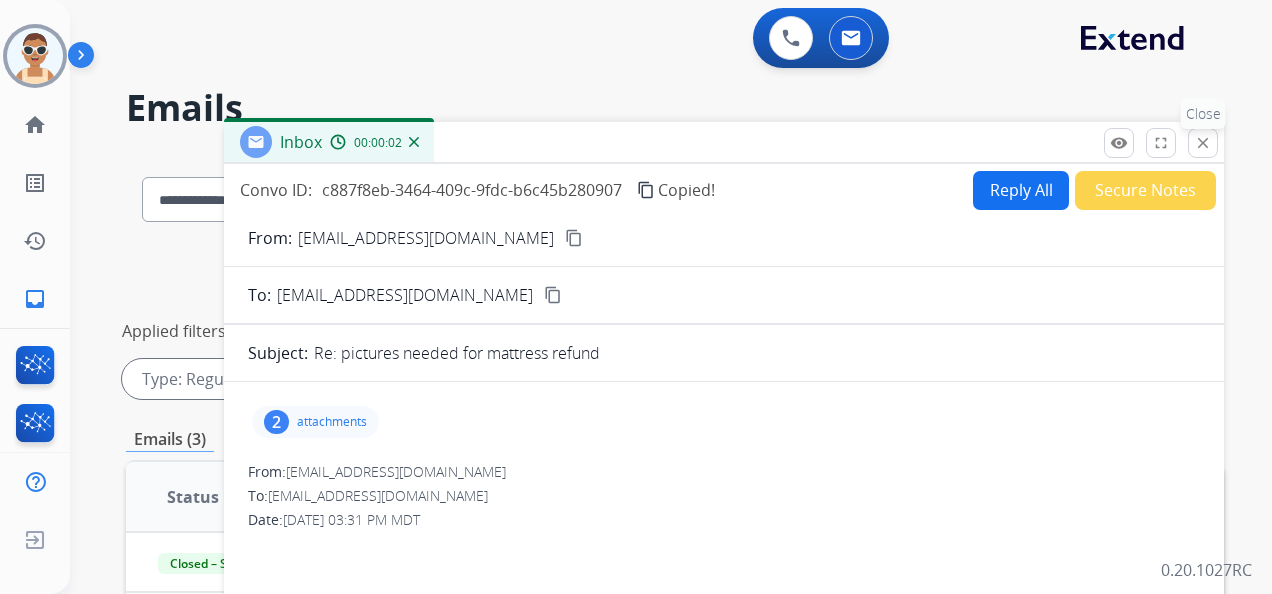 click on "close" at bounding box center (1203, 143) 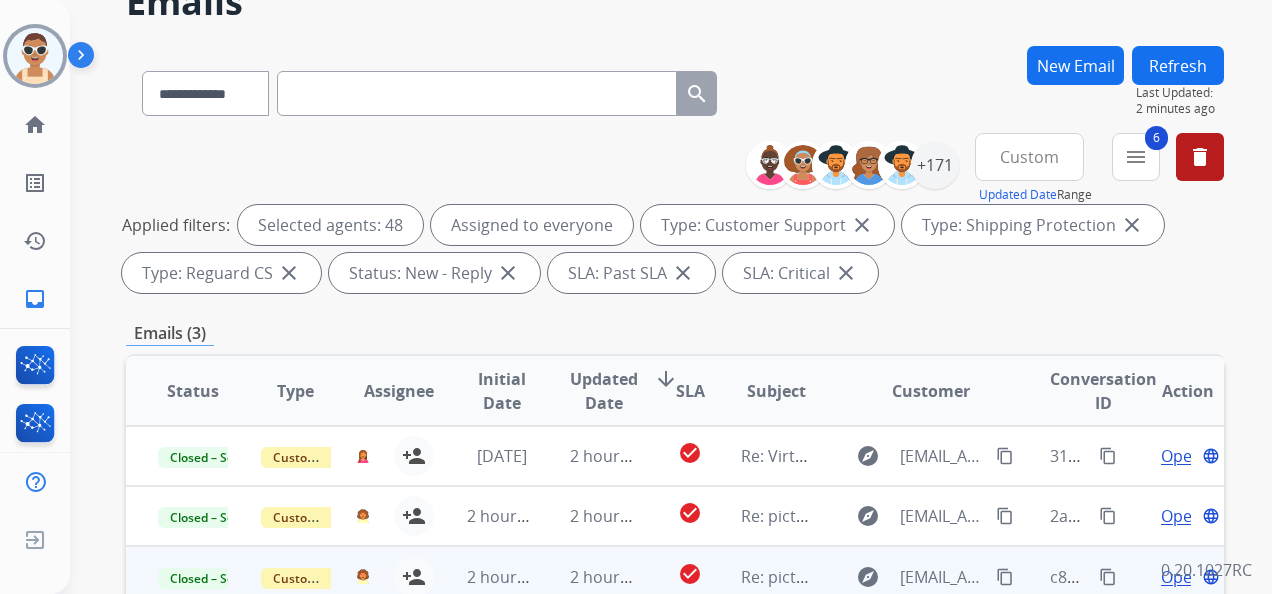 scroll, scrollTop: 0, scrollLeft: 0, axis: both 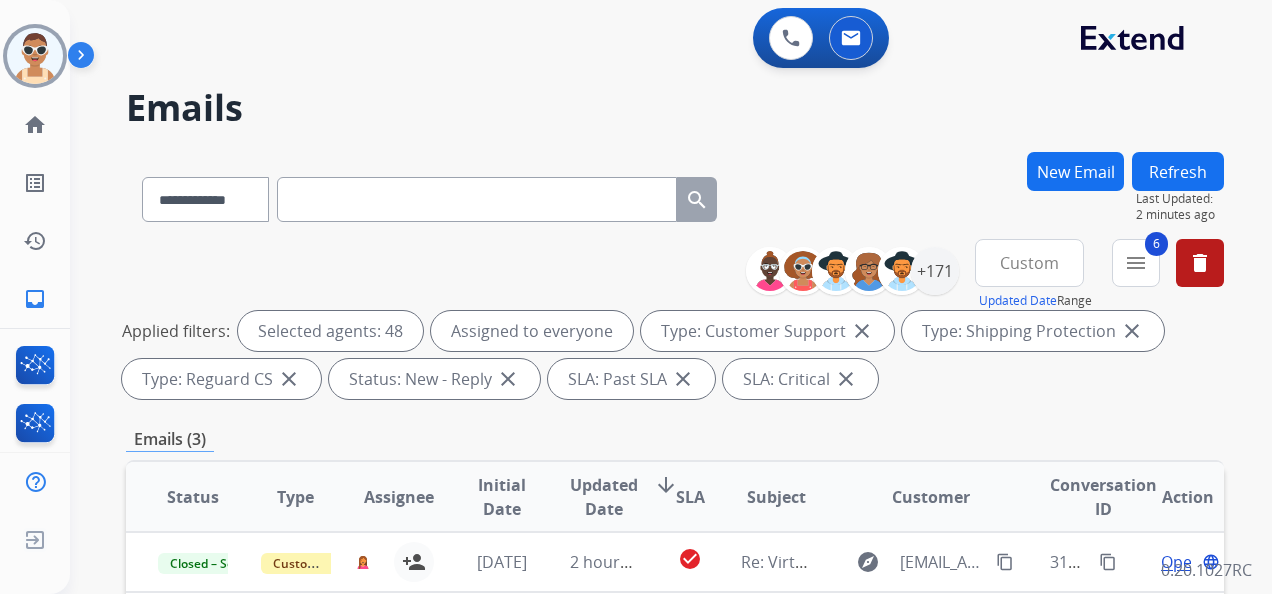 click on "Refresh" at bounding box center [1178, 171] 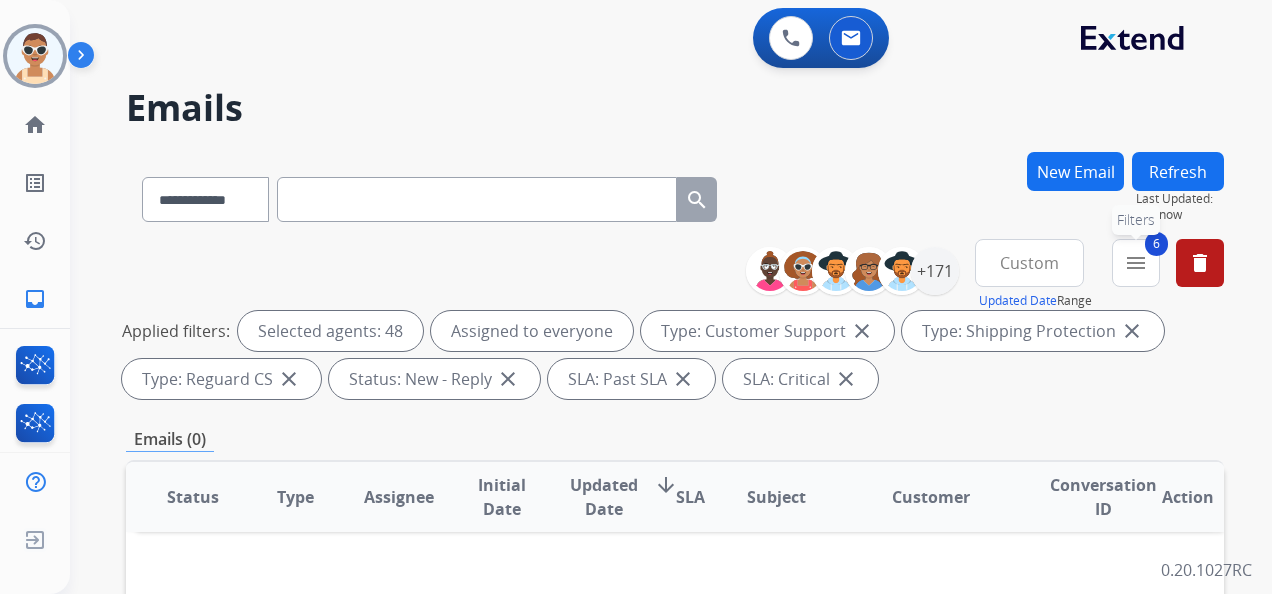 click on "6 menu  Filters" at bounding box center (1136, 263) 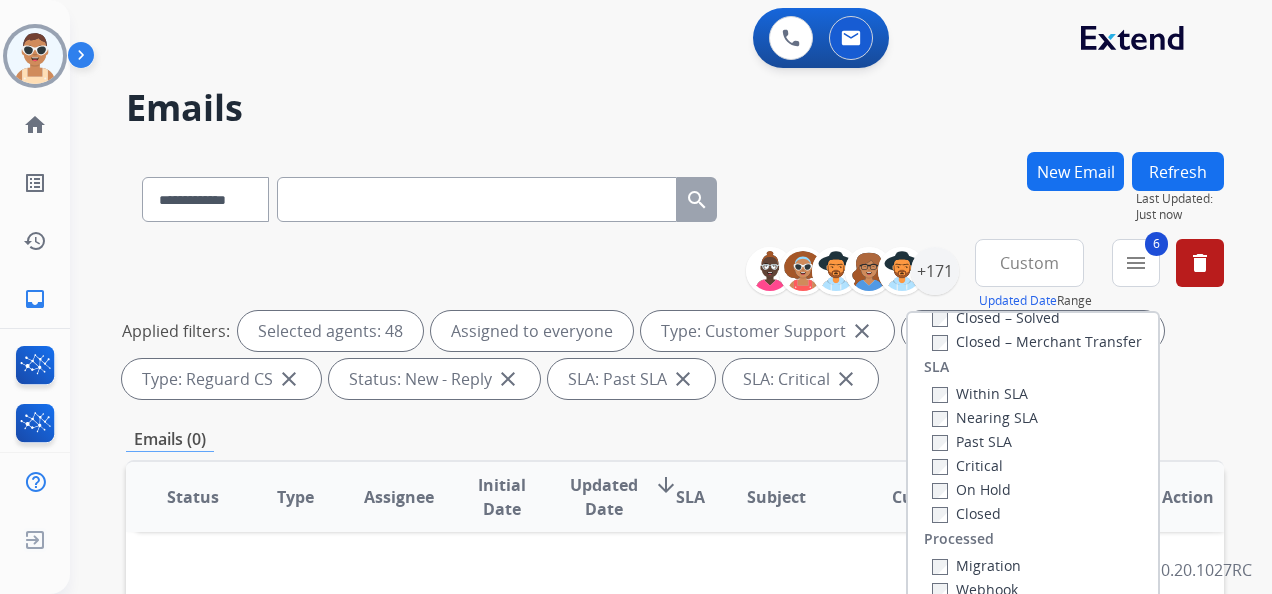 click on "Past SLA" at bounding box center [972, 441] 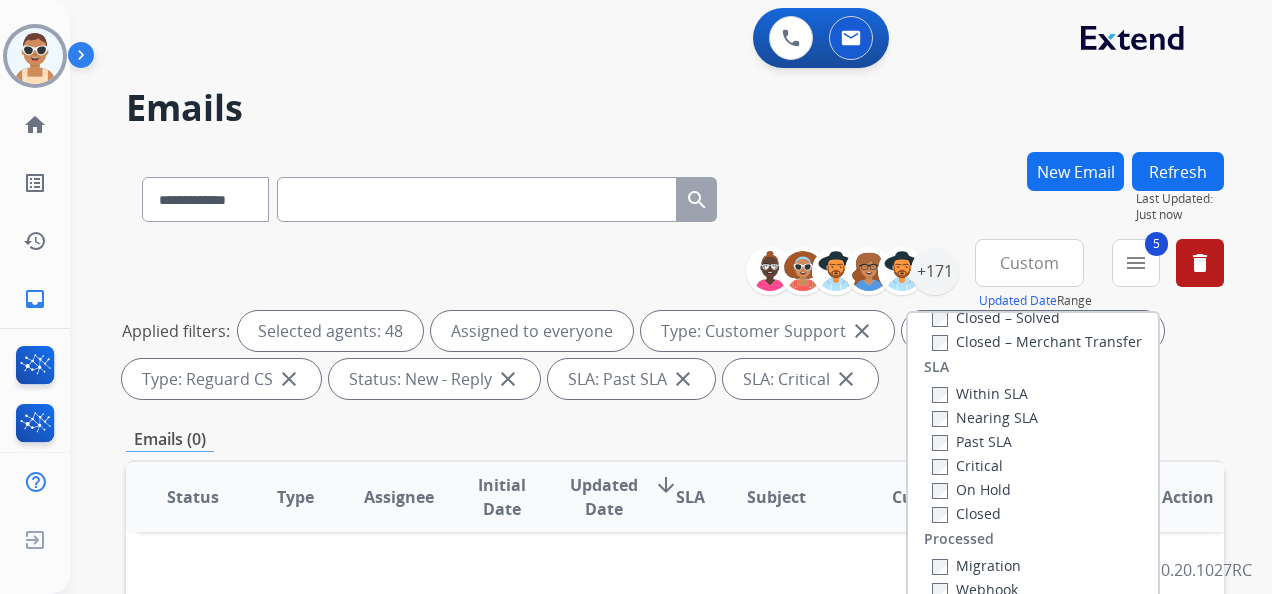 click on "Critical" at bounding box center [967, 465] 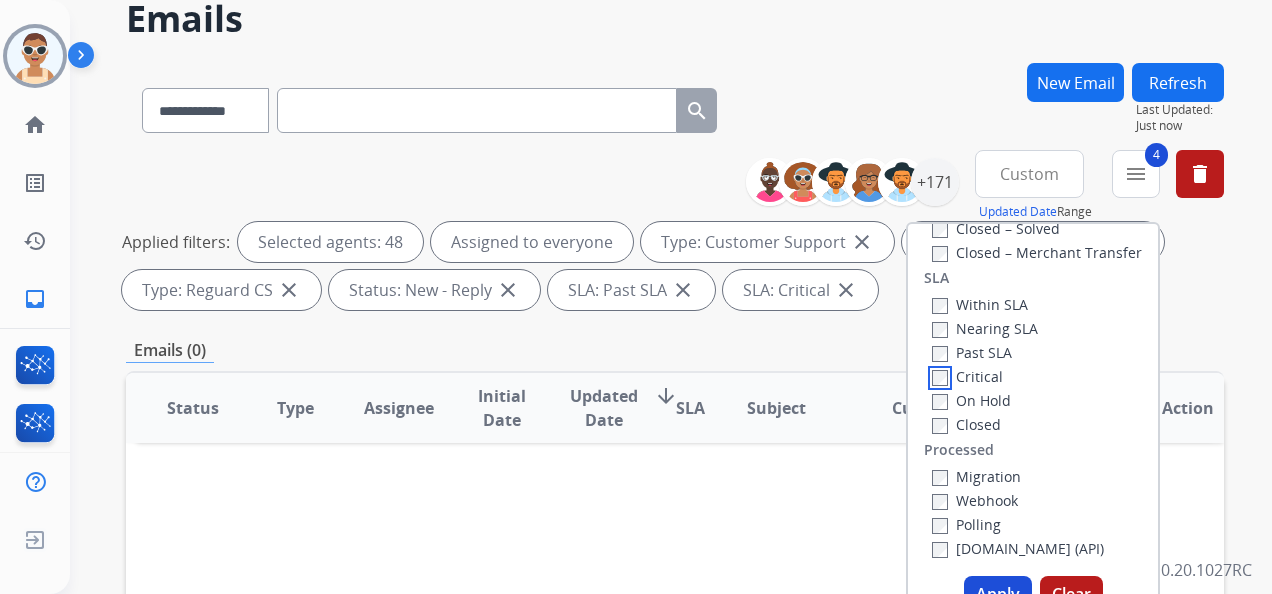 scroll, scrollTop: 200, scrollLeft: 0, axis: vertical 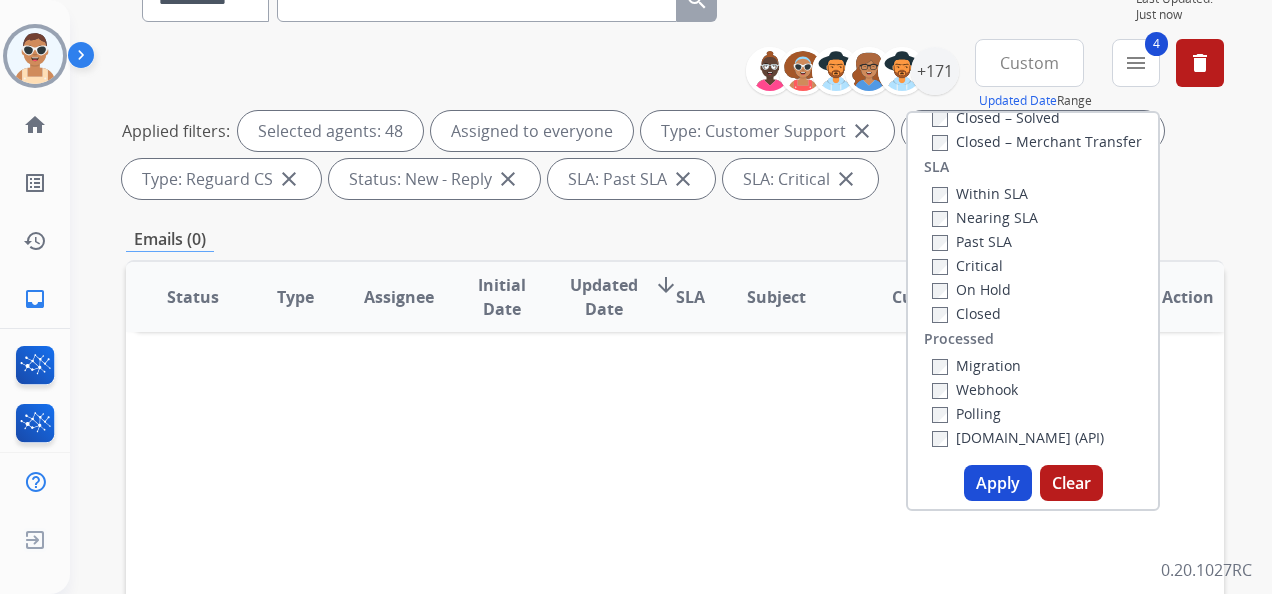 drag, startPoint x: 1005, startPoint y: 471, endPoint x: 1018, endPoint y: 457, distance: 19.104973 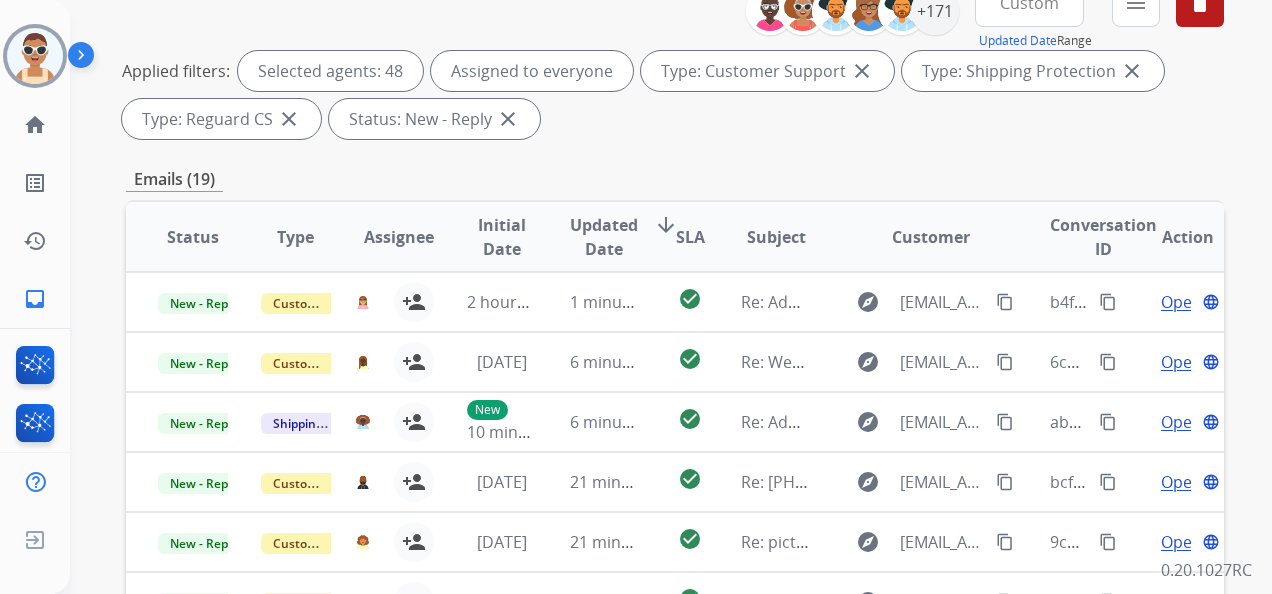 scroll, scrollTop: 0, scrollLeft: 0, axis: both 